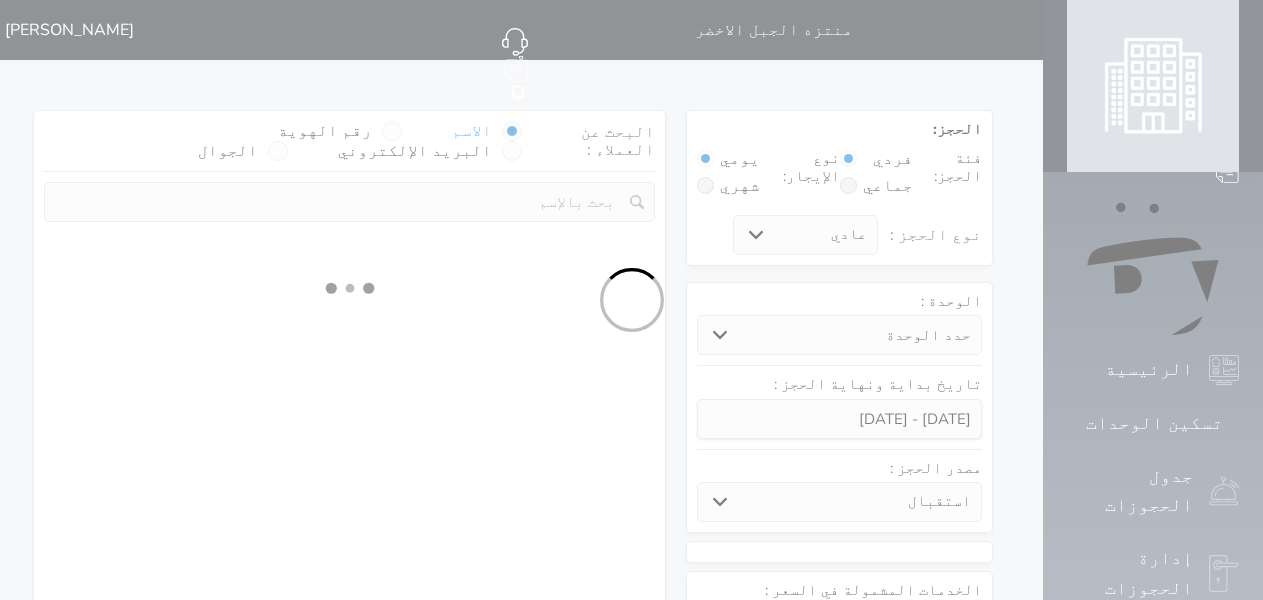 select 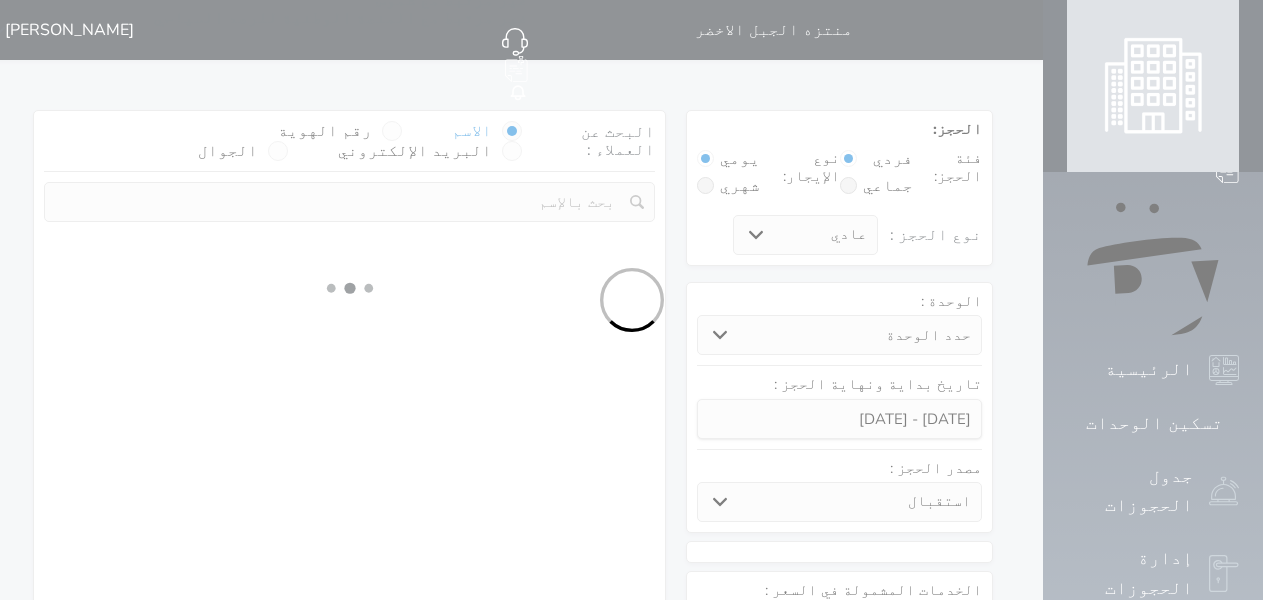 scroll, scrollTop: 0, scrollLeft: 0, axis: both 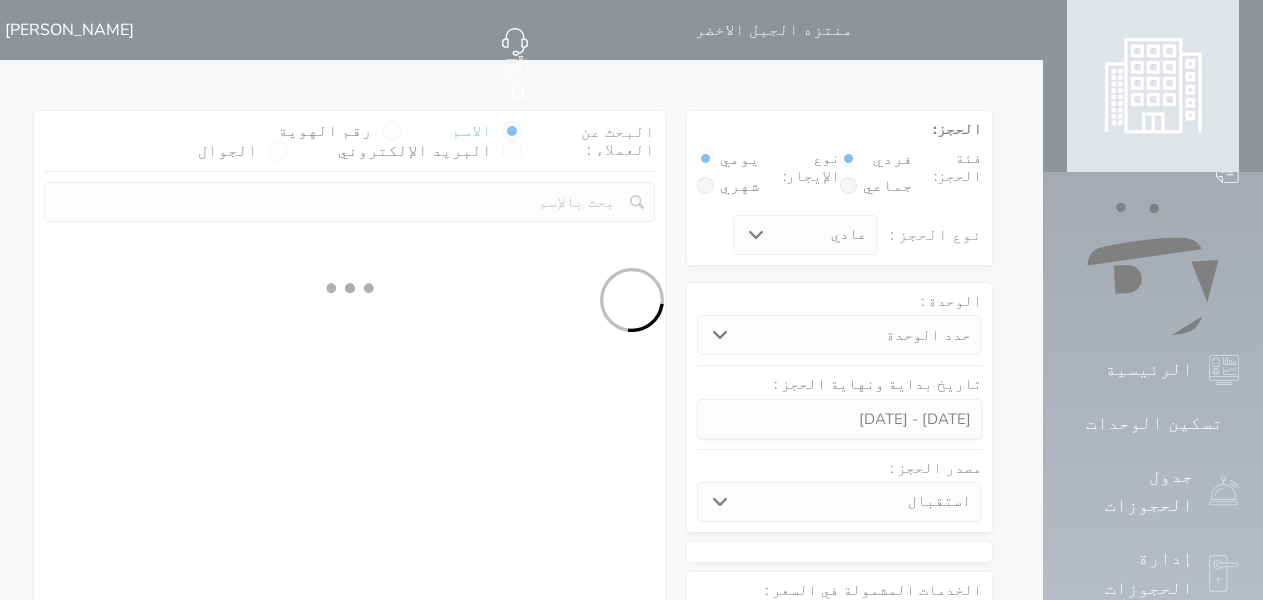 select on "1" 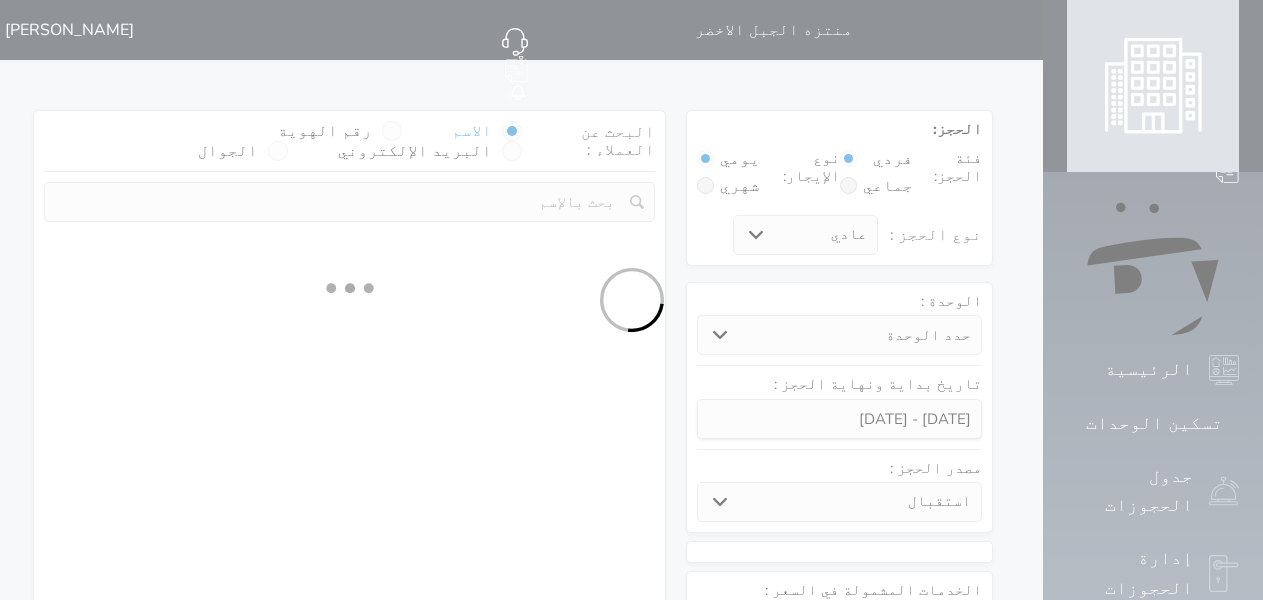 select on "113" 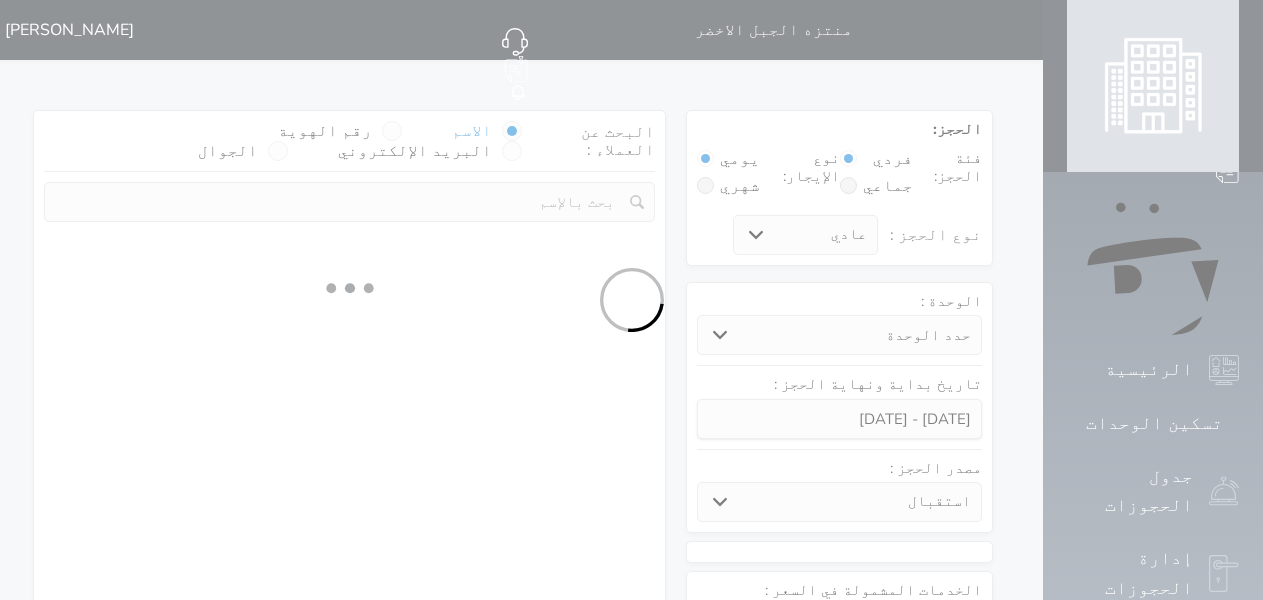 select on "1" 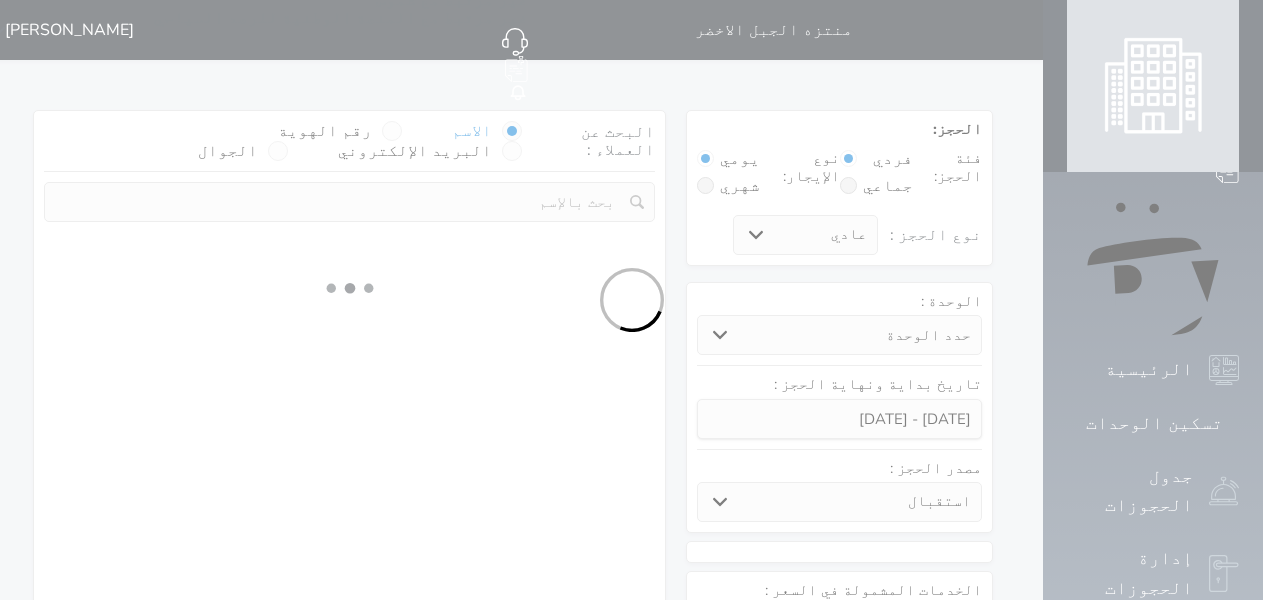 select 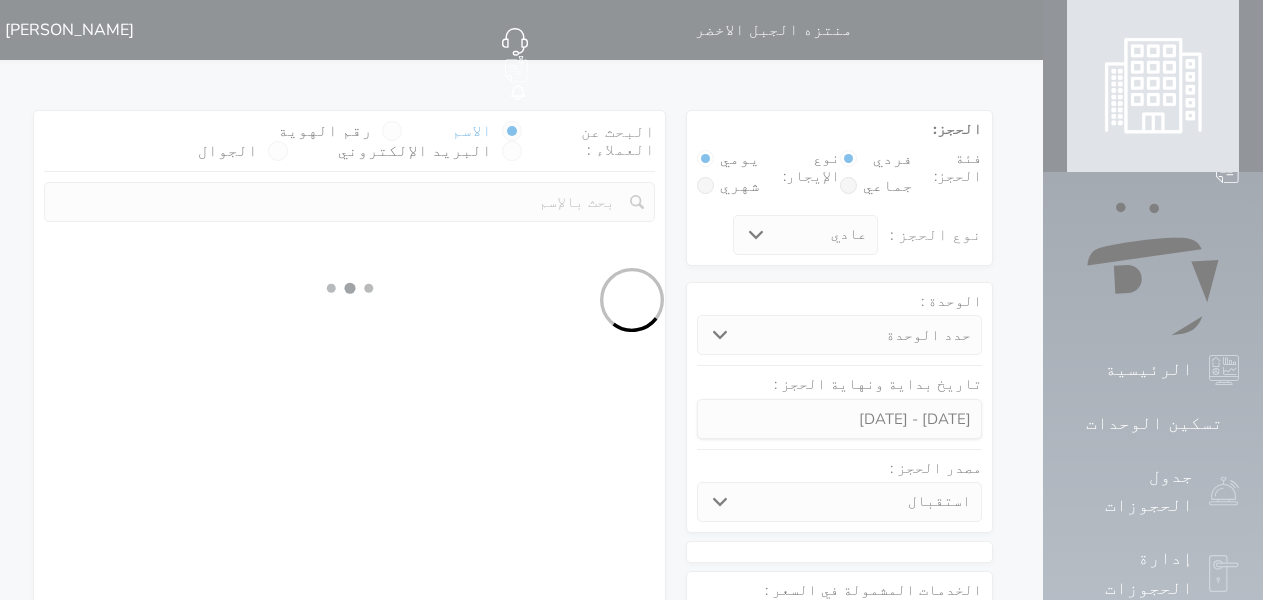 select on "7" 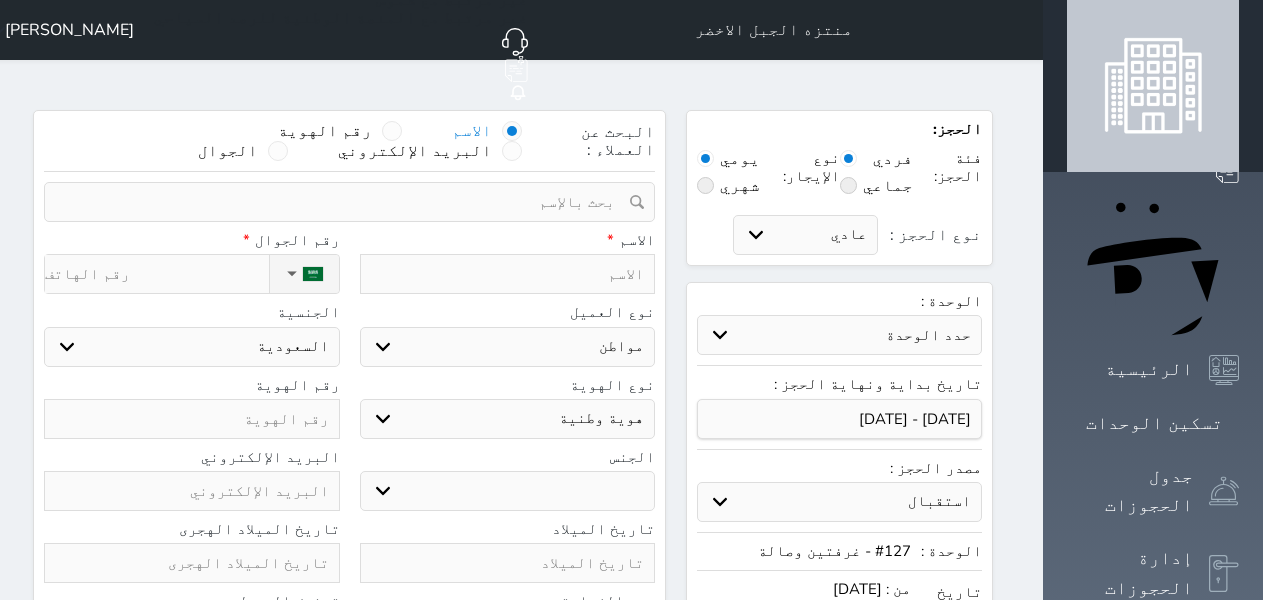 click at bounding box center [508, 274] 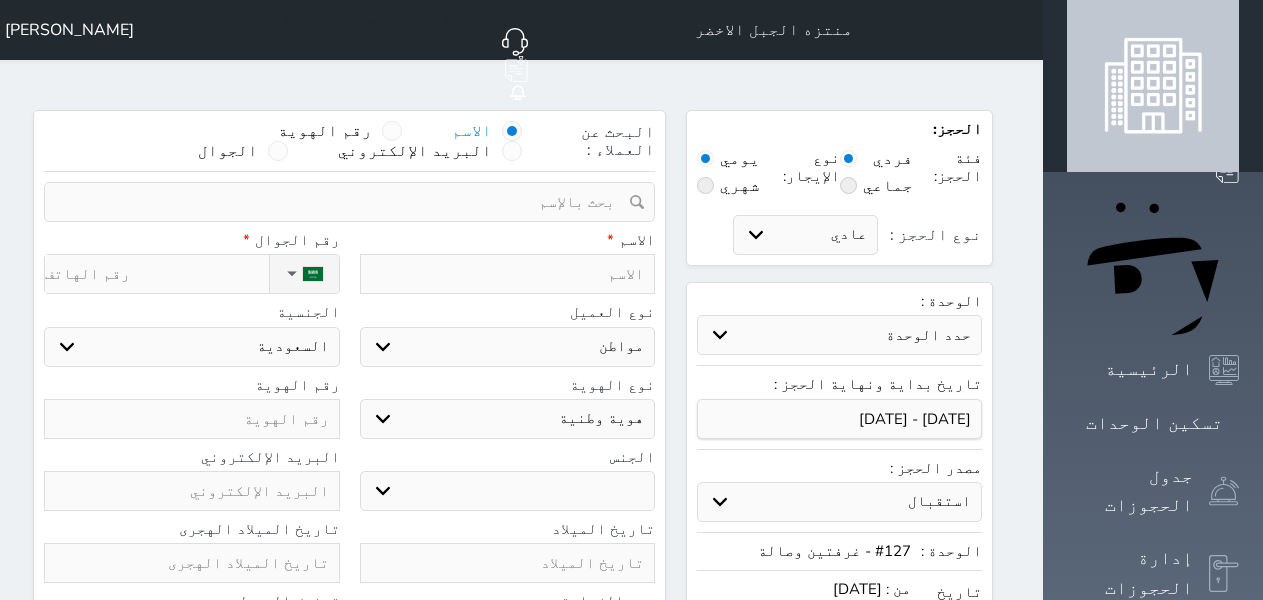 type on "ع" 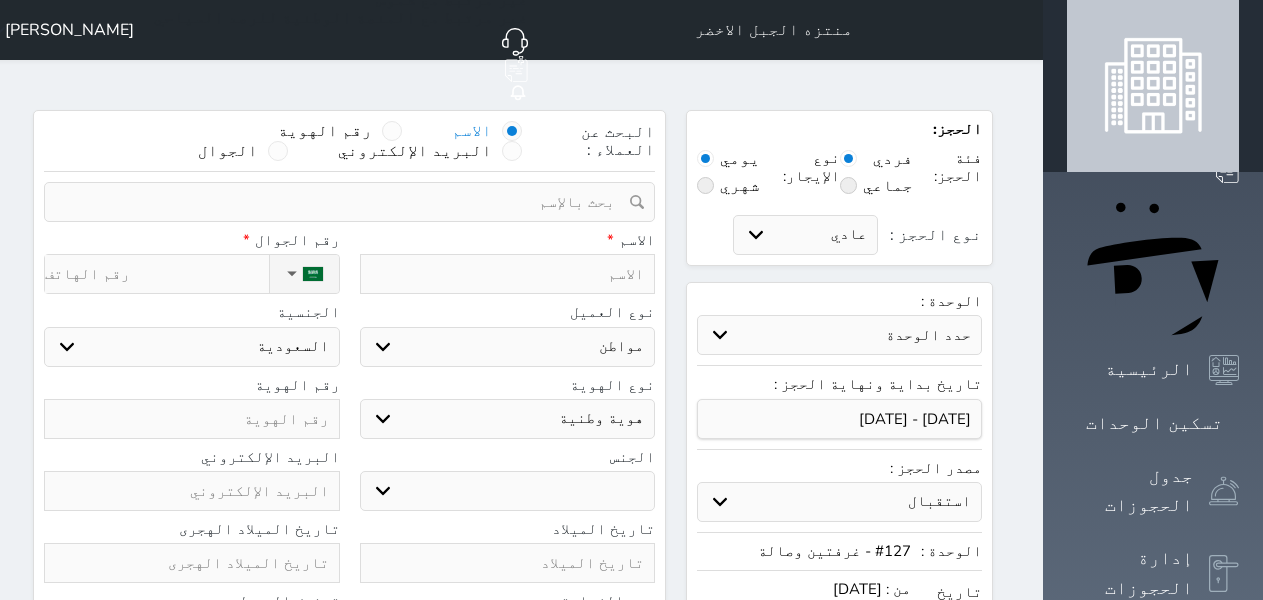 select 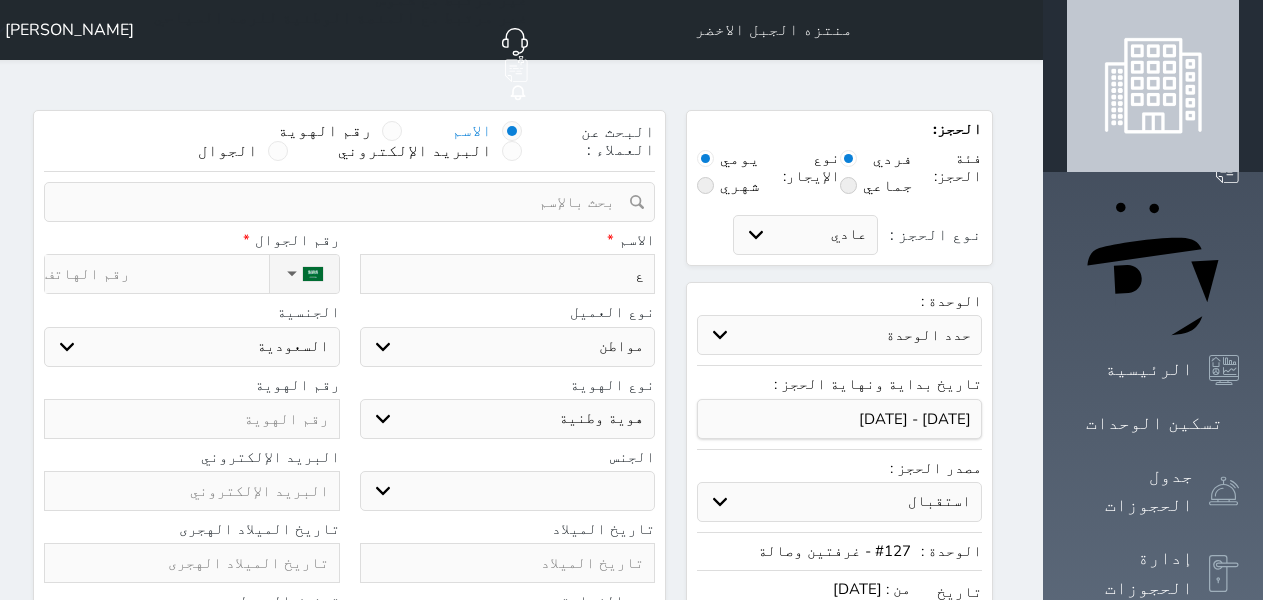 type on "عب" 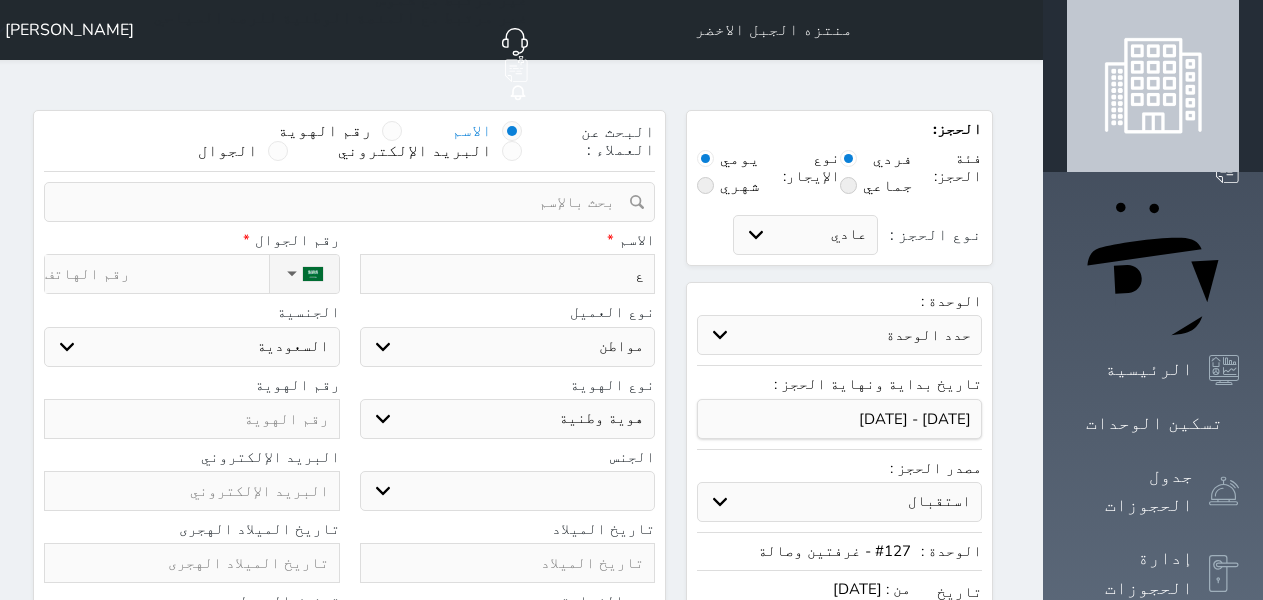 select 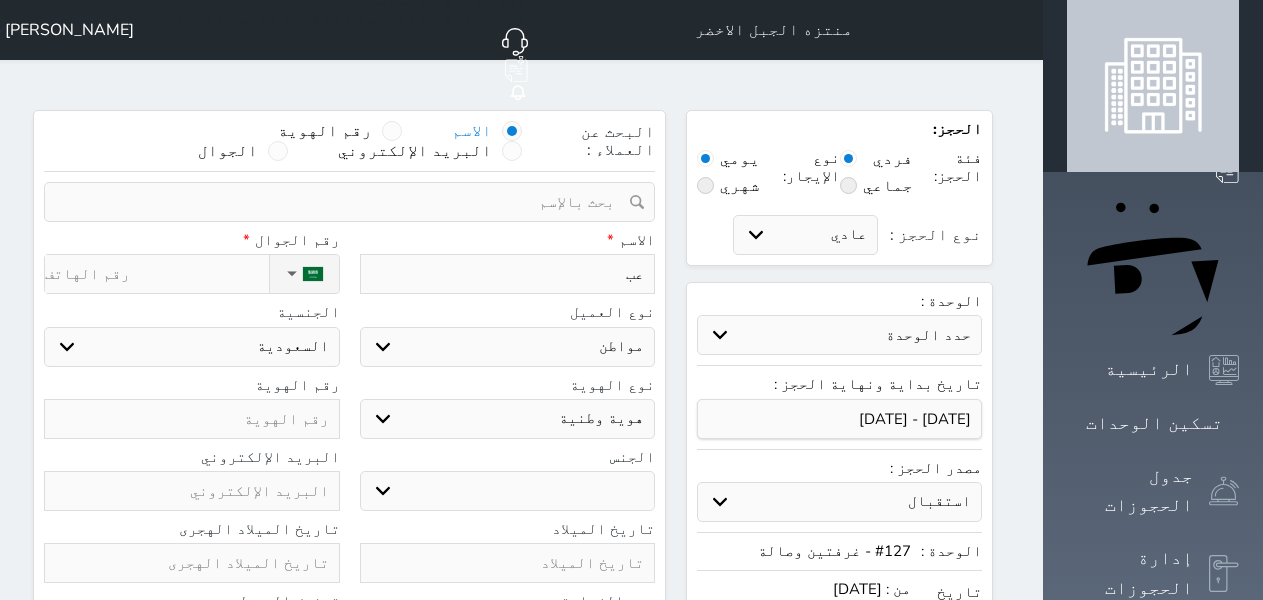 type on "عبد" 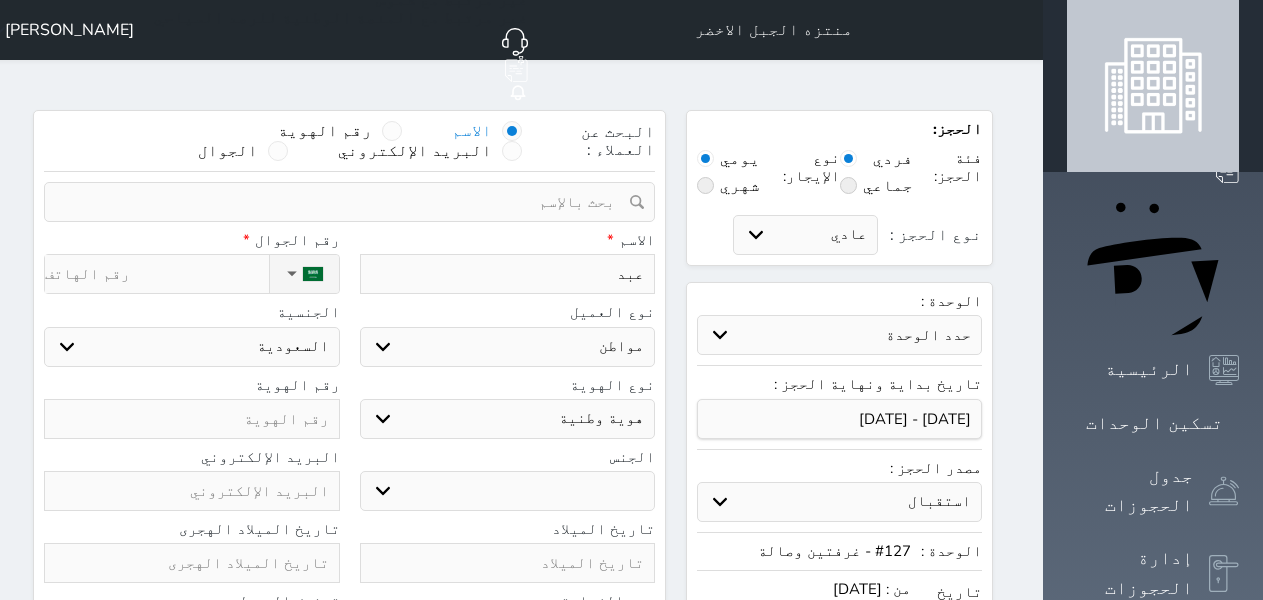 type on "عبد" 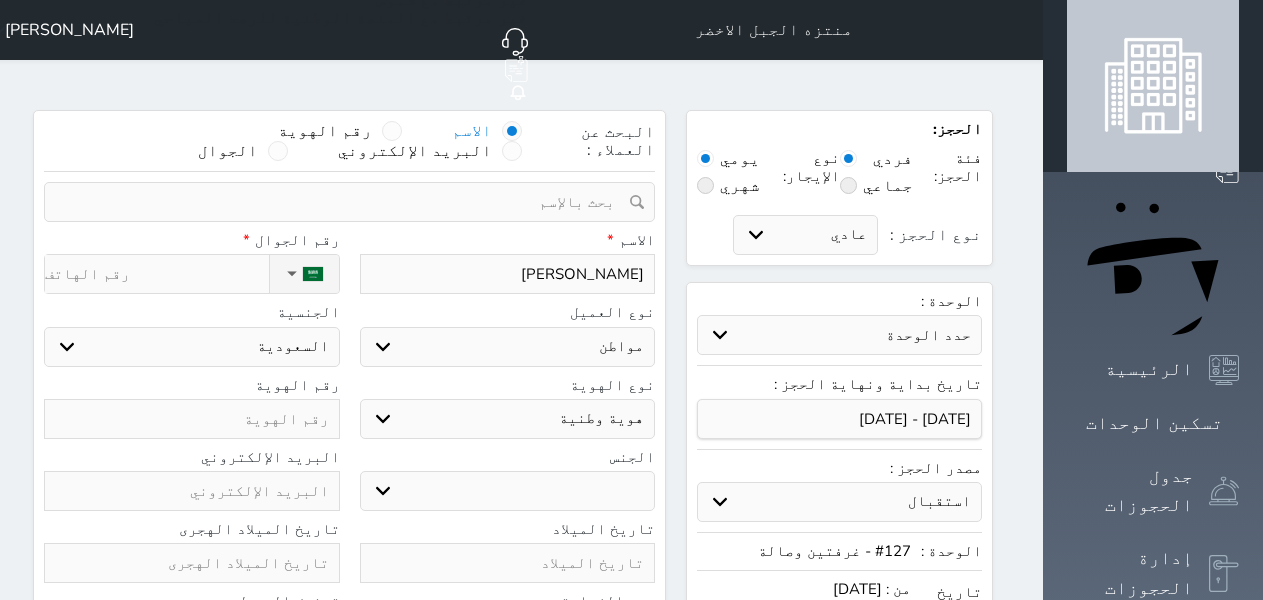 type on "عبد ال" 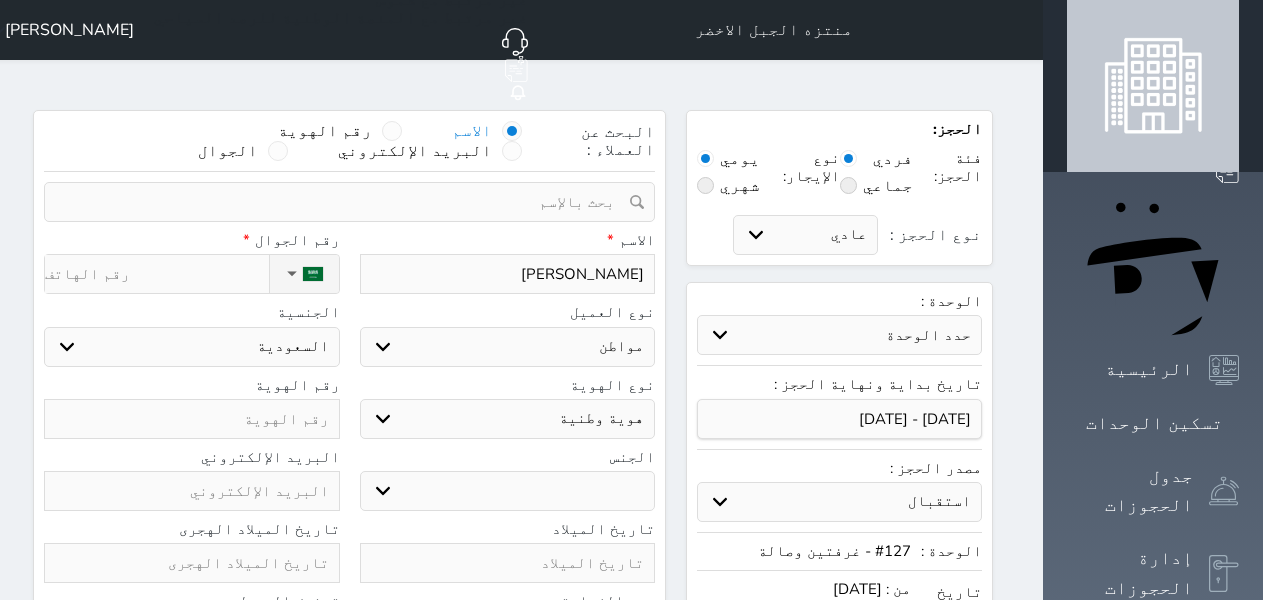 type on "عبد المجي" 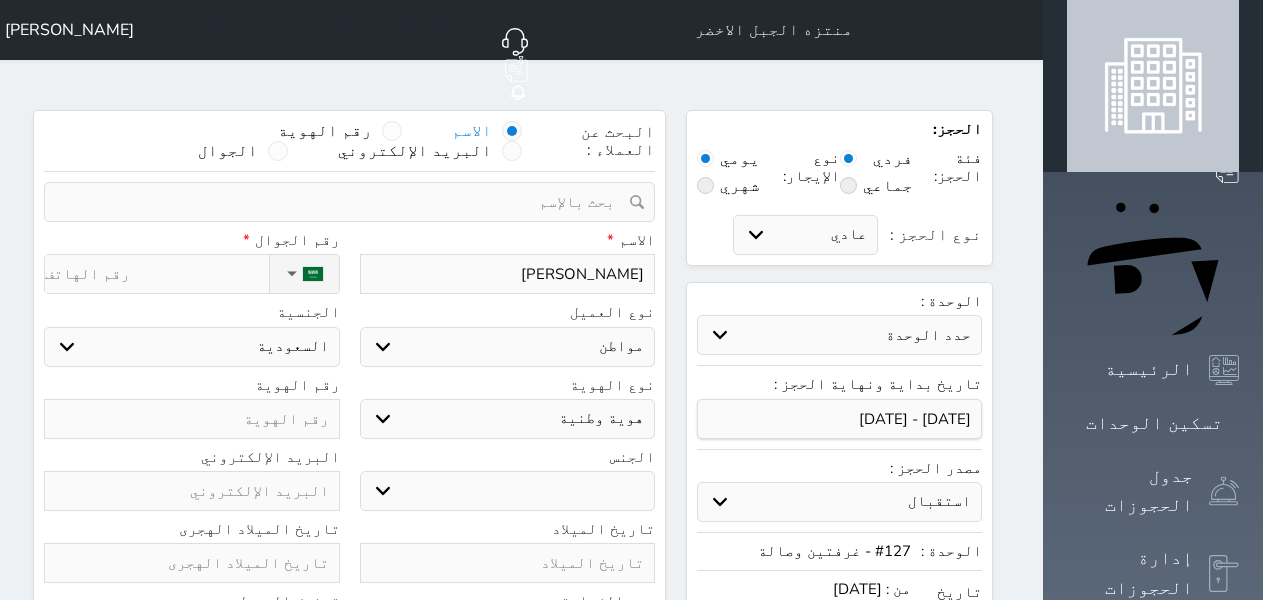 select 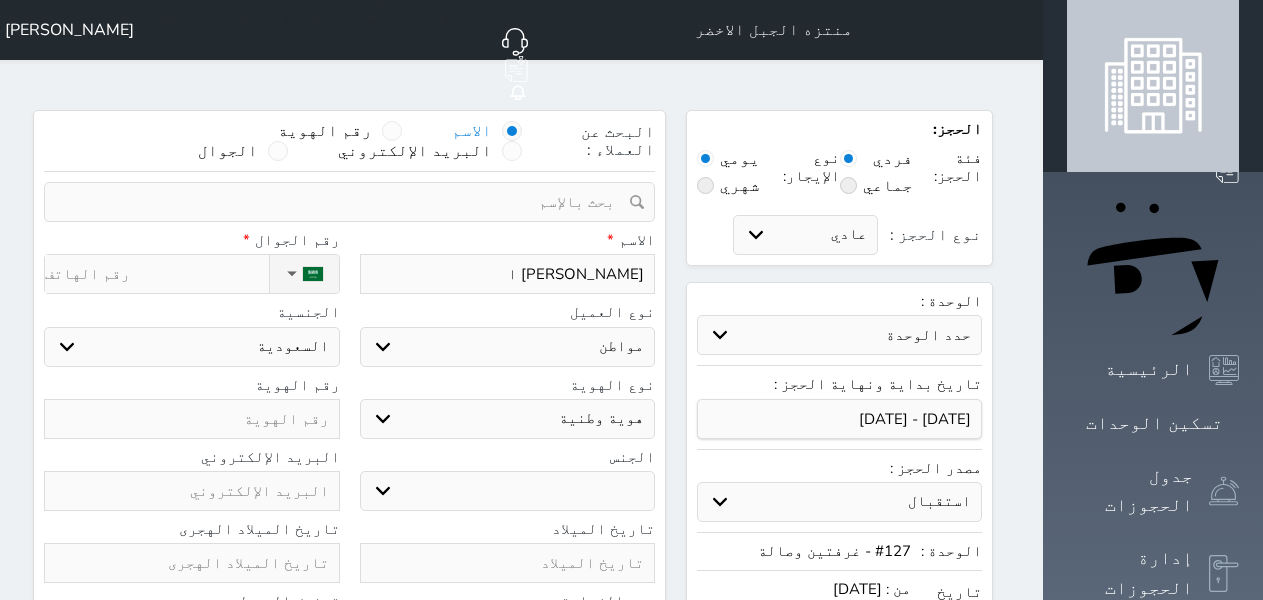 type on "عبد المجيد ال" 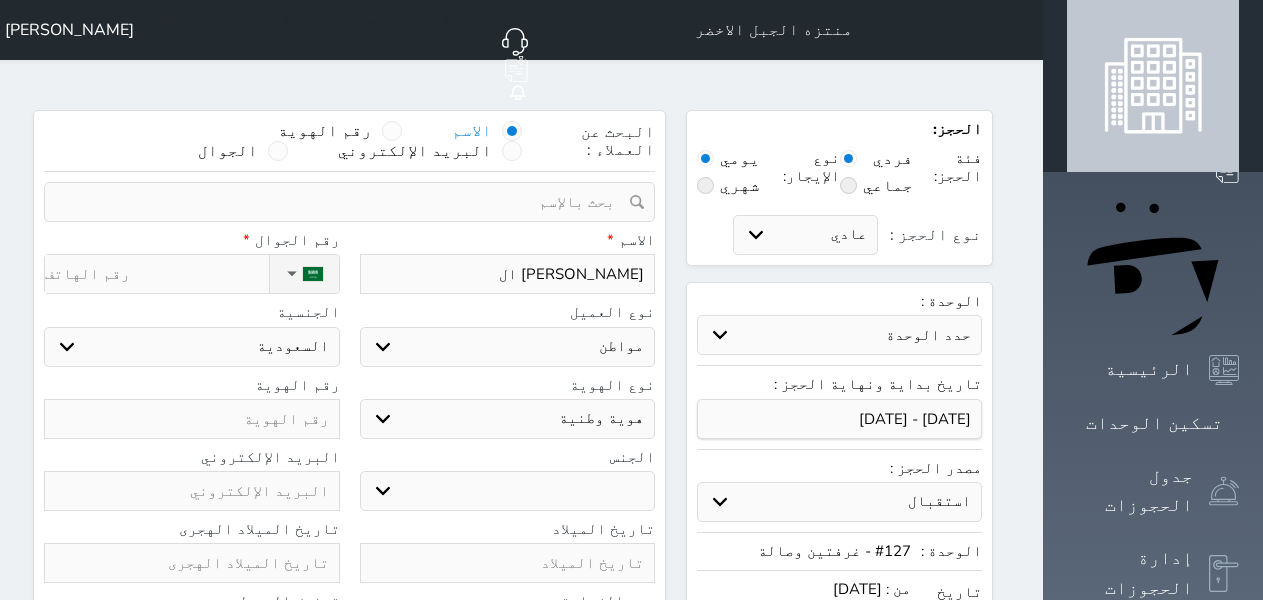 type on "عبد المجيد الج" 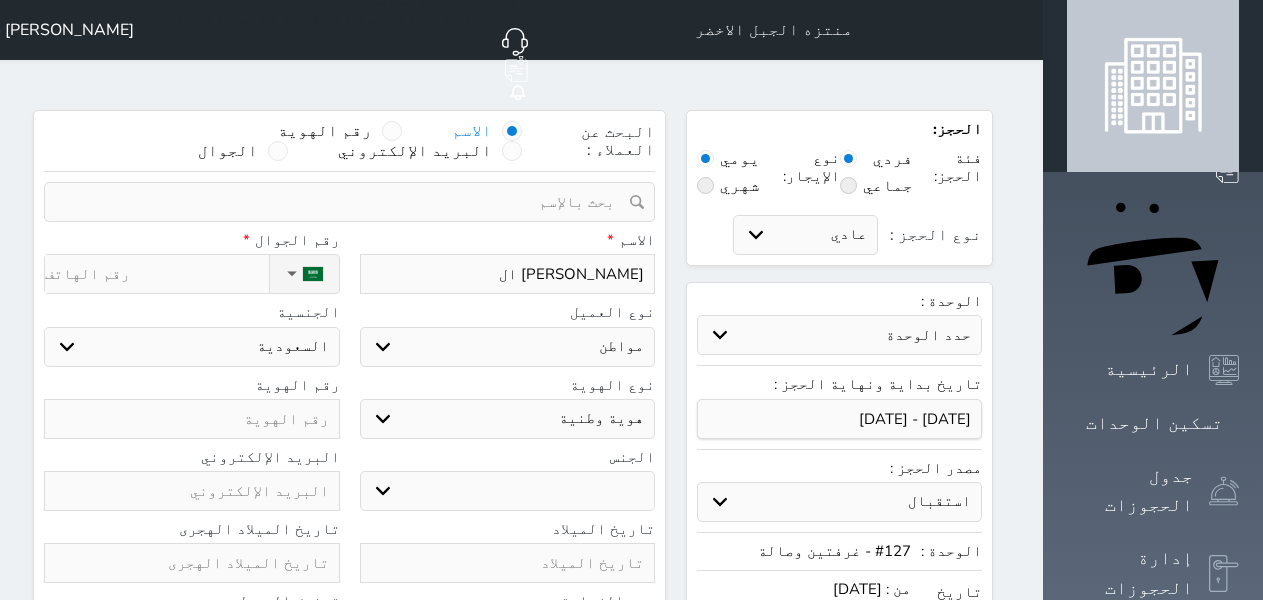 select 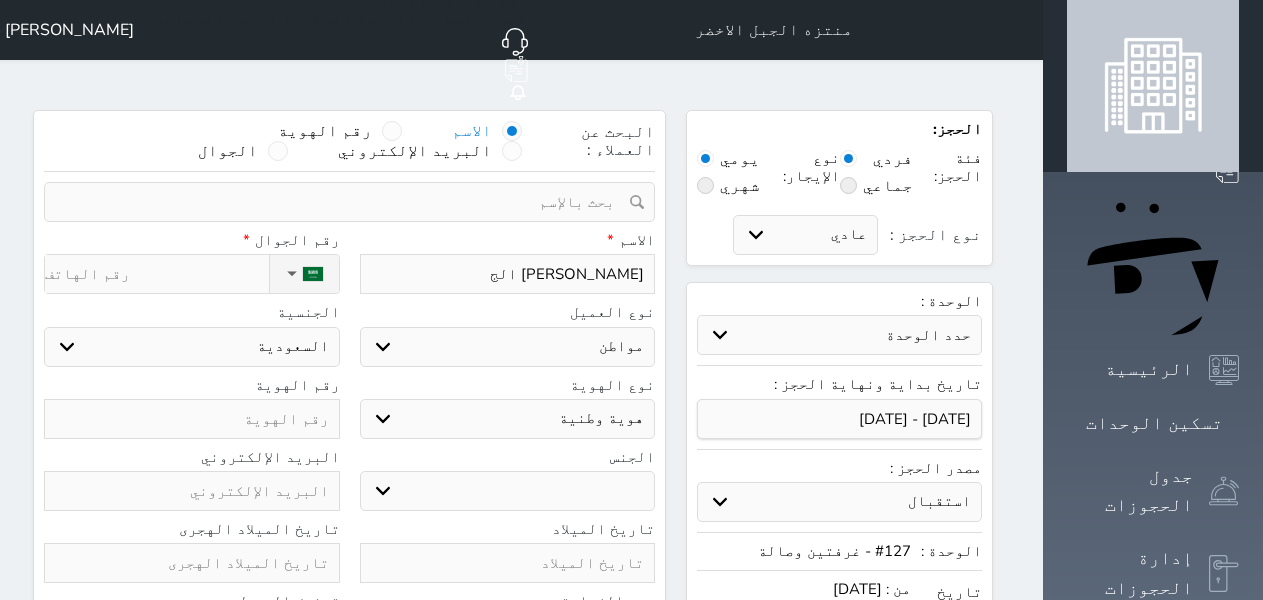 type on "عبد المجيد الجه" 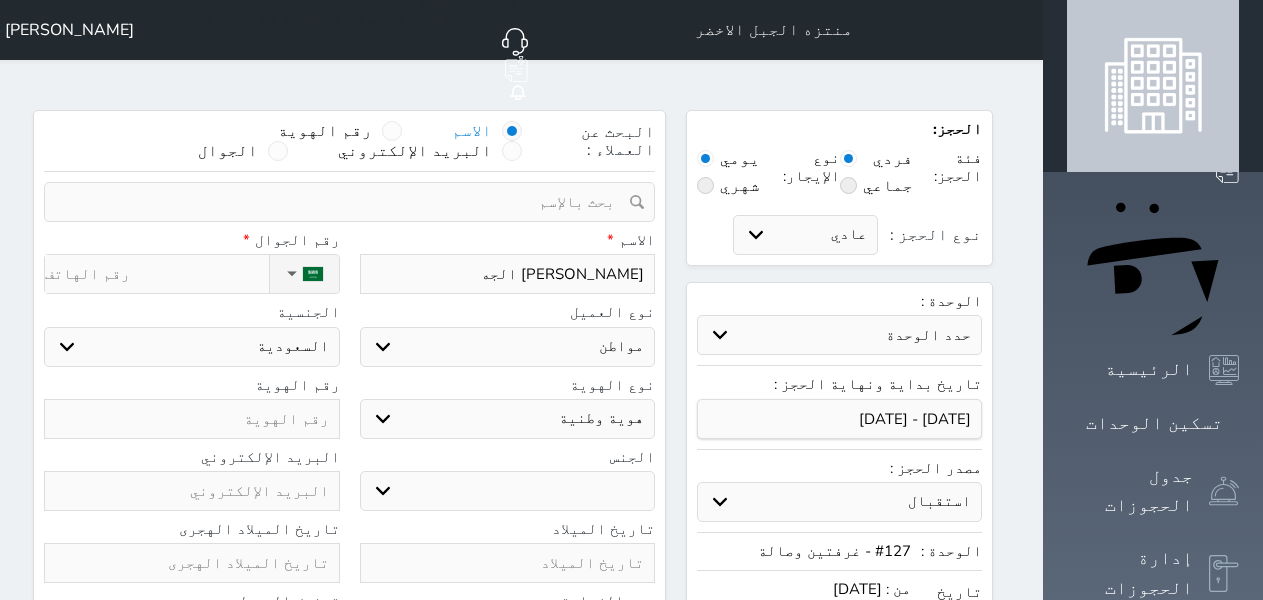 select 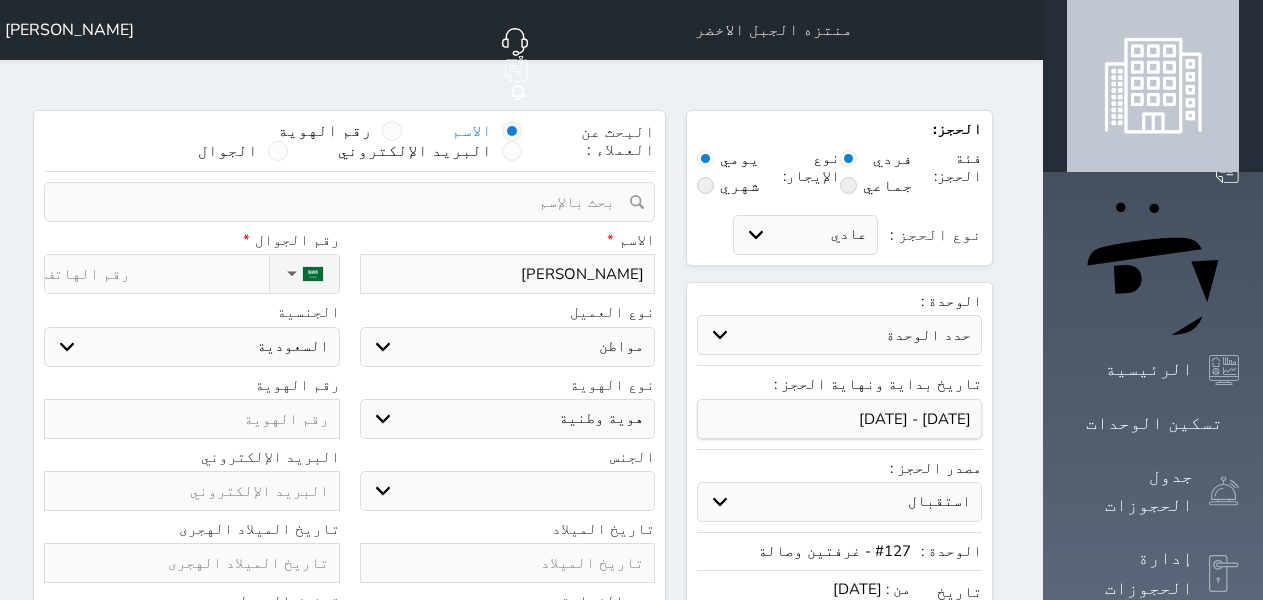 type on "عبد المجيد الجهني" 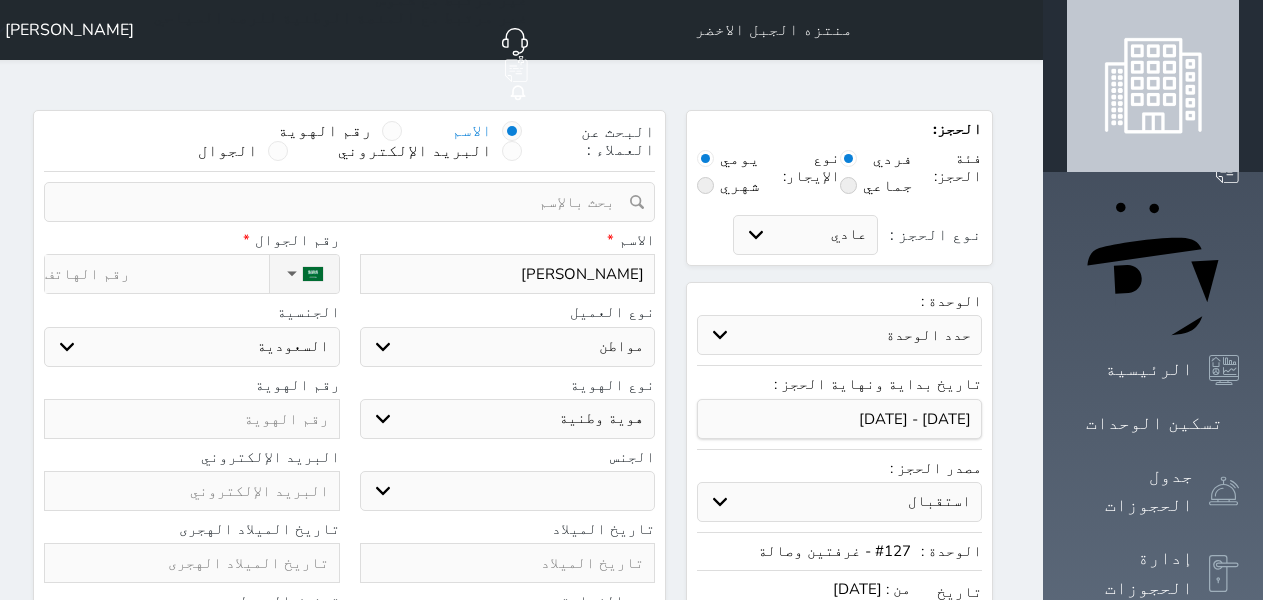 type on "1" 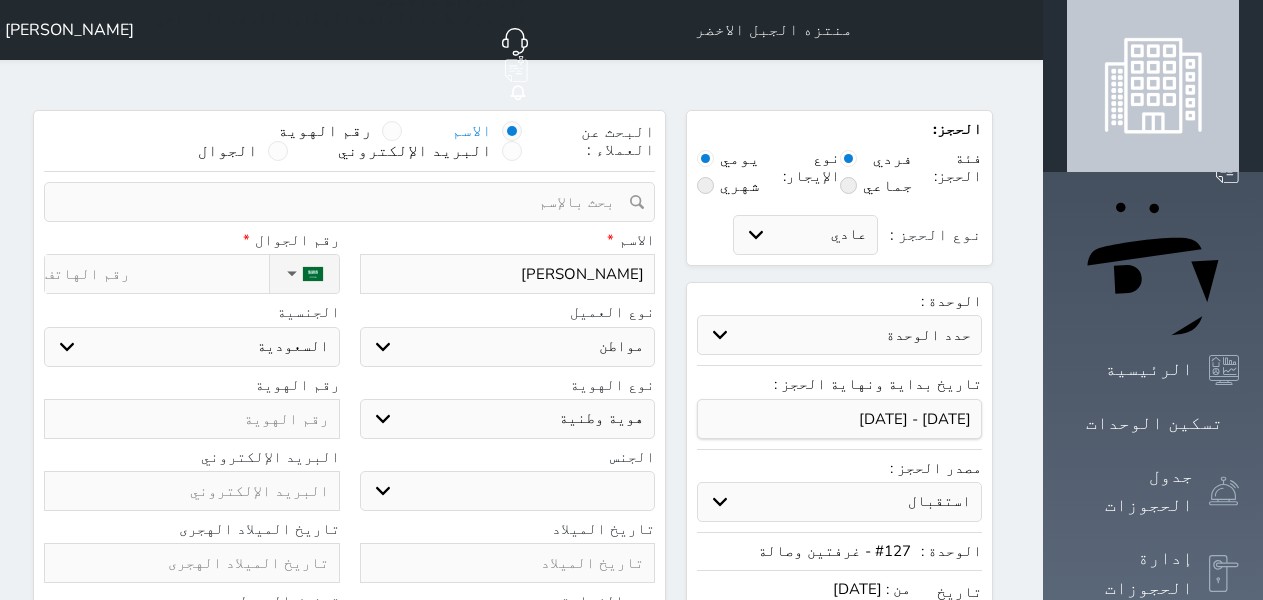 select 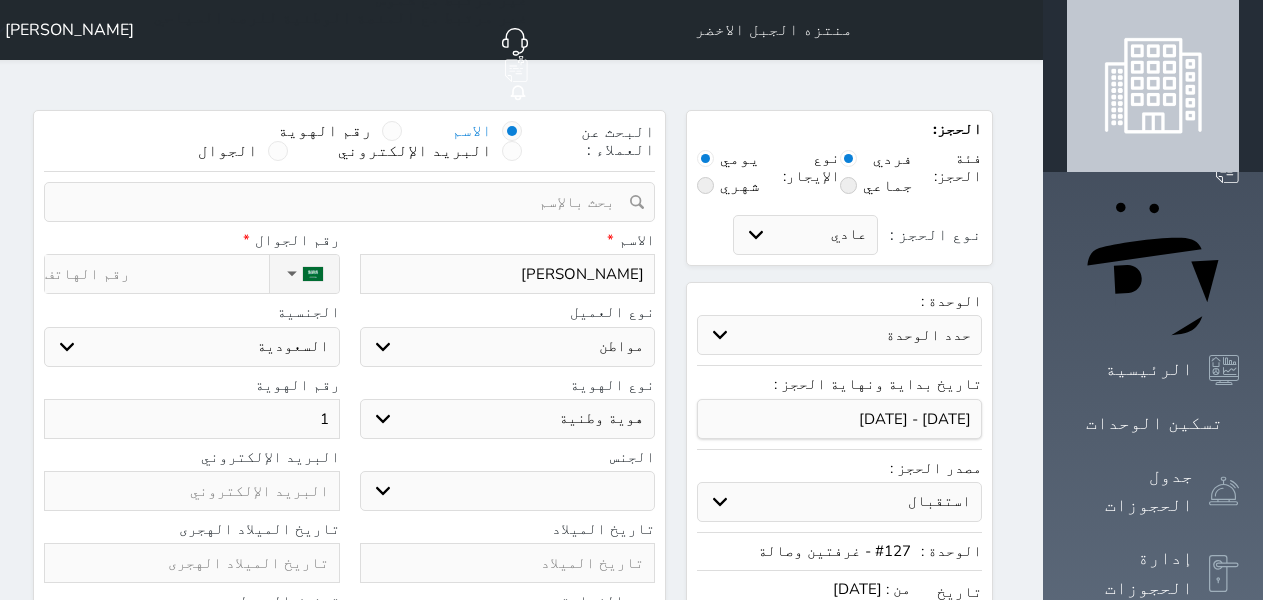type on "12" 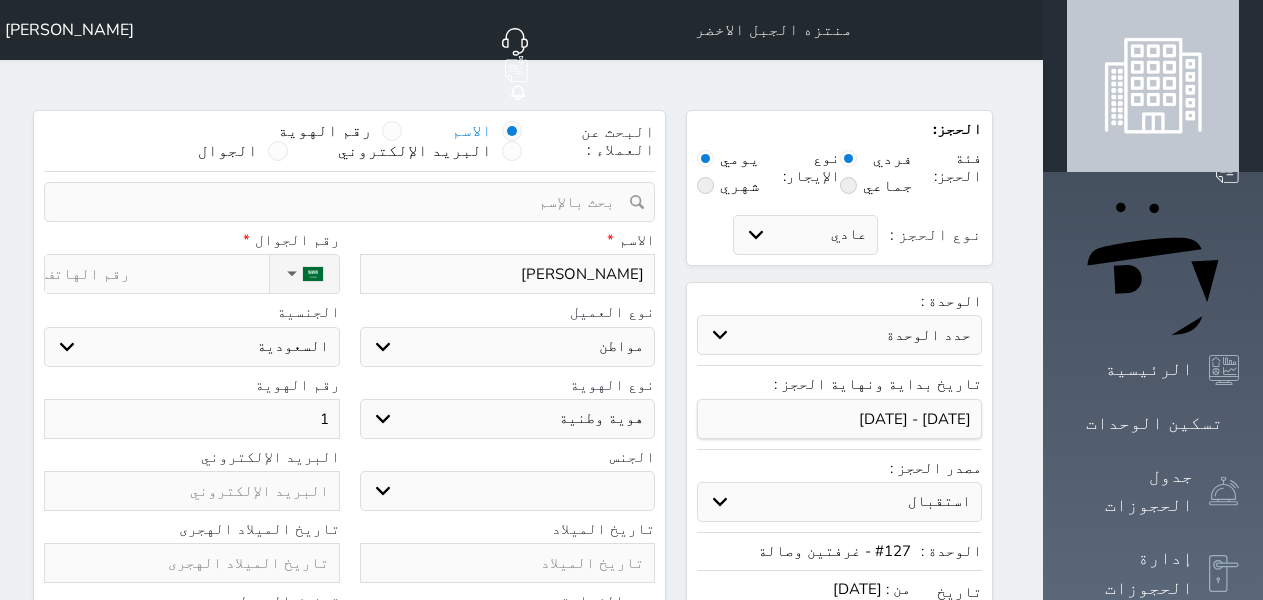 select 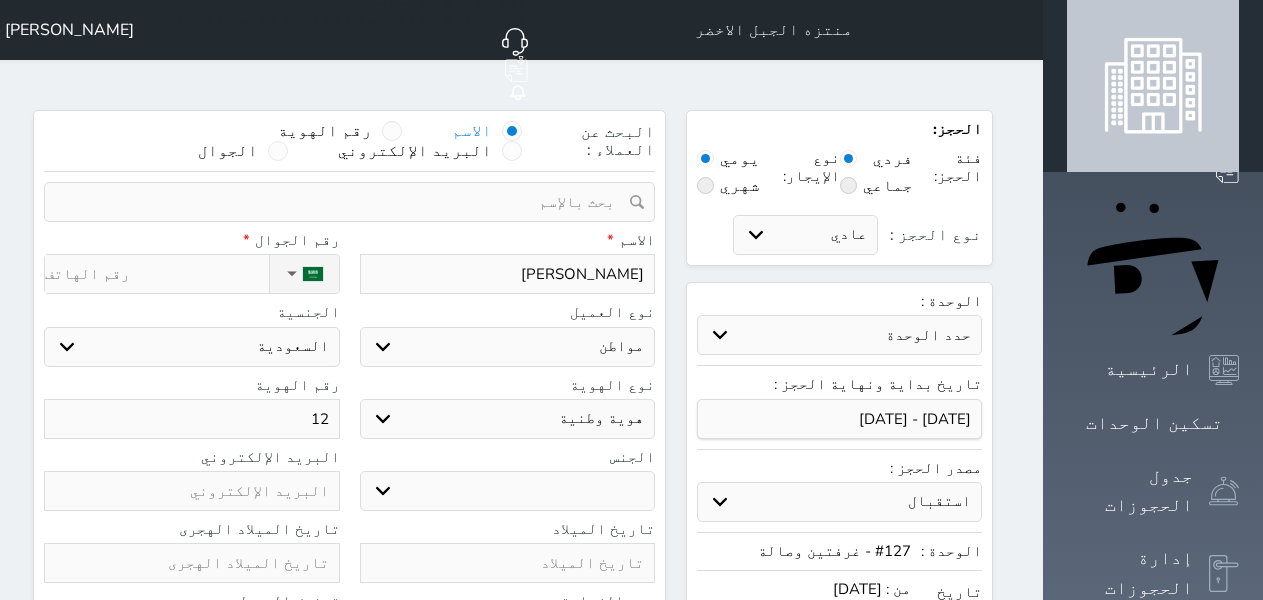 type on "1" 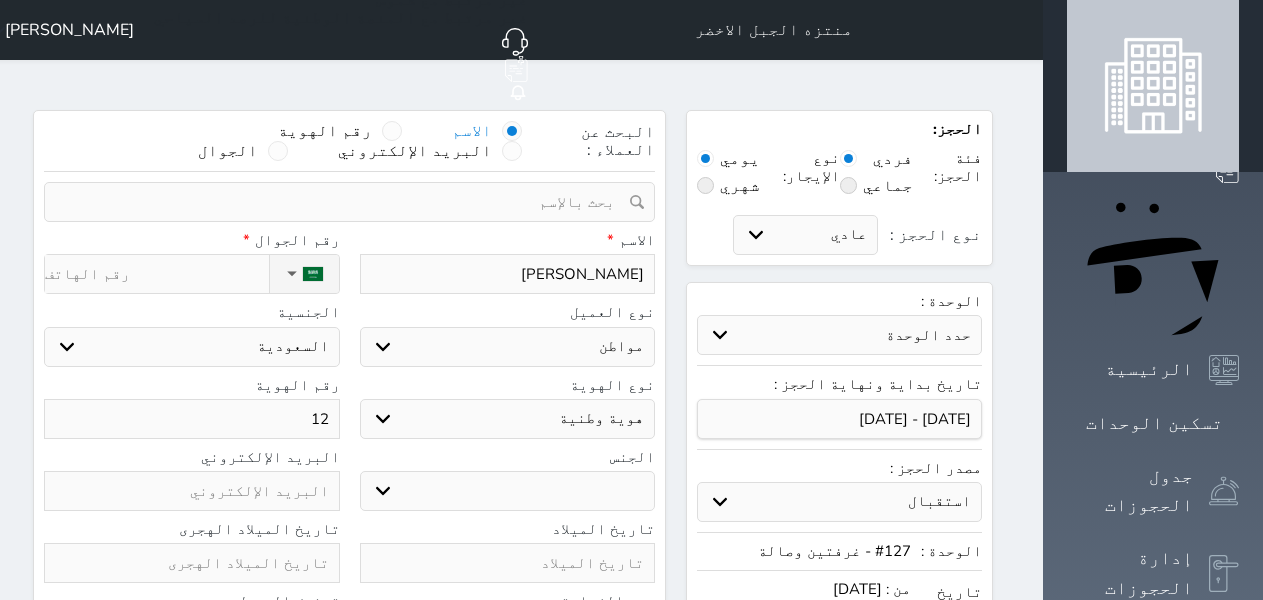 select 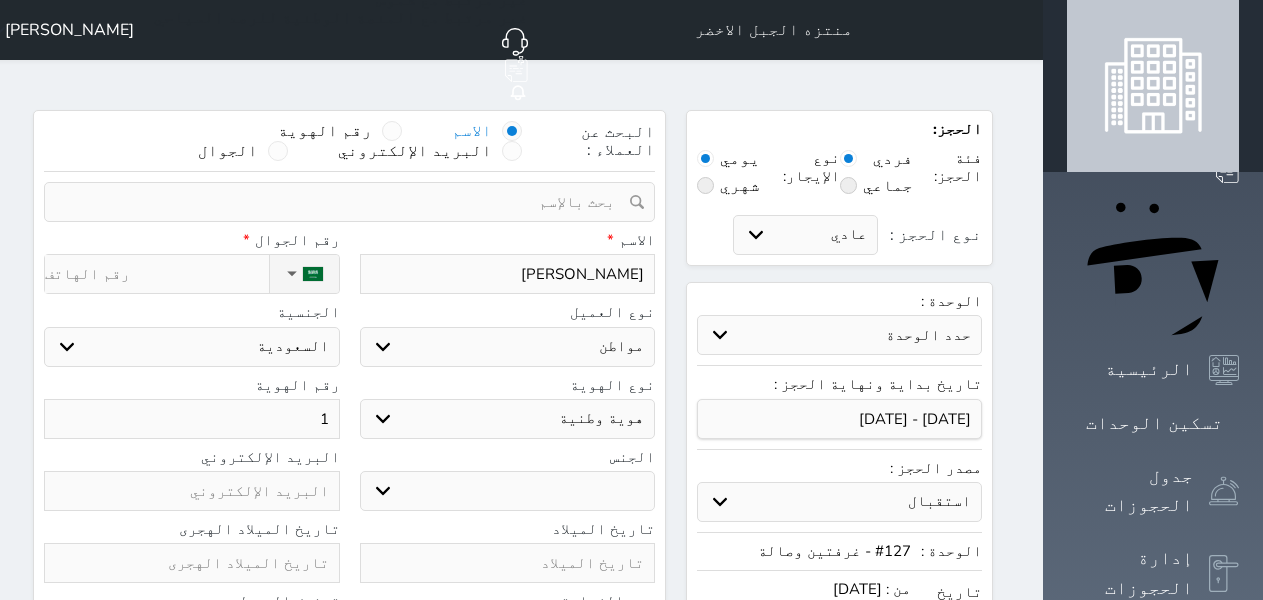 type on "10" 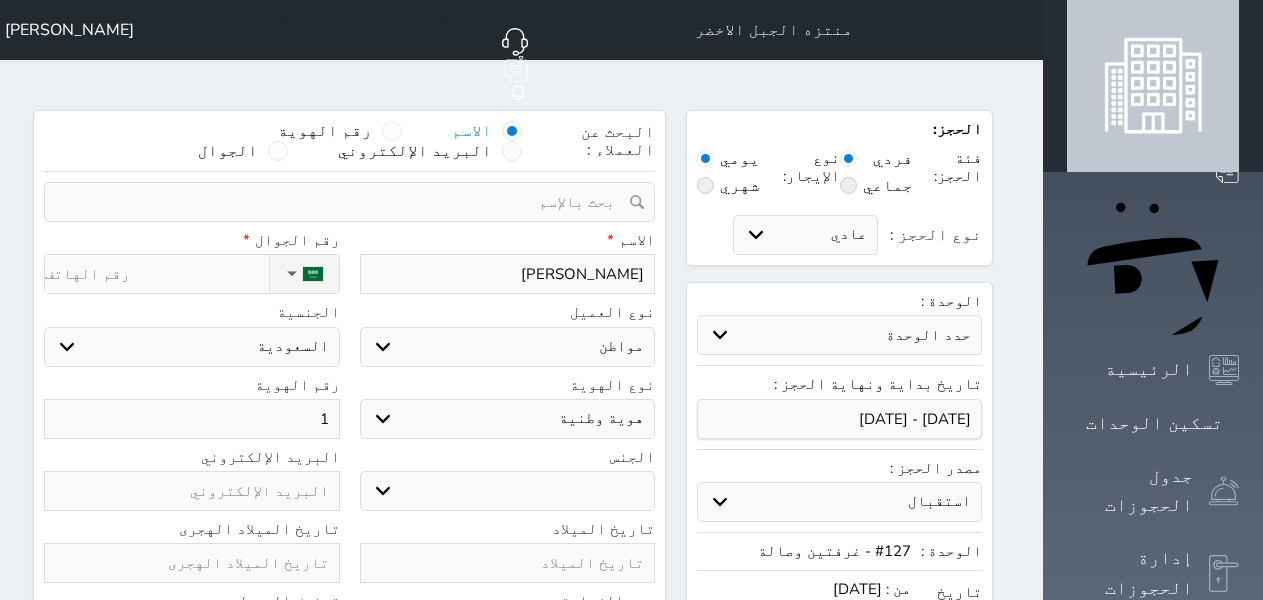 select 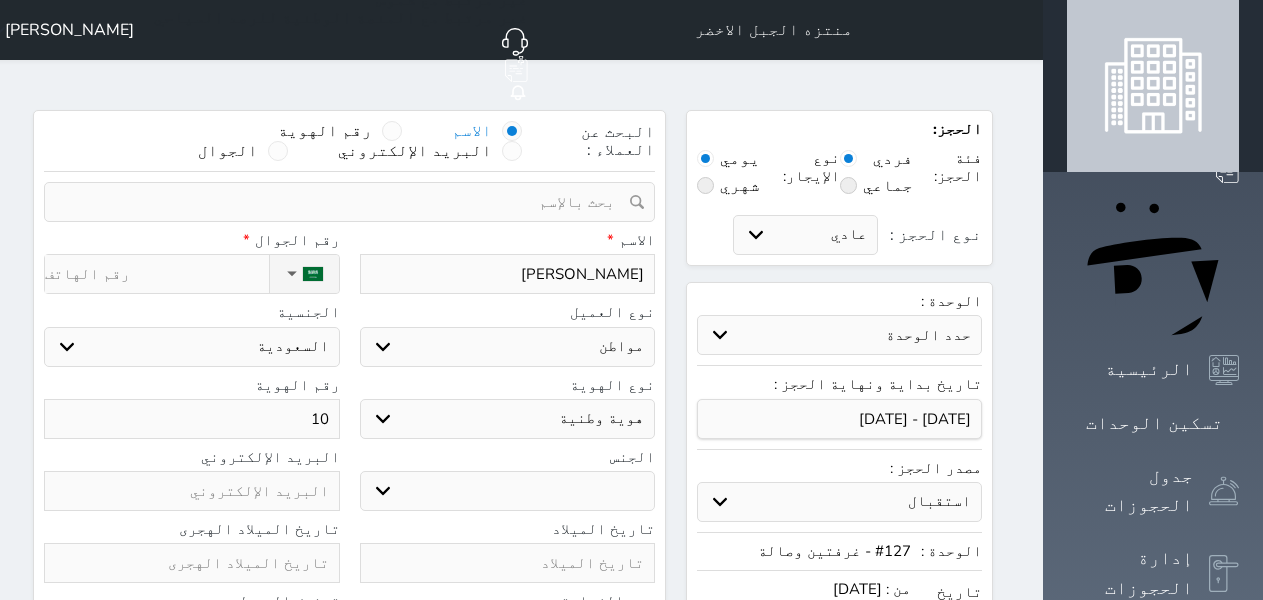 type on "102" 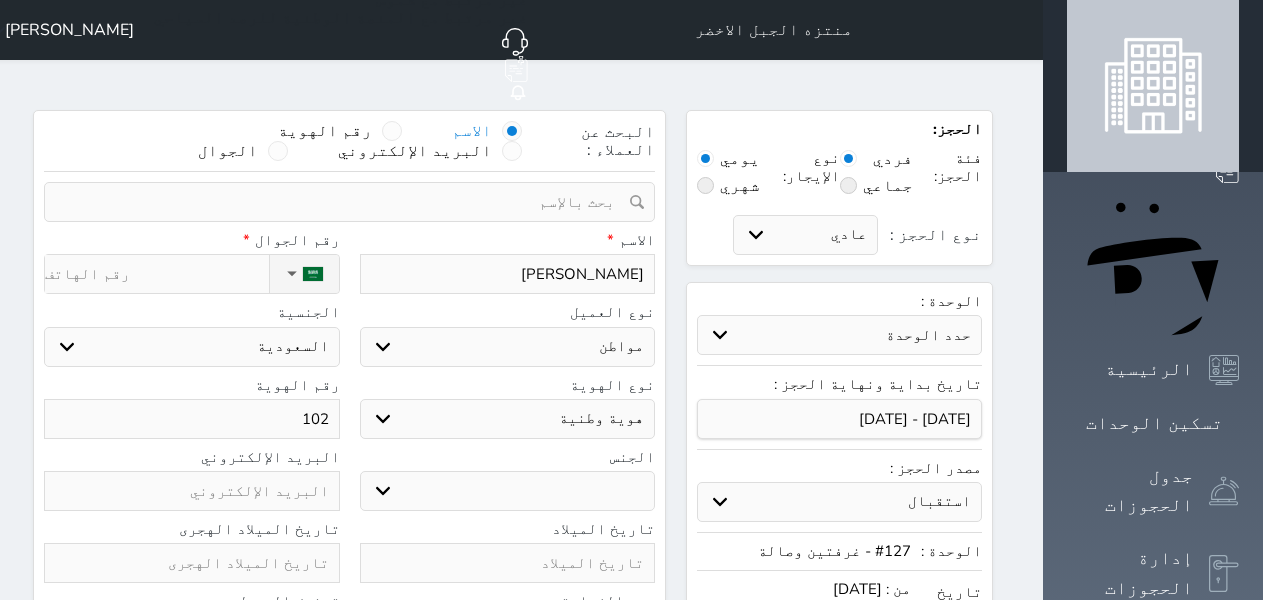 type on "1021" 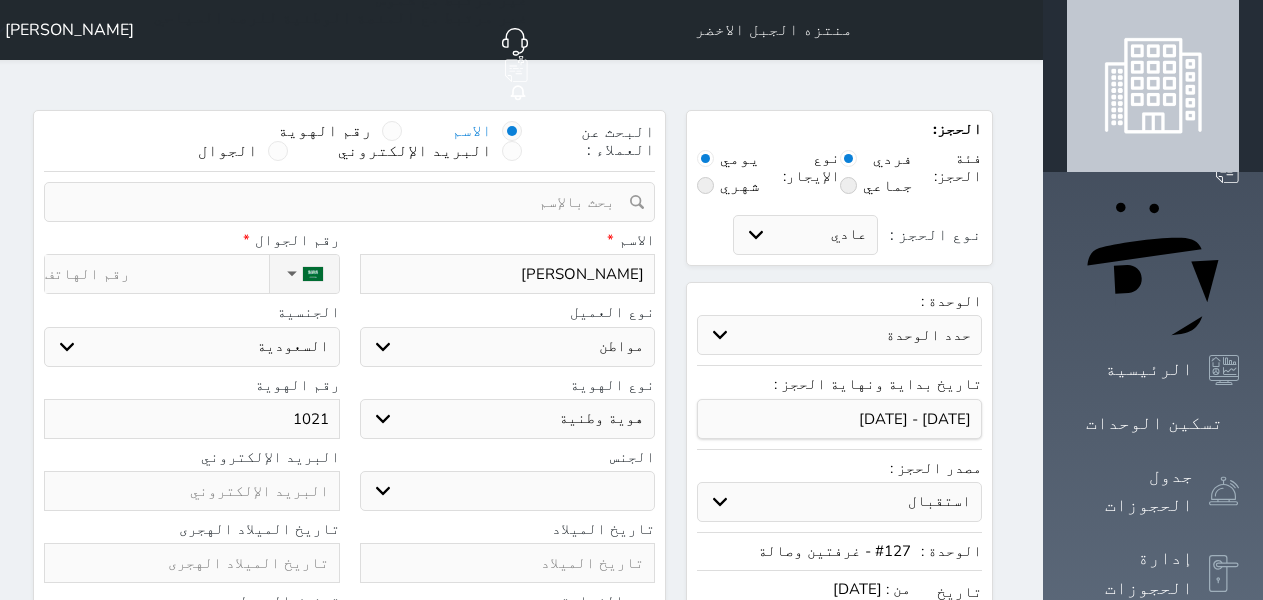 type on "10215" 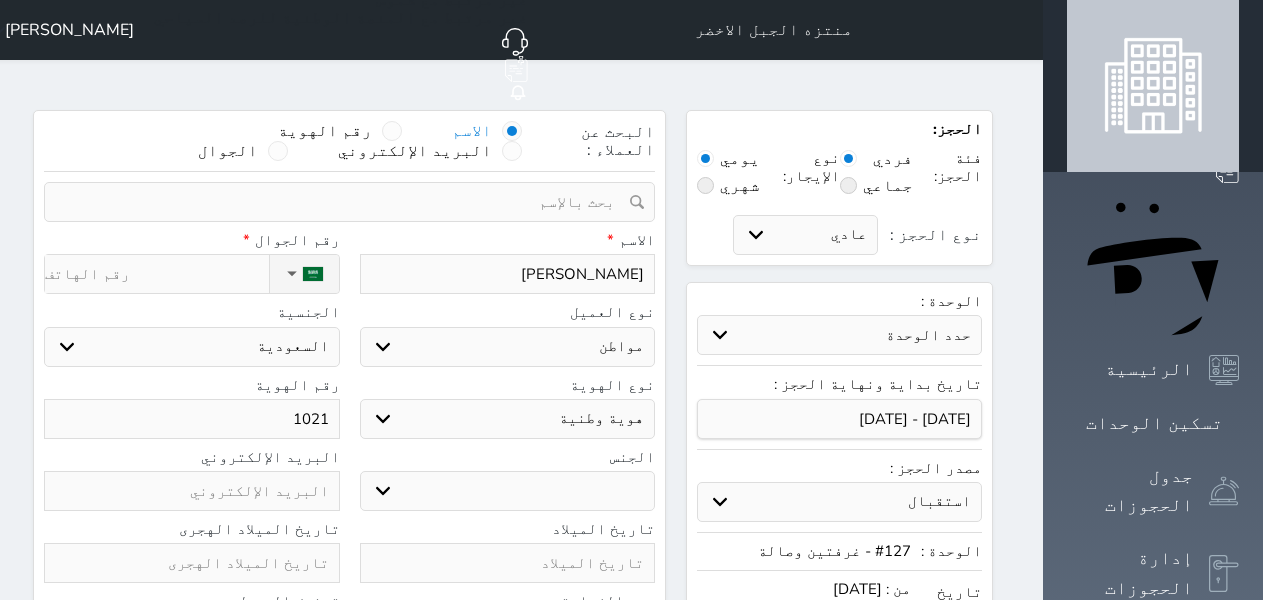 select 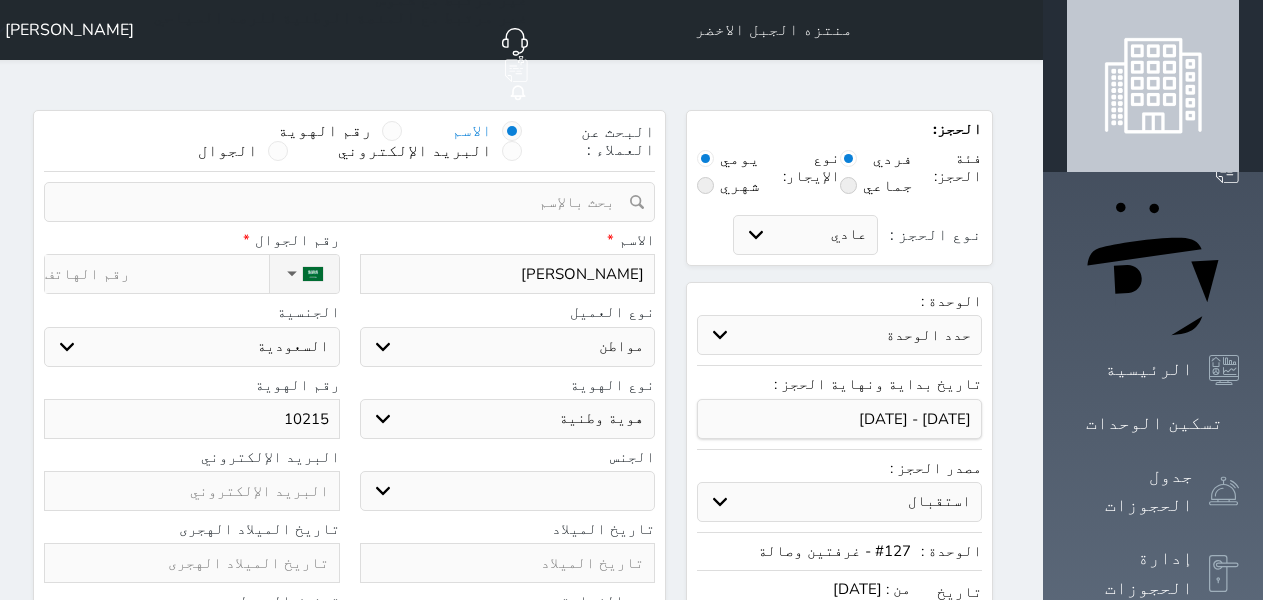 type on "102157" 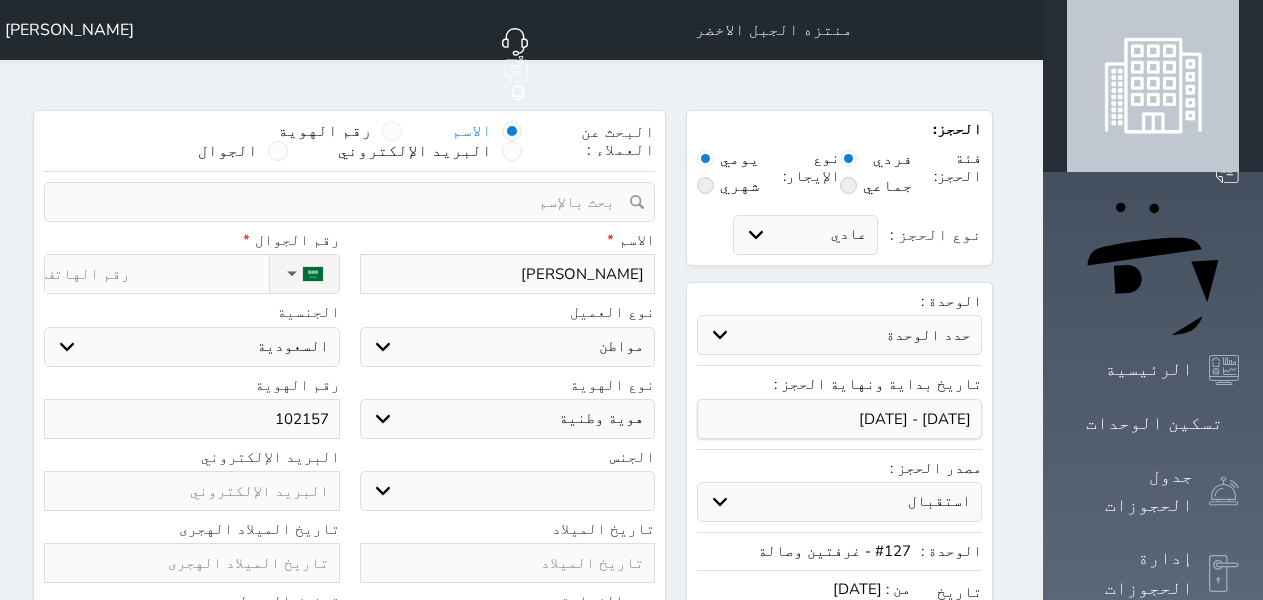 type on "1021572" 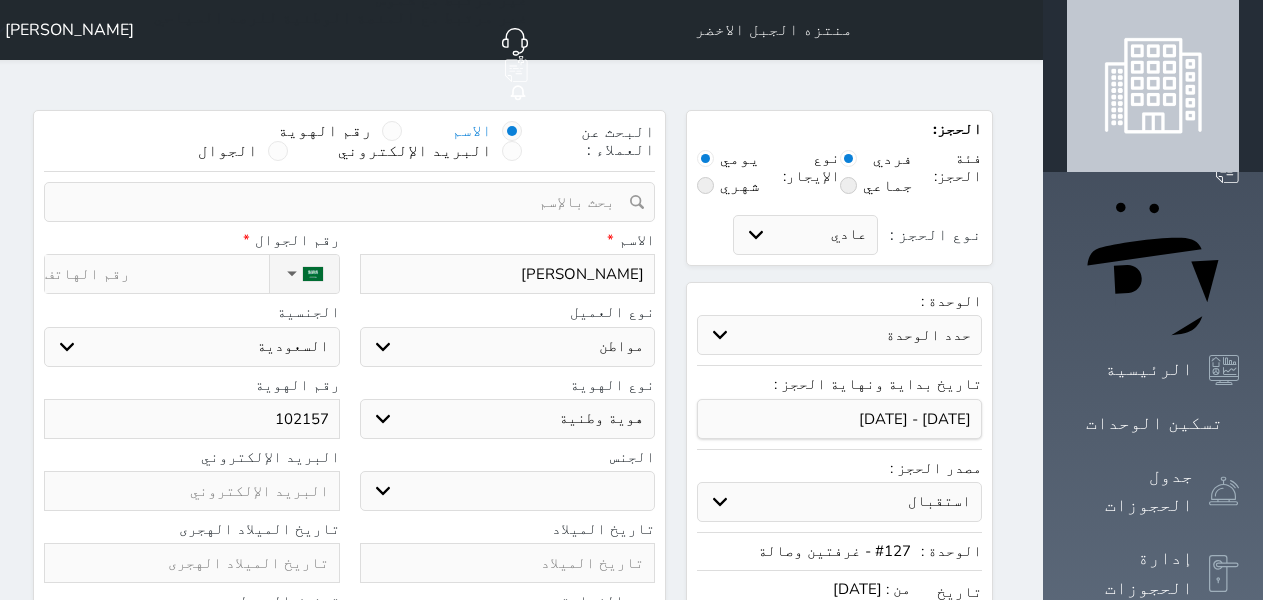 select 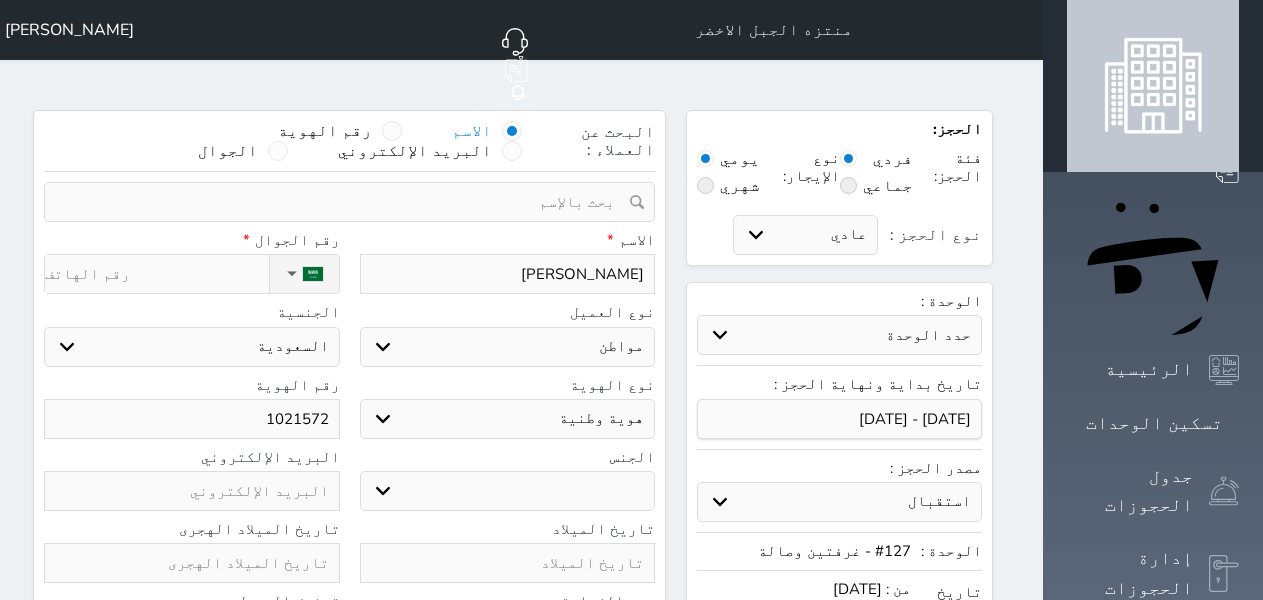 type on "10215729" 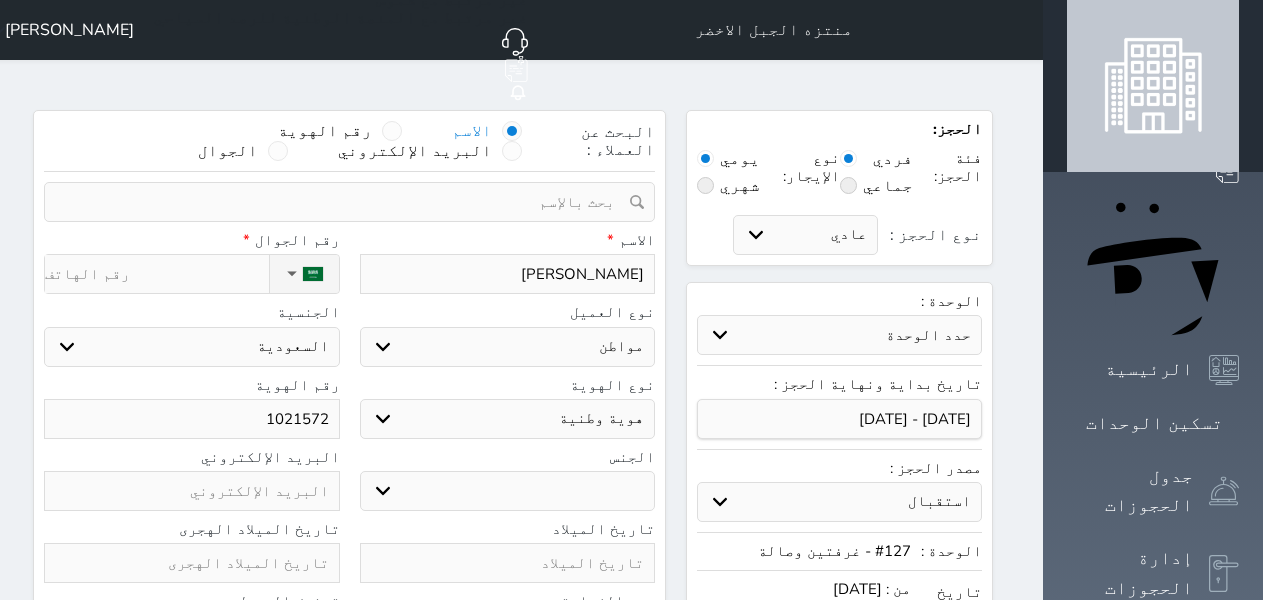 select 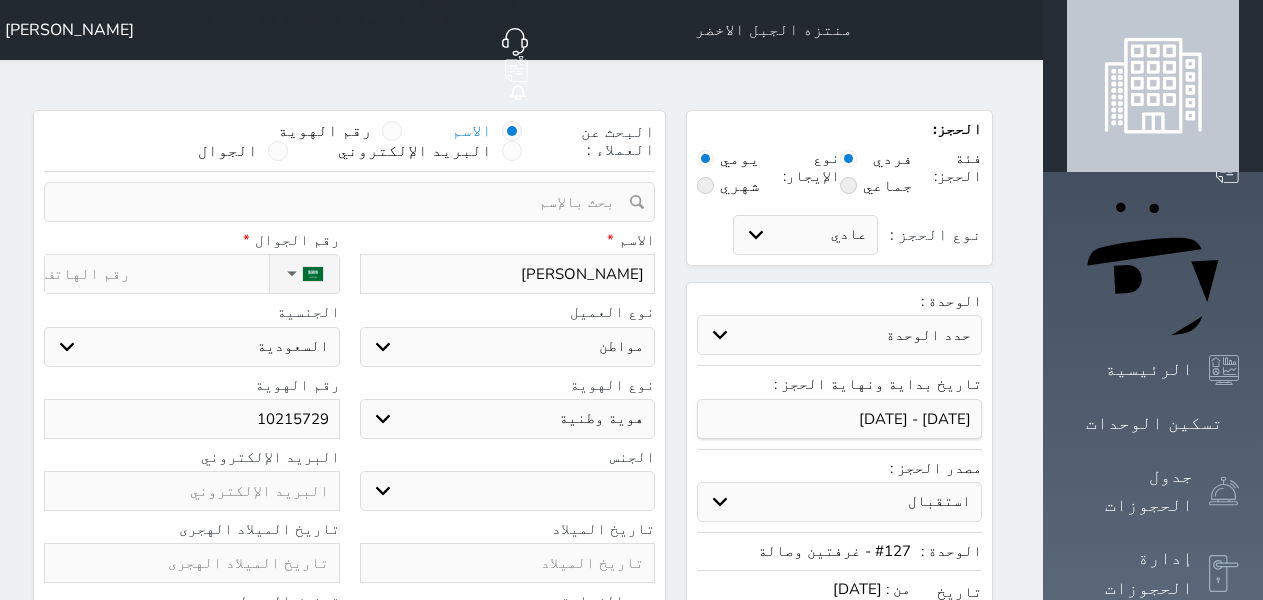 type on "102157299" 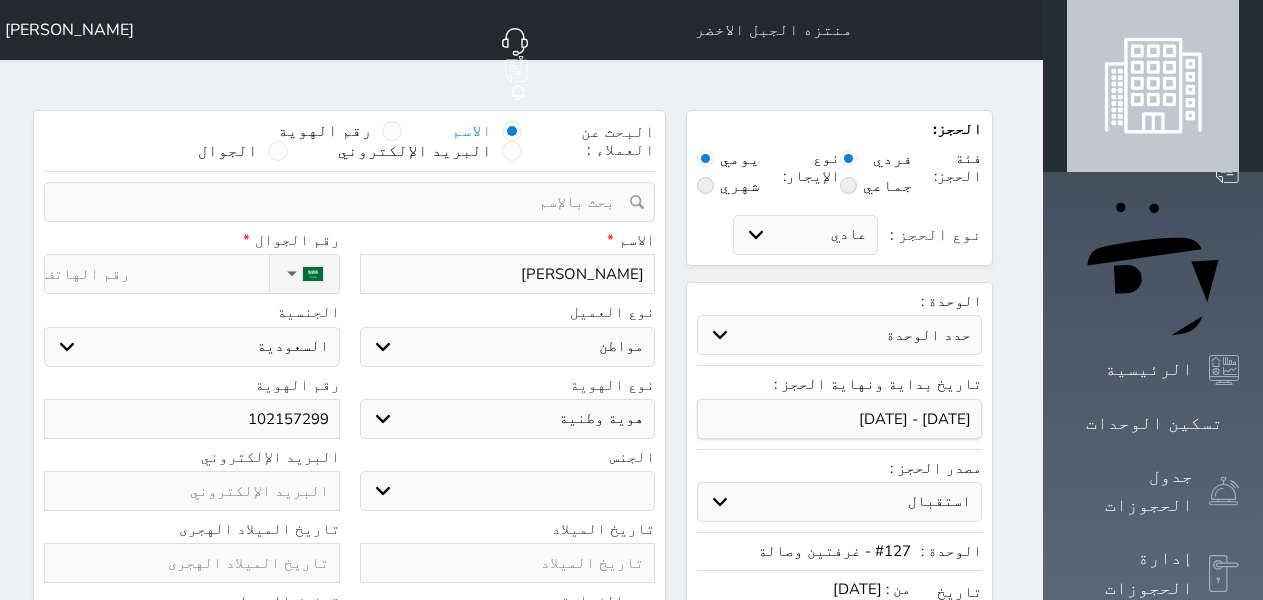 type on "1021572993" 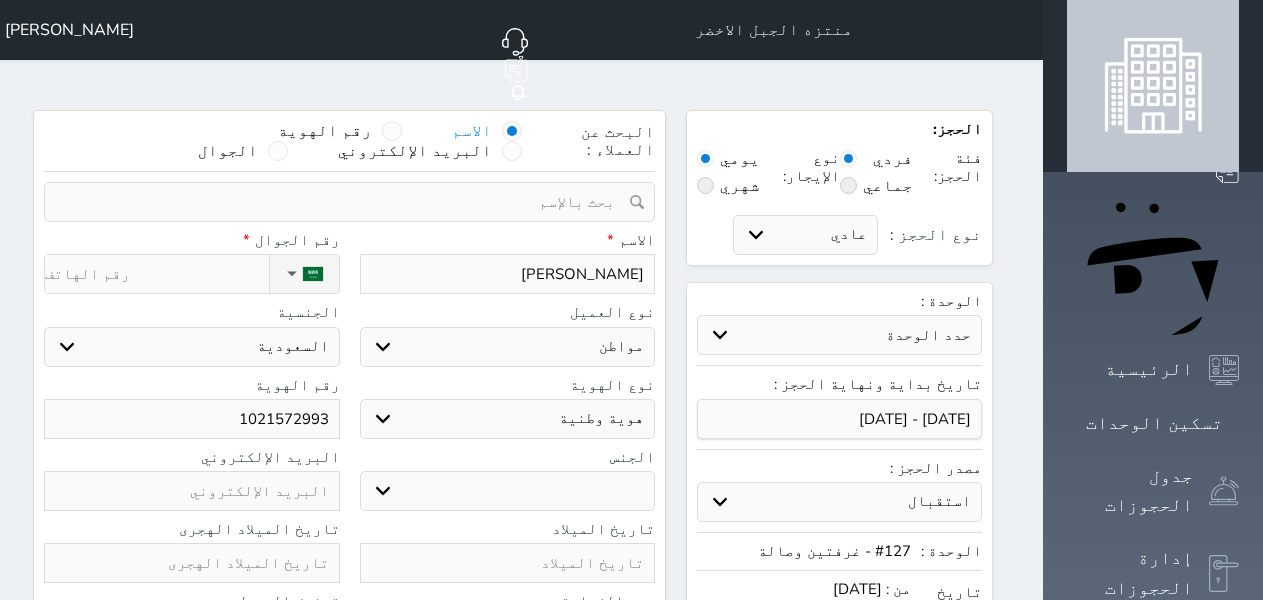 type on "1021572993" 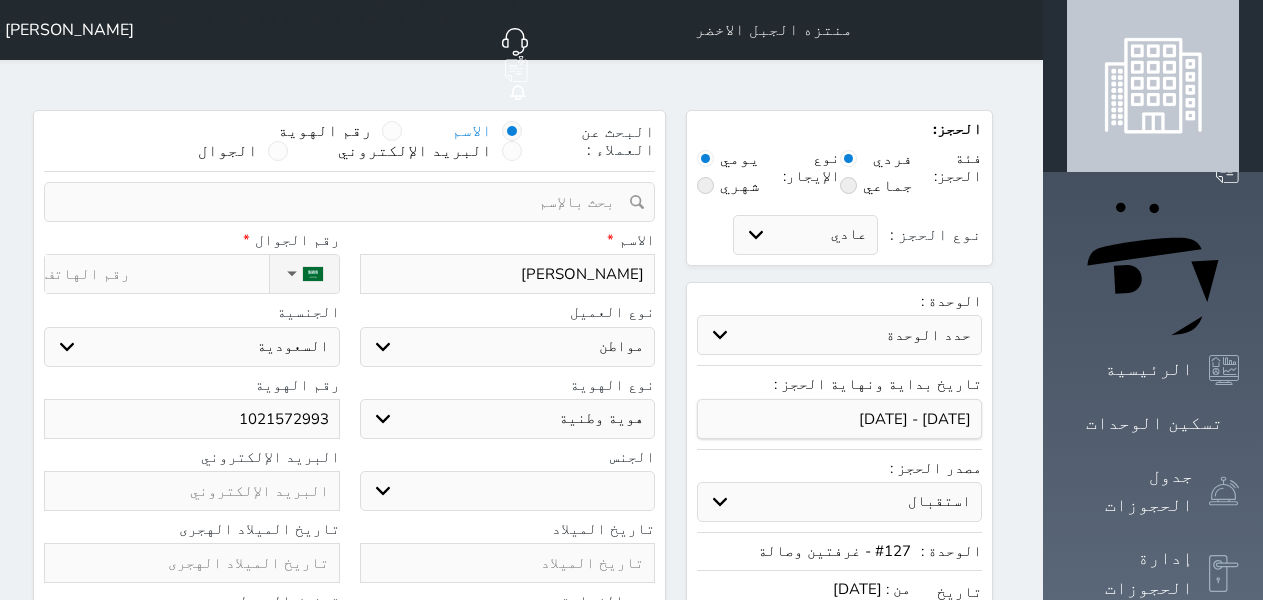 type on "0" 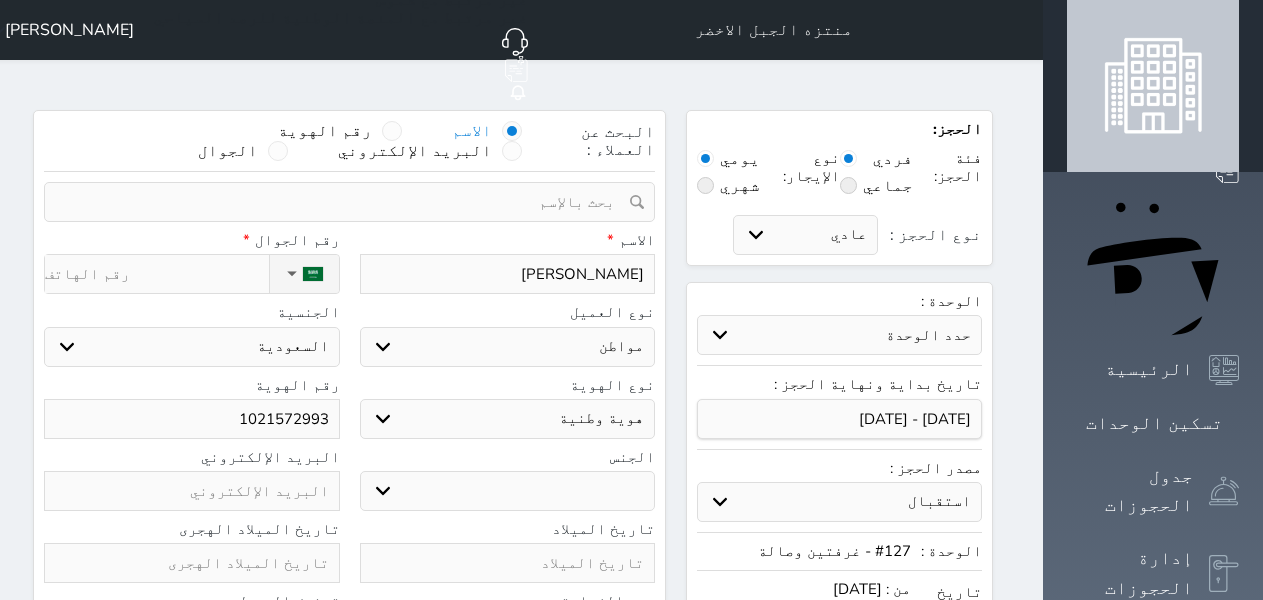 select 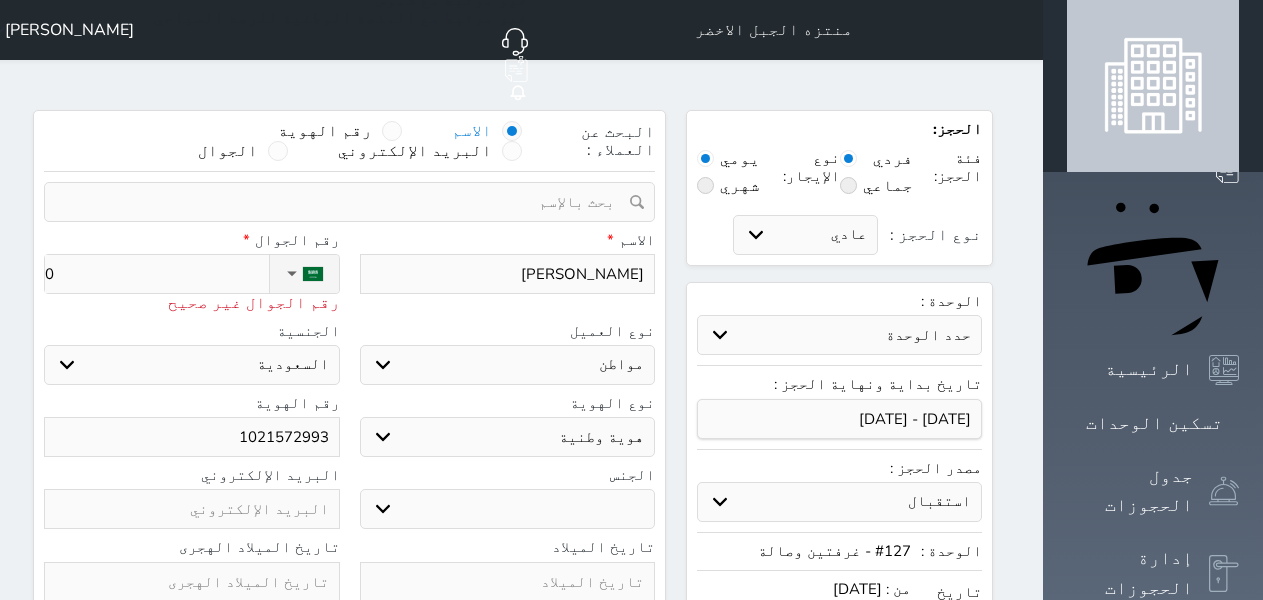 type on "05" 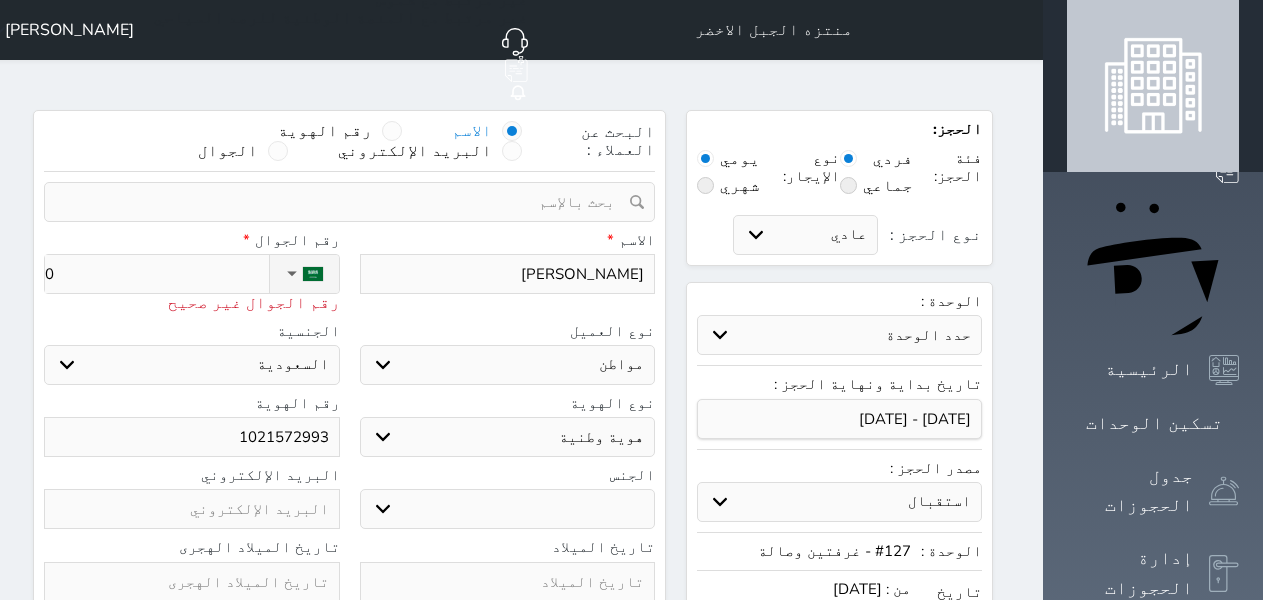 select 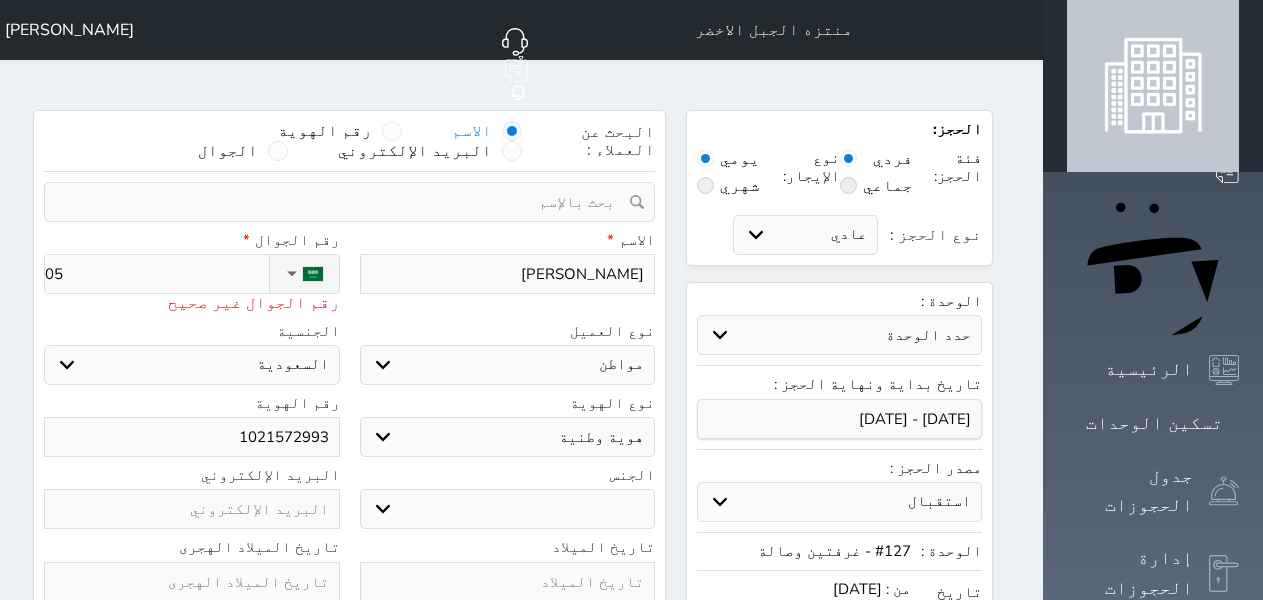 type on "050" 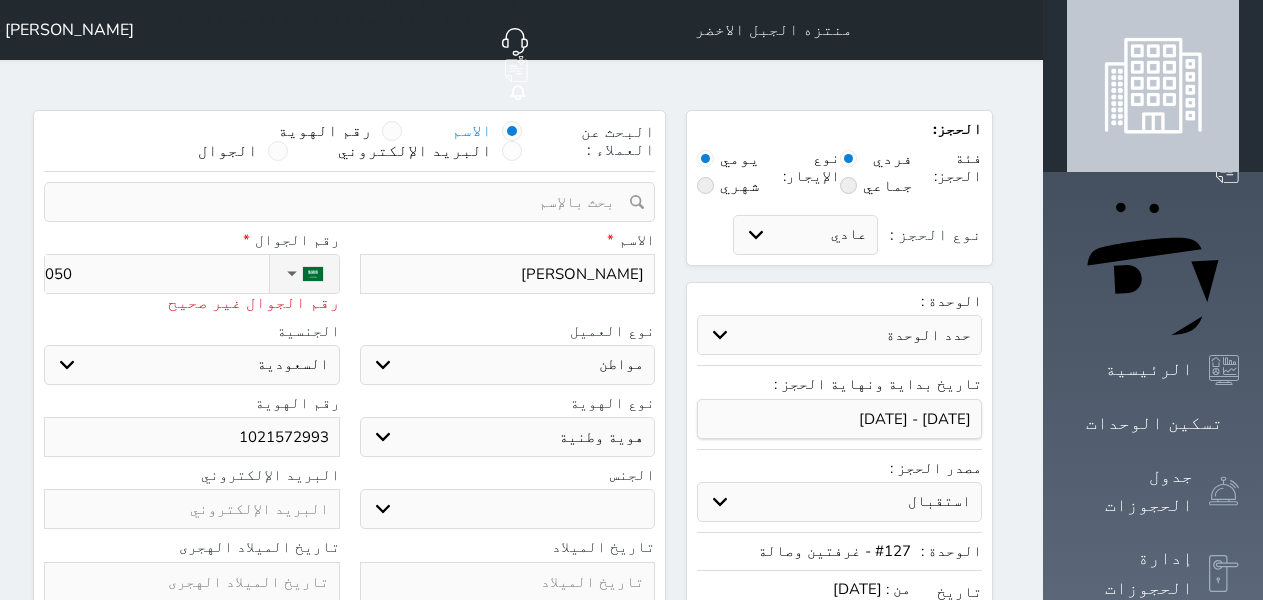 type on "0501" 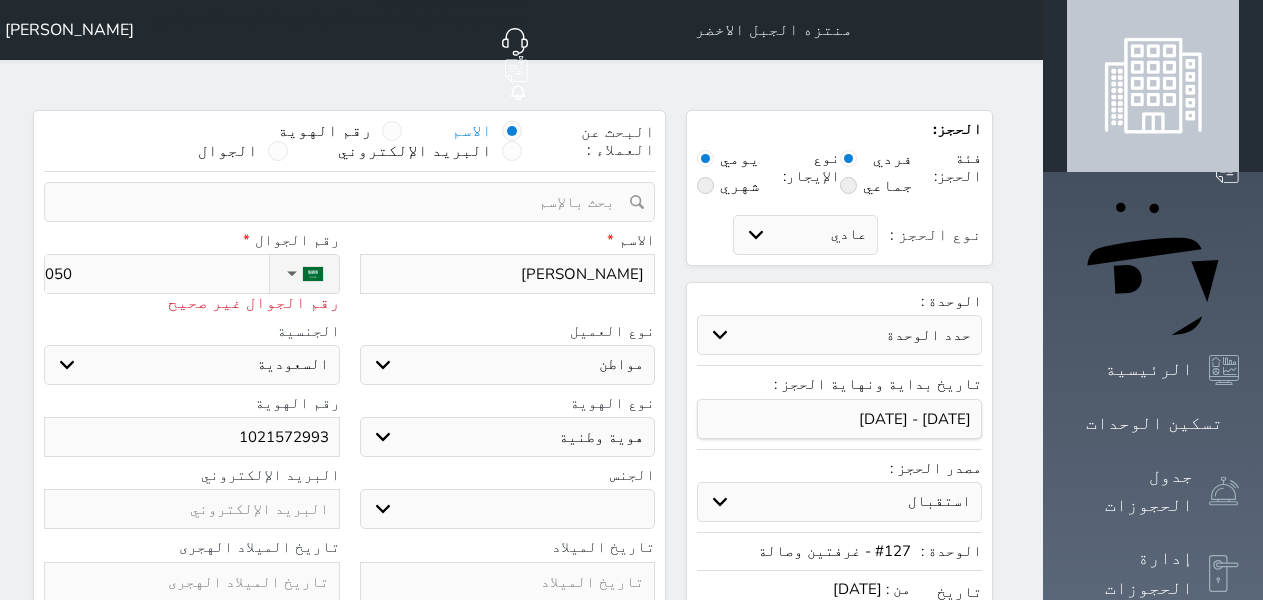 select 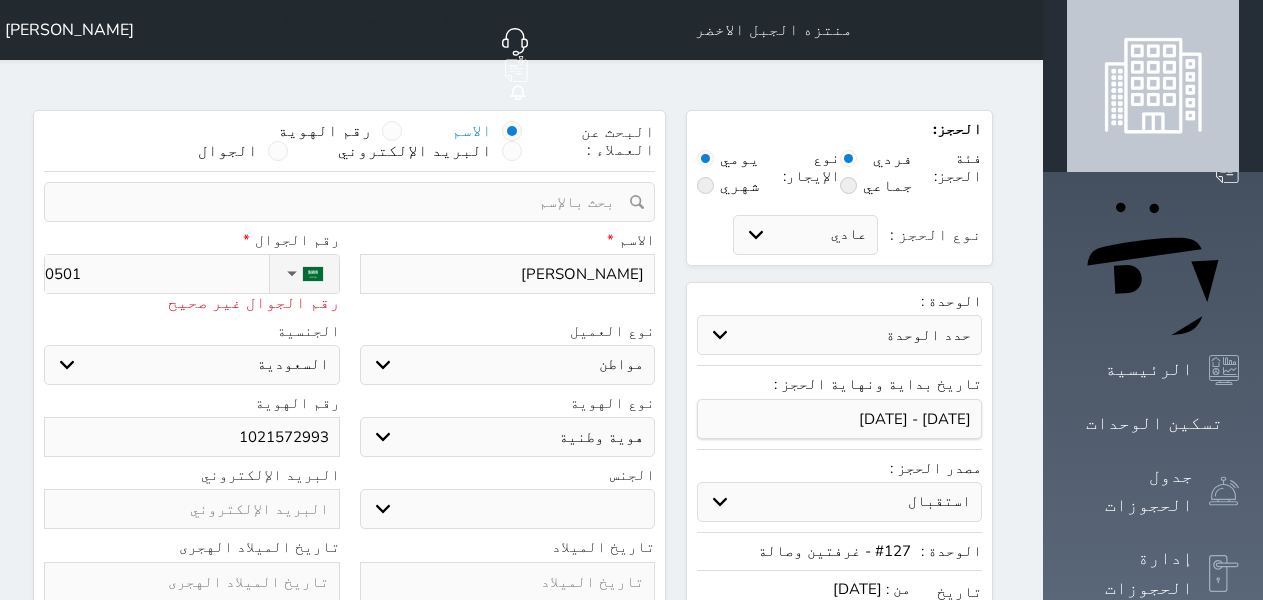 type on "05010" 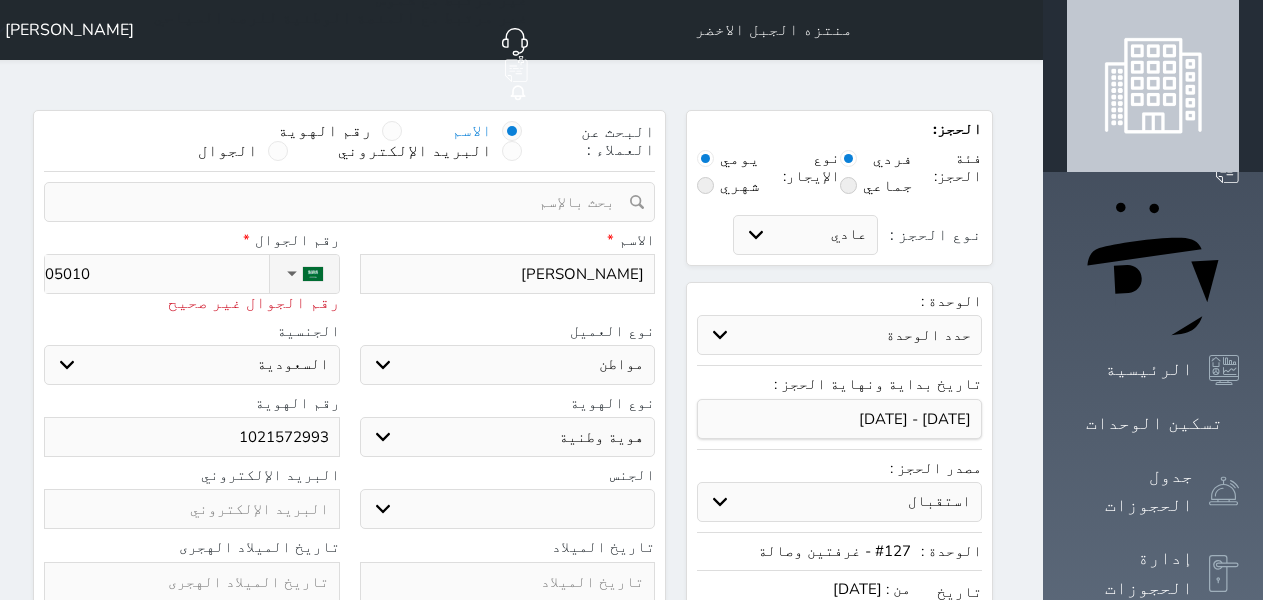 type on "050102" 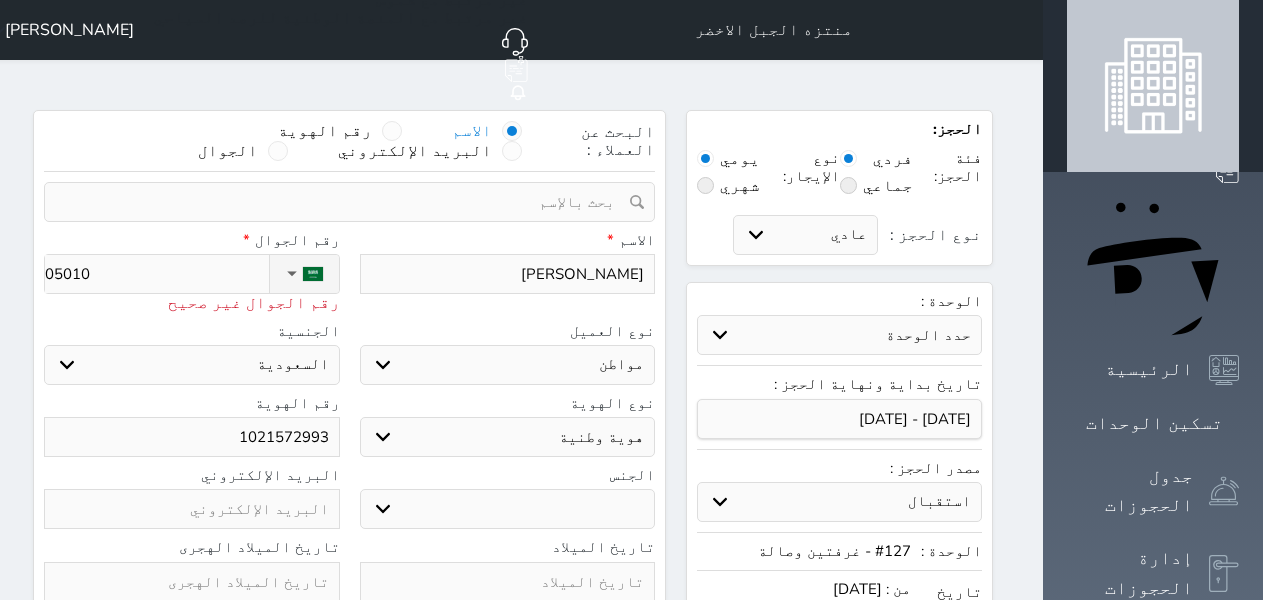 select 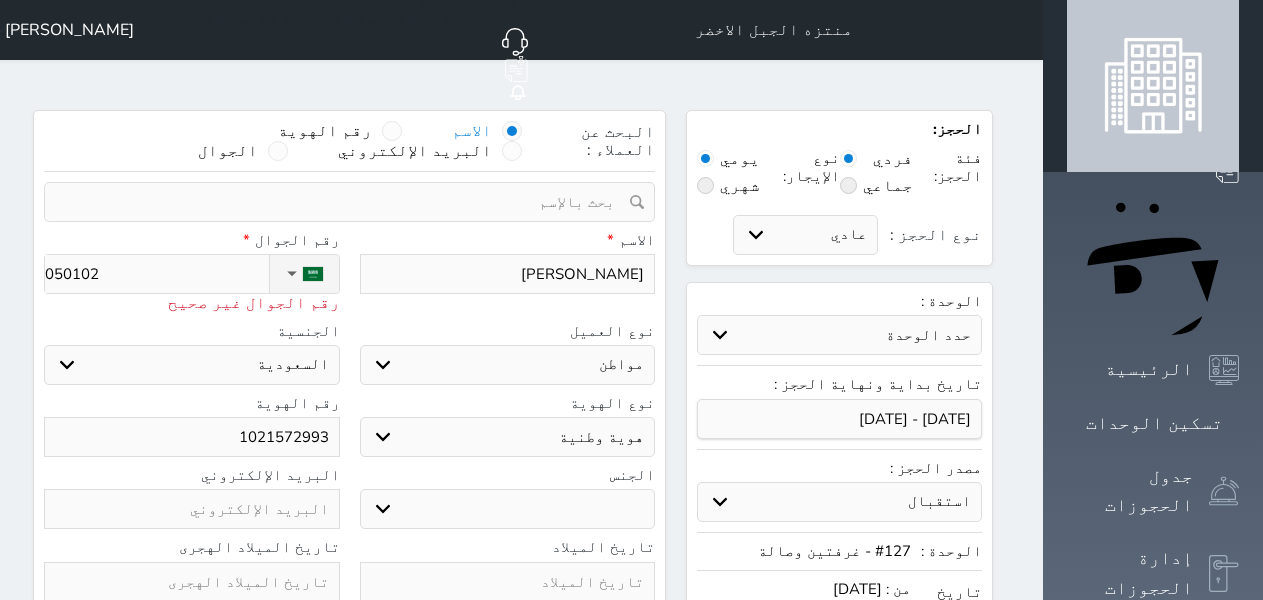type on "0501023" 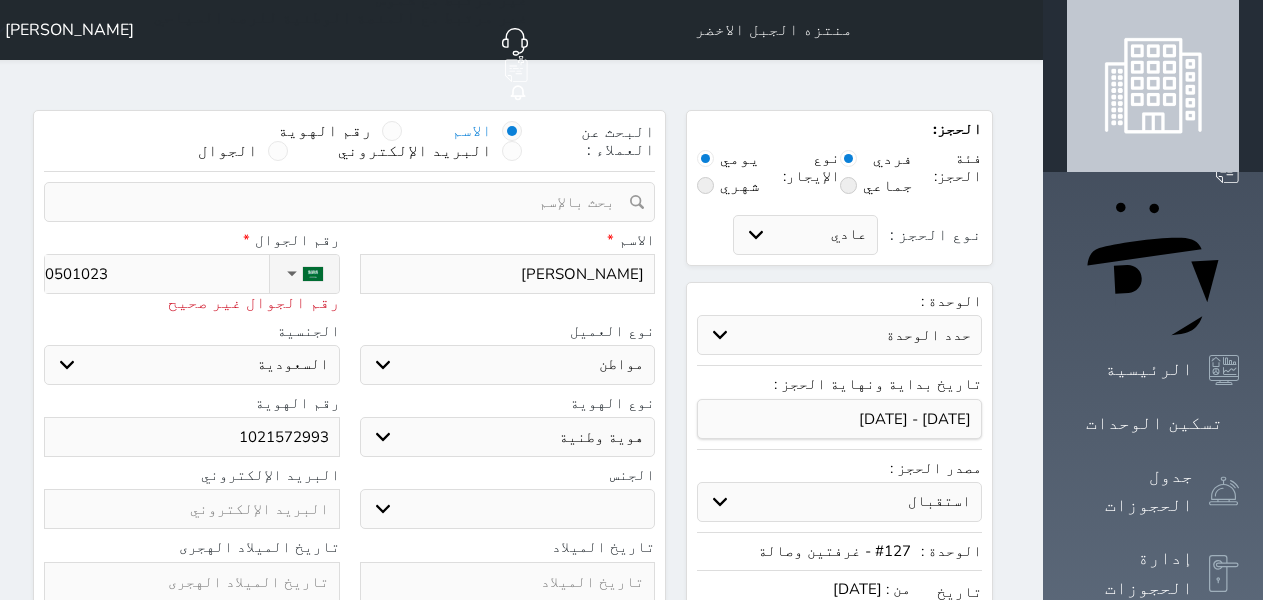 type on "05010234" 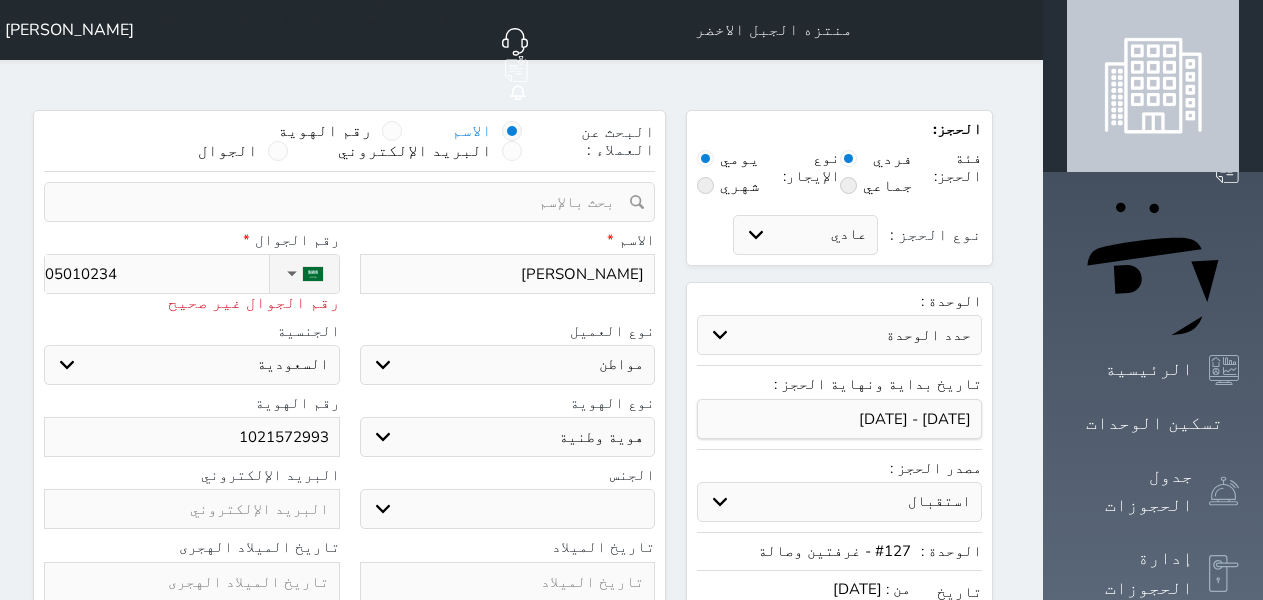 type on "050102343" 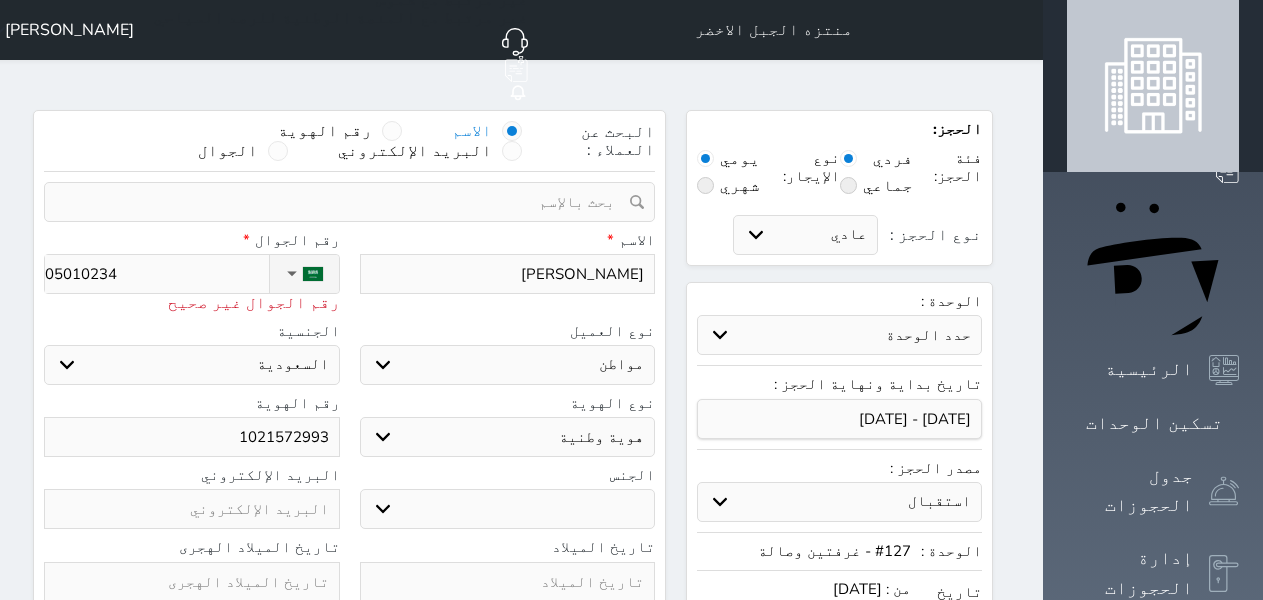 select 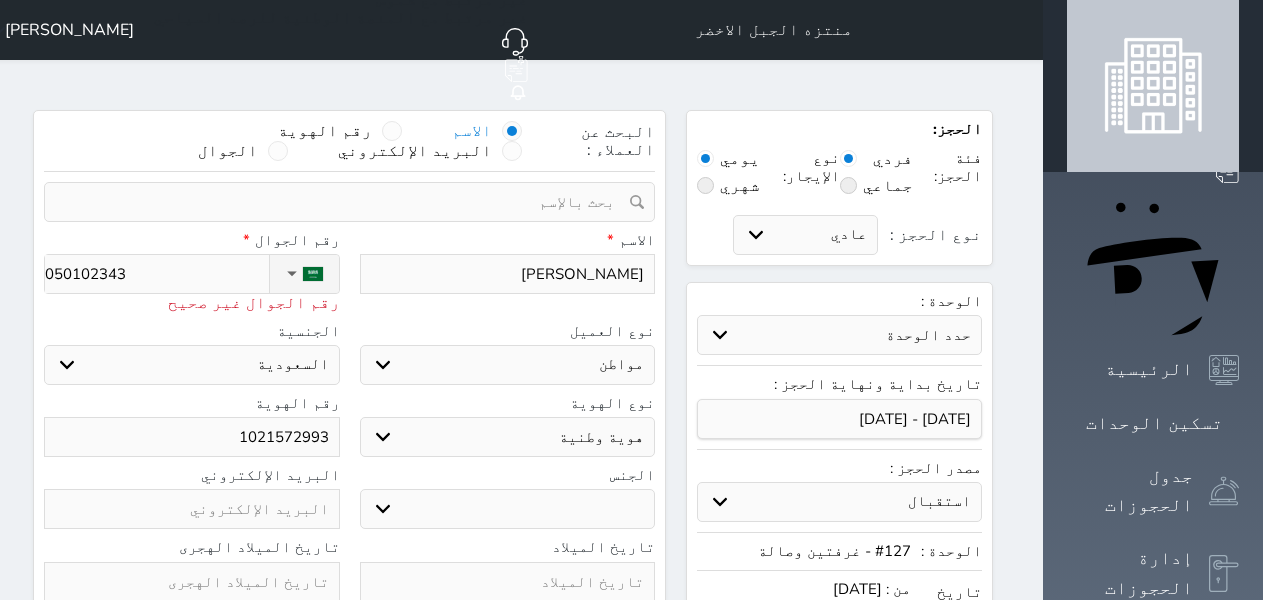type on "+966 50 102 3434" 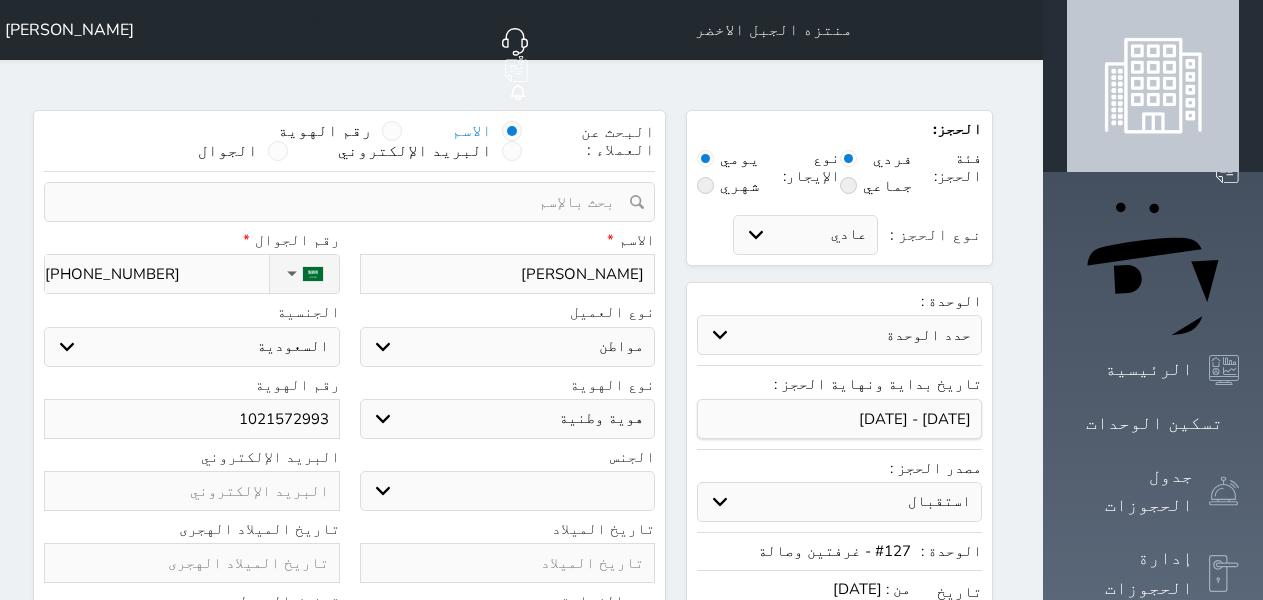 type on "+966 50 102 3434" 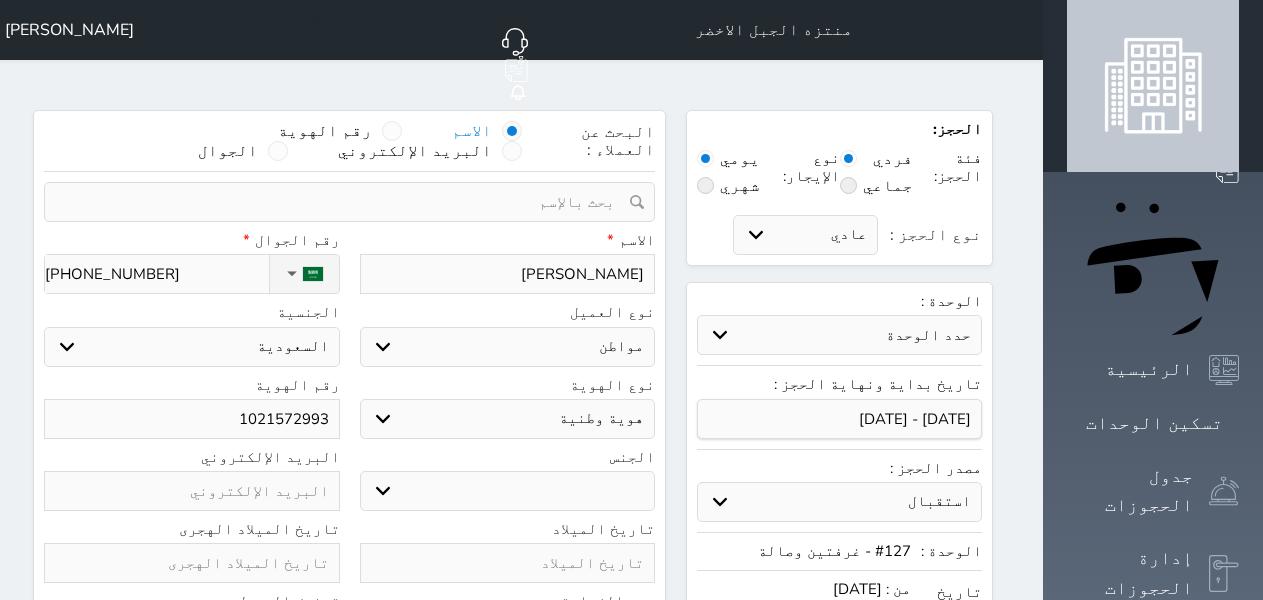select on "female" 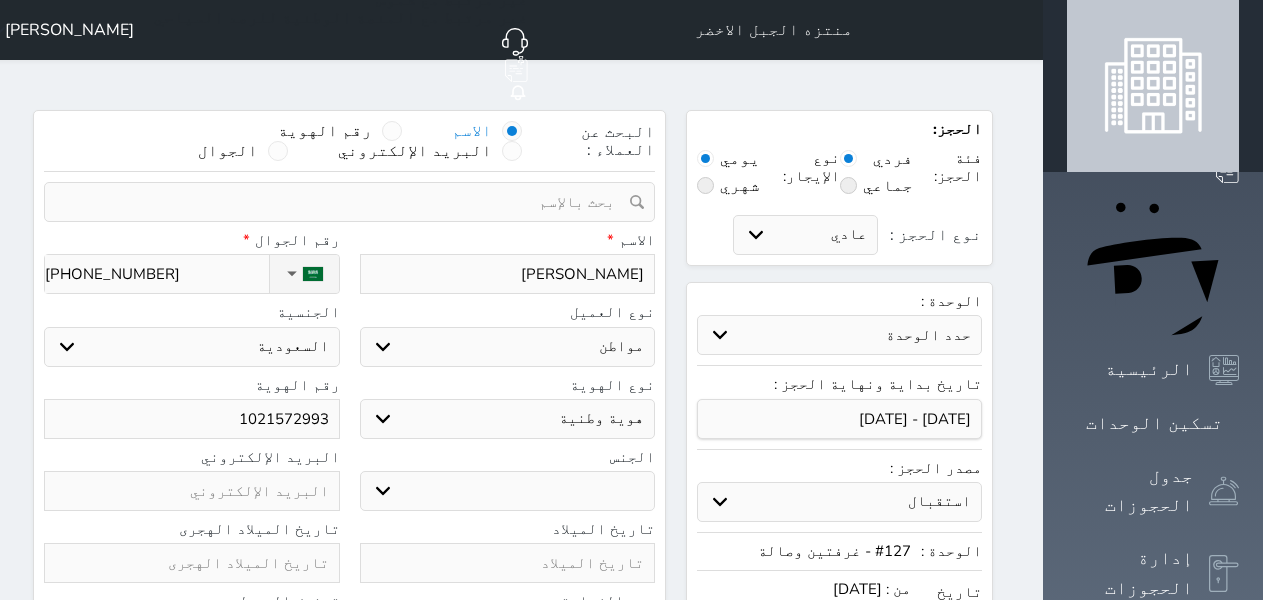 click on "ذكر   انثى" at bounding box center [508, 491] 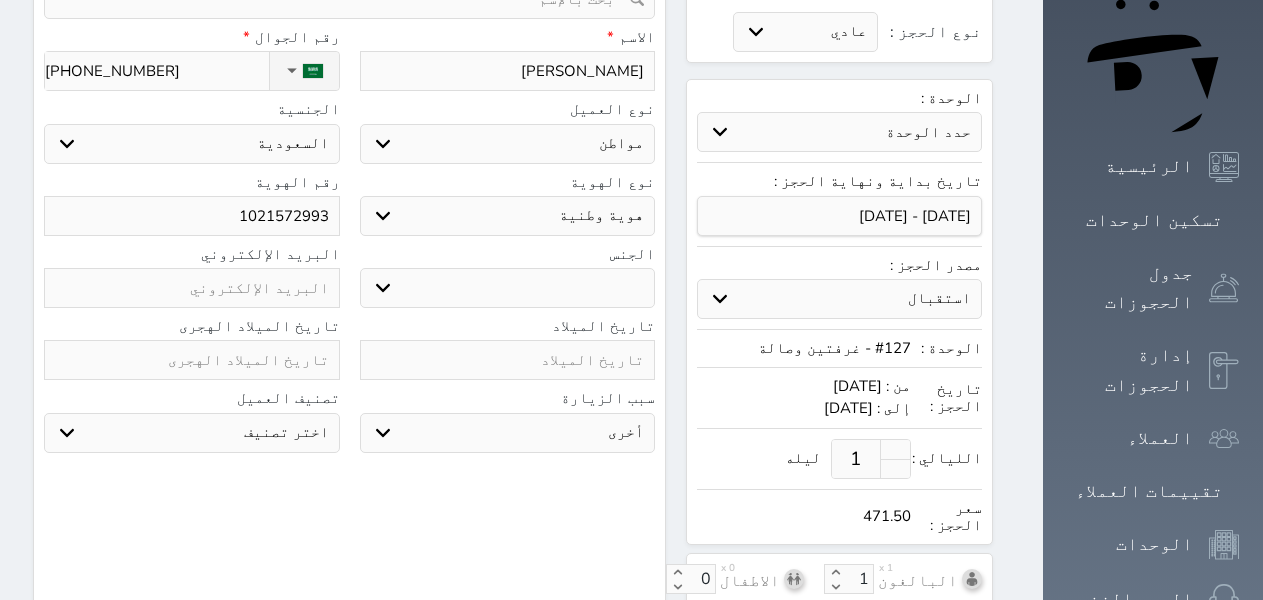 scroll, scrollTop: 500, scrollLeft: 0, axis: vertical 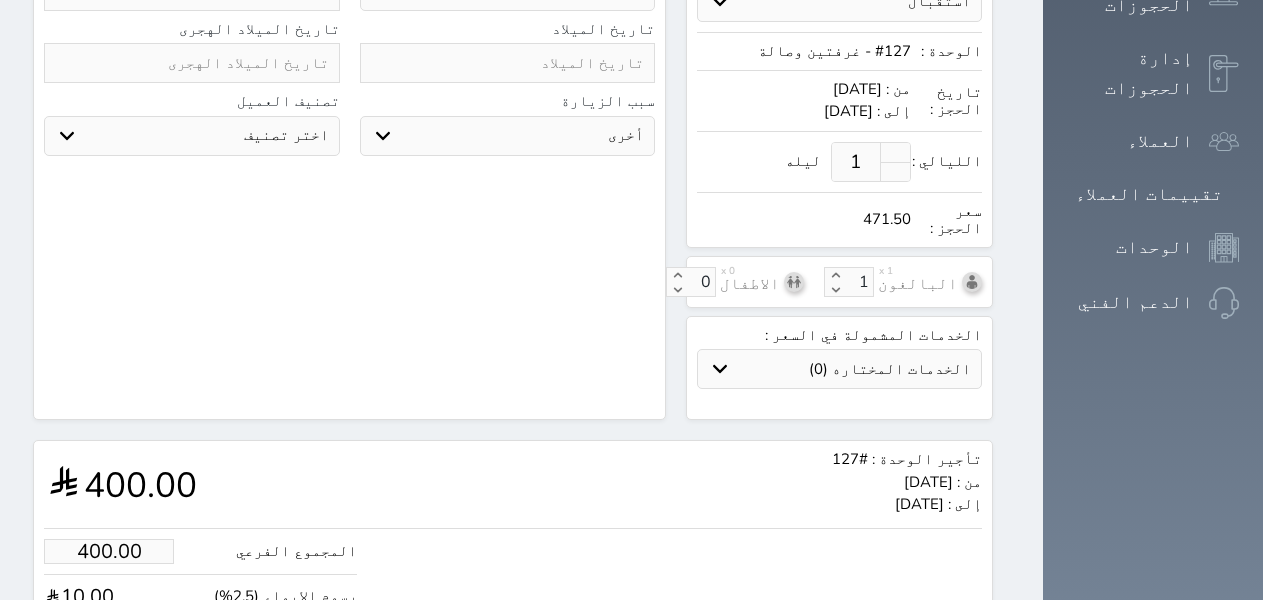 click on "ضريبة القيمة المضافة (15%)    61.50" at bounding box center (200, 646) 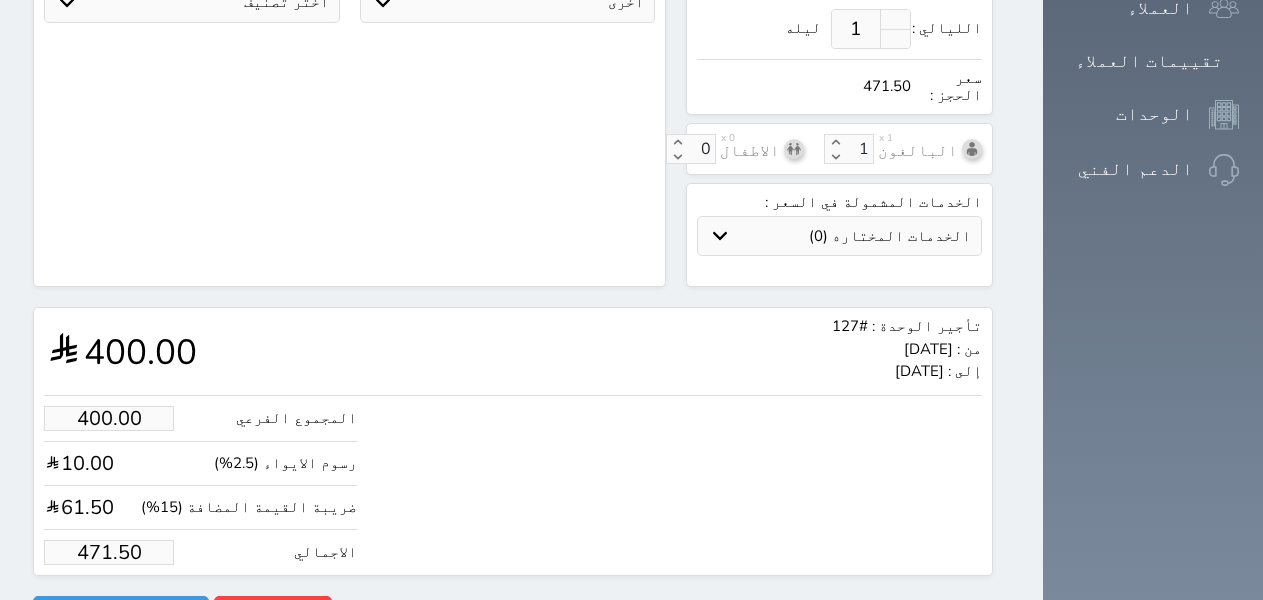 drag, startPoint x: 134, startPoint y: 594, endPoint x: 27, endPoint y: 607, distance: 107.78683 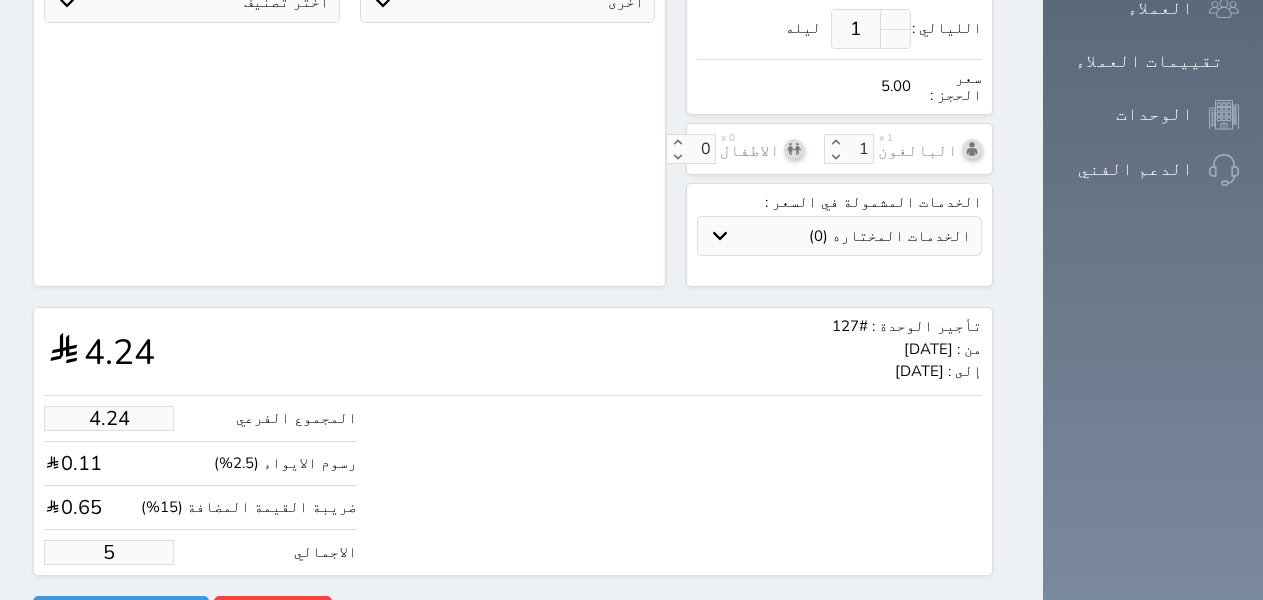 type on "42.42" 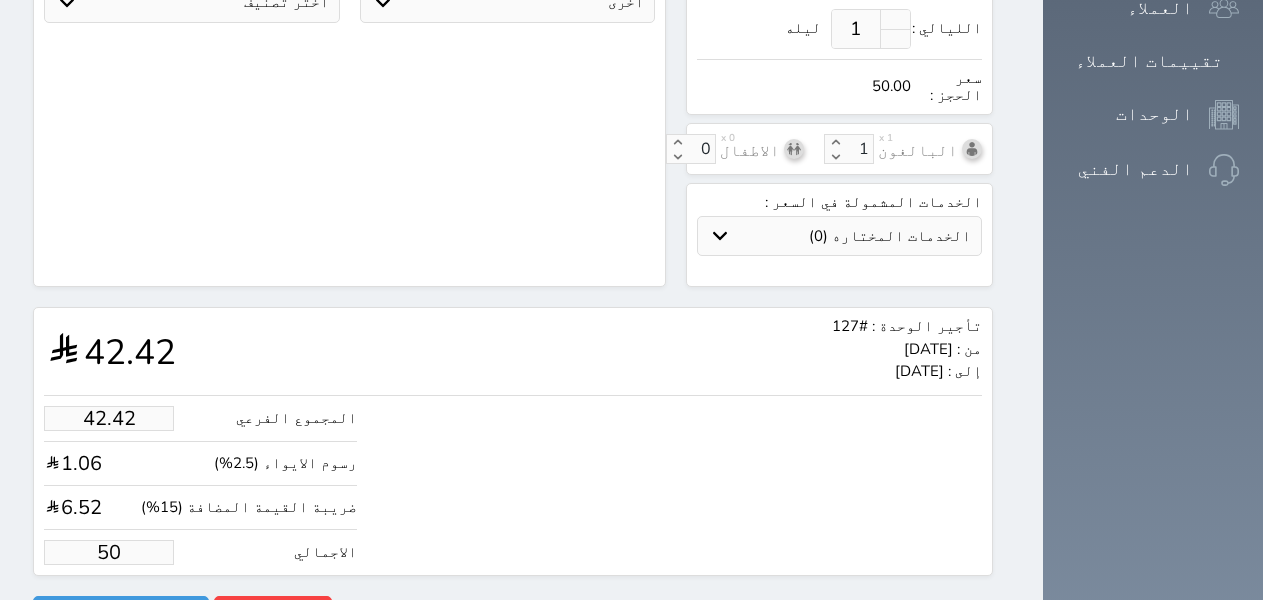 type on "500" 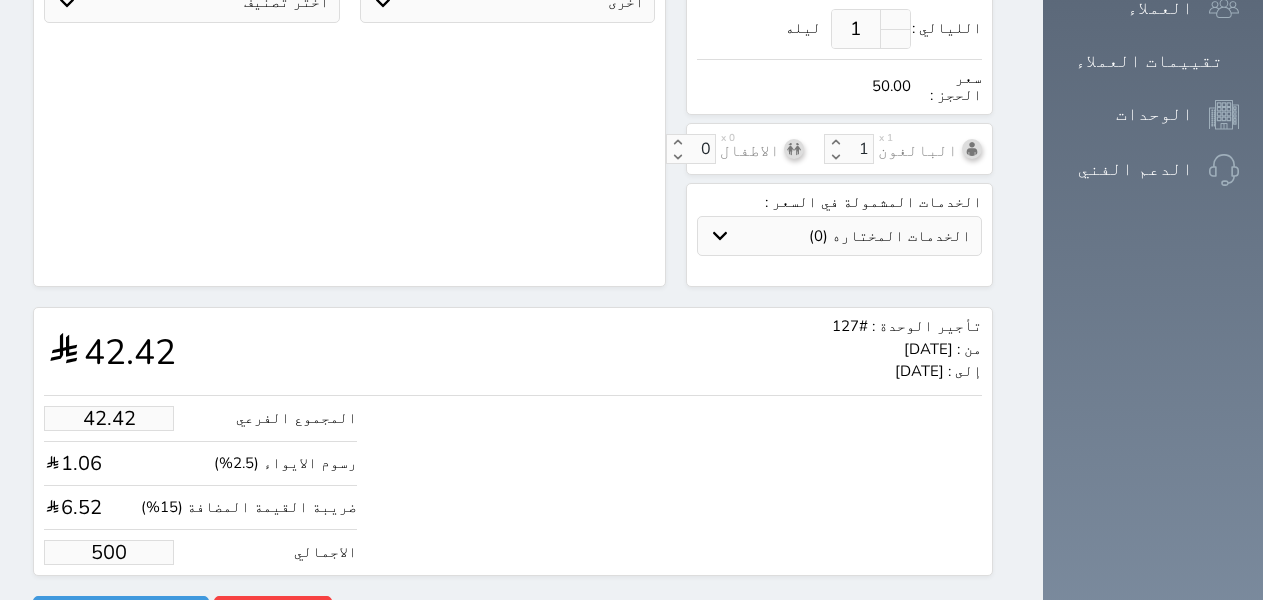 type on "424.18" 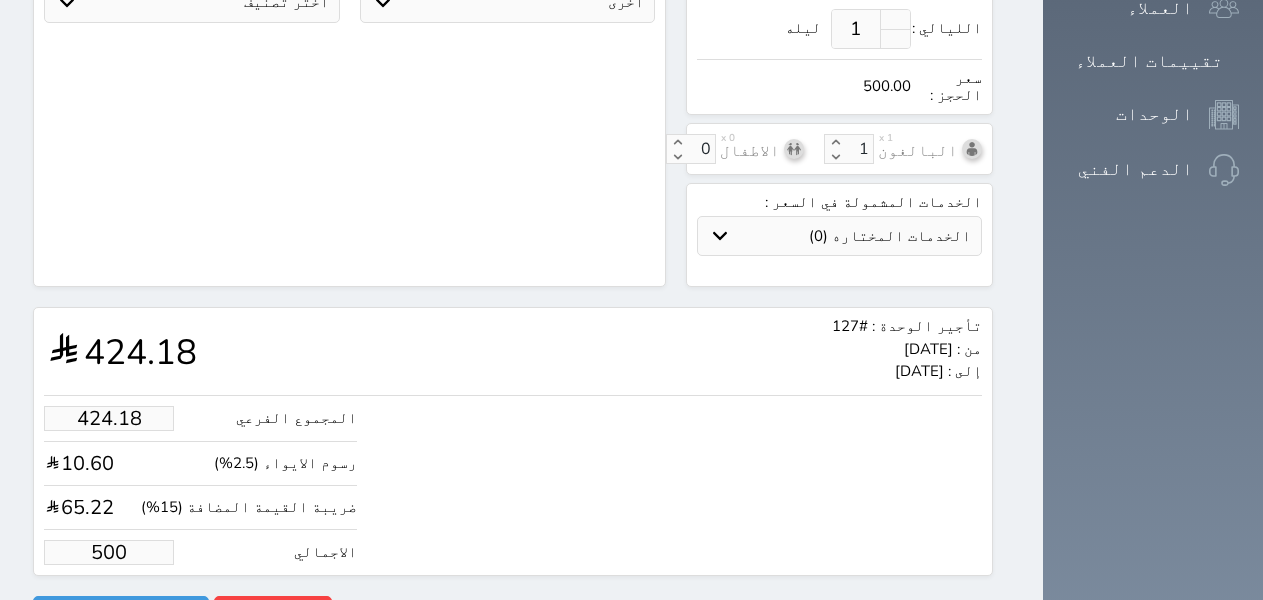 type on "500.00" 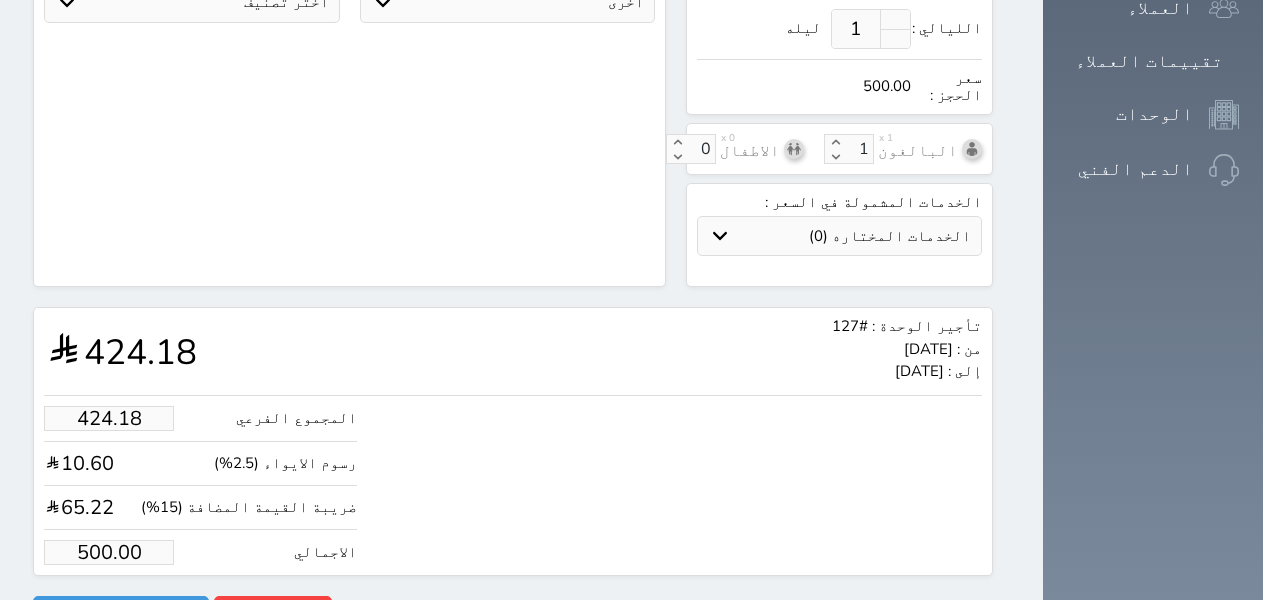 click on "المجموع الفرعي   424.18   رسوم الايواء (2.5%)    10.60    ضريبة القيمة المضافة (15%)    65.22      الاجمالي   500.00" at bounding box center [513, 480] 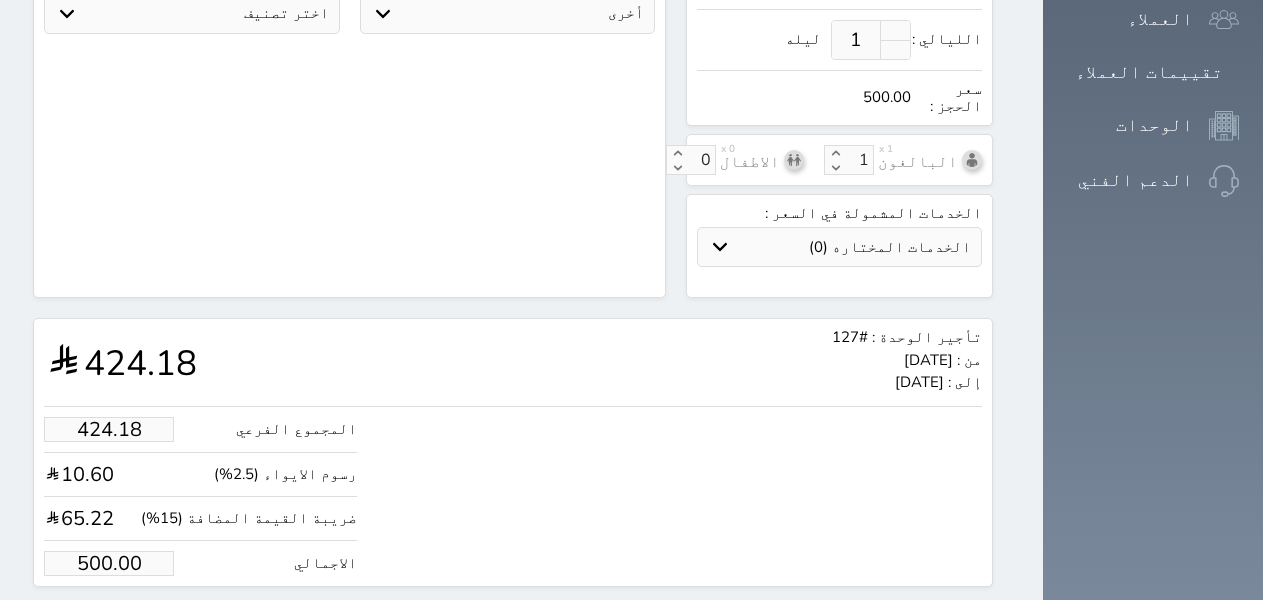 scroll, scrollTop: 633, scrollLeft: 0, axis: vertical 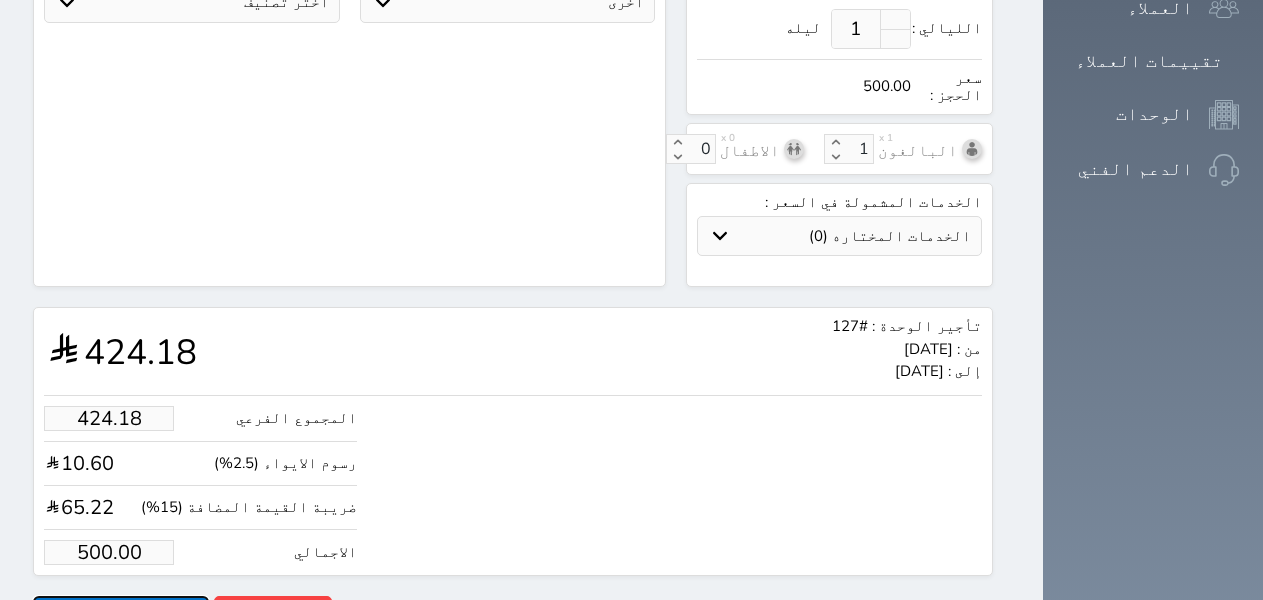 click on "حجز" at bounding box center (121, 613) 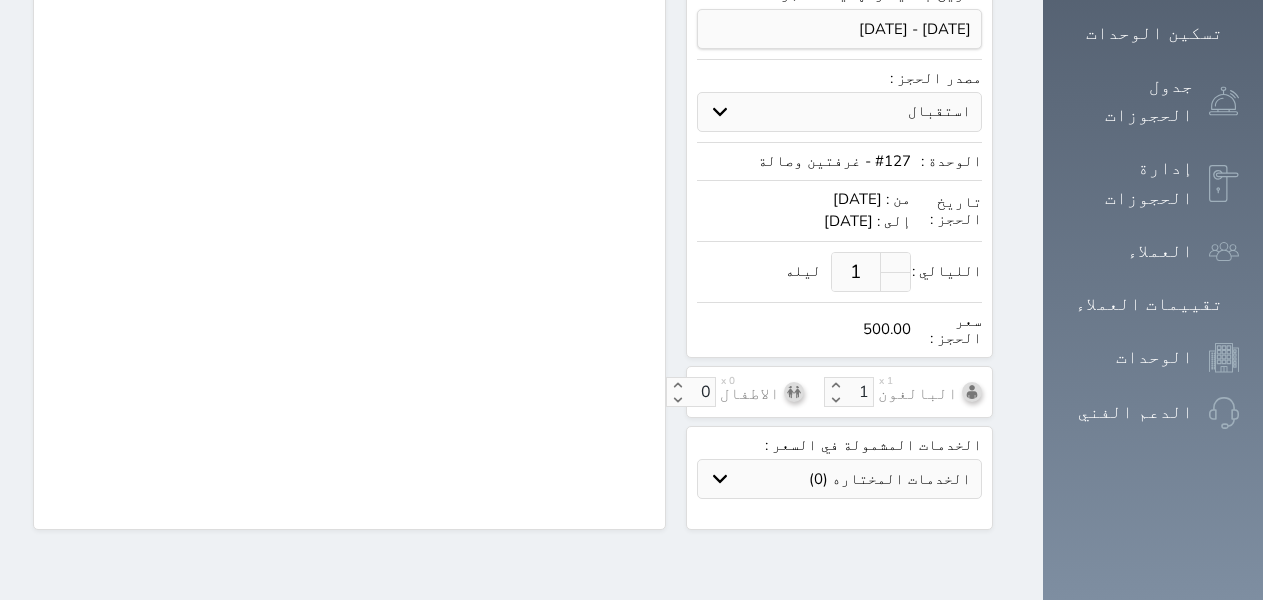 scroll, scrollTop: 309, scrollLeft: 0, axis: vertical 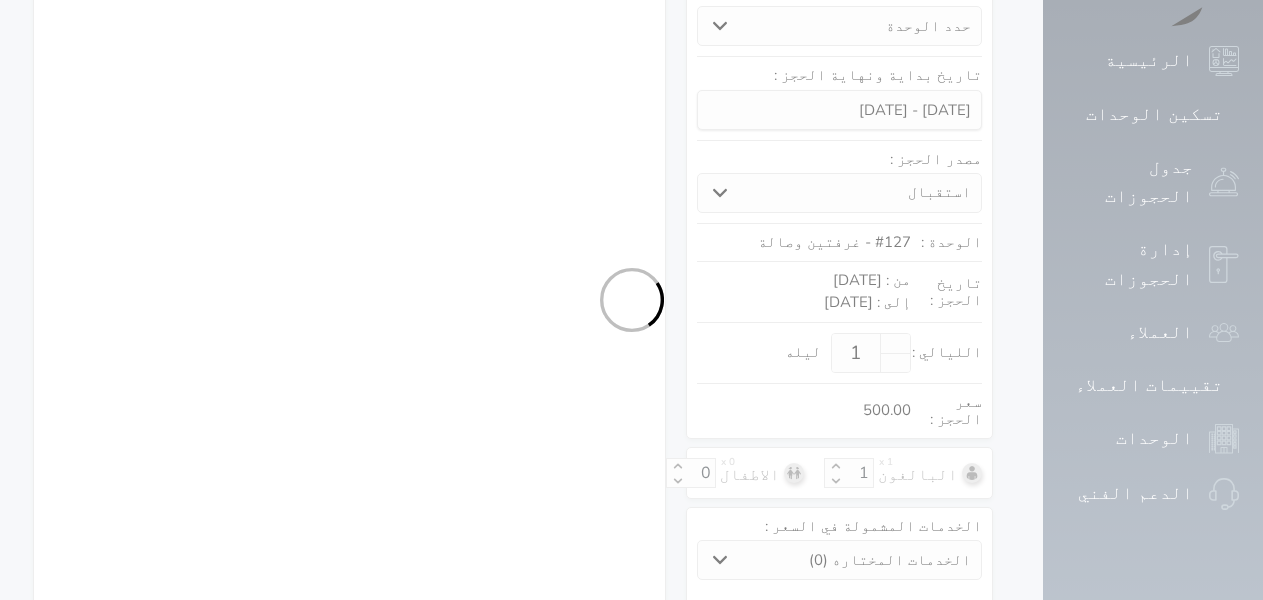 select on "1" 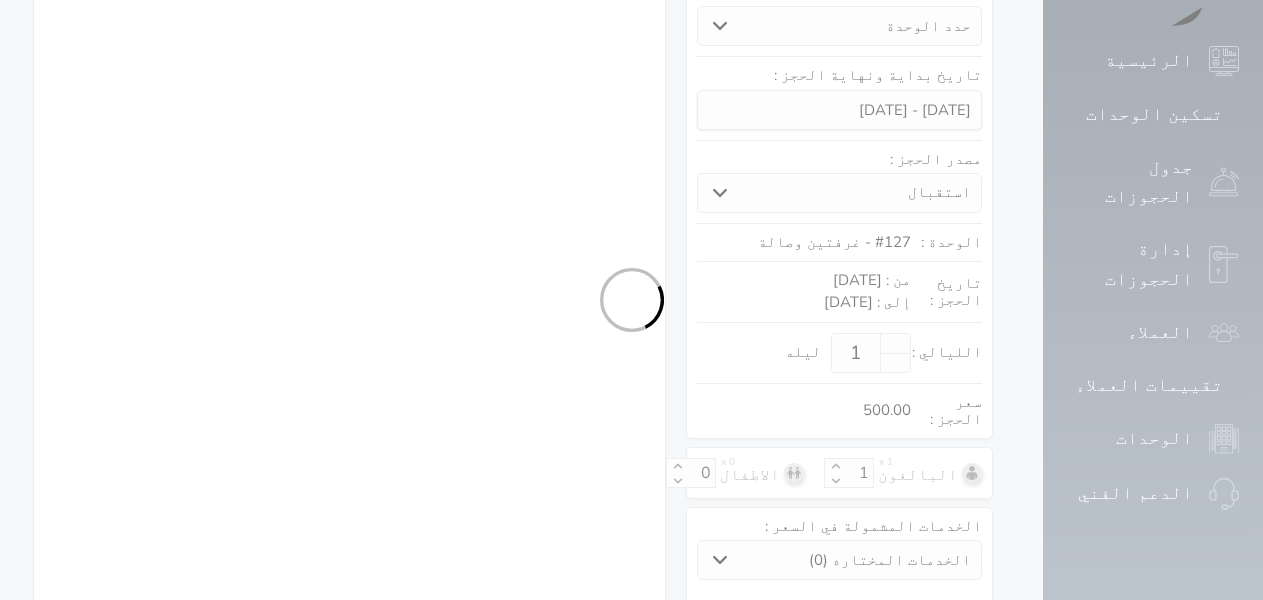 select on "113" 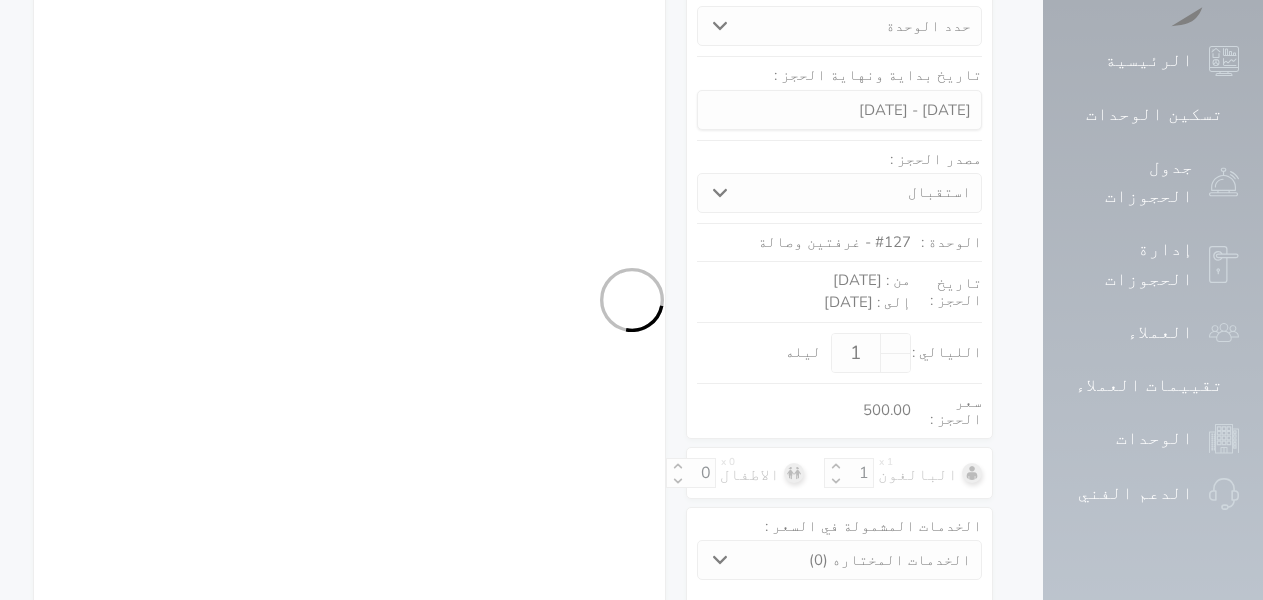 select on "1" 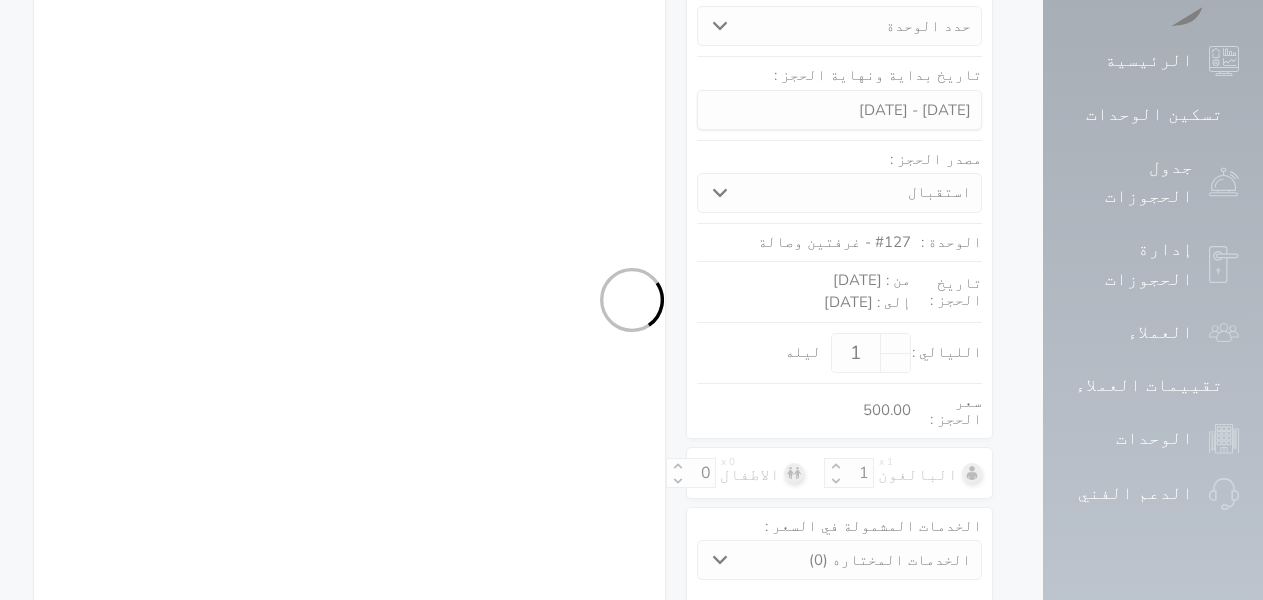 select on "female" 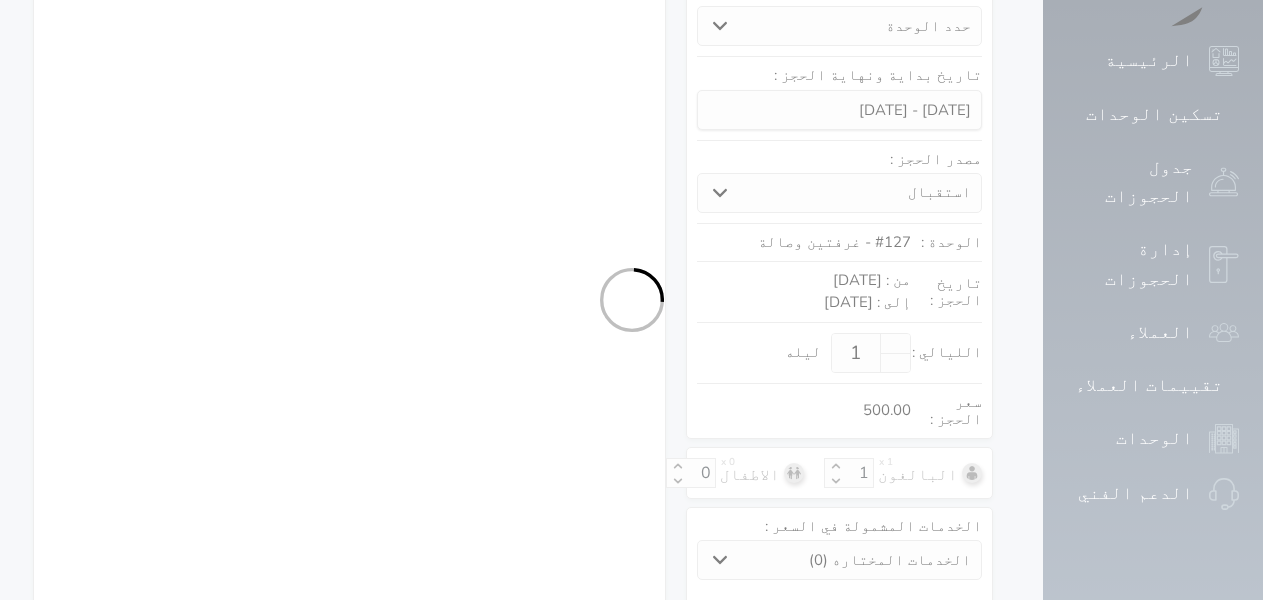 select on "7" 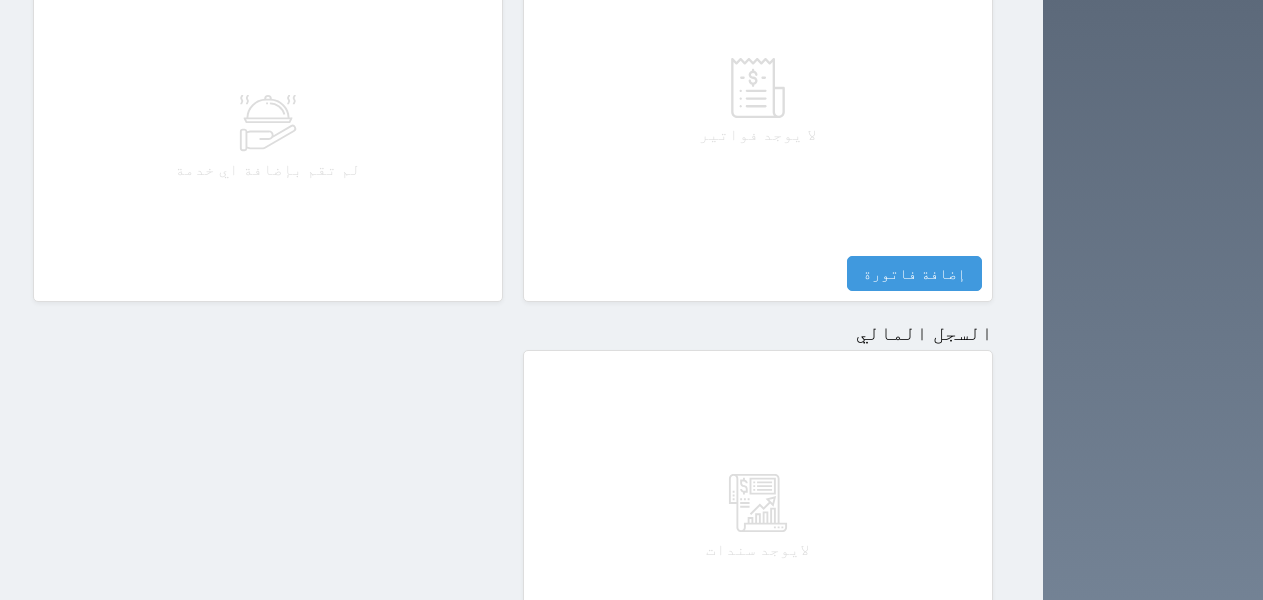 scroll, scrollTop: 1047, scrollLeft: 0, axis: vertical 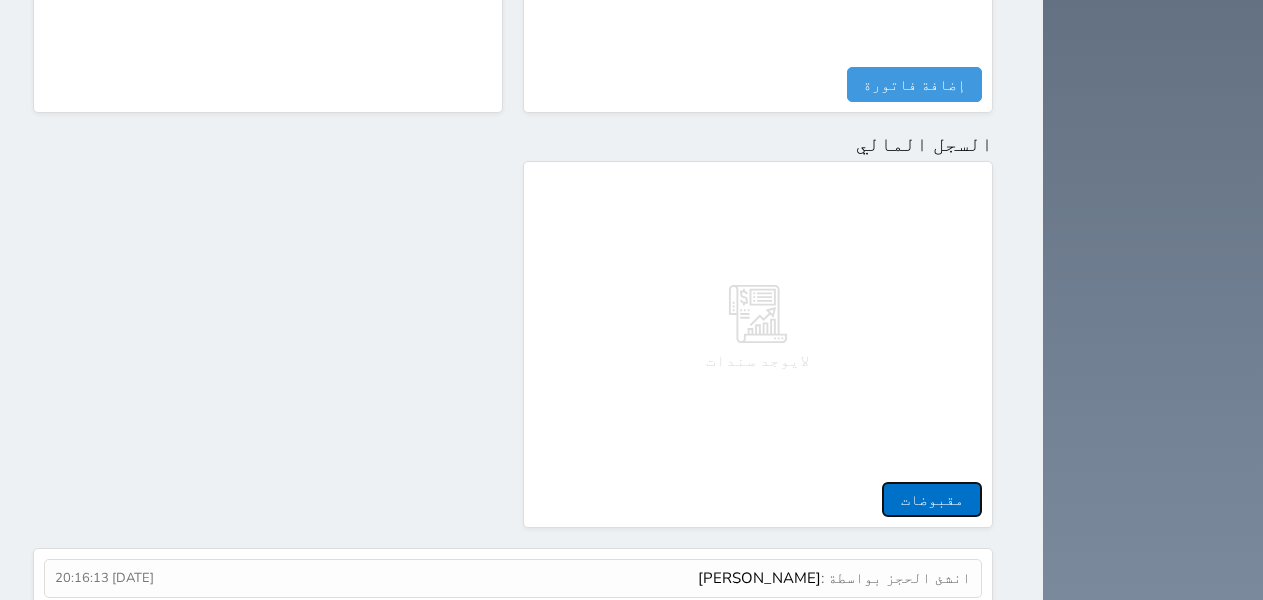 click on "مقبوضات" at bounding box center (932, 499) 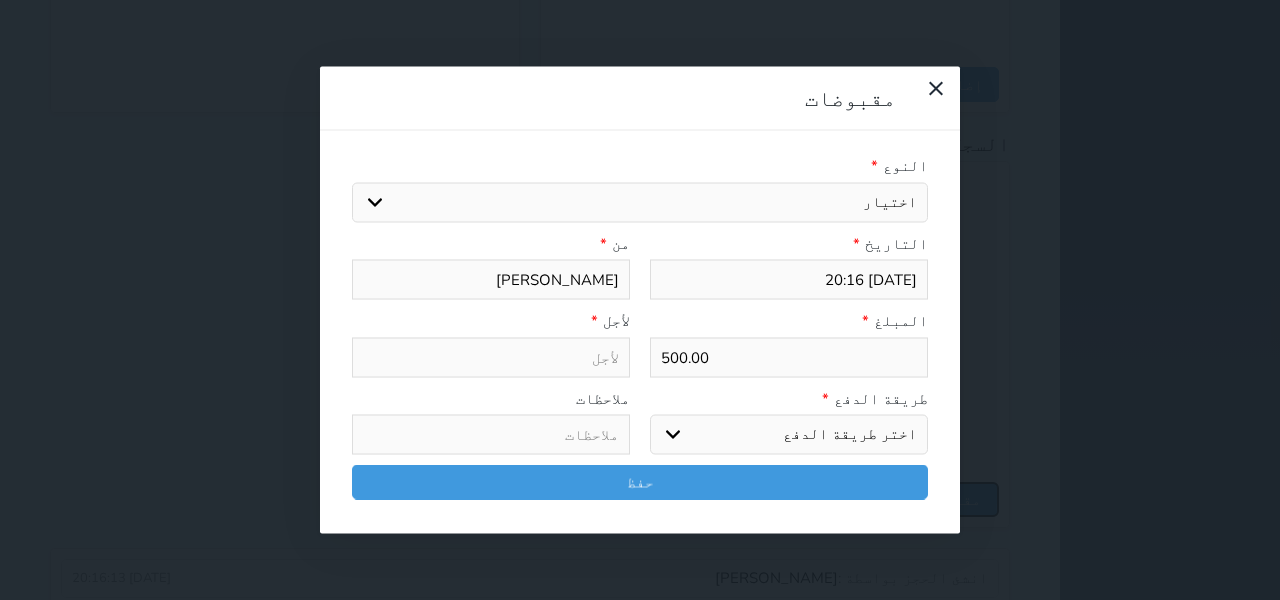 select 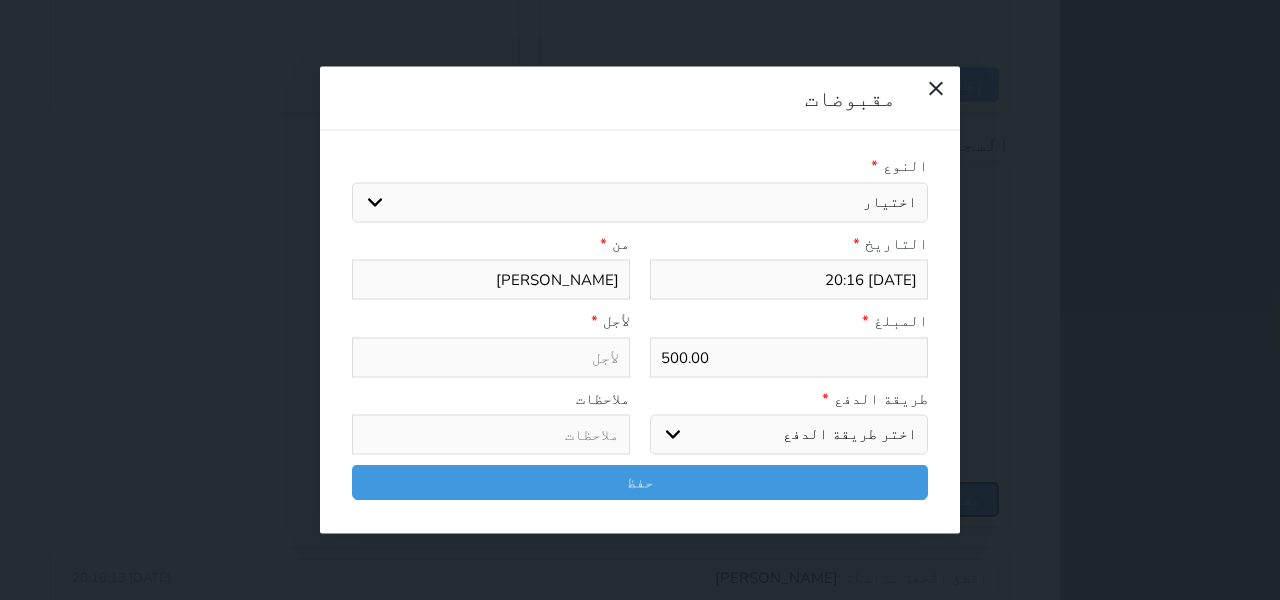 select 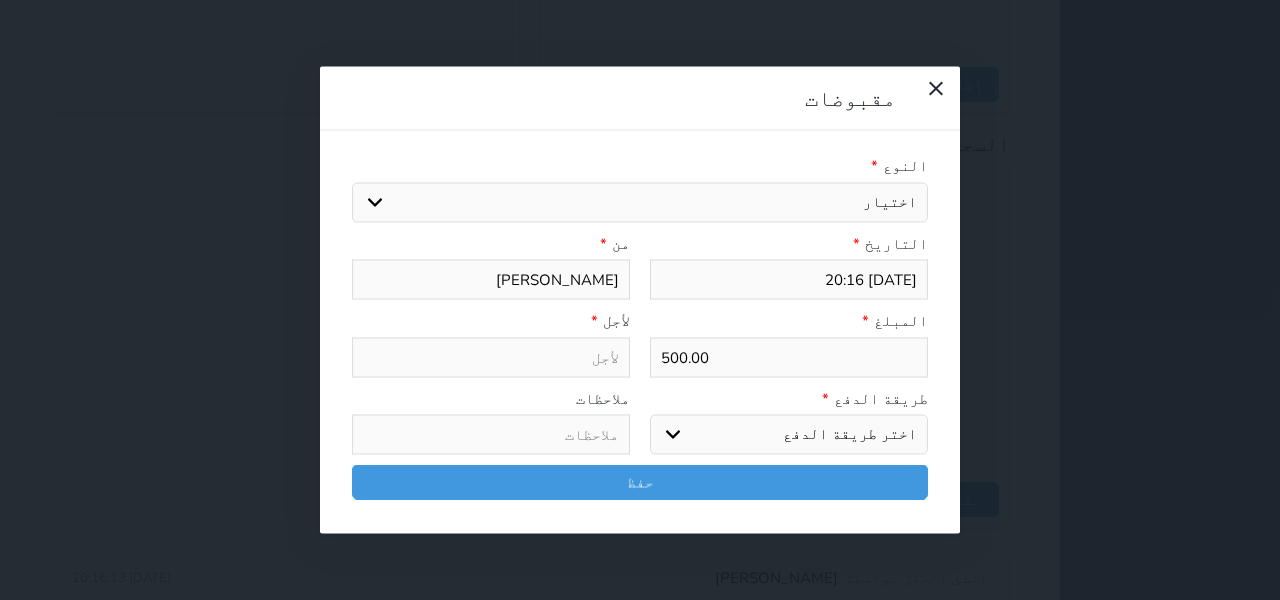 click on "اختر طريقة الدفع   دفع نقدى   تحويل بنكى   مدى   بطاقة ائتمان   آجل" at bounding box center (789, 435) 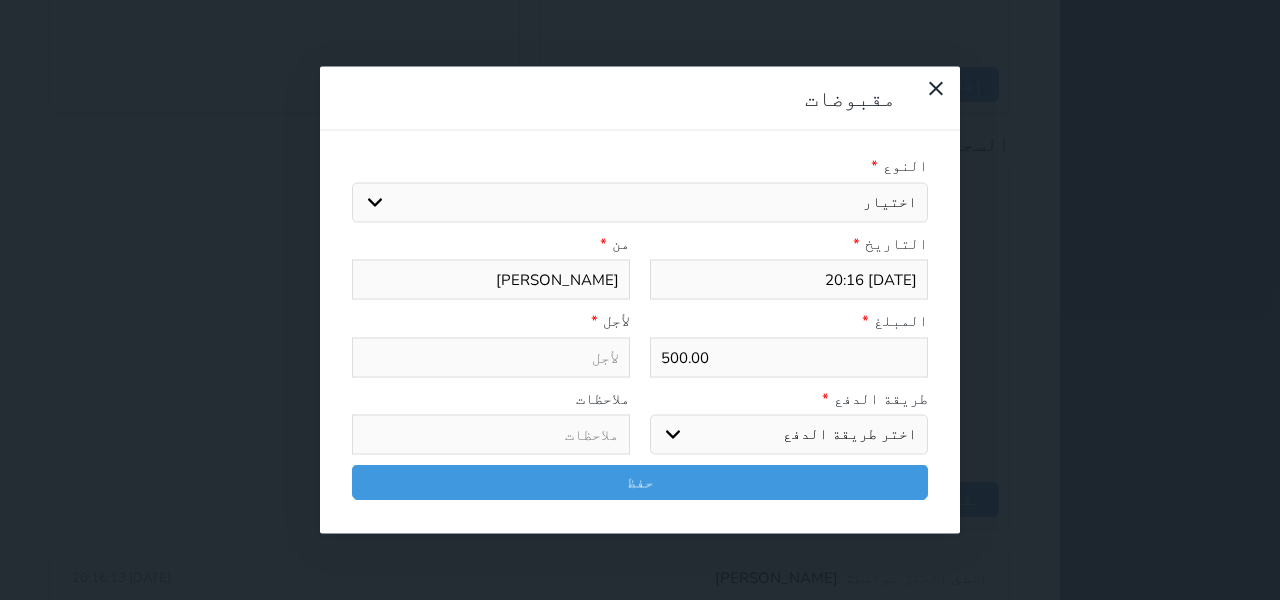 select on "cash" 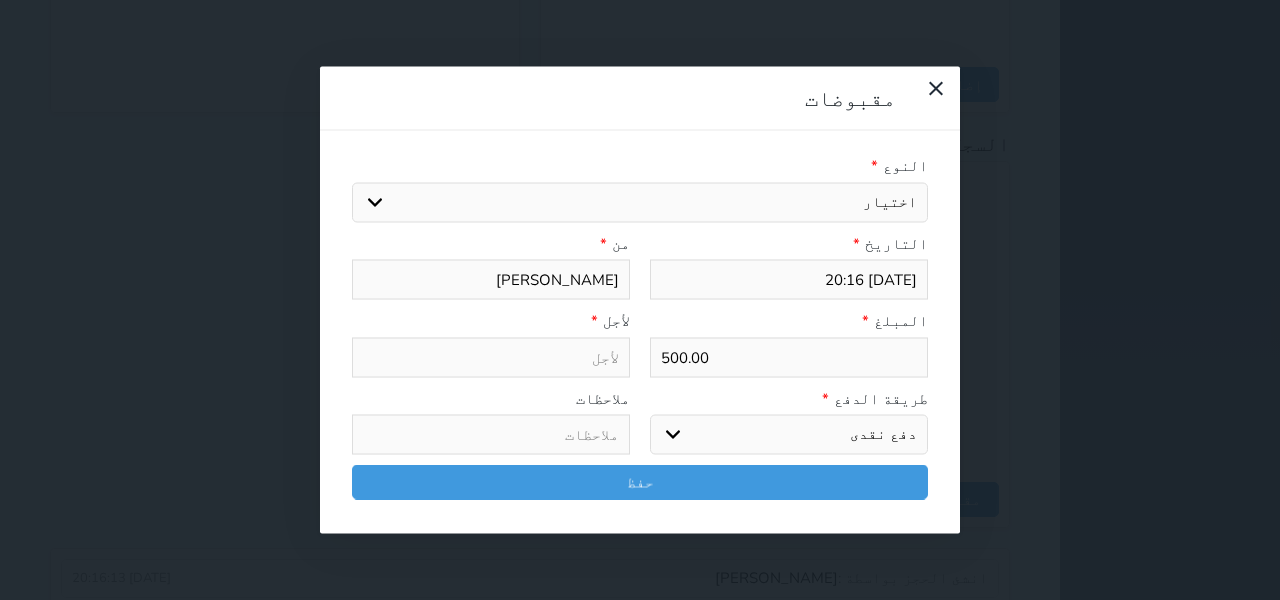 click on "اختر طريقة الدفع   دفع نقدى   تحويل بنكى   مدى   بطاقة ائتمان   آجل" at bounding box center [789, 435] 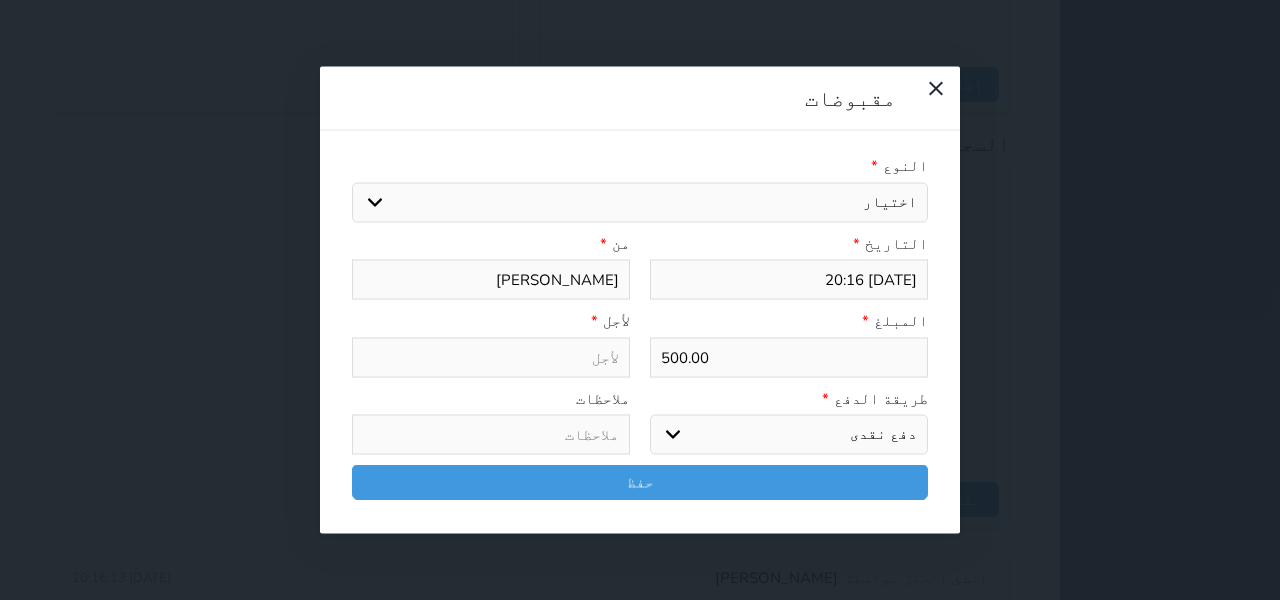 click on "اختيار   مقبوضات عامة قيمة إيجار فواتير تامين عربون لا ينطبق آخر مغسلة واي فاي - الإنترنت مواقف السيارات طعام الأغذية والمشروبات مشروبات المشروبات الباردة المشروبات الساخنة الإفطار غداء عشاء مخبز و كعك حمام سباحة الصالة الرياضية سبا و خدمات الجمال اختيار وإسقاط (خدمات النقل) ميني بار كابل - تلفزيون سرير إضافي تصفيف الشعر التسوق خدمات الجولات السياحية المنظمة خدمات الدليل السياحي" at bounding box center (640, 202) 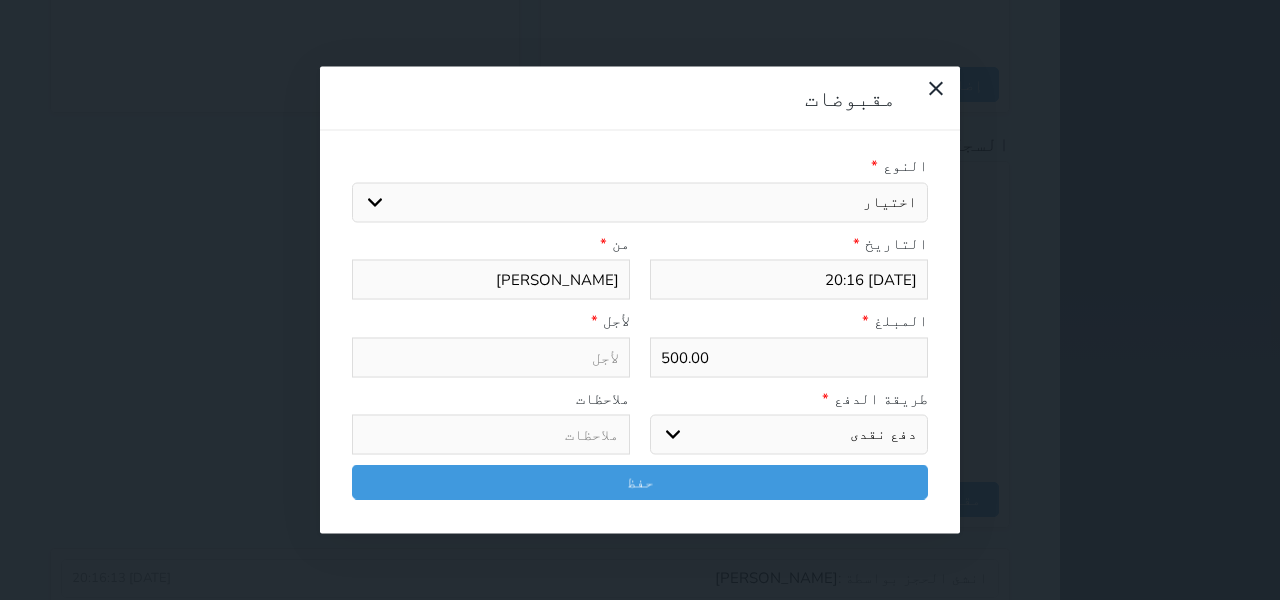 select on "162939" 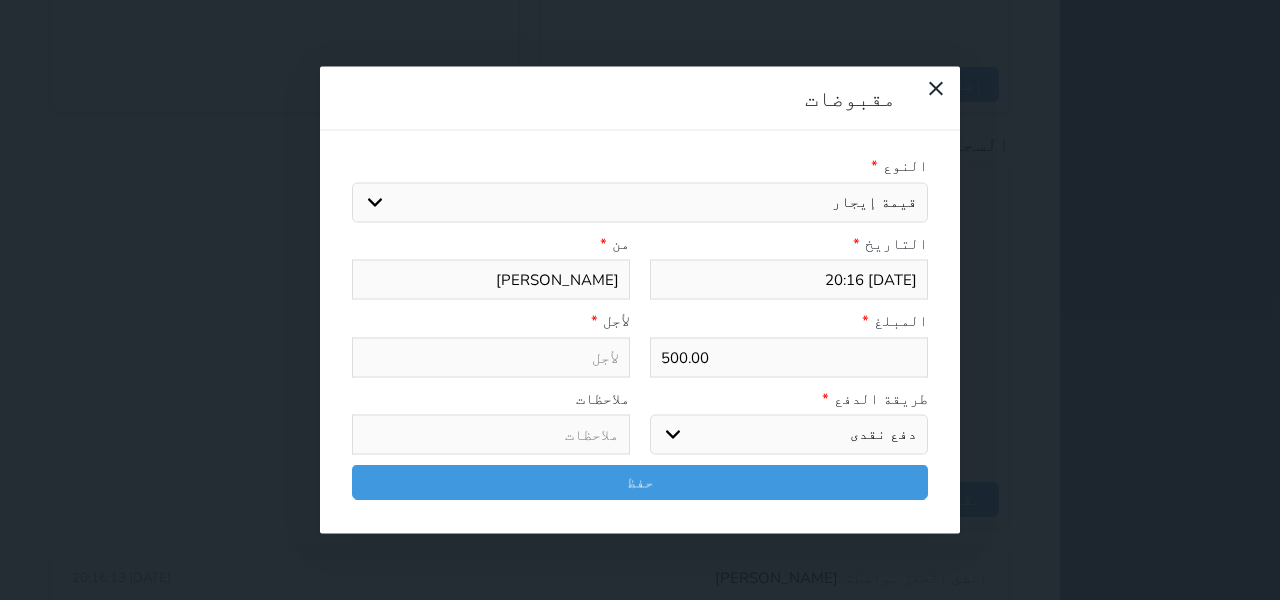 click on "اختيار   مقبوضات عامة قيمة إيجار فواتير تامين عربون لا ينطبق آخر مغسلة واي فاي - الإنترنت مواقف السيارات طعام الأغذية والمشروبات مشروبات المشروبات الباردة المشروبات الساخنة الإفطار غداء عشاء مخبز و كعك حمام سباحة الصالة الرياضية سبا و خدمات الجمال اختيار وإسقاط (خدمات النقل) ميني بار كابل - تلفزيون سرير إضافي تصفيف الشعر التسوق خدمات الجولات السياحية المنظمة خدمات الدليل السياحي" at bounding box center (640, 202) 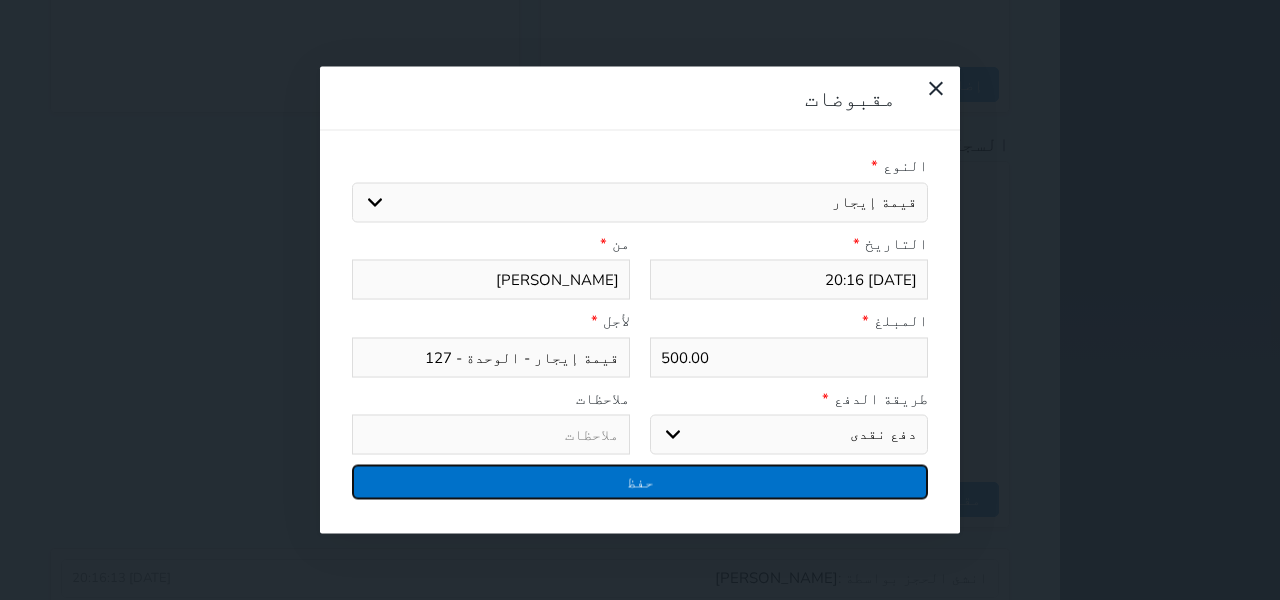 click on "حفظ" at bounding box center [640, 482] 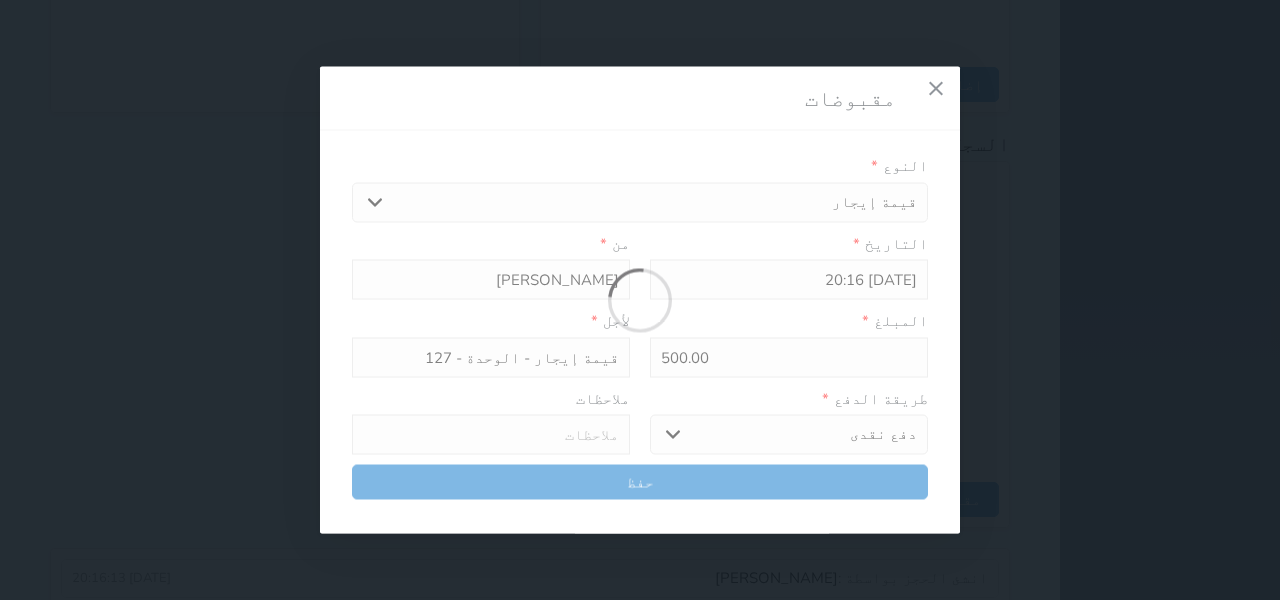 select 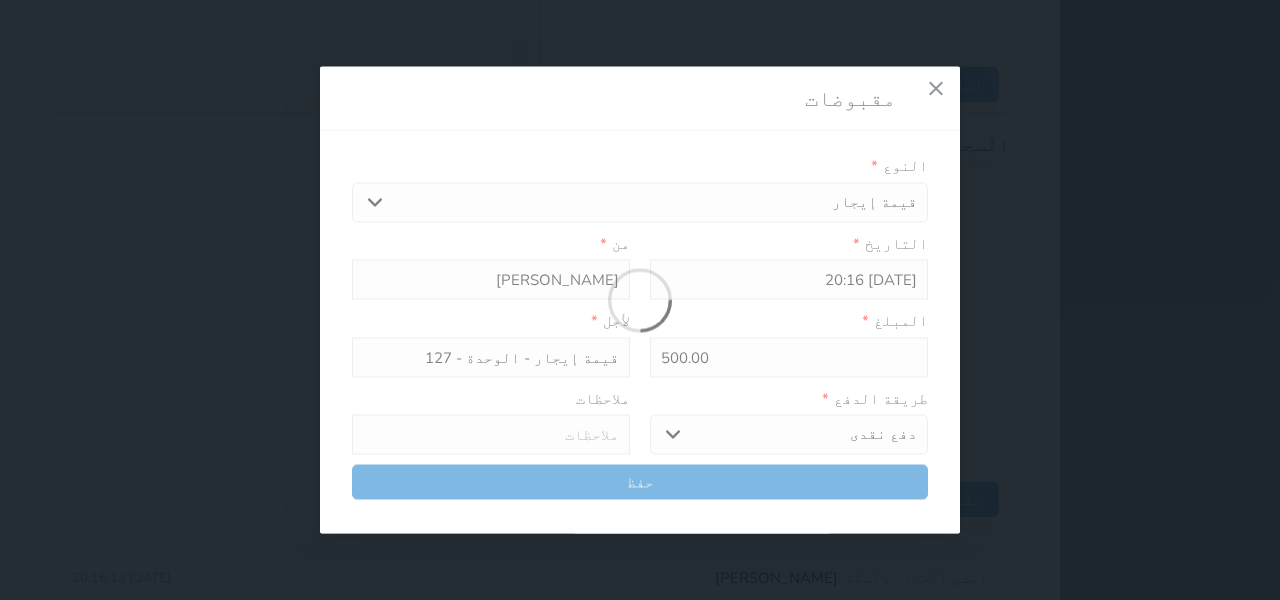 type 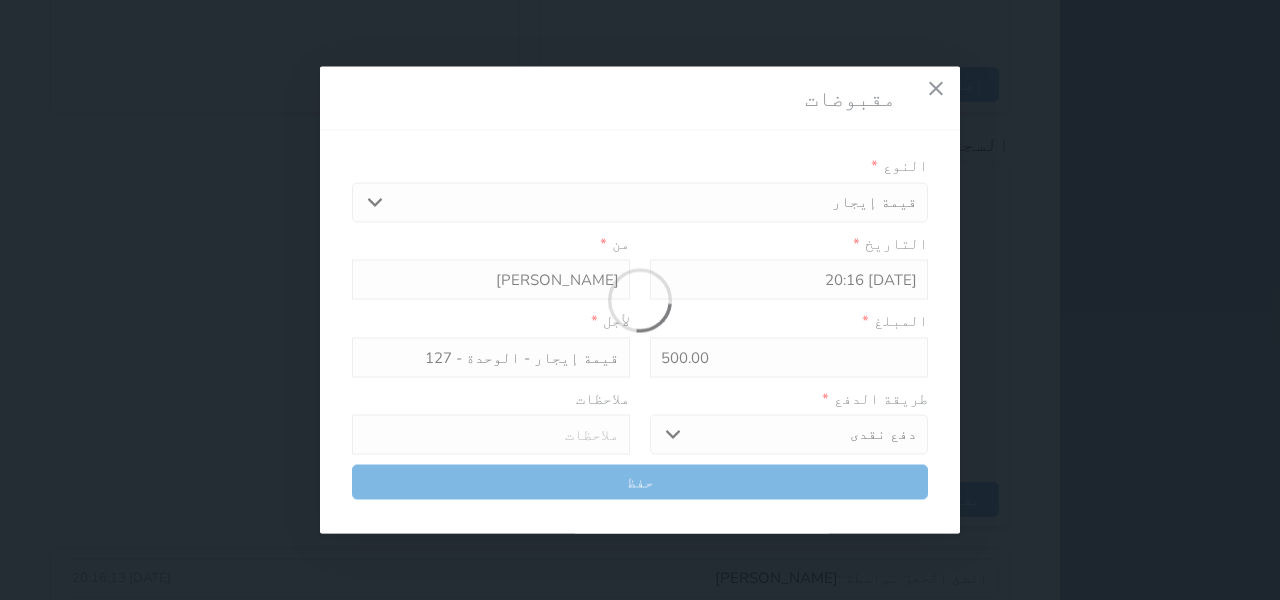 type on "0" 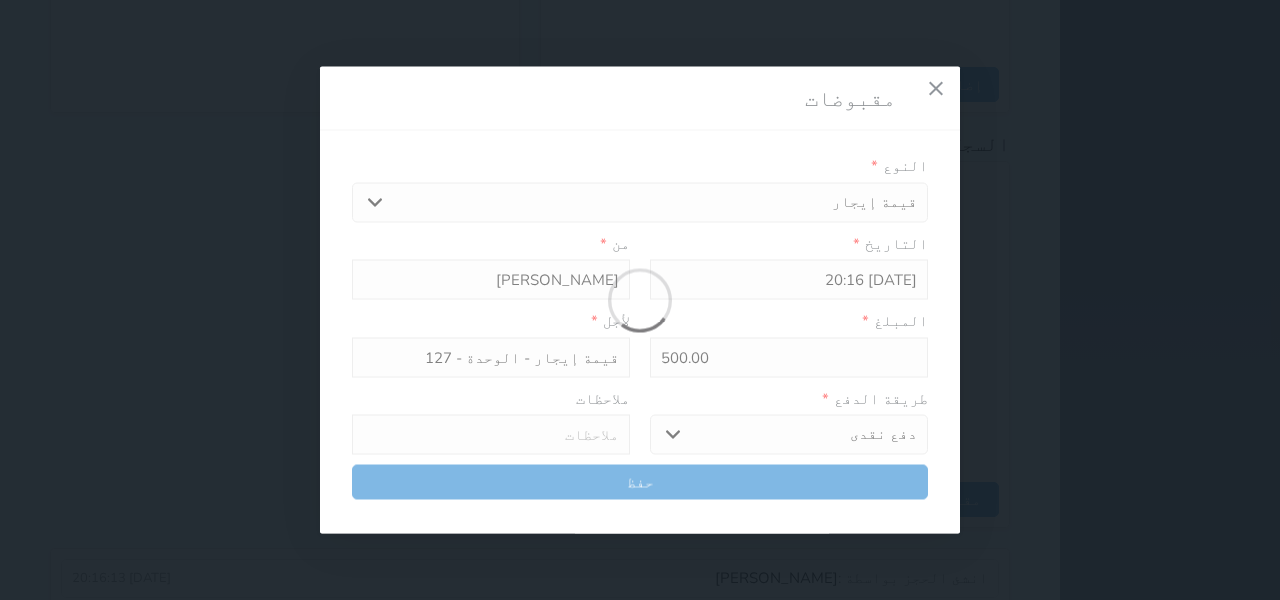 select 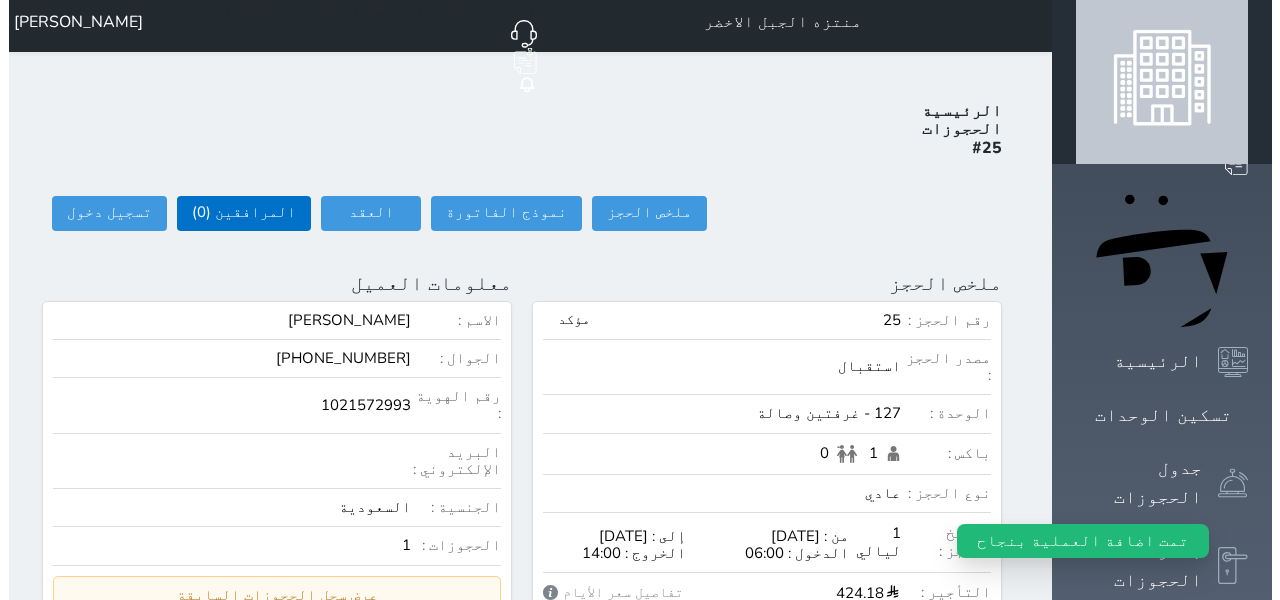 scroll, scrollTop: 0, scrollLeft: 0, axis: both 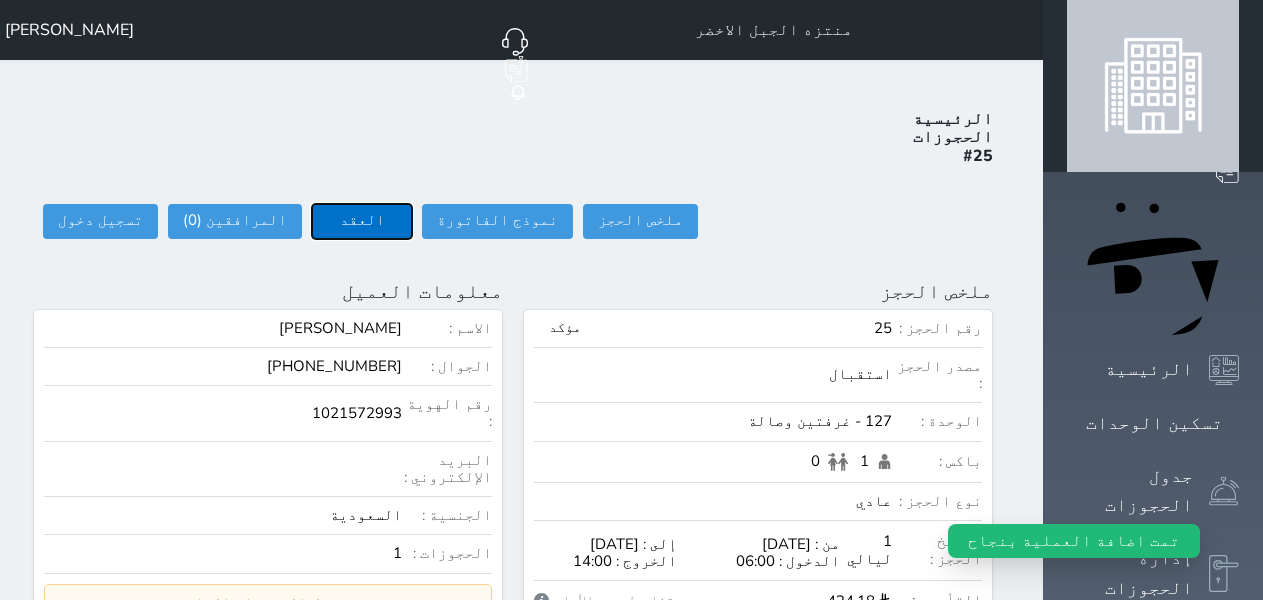 click on "العقد" at bounding box center (362, 221) 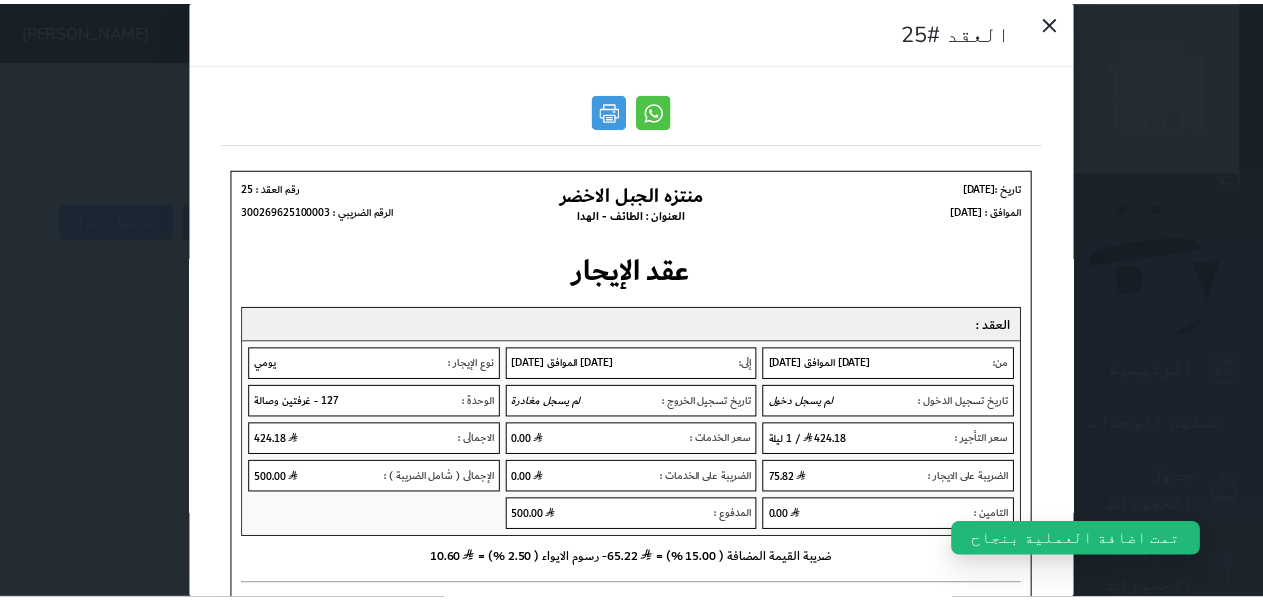 scroll, scrollTop: 0, scrollLeft: 0, axis: both 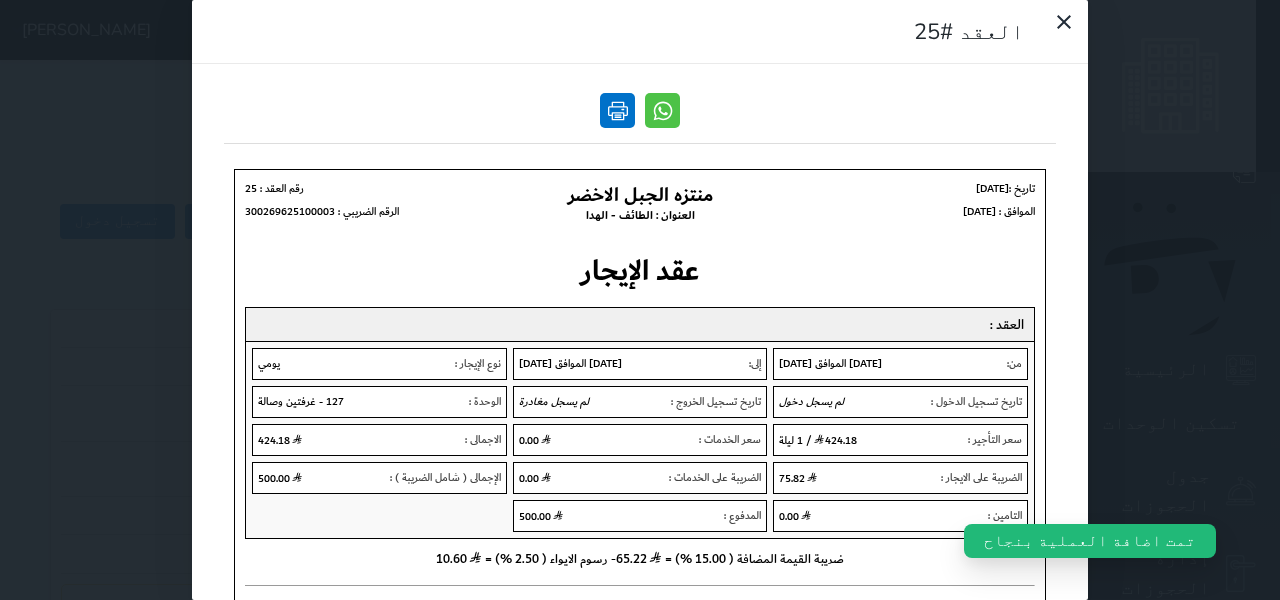 click at bounding box center [617, 110] 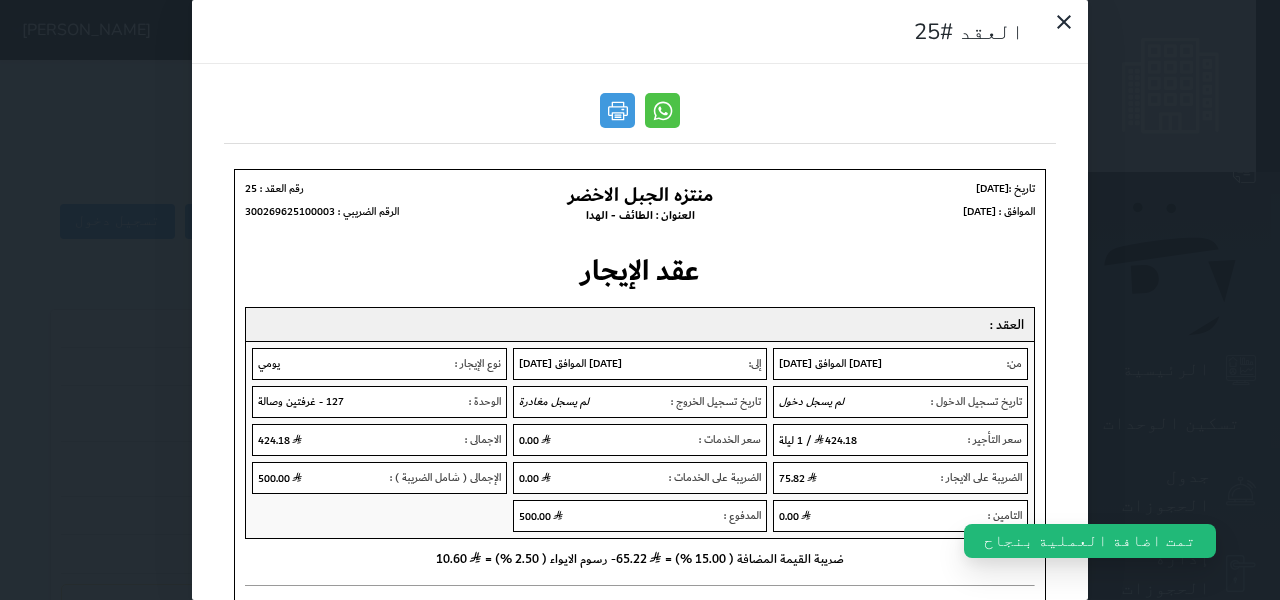 click on "العقد #25" at bounding box center (640, 300) 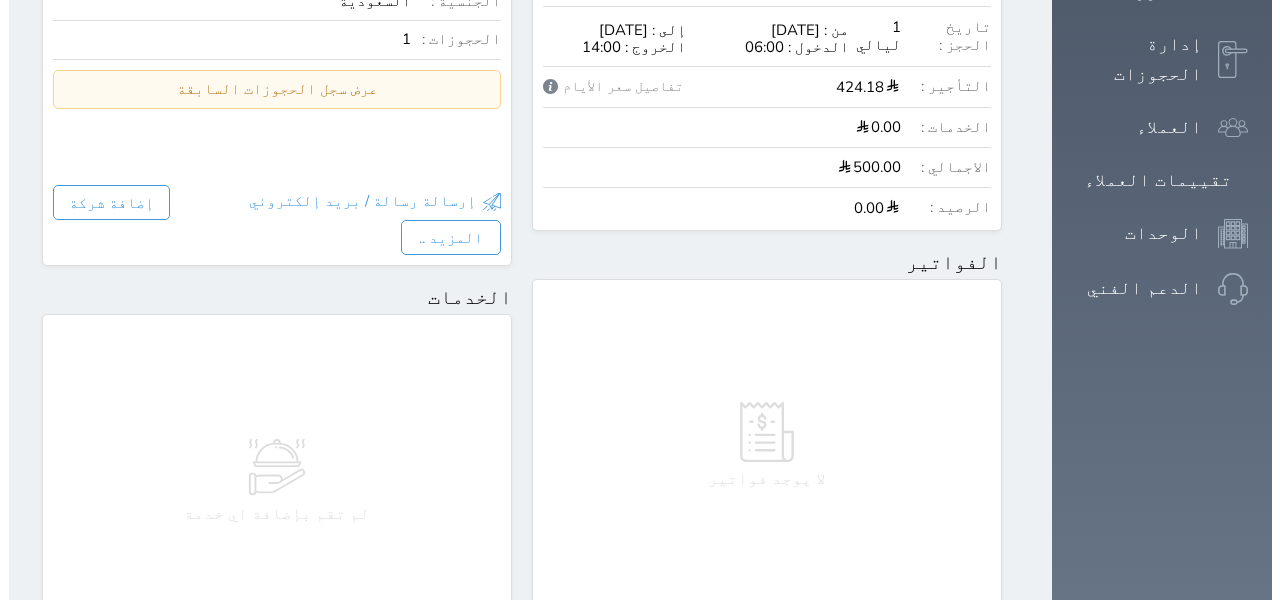 scroll, scrollTop: 900, scrollLeft: 0, axis: vertical 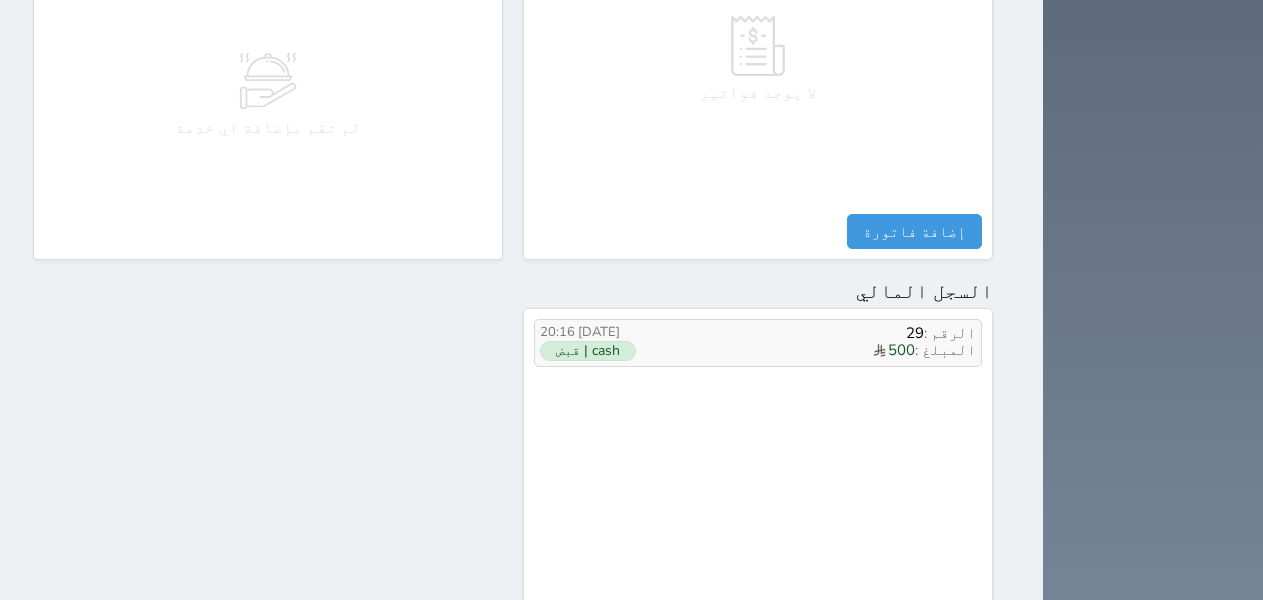 click on "المبلغ :  500" at bounding box center [823, 351] 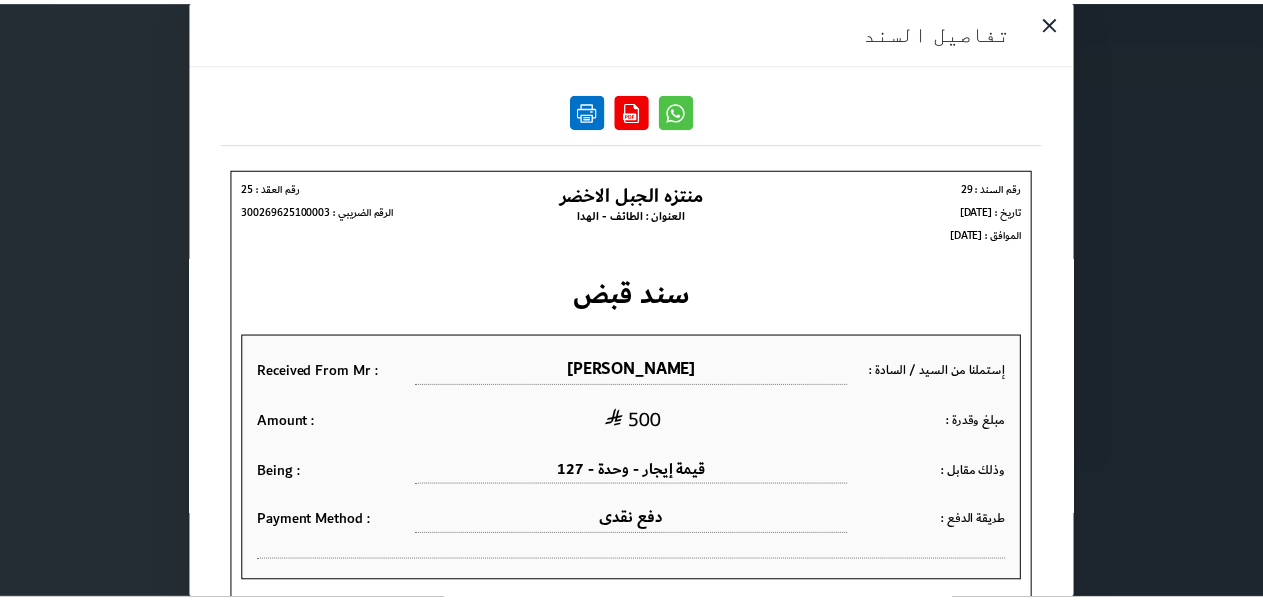 scroll, scrollTop: 0, scrollLeft: 0, axis: both 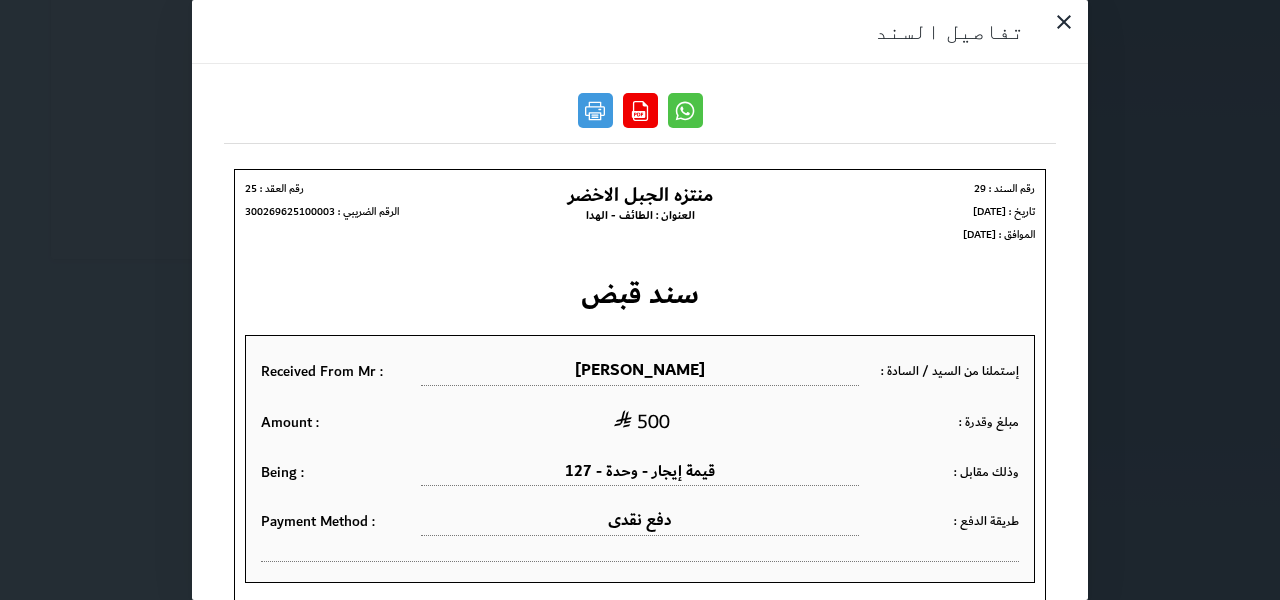 click at bounding box center [640, 116] 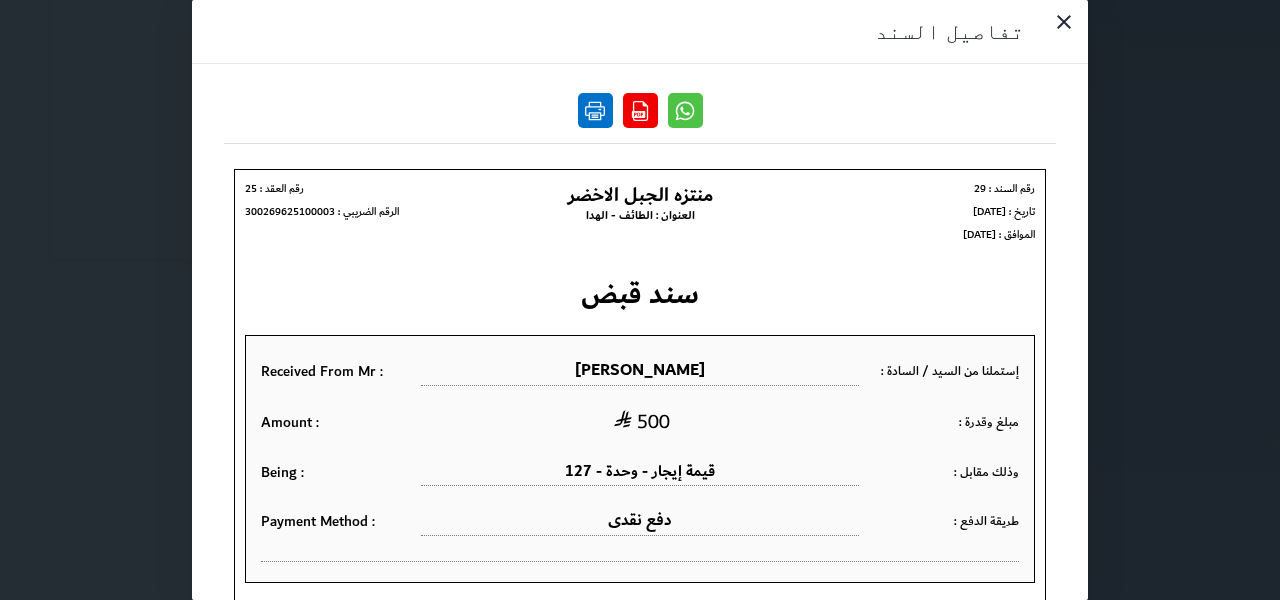 click at bounding box center (595, 110) 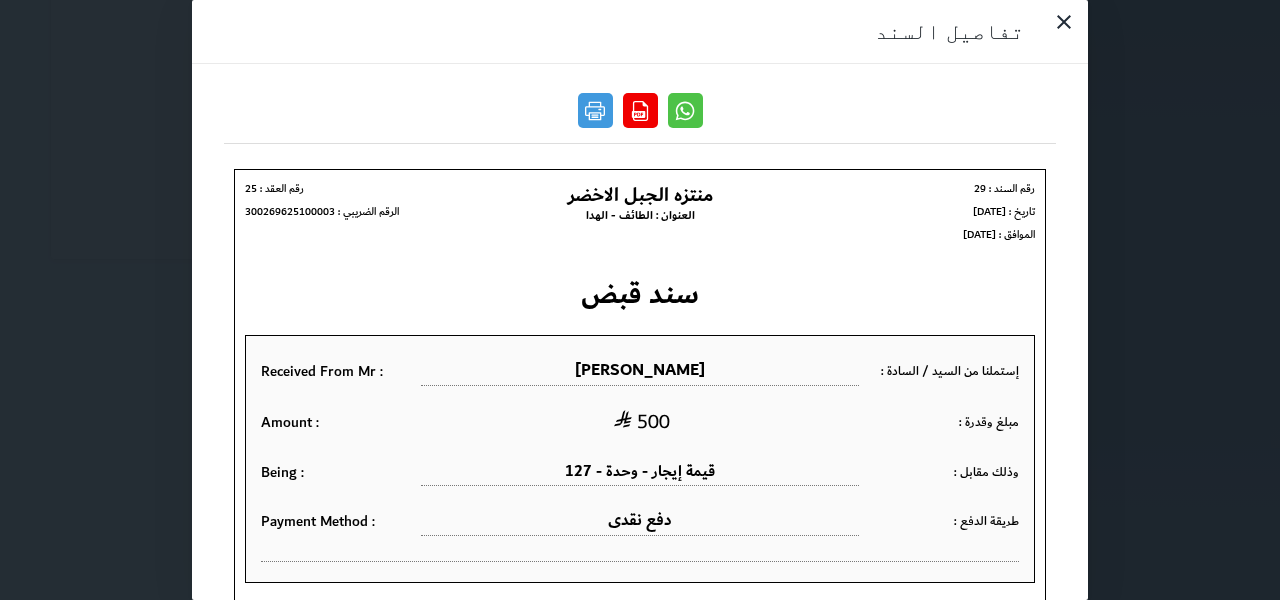 click on "تفاصيل السند" at bounding box center [640, 300] 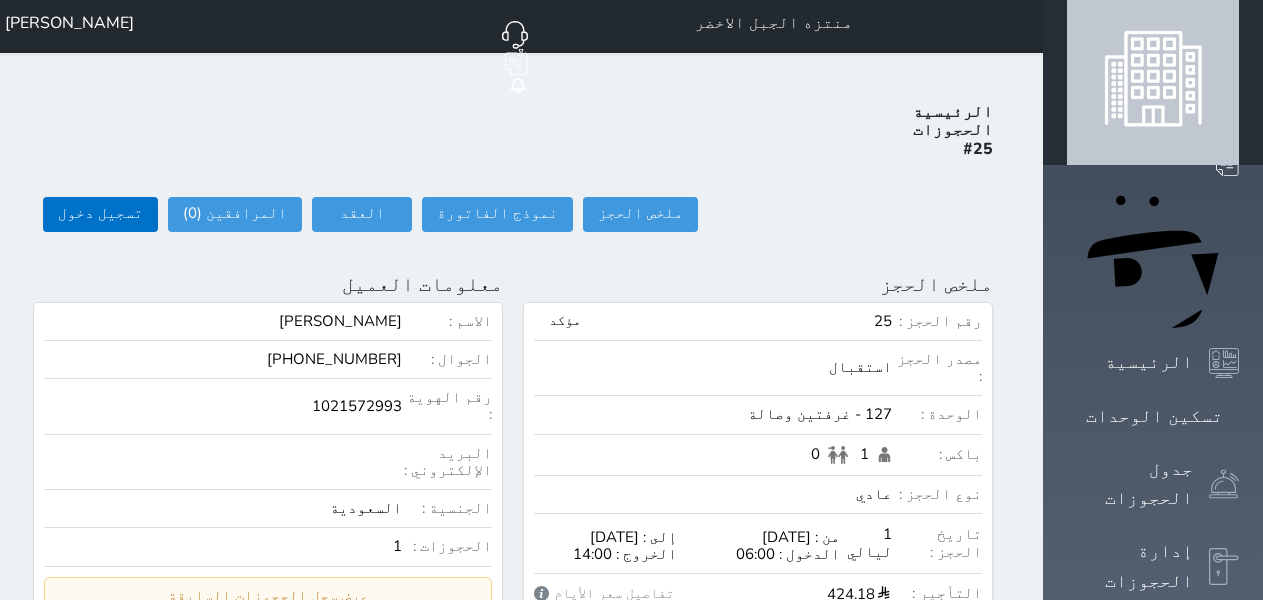 scroll, scrollTop: 0, scrollLeft: 0, axis: both 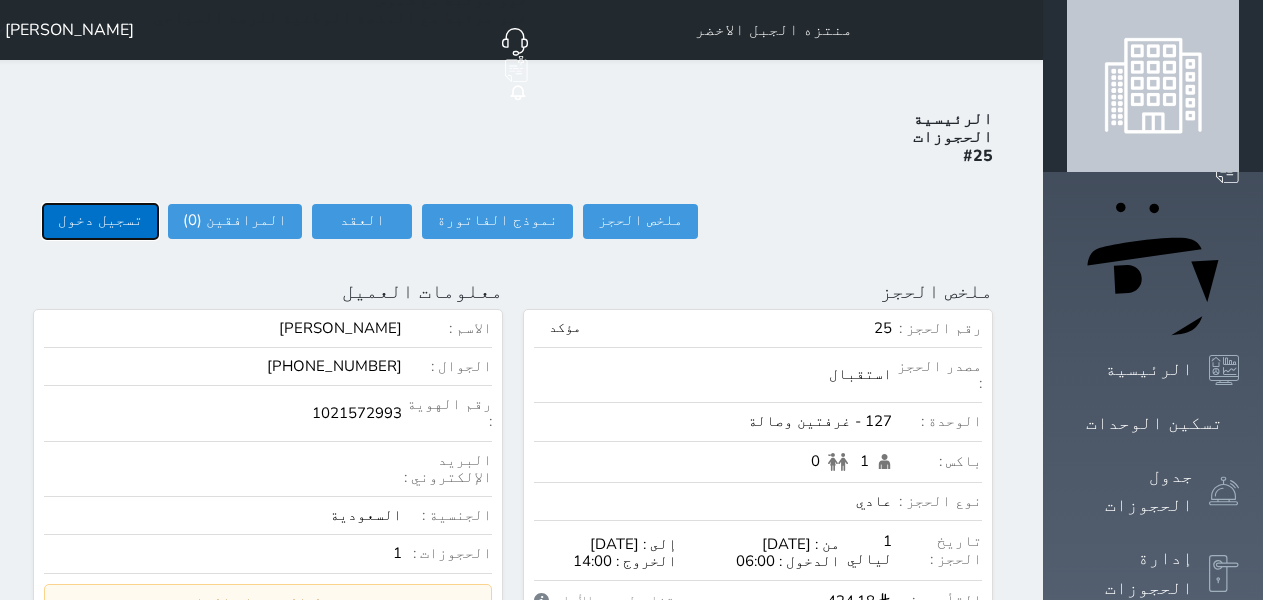 click on "تسجيل دخول" at bounding box center [100, 221] 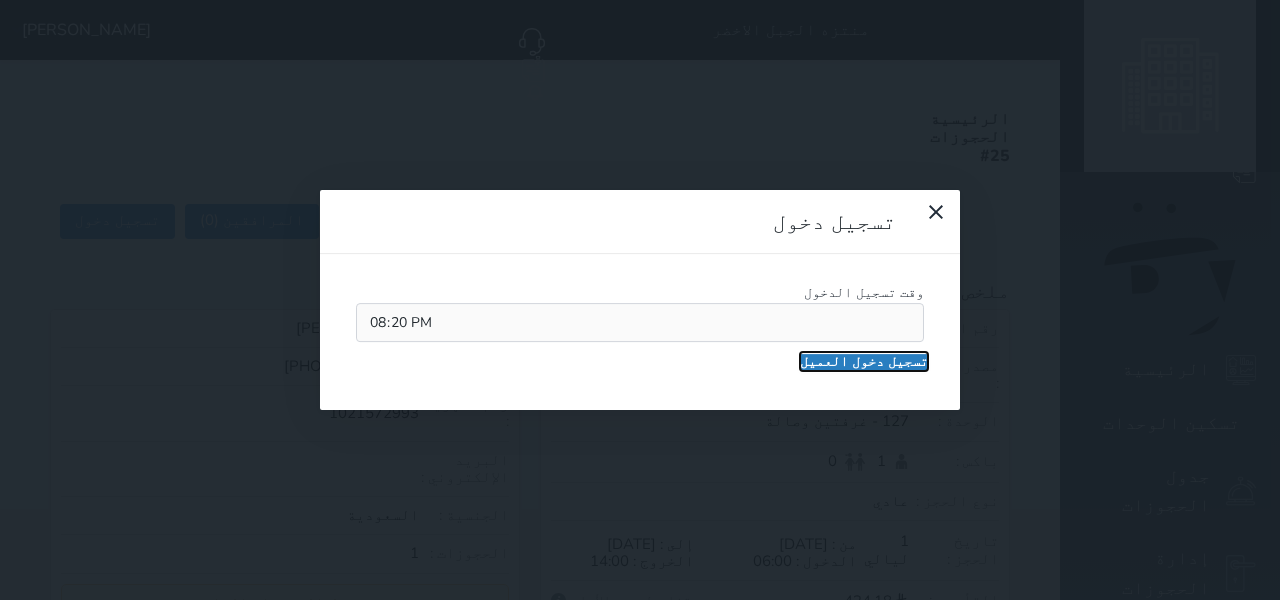 click on "تسجيل دخول العميل" at bounding box center [864, 362] 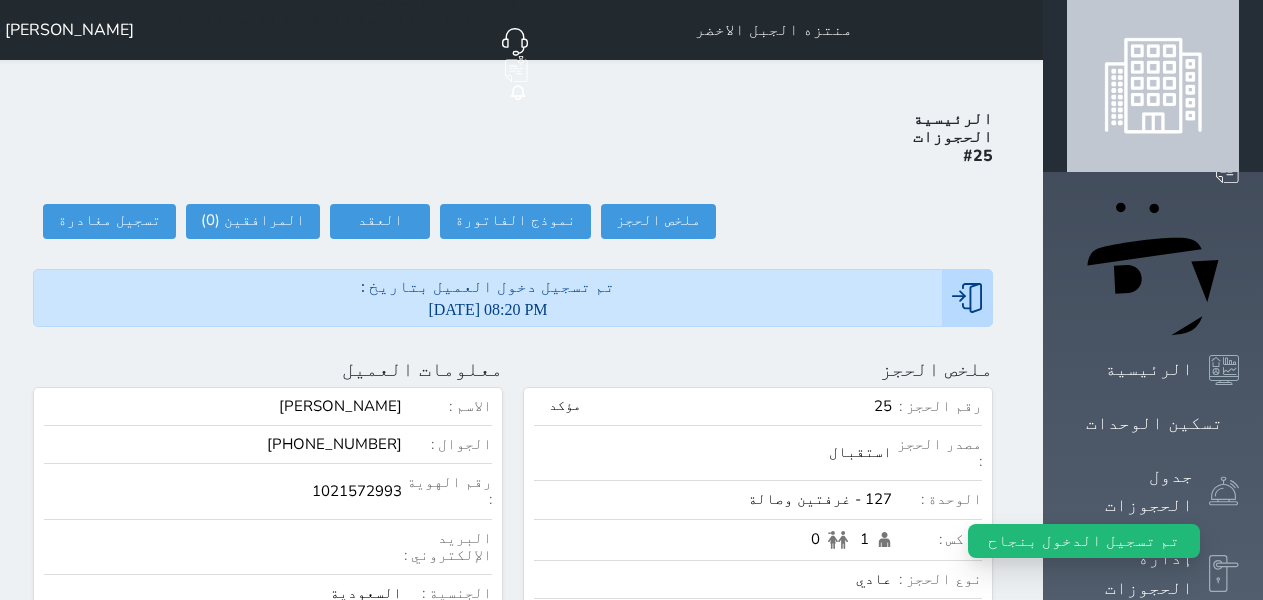 click on "الرئيسية   الحجوزات   #25         ملخص الحجز         ملخص الحجز #25                           نموذج الفاتورة           العقد         العقد #25                                   العقود الموقعه #25
العقود الموقعه (0)
#   تاريخ التوقيع   الاجرائات       المرافقين (0)         المرافقين                 البحث عن المرافقين :        الاسم       رقم الهوية       البريد الإلكتروني       الجوال           تغيير العميل              الاسم *     الجنس    اختر الجنس   ذكر انثى   تاريخ الميلاد         تاريخ الميلاد الهجرى         صلة القرابة
اختر صلة القرابة   ابن ابنه زوجة اخ اخت اب ام زوج أخرى   نوع العميل   اختر نوع   مواطن مواطن خليجي زائر مقيم" at bounding box center (513, 933) 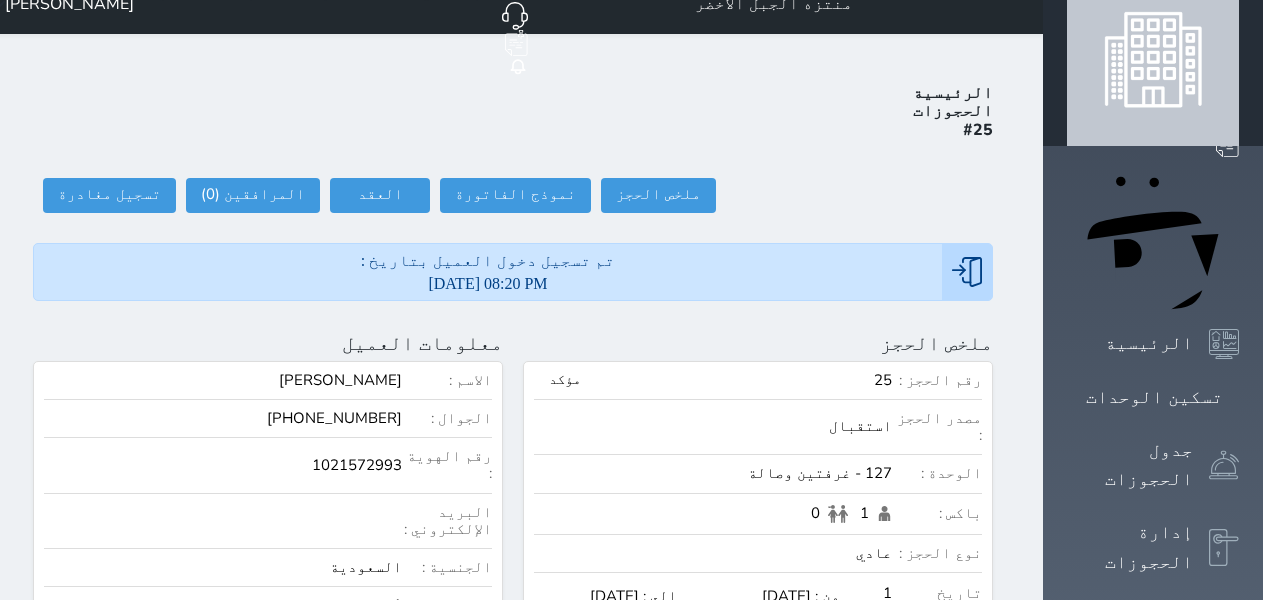 scroll, scrollTop: 0, scrollLeft: 0, axis: both 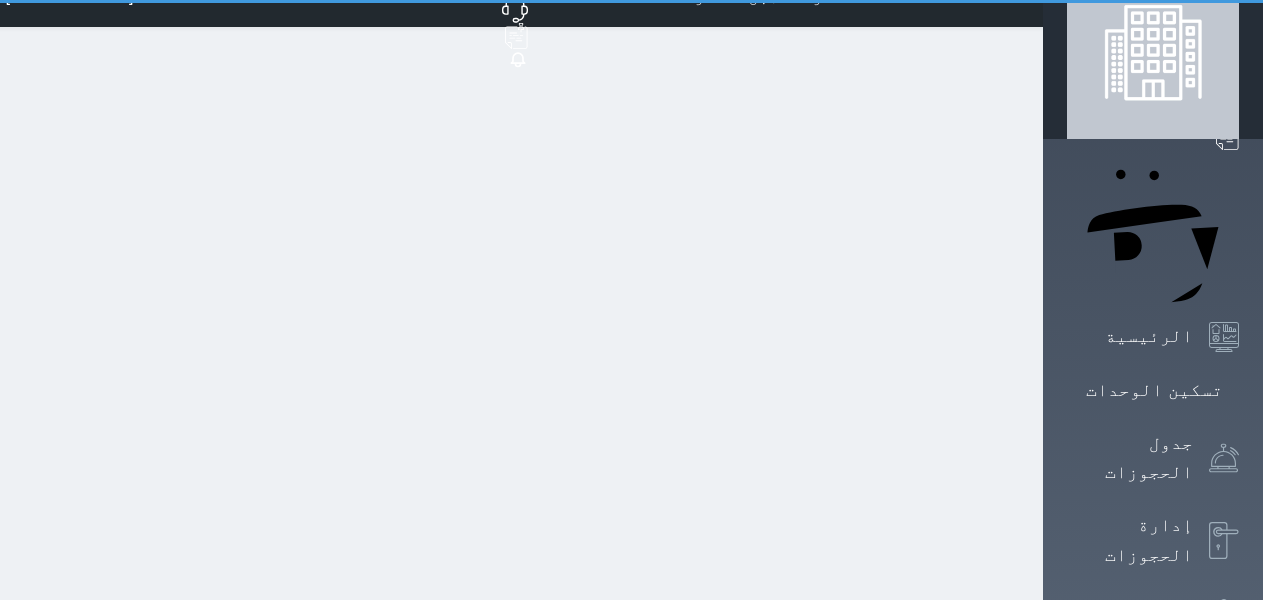 select on "1" 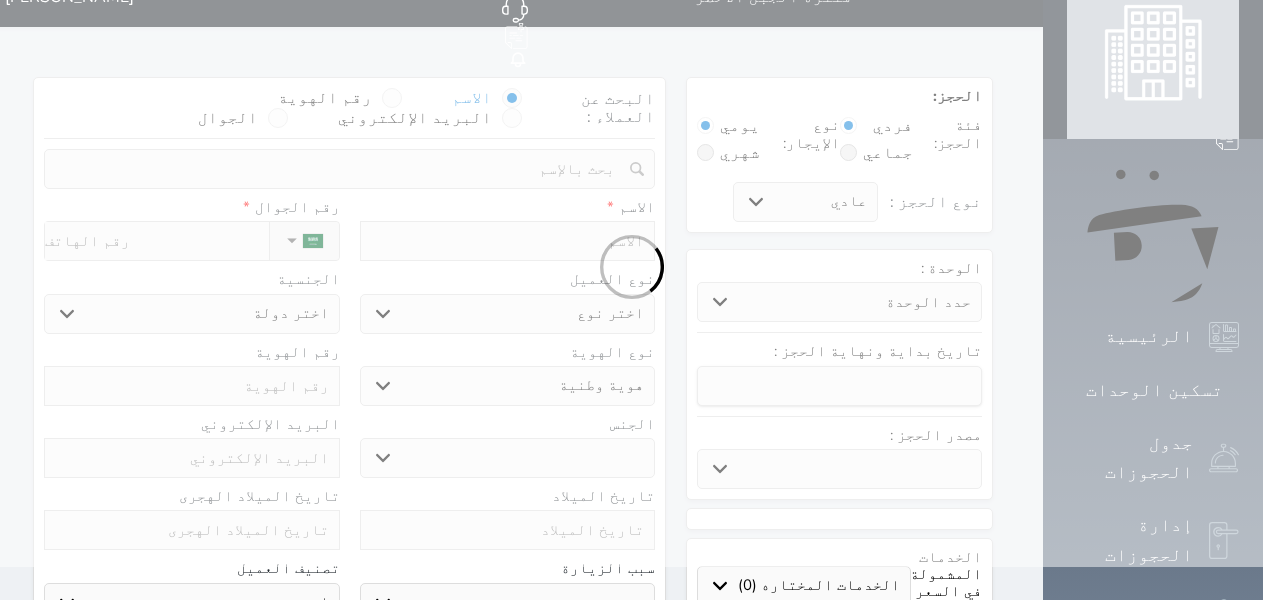 scroll, scrollTop: 0, scrollLeft: 0, axis: both 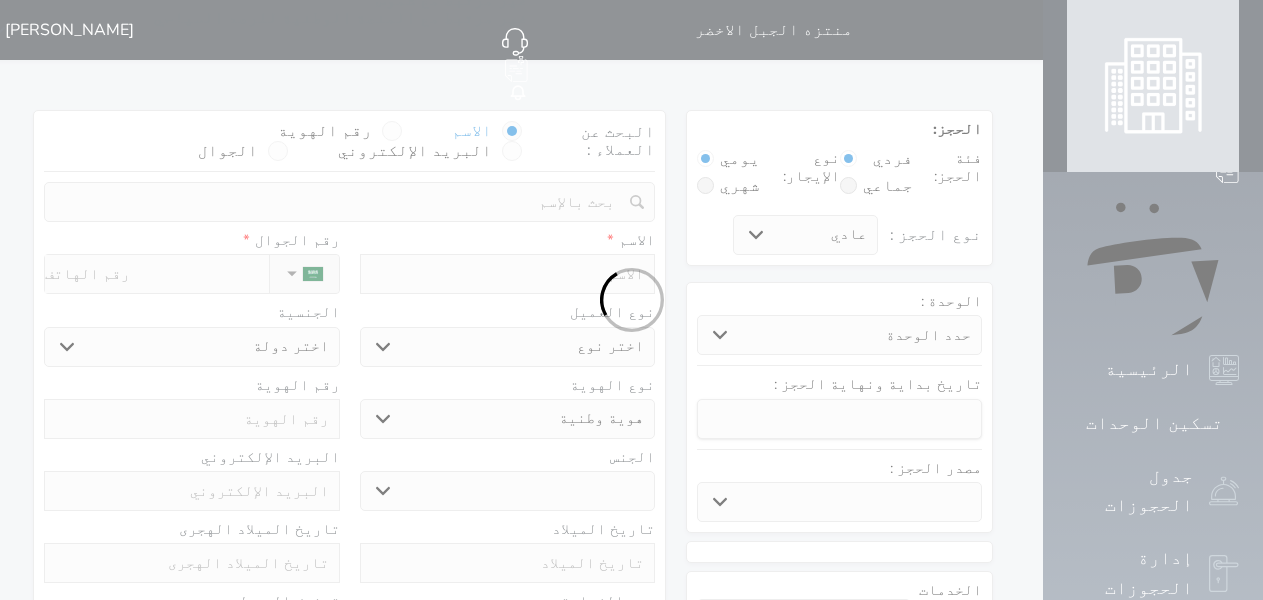 select 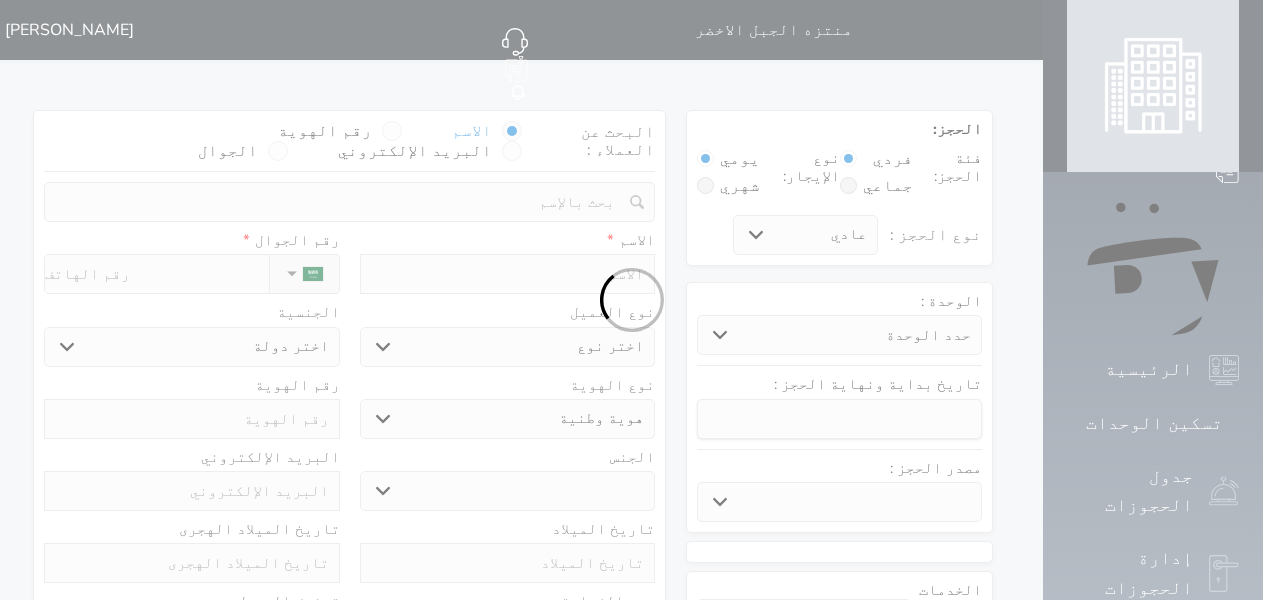 select 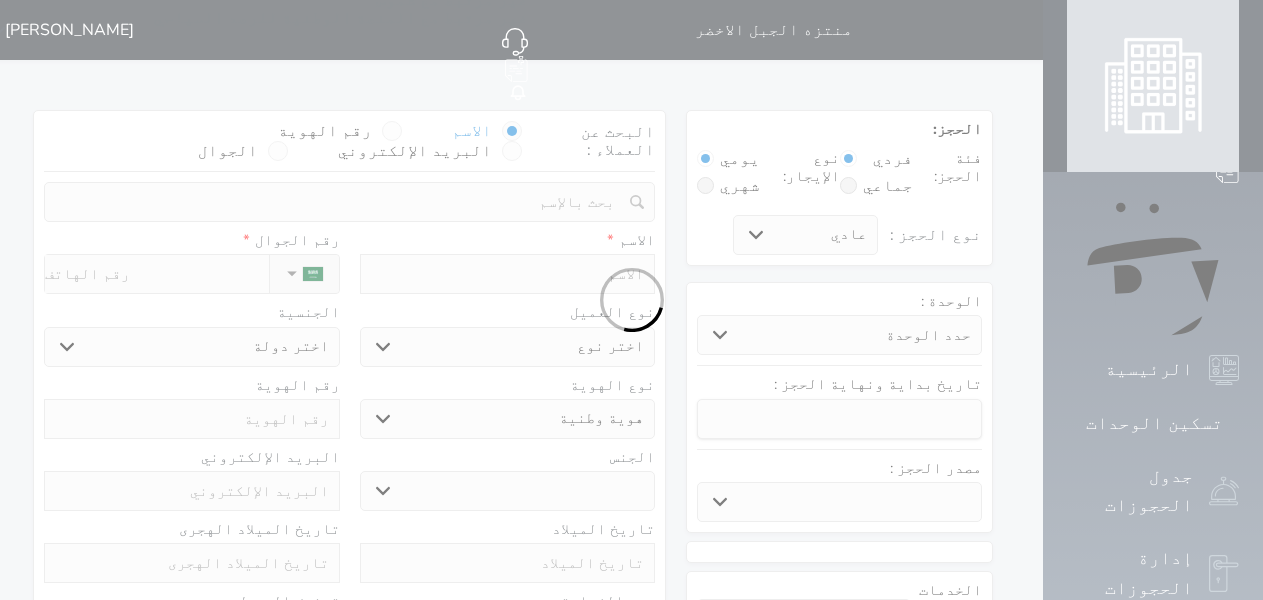 select 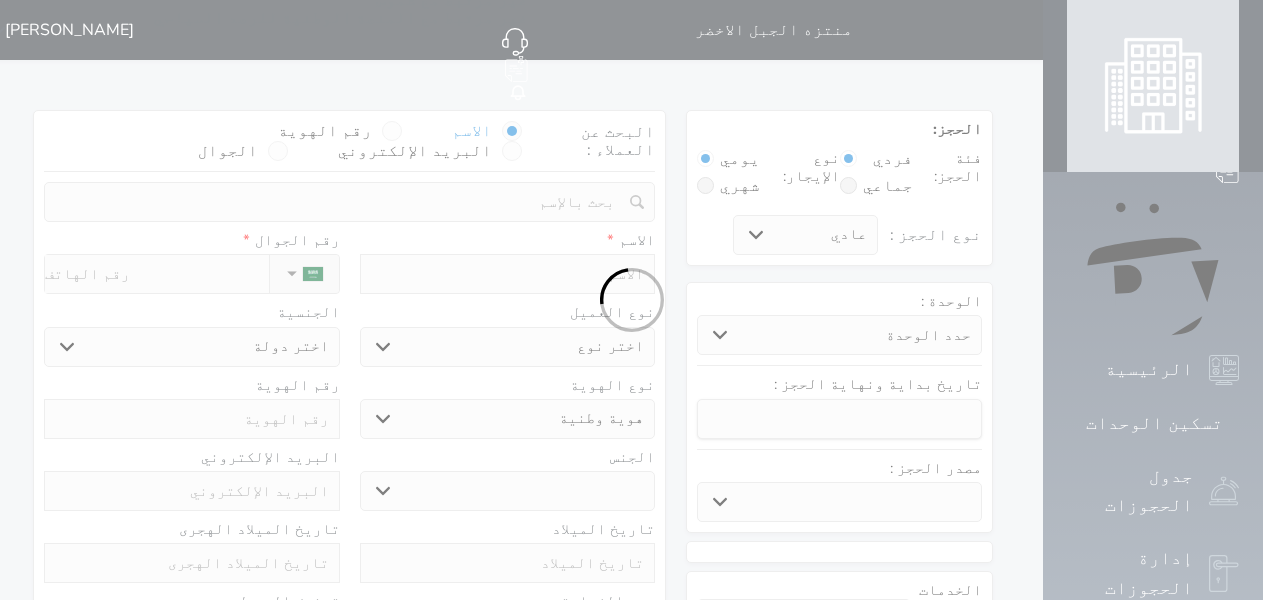 select 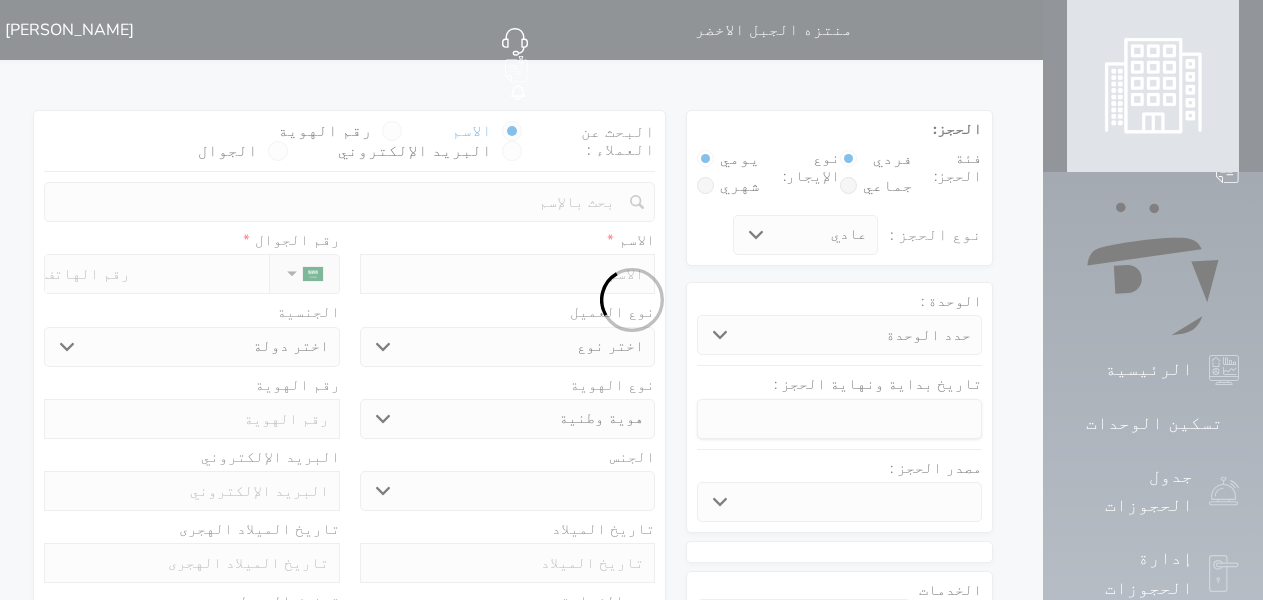 select 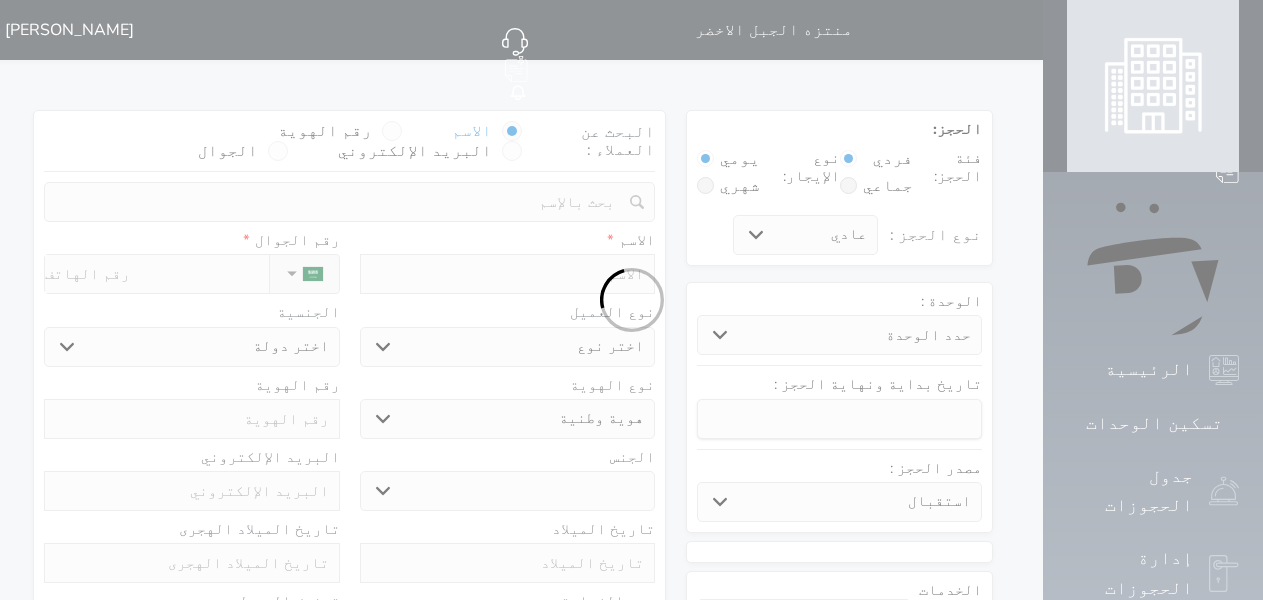 select 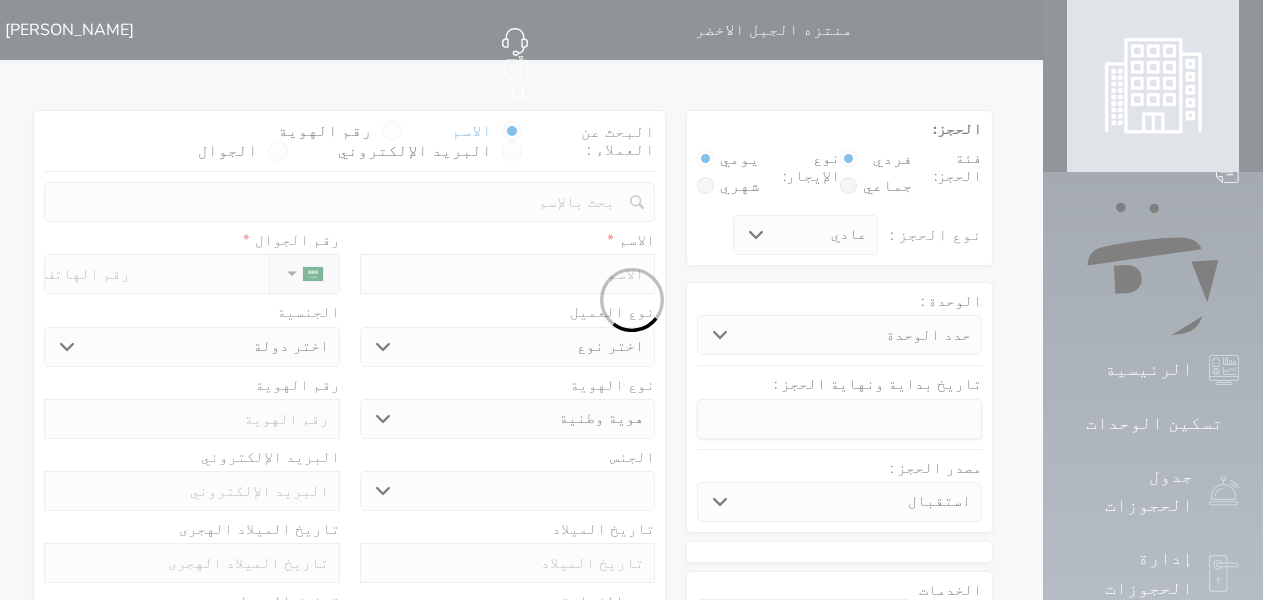 select 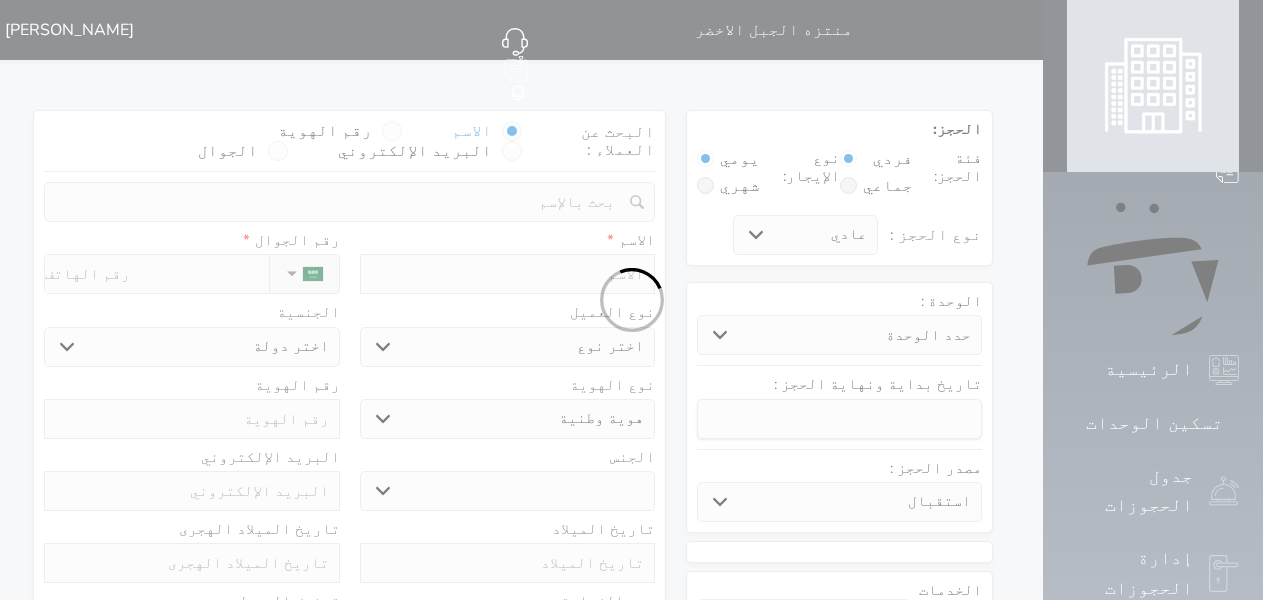 select 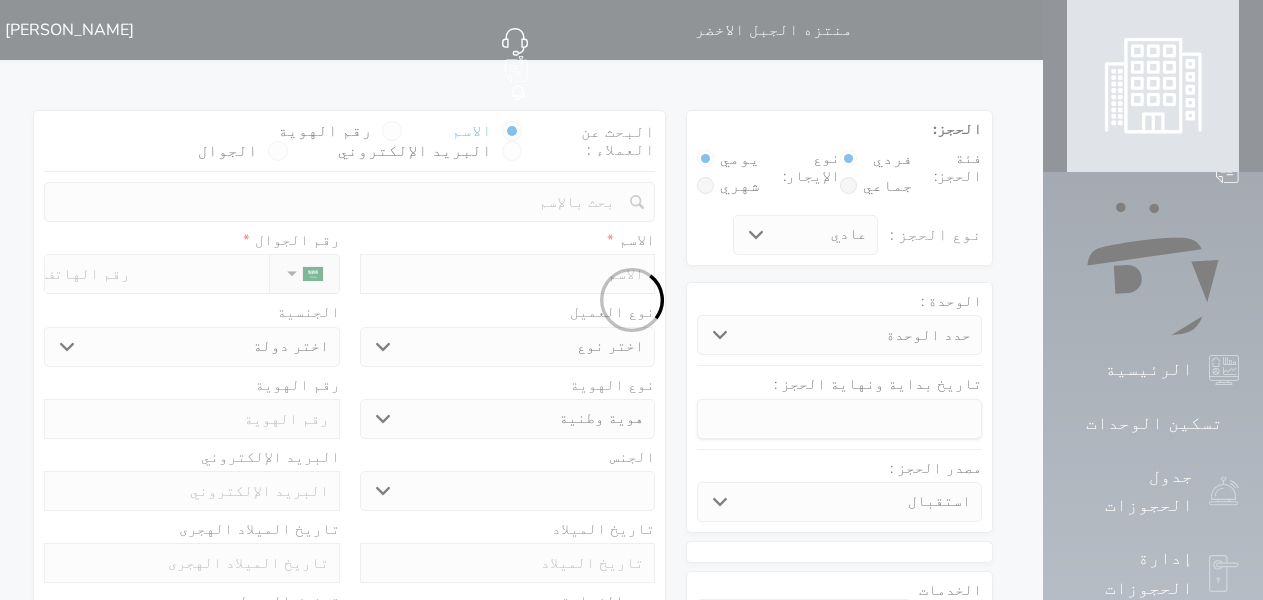 select on "113" 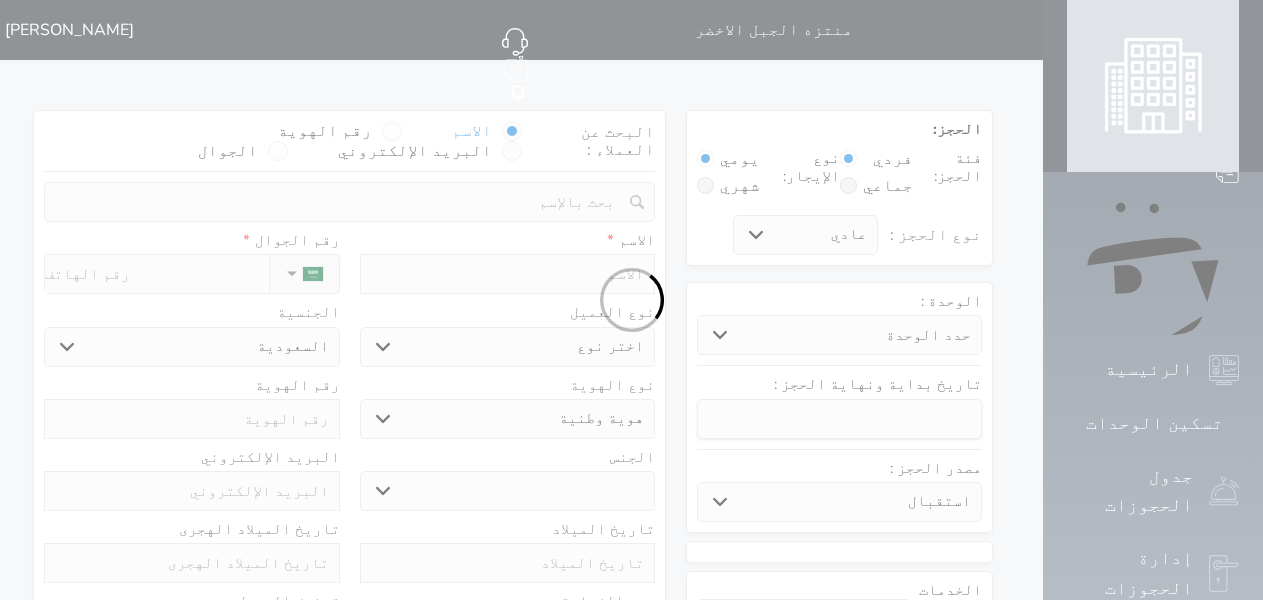 select 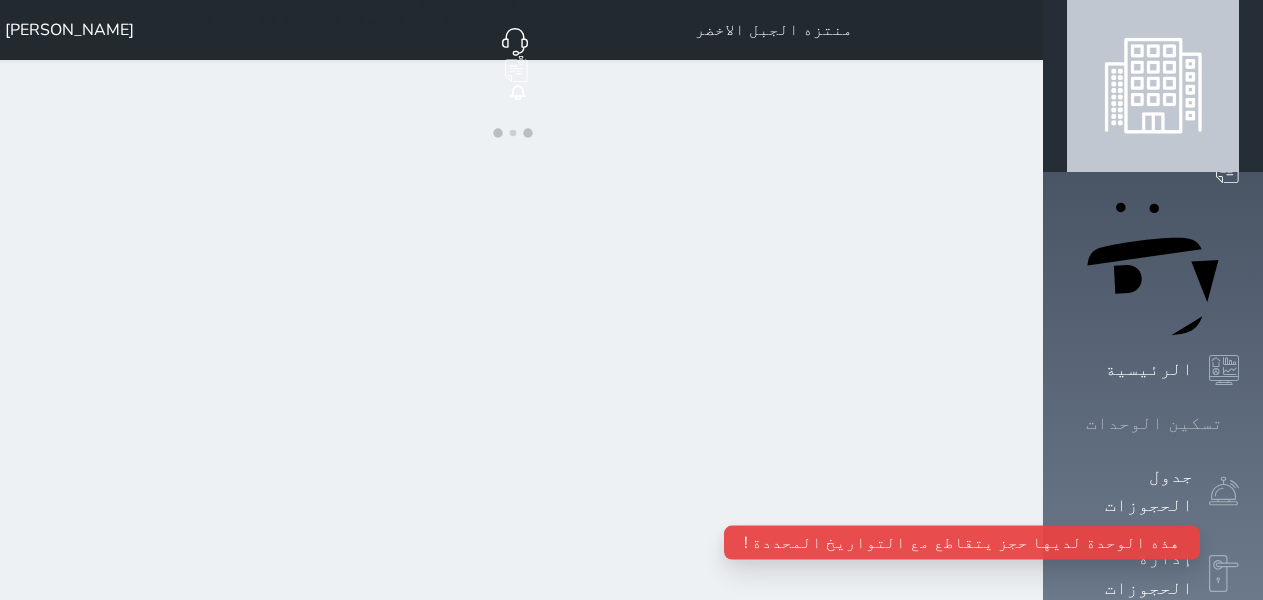 click on "تسكين الوحدات" at bounding box center (1154, 423) 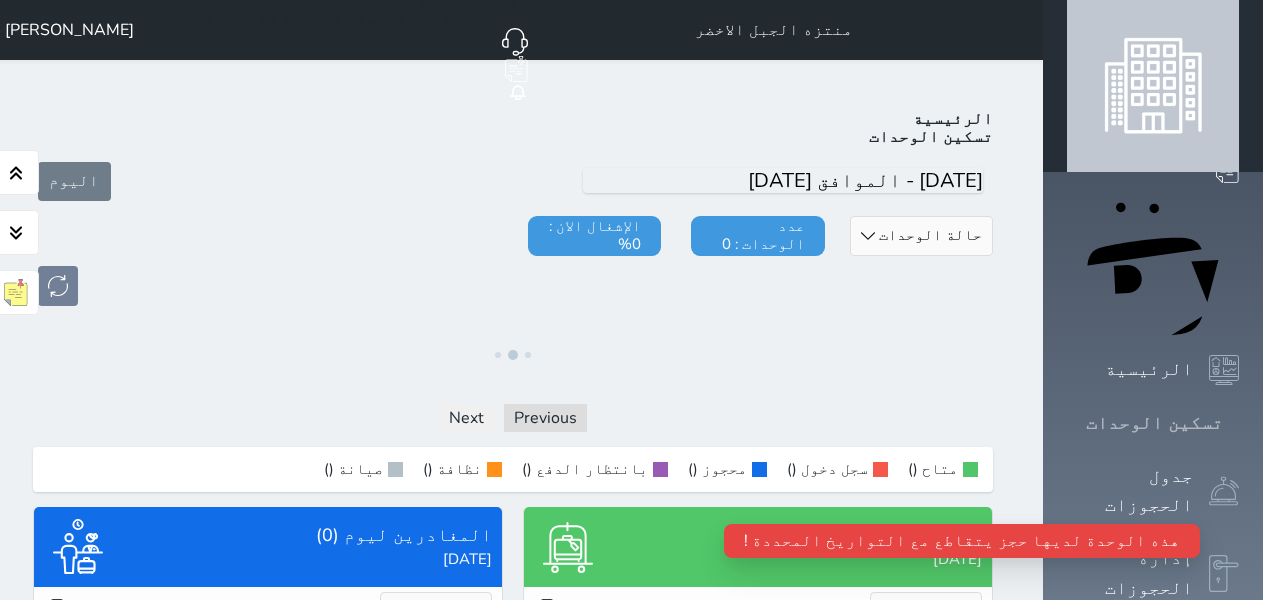 click on "تسكين الوحدات" at bounding box center (1154, 423) 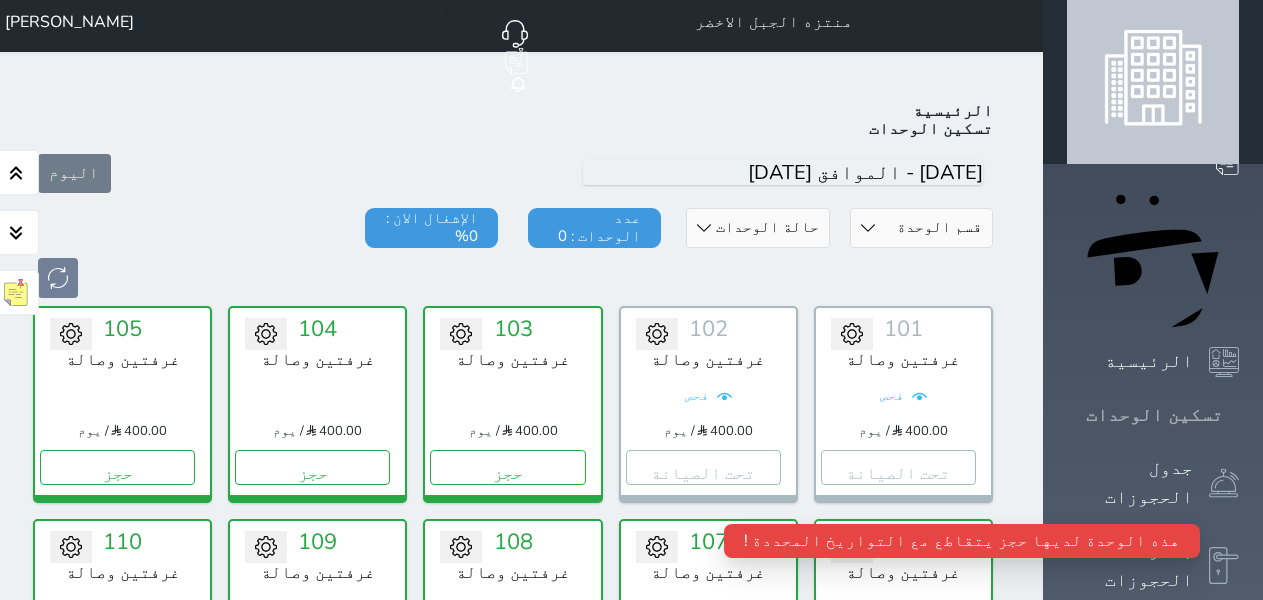 click on "تسكين الوحدات" at bounding box center [1154, 415] 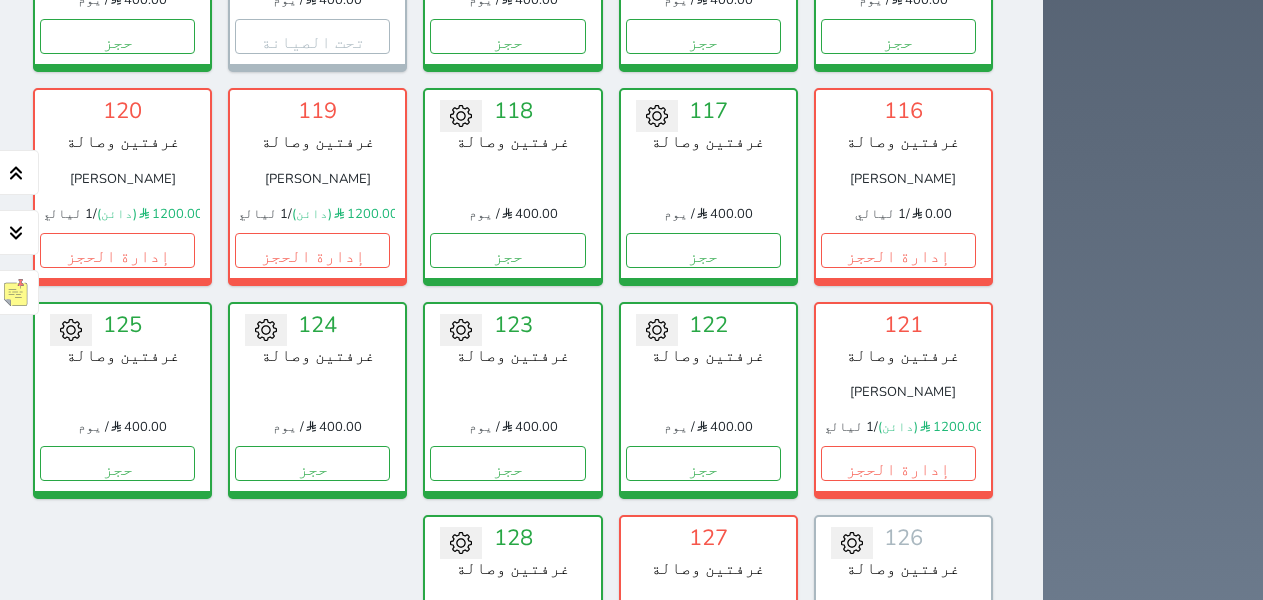 scroll, scrollTop: 778, scrollLeft: 0, axis: vertical 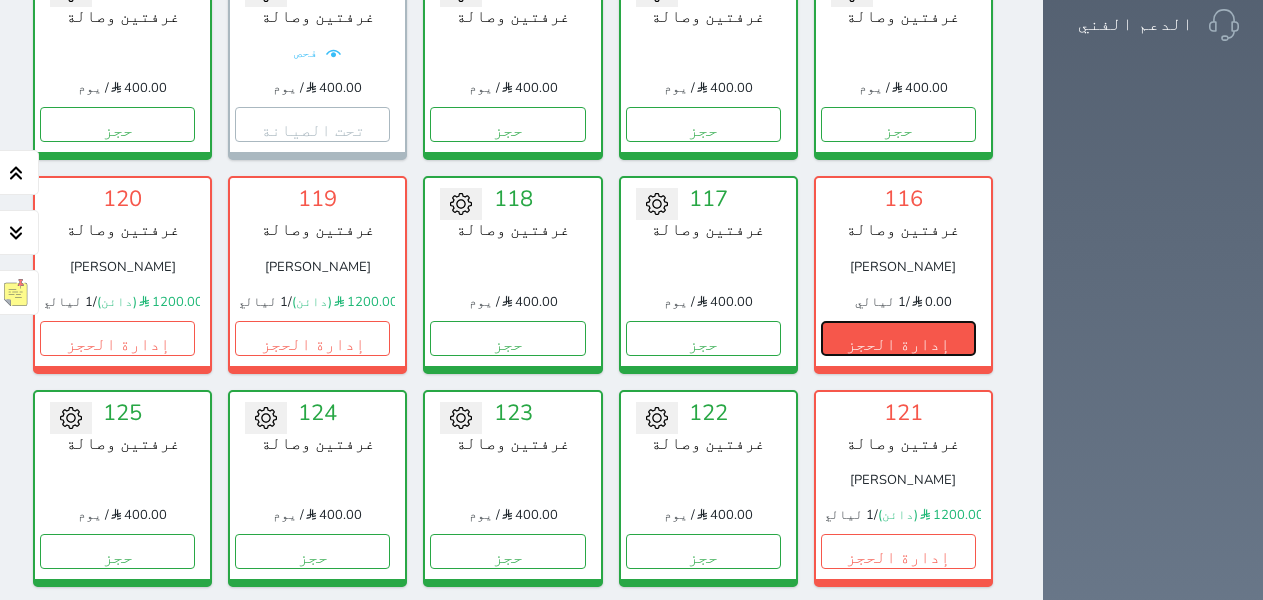 click on "إدارة الحجز" at bounding box center [898, 338] 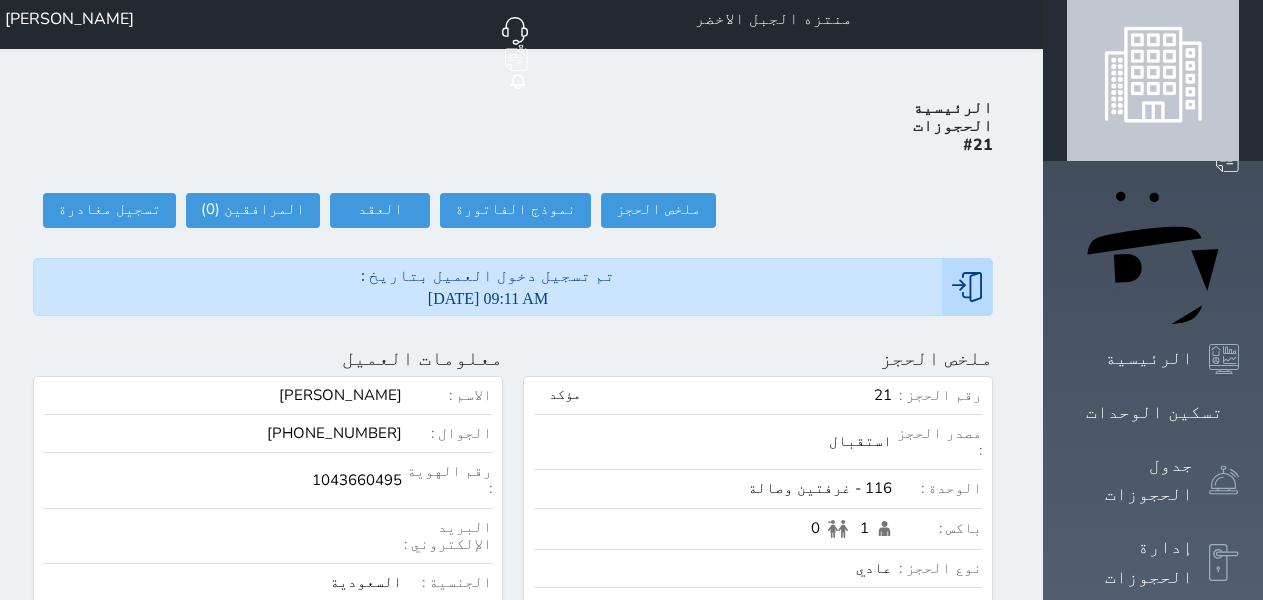 scroll, scrollTop: 0, scrollLeft: 0, axis: both 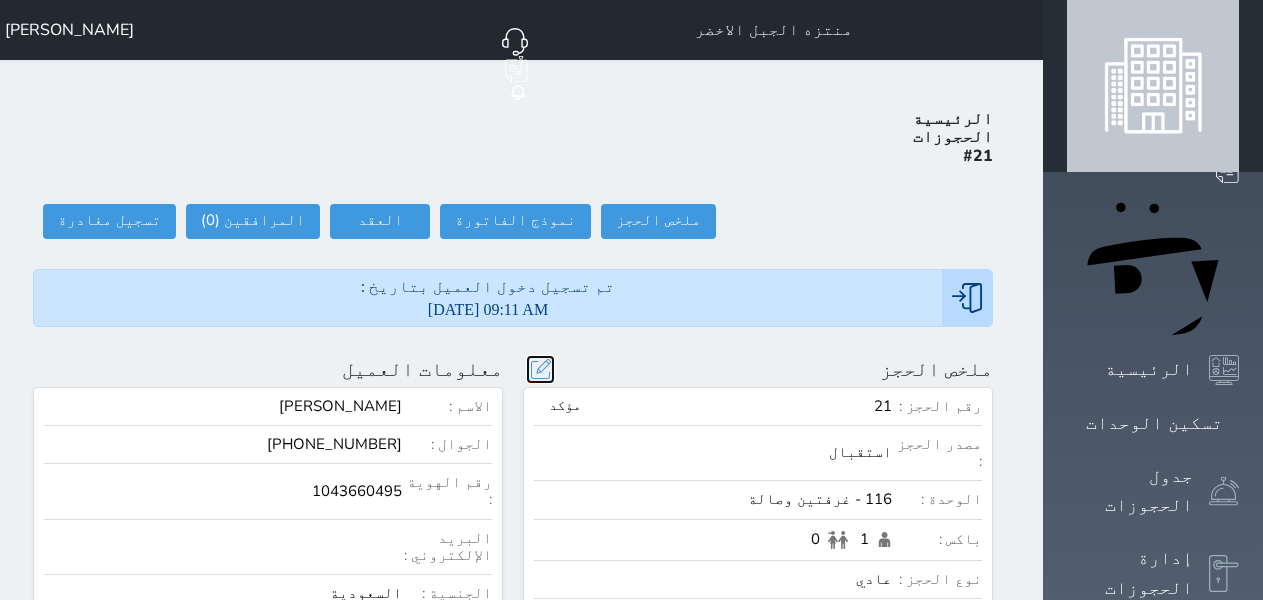 click at bounding box center (540, 369) 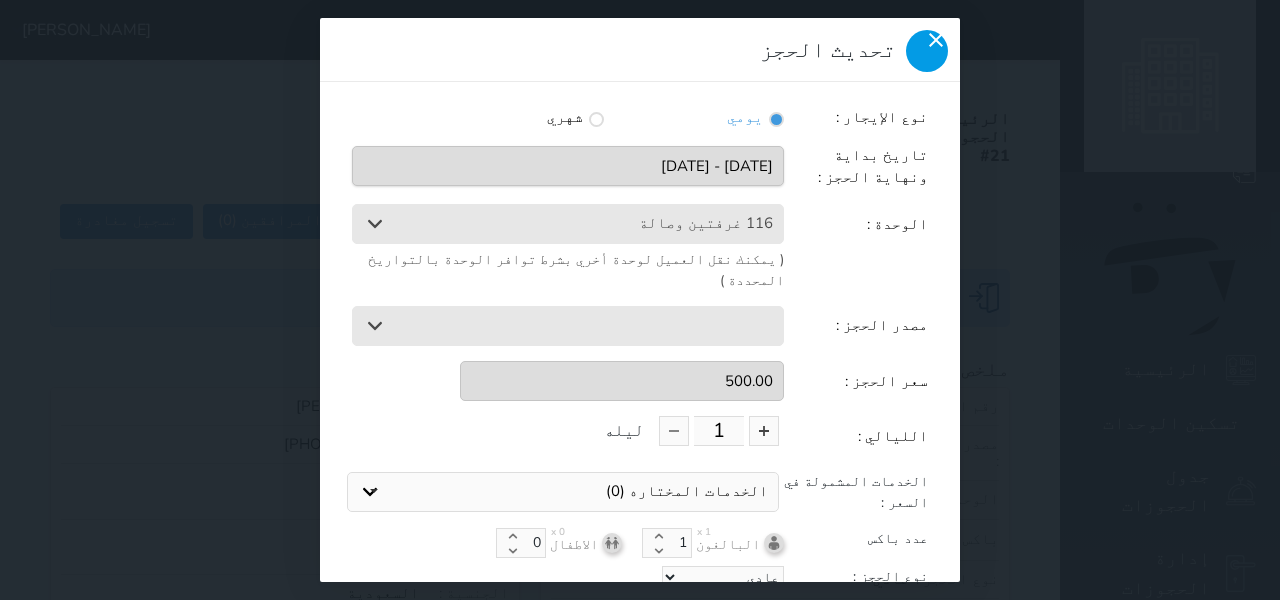 click 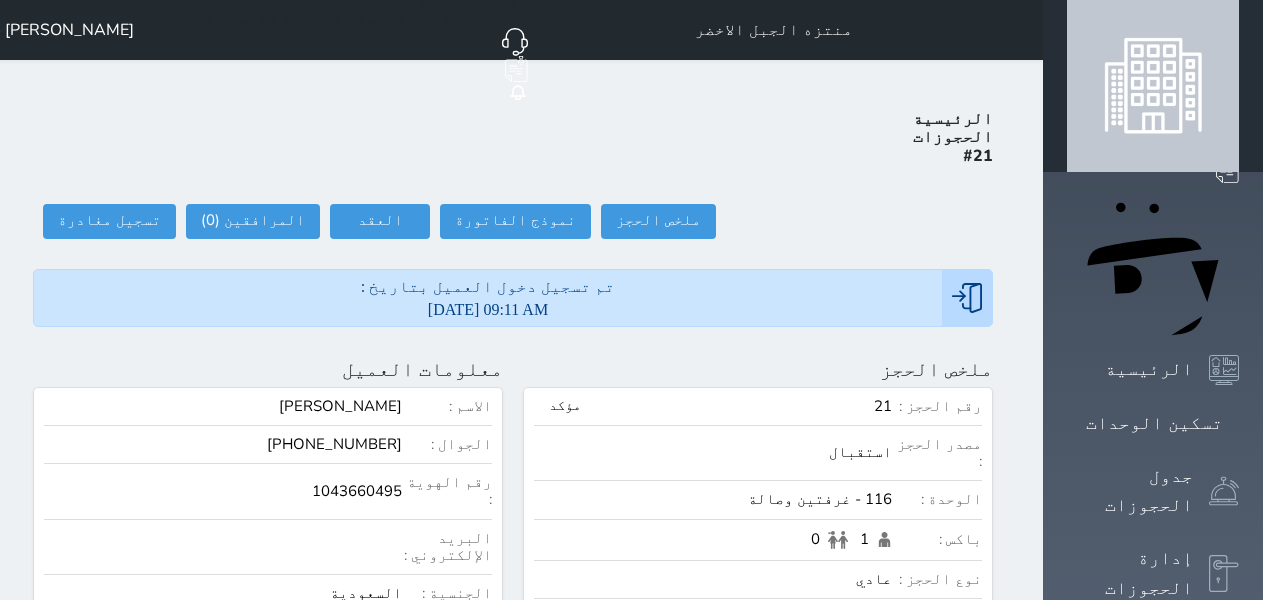 click on "الرئيسية   الحجوزات   #21" at bounding box center [513, 137] 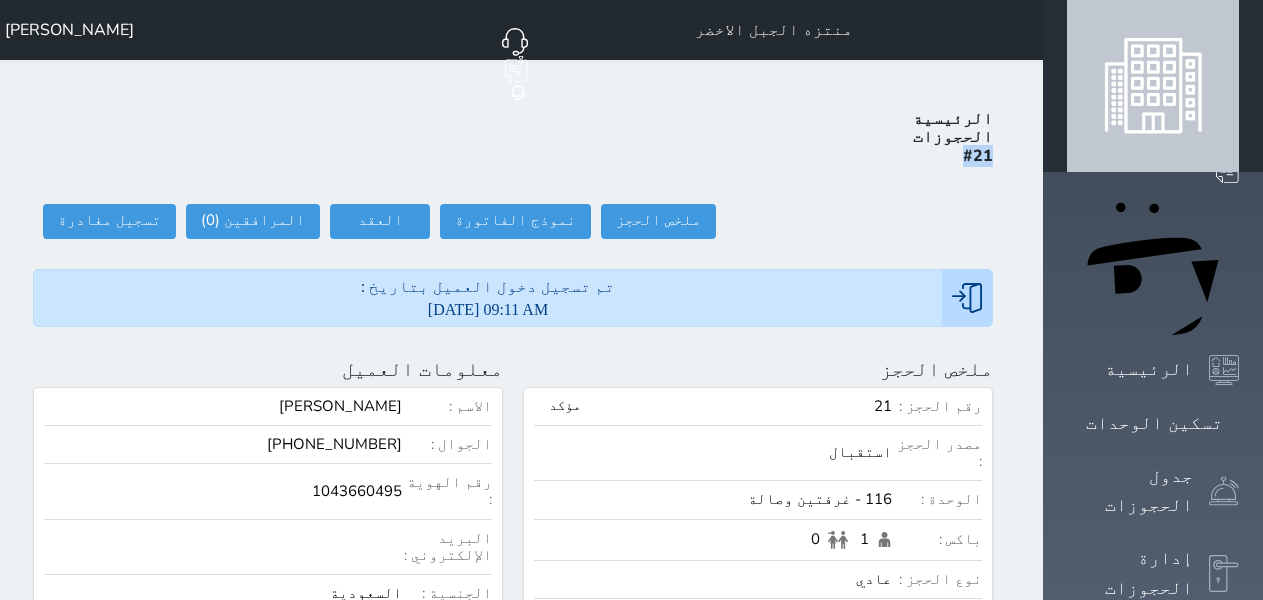 click on "الرئيسية   الحجوزات   #21" at bounding box center [513, 137] 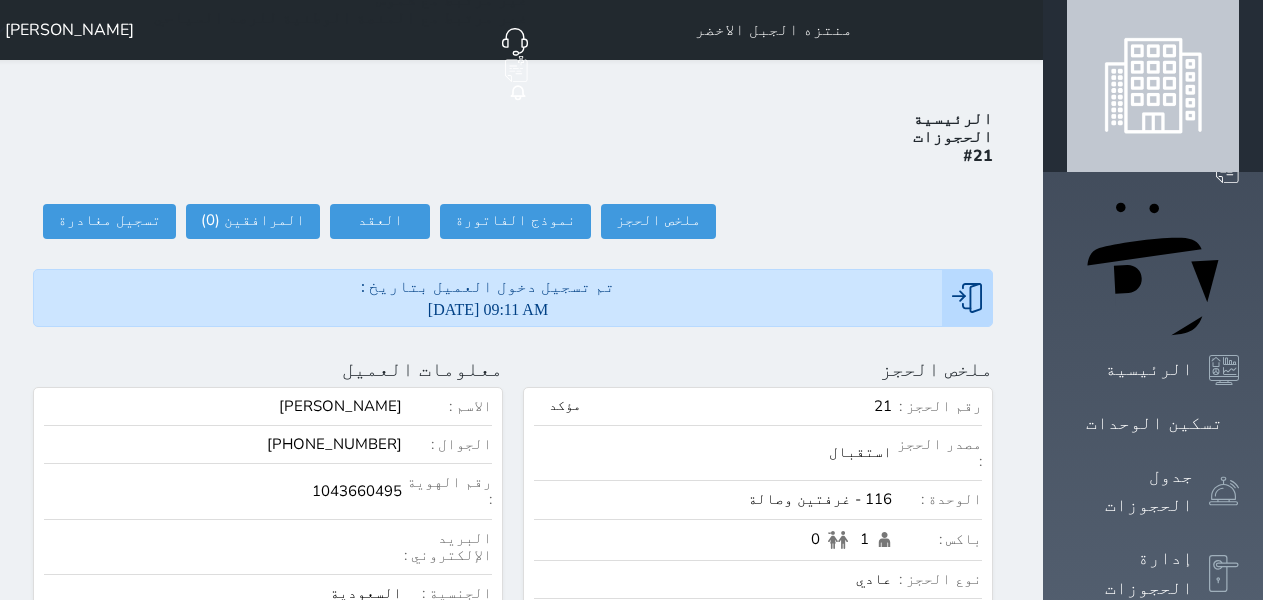click on "معلومات العميل           تحديث العميل                 البحث عن العملاء :        الاسم       رقم الهوية       البريد الإلكتروني       الجوال       محمد الغامدي +966504778804     تغيير العميل                الاسم *   محمد الغامدي   رقم الجوال *       ▼     Afghanistan (‫افغانستان‬‎)   +93   Albania (Shqipëri)   +355   Algeria (‫الجزائر‬‎)   +213   American Samoa   +1684   Andorra   +376   Angola   +244   Anguilla   +1264   Antigua and Barbuda   +1268   Argentina   +54   Armenia (Հայաստան)   +374   Aruba   +297   Australia   +61   Austria (Österreich)   +43   Azerbaijan (Azərbaycan)   +994   Bahamas   +1242   Bahrain (‫البحرين‬‎)   +973   Bangladesh (বাংলাদেশ)   +880   Barbados   +1246   Belarus (Беларусь)   +375   Belgium (België)   +32   Belize   +501   Benin (Bénin)   +229   Bermuda   +1441     +975   Bolivia" at bounding box center (268, 797) 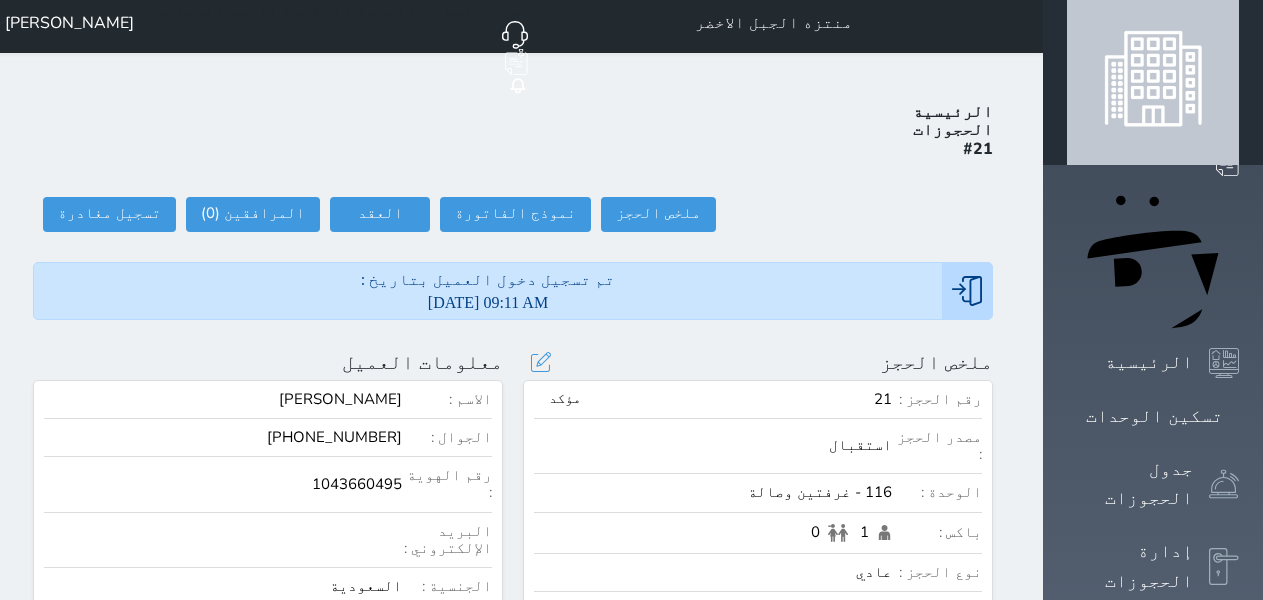 scroll, scrollTop: 0, scrollLeft: 0, axis: both 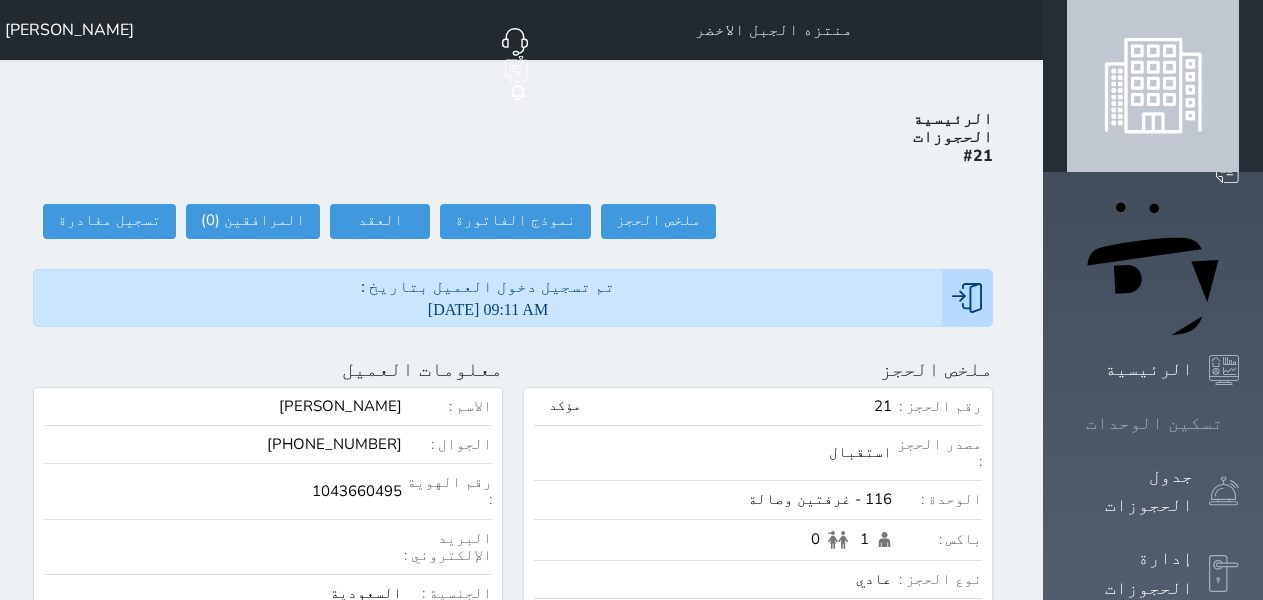 click 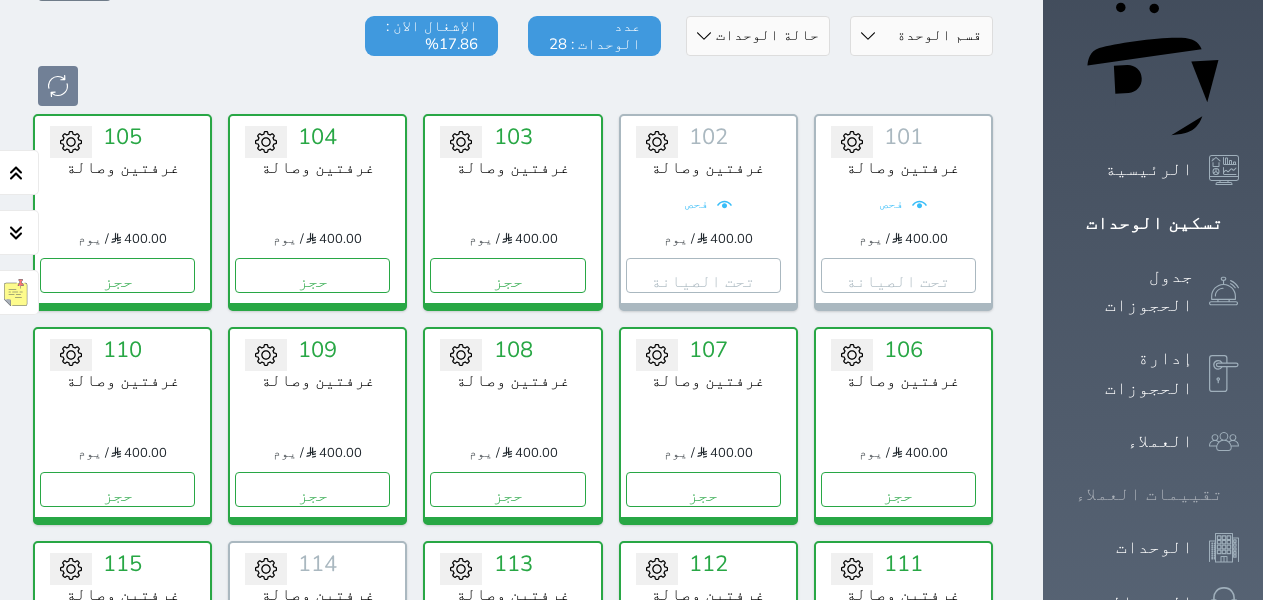 scroll, scrollTop: 0, scrollLeft: 0, axis: both 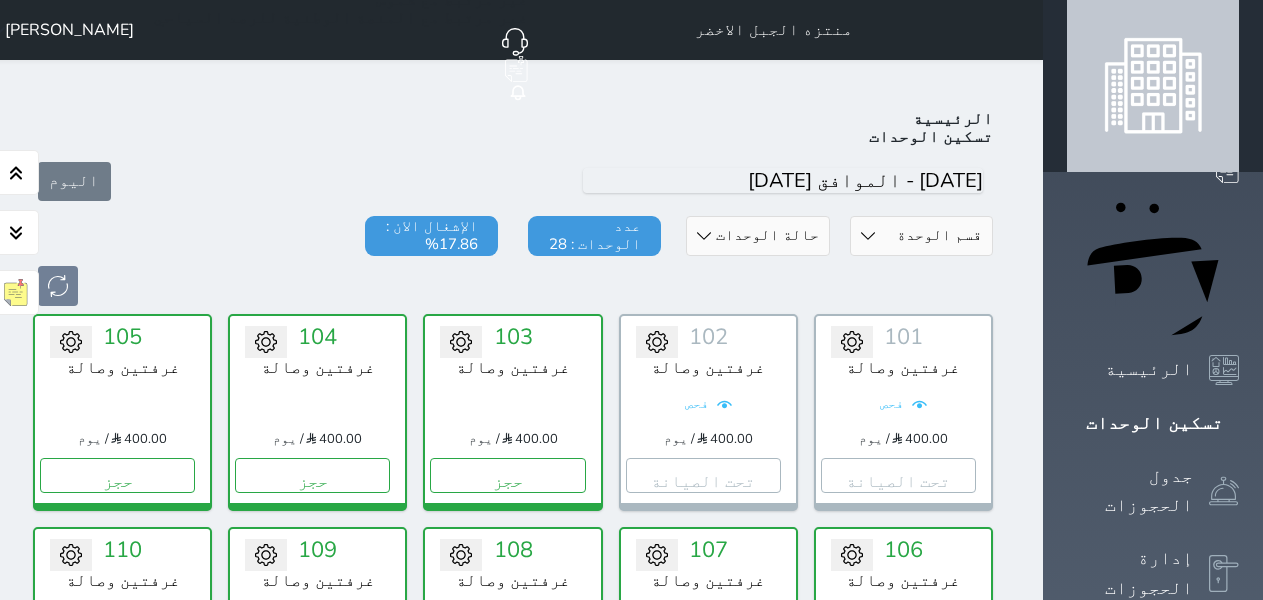 click on "[PERSON_NAME]" at bounding box center (69, 30) 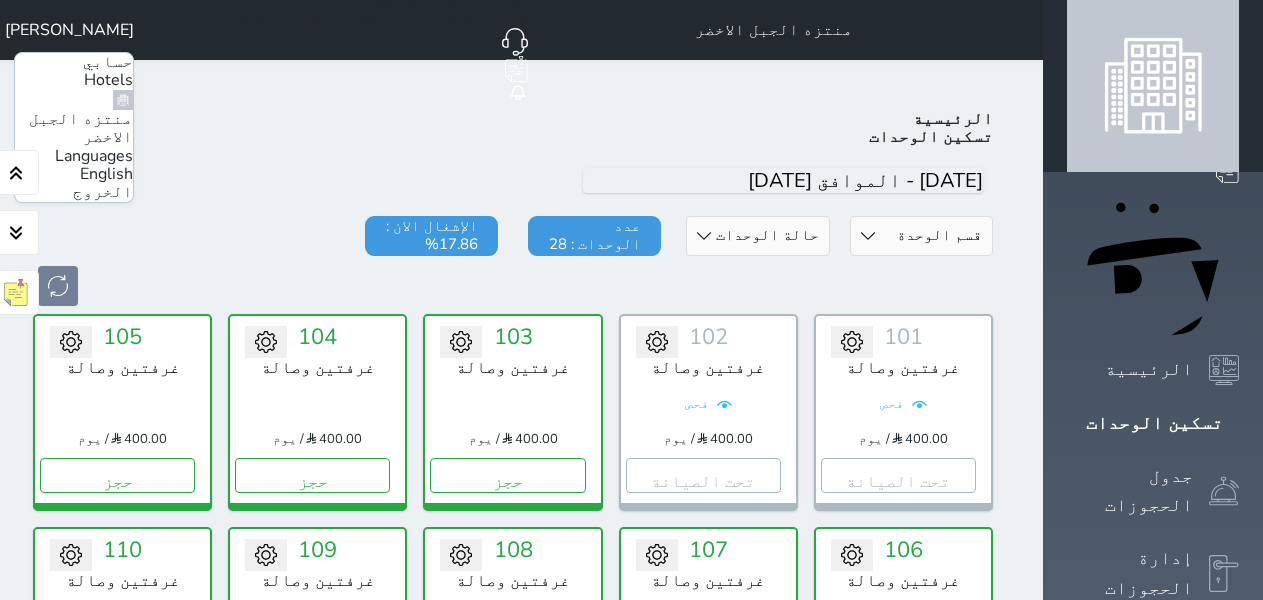 click on "الخروج" at bounding box center [103, 192] 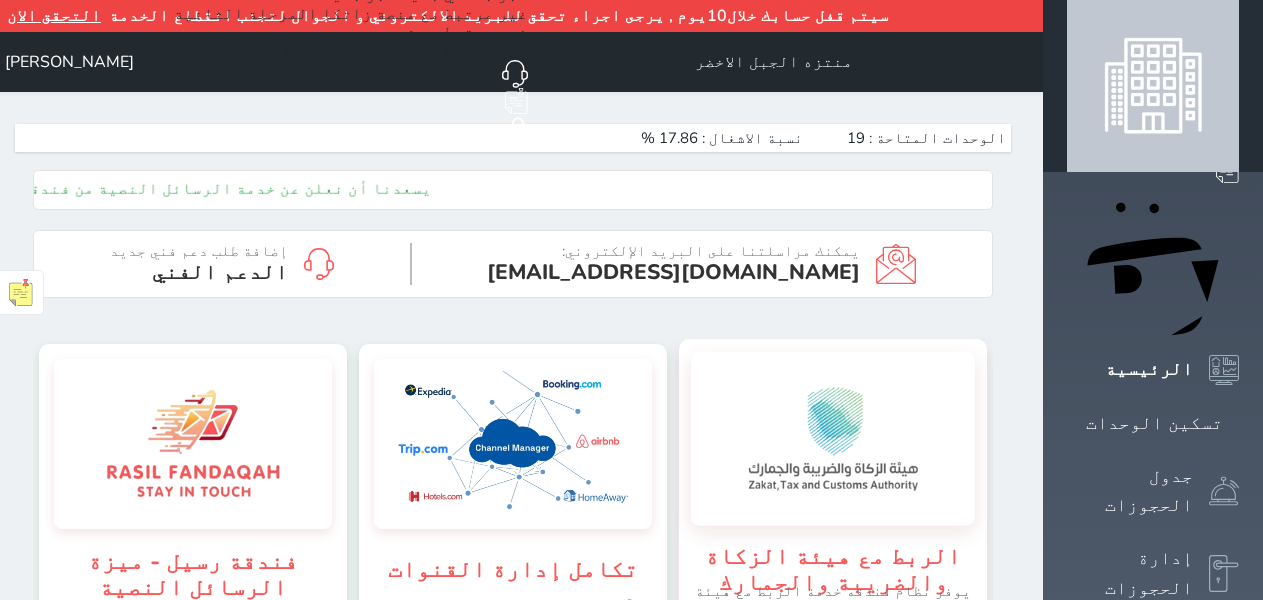 scroll, scrollTop: 0, scrollLeft: 0, axis: both 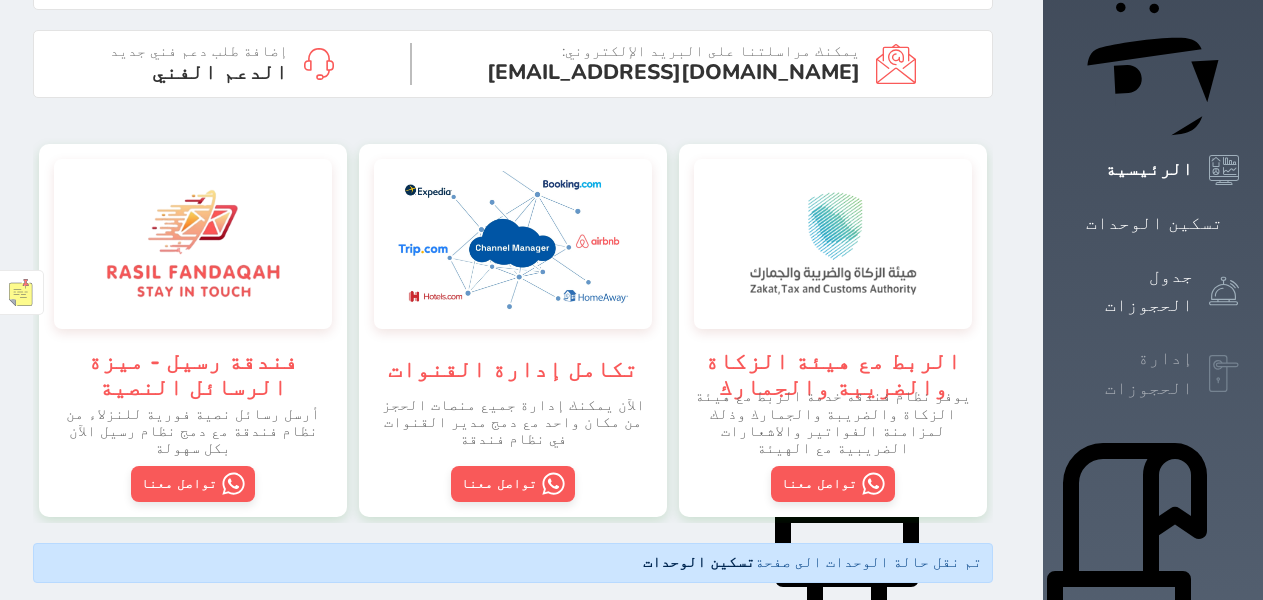 click 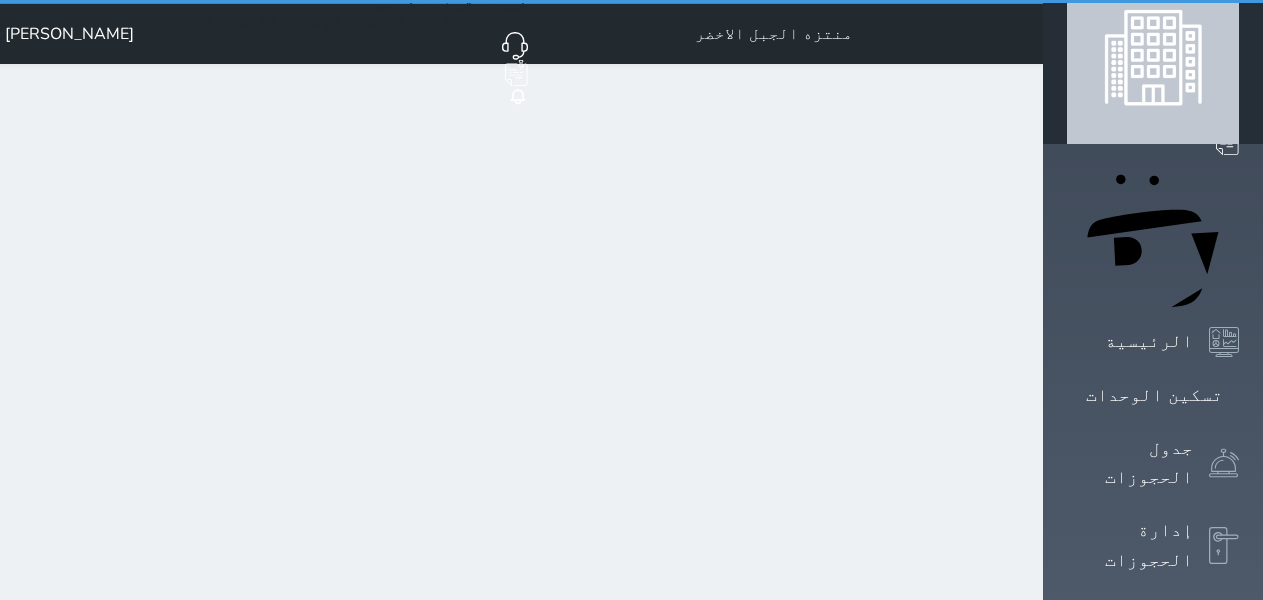 scroll, scrollTop: 0, scrollLeft: 0, axis: both 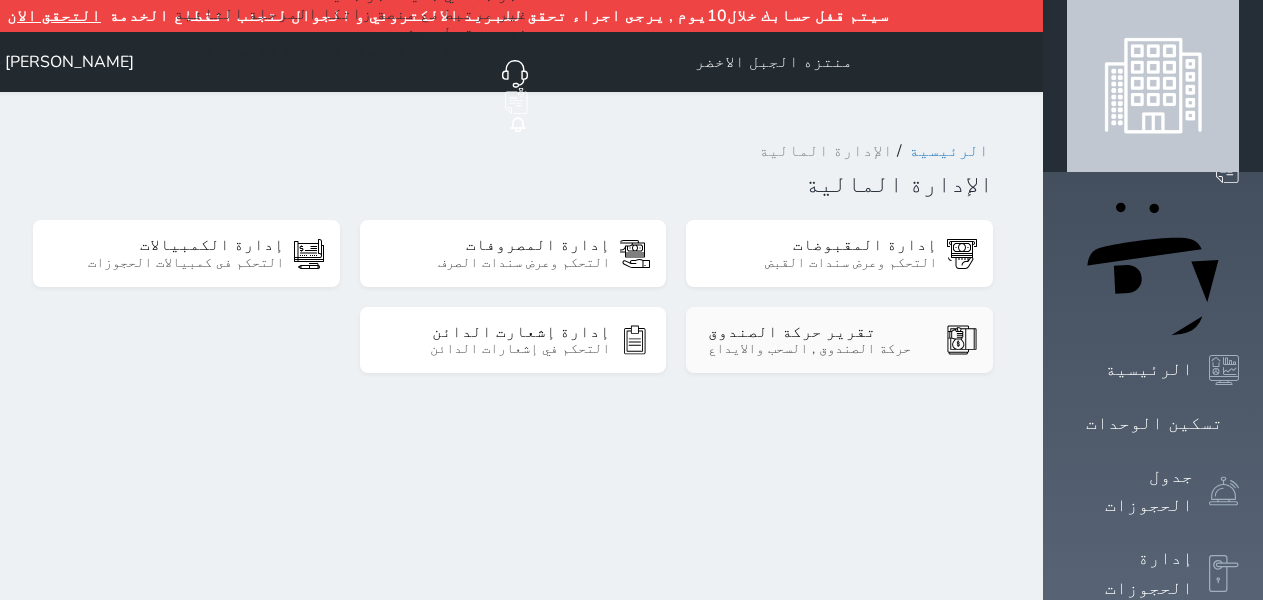 click on "تقرير حركة الصندوق" at bounding box center [822, 332] 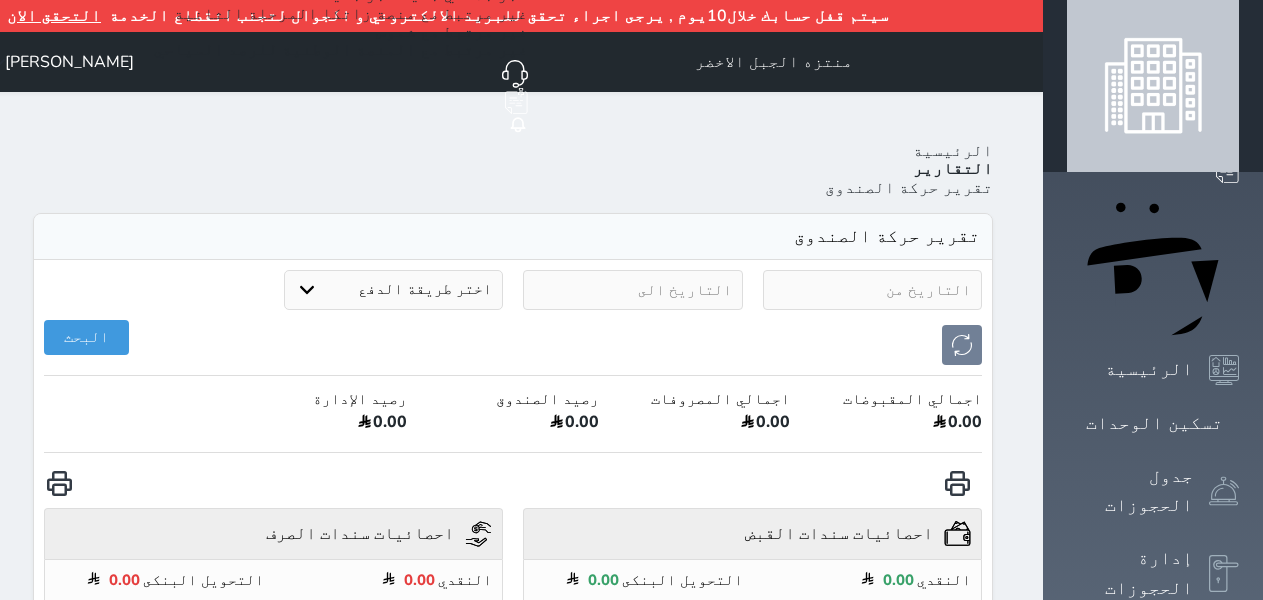 select on "6" 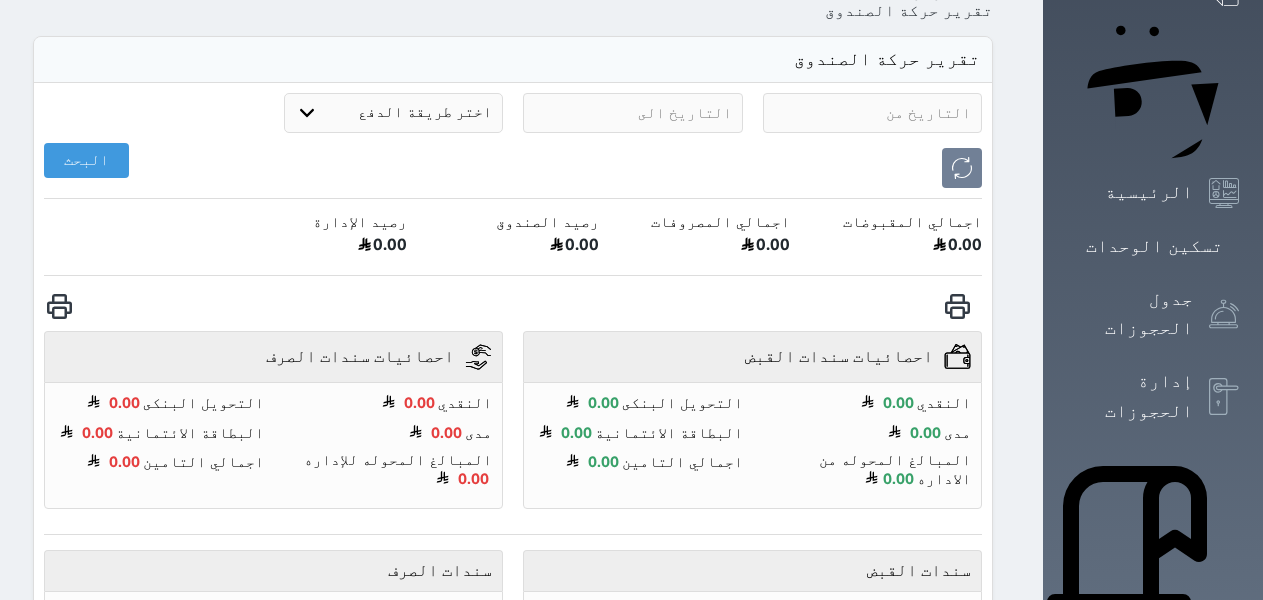 scroll, scrollTop: 200, scrollLeft: 0, axis: vertical 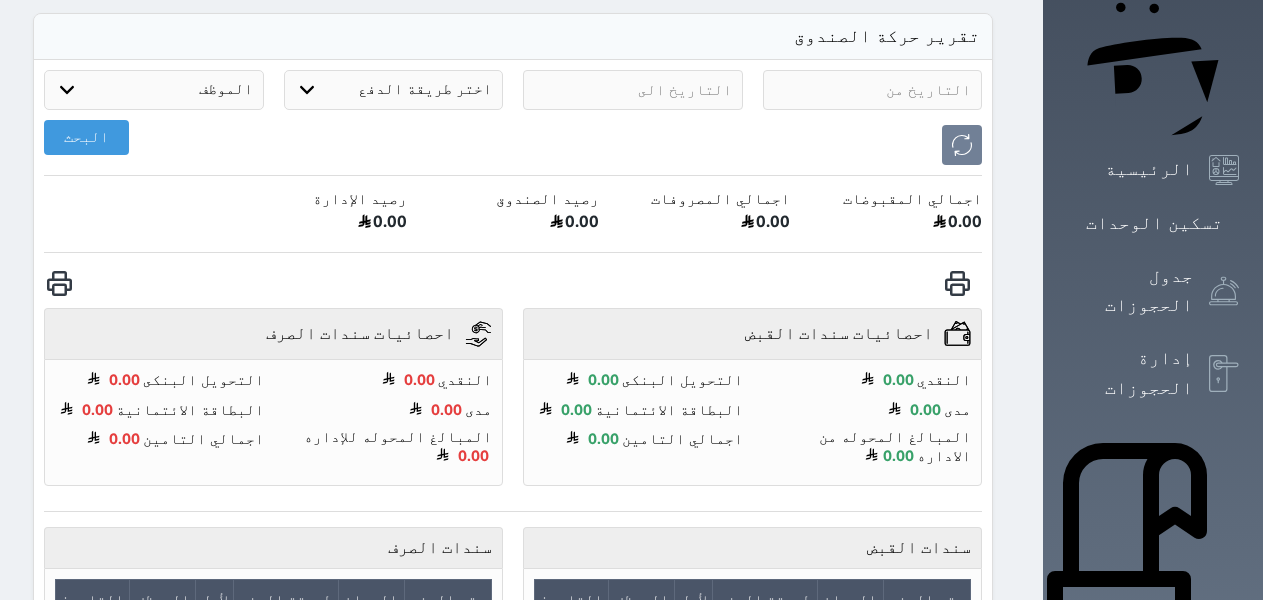 click at bounding box center (873, 90) 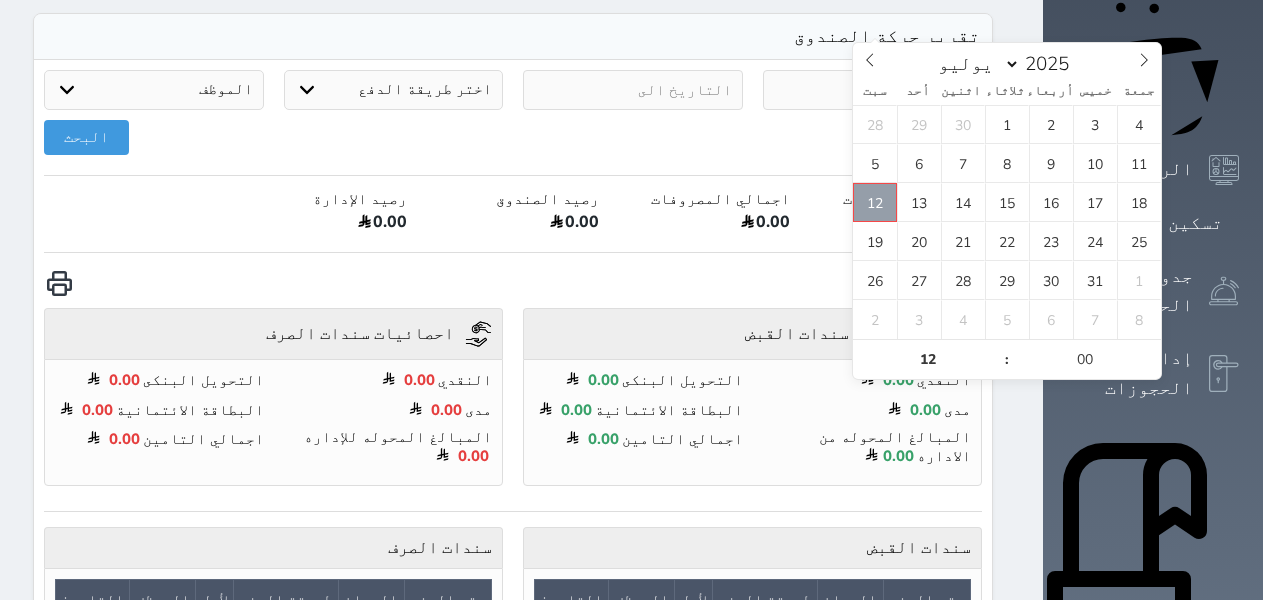 click on "12" at bounding box center (875, 202) 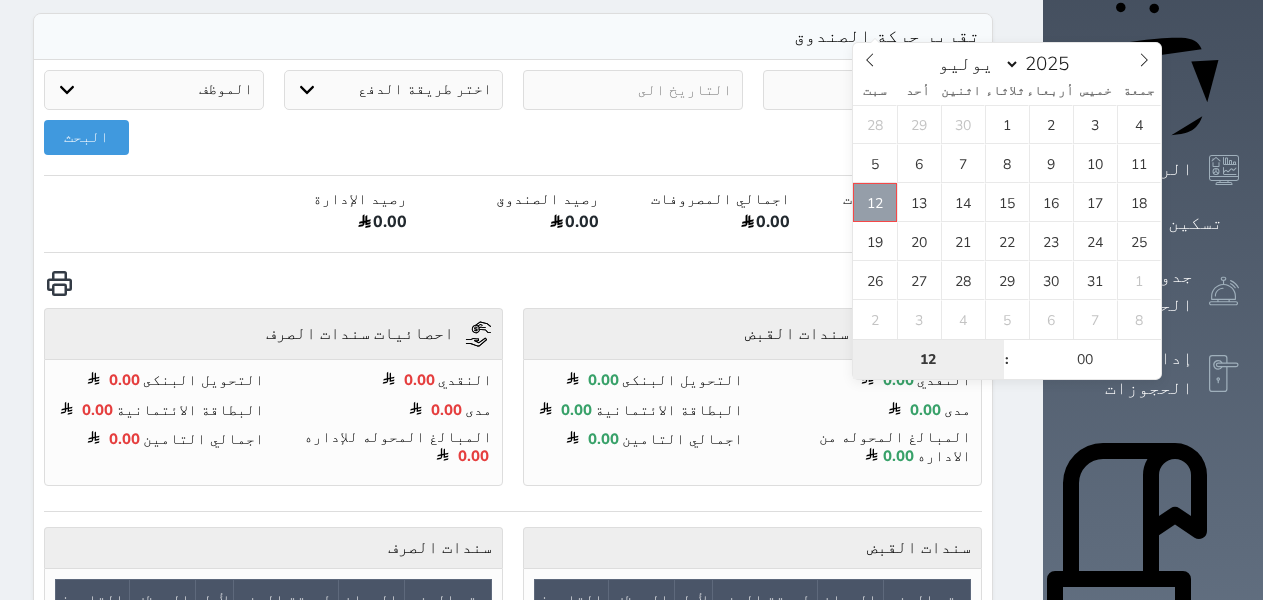 type on "[DATE] 12:00" 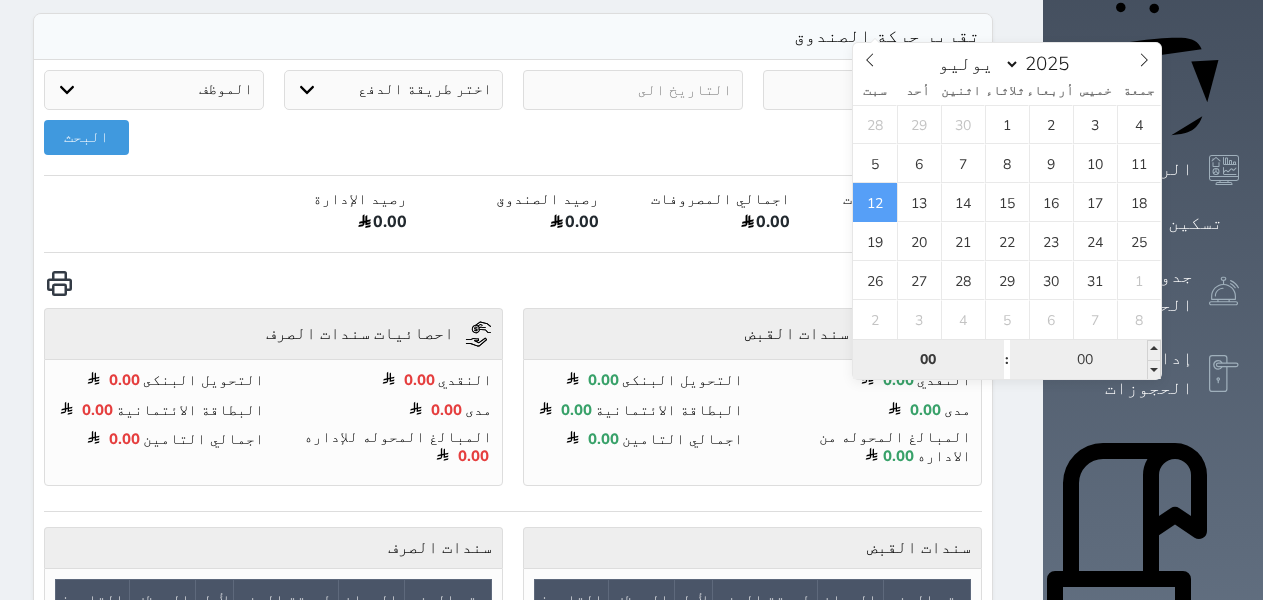 type on "00" 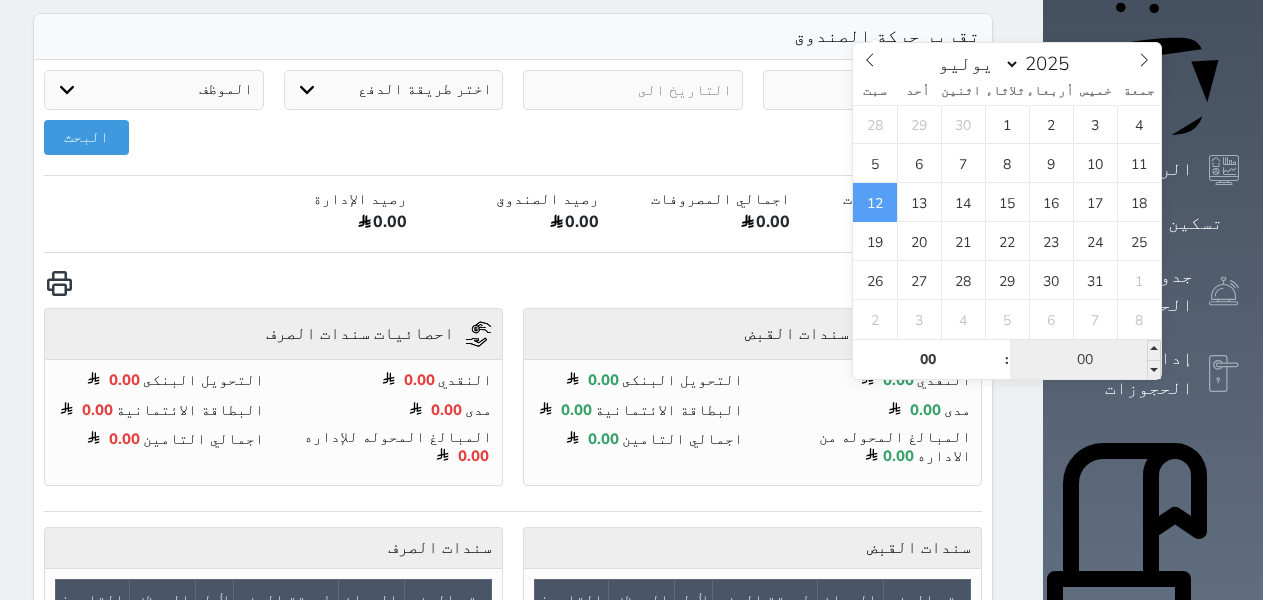 type on "[DATE] 00:00" 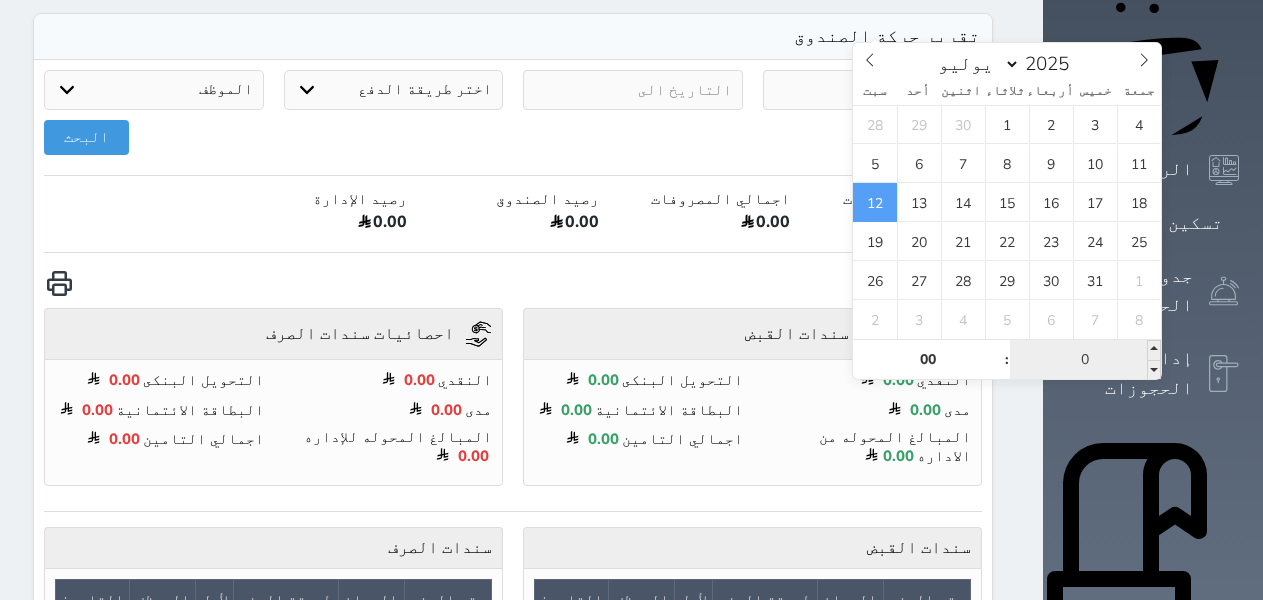 type on "00" 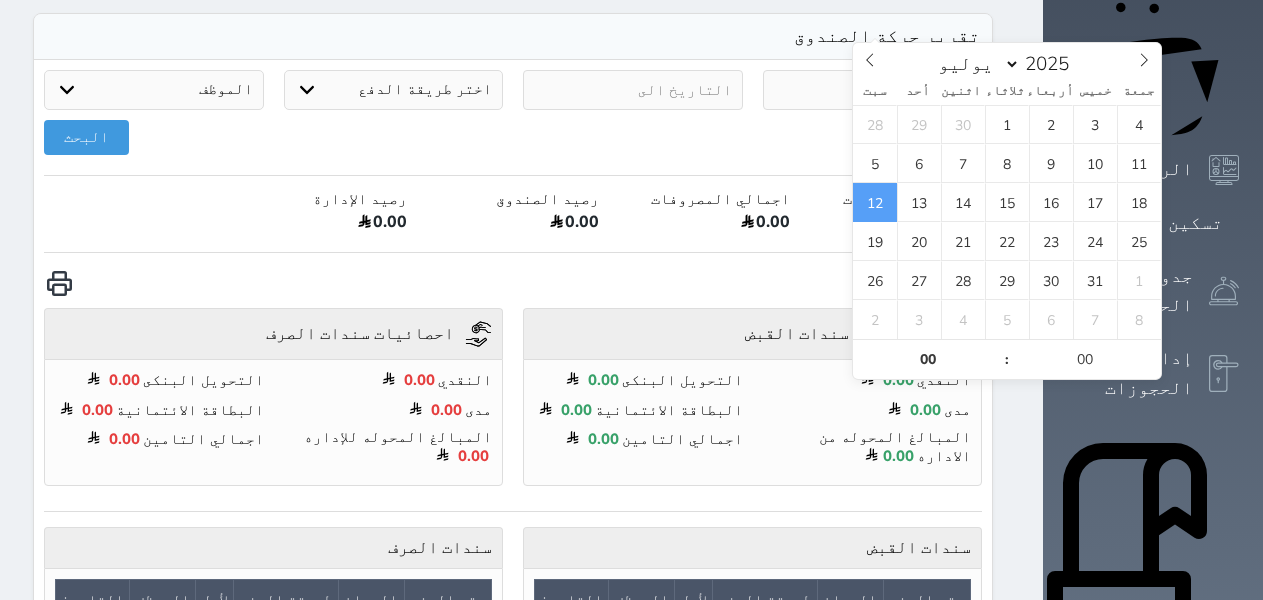 click on "12" at bounding box center [875, 202] 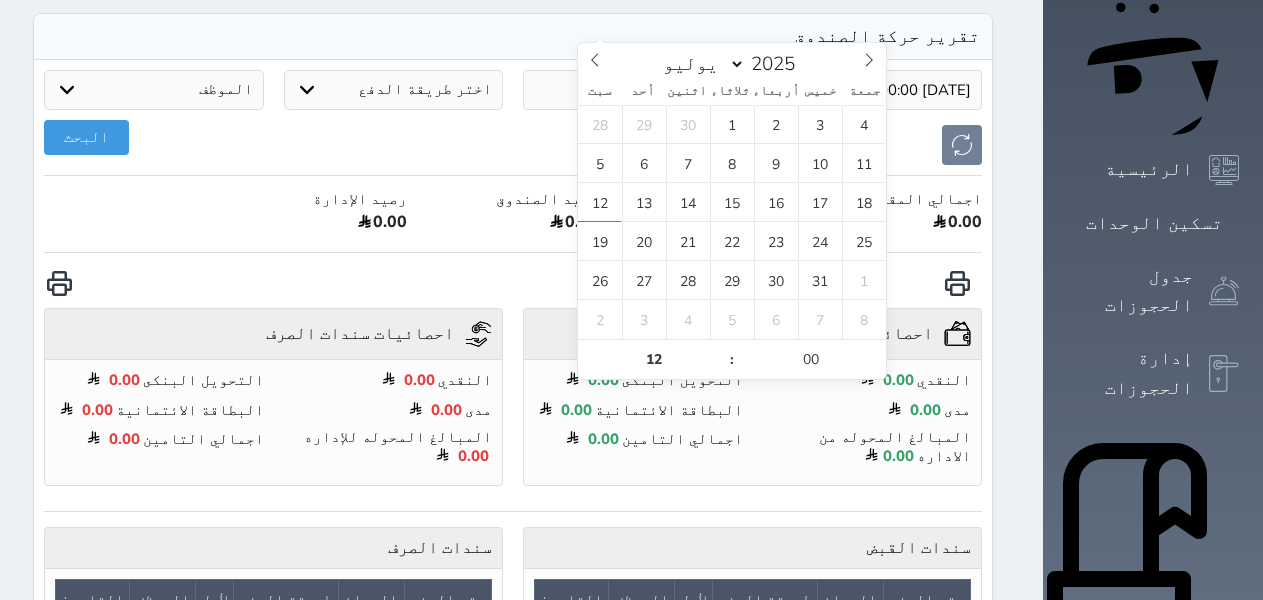 click at bounding box center (633, 90) 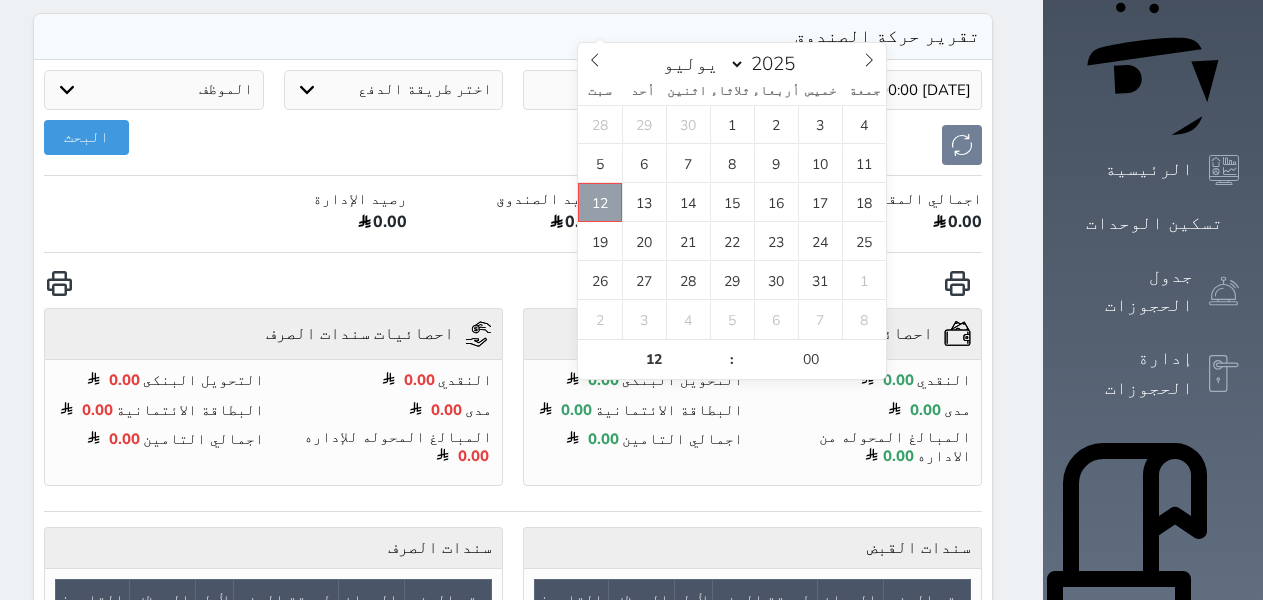 click on "12" at bounding box center [600, 202] 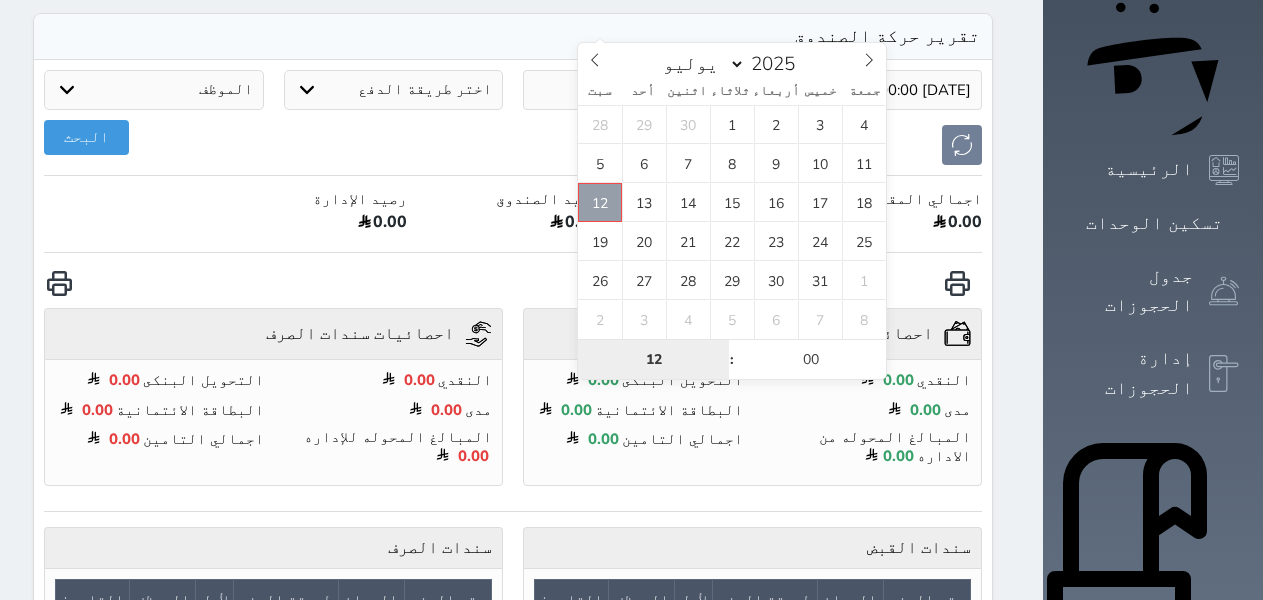 type on "[DATE] 12:00" 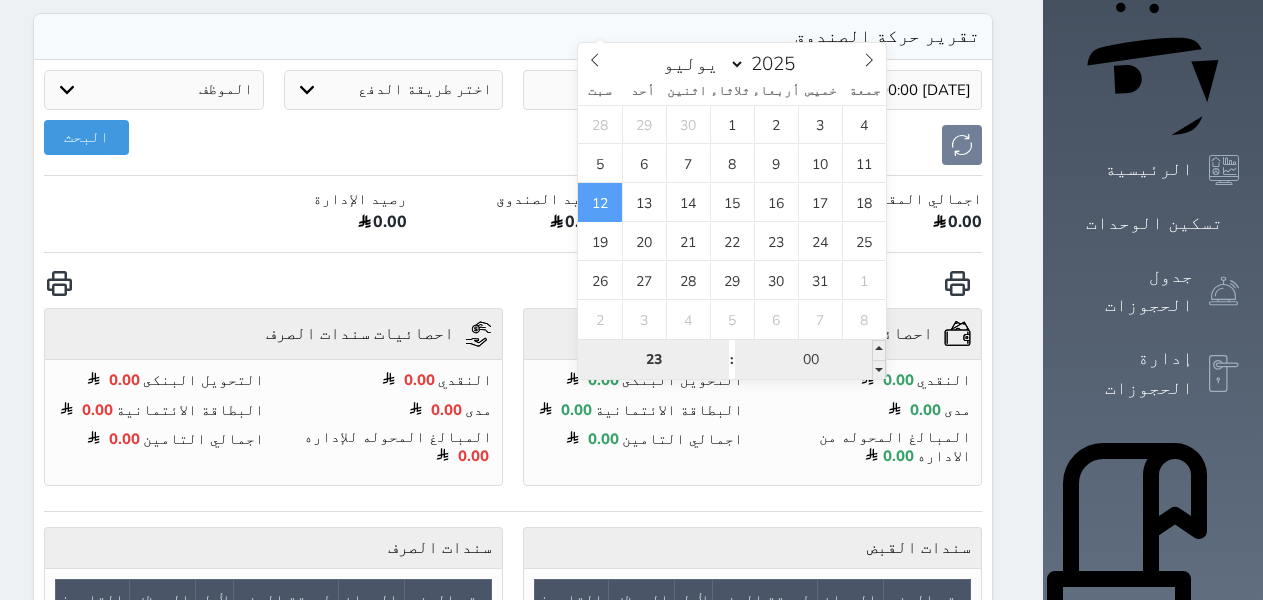 type on "23" 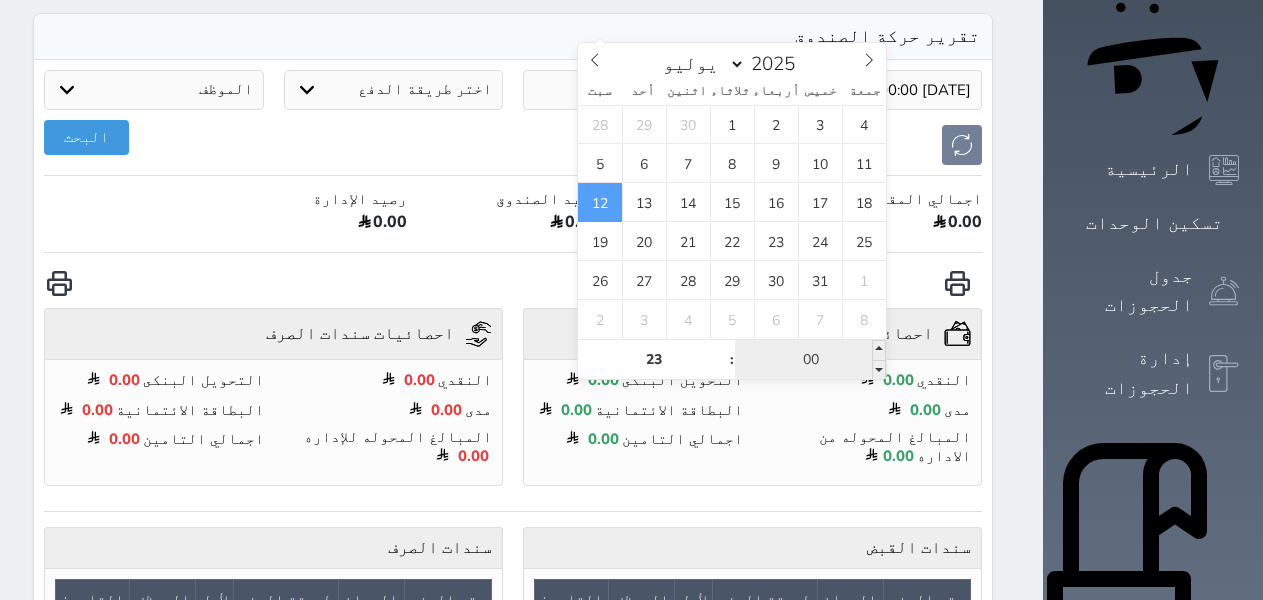 type on "[DATE] 23:00" 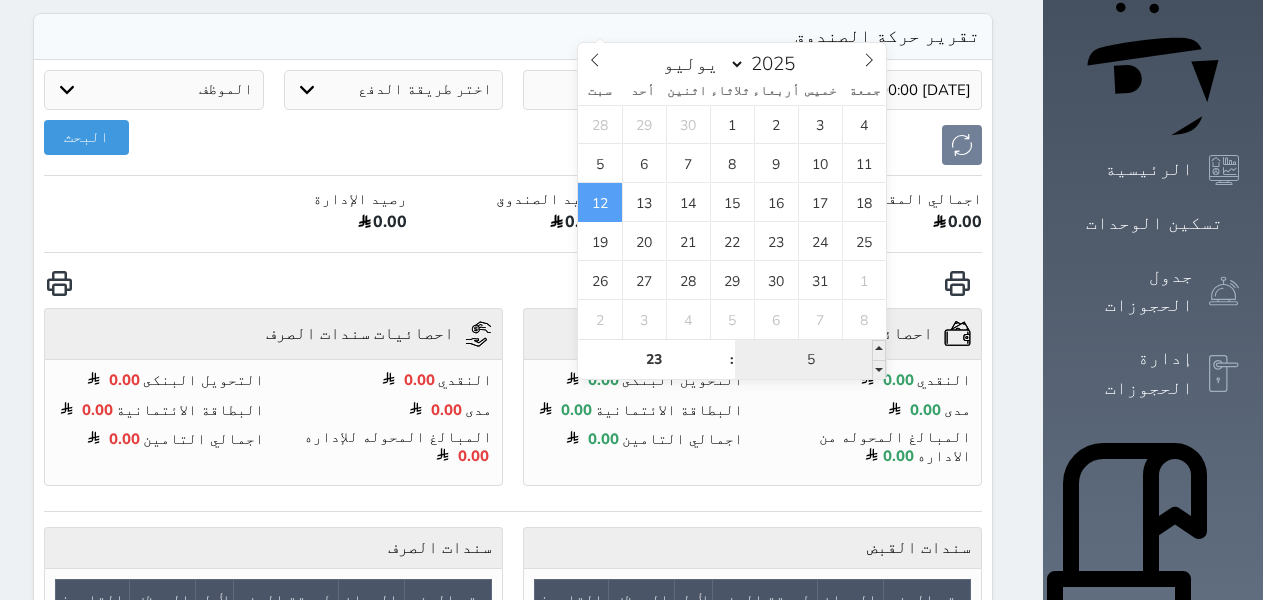 type on "59" 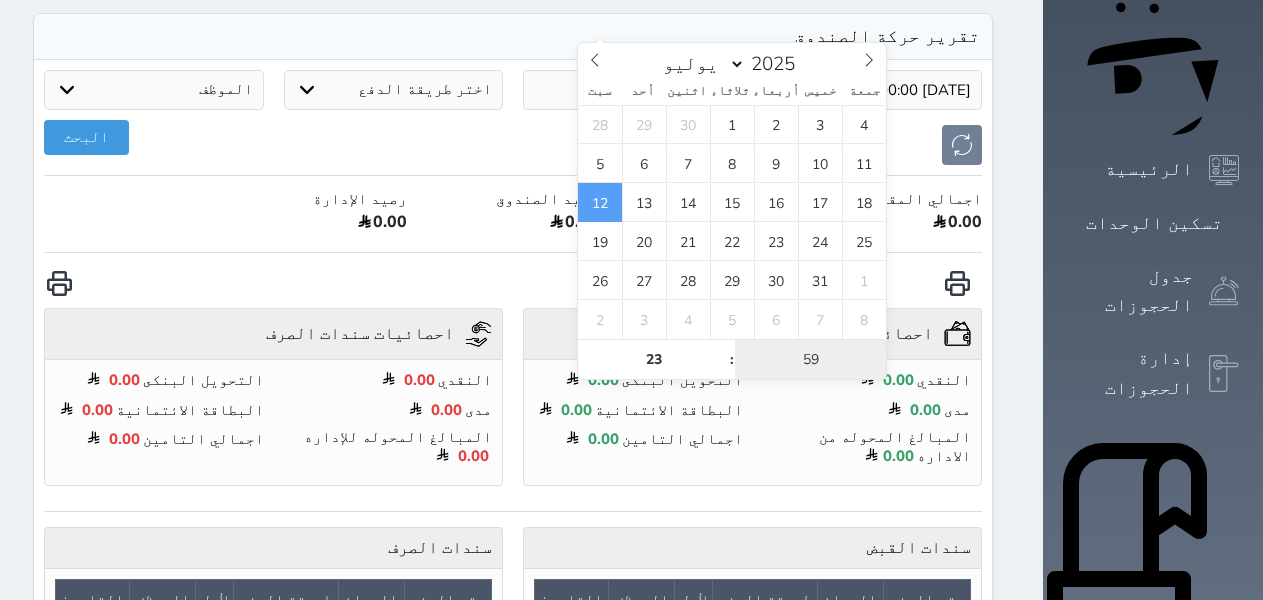 type on "[DATE] 23:59" 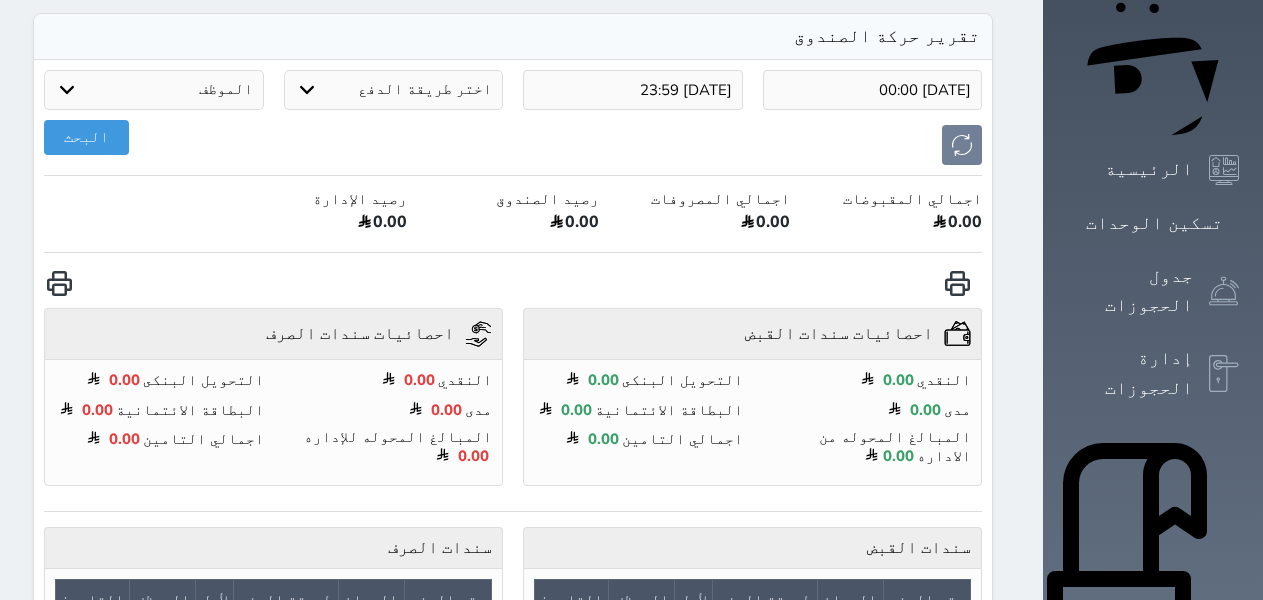 click on "احصائيات سندات القبض   undefined    النقدي  0.00      التحويل البنكى  0.00      مدى  0.00      البطاقة الائتمانية  0.00      المبالغ المحوله من الاداره  0.00   اجمالي التامين  0.00     احصائيات سندات الصرف   undefined    النقدي  0.00      التحويل البنكى  0.00      مدى  0.00      البطاقة الائتمانية  0.00      المبالغ المحوله للإداره  0.00     اجمالي التامين  0.00" at bounding box center (513, 407) 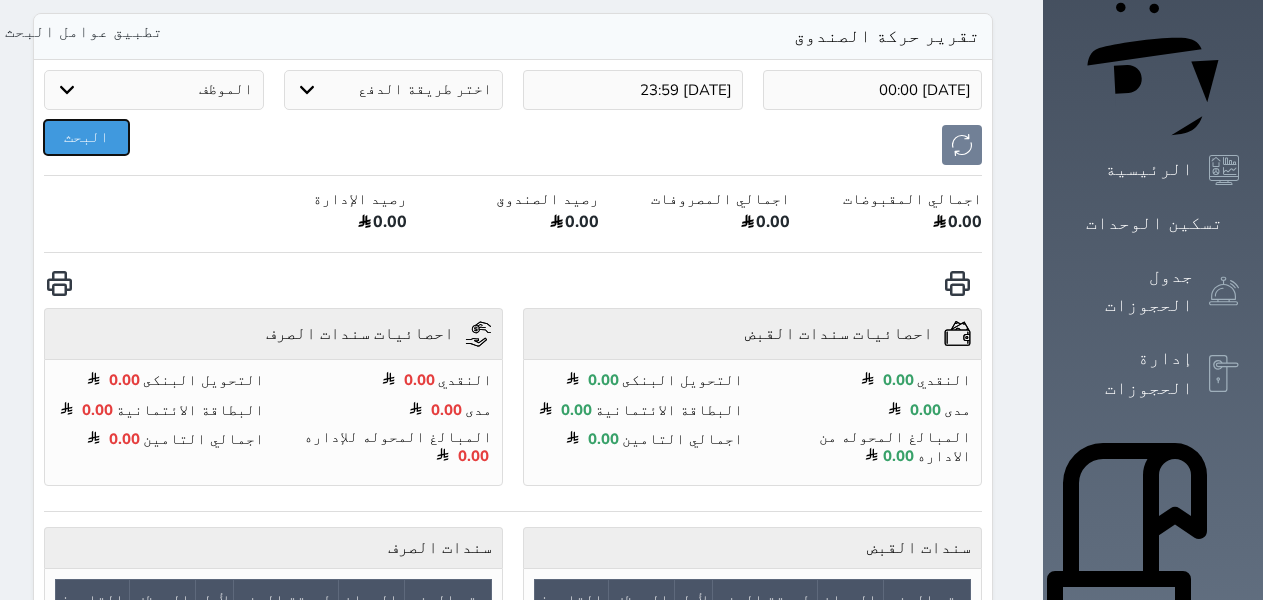 click on "البحث" at bounding box center [86, 137] 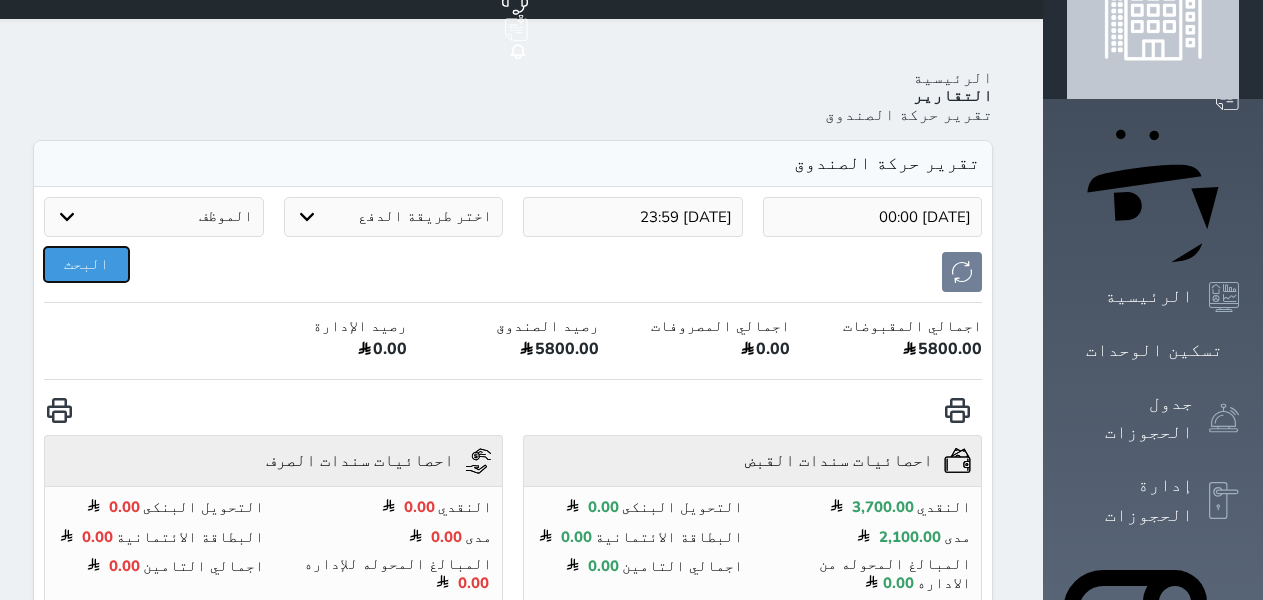 scroll, scrollTop: 0, scrollLeft: 0, axis: both 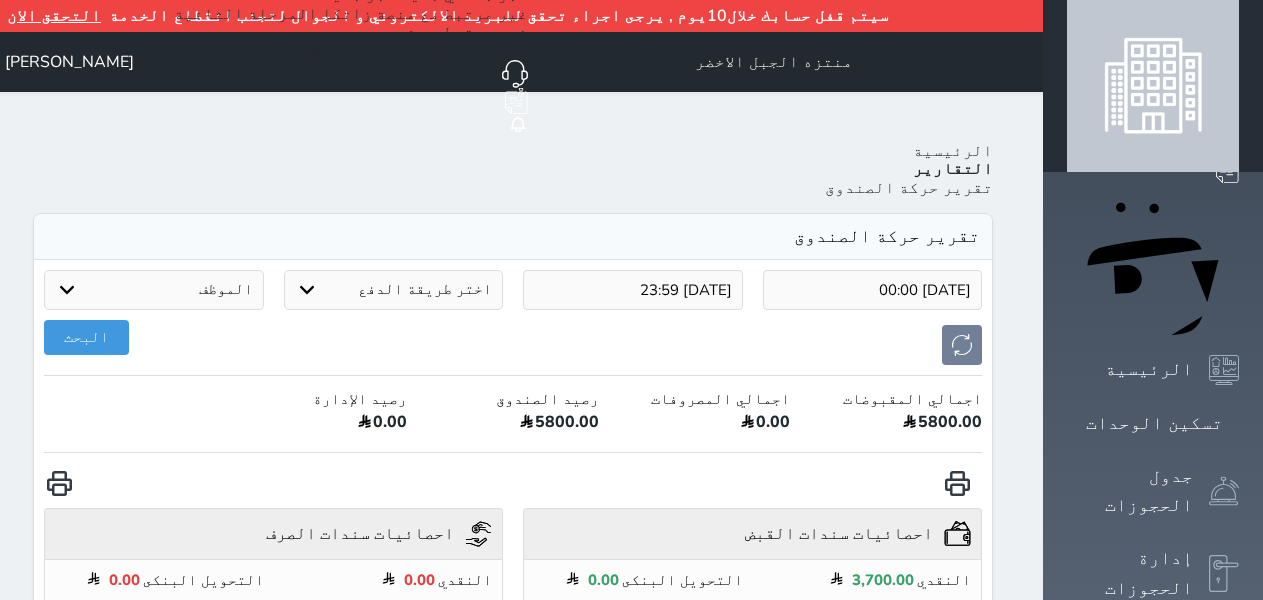 click on "[PERSON_NAME]" at bounding box center (69, 62) 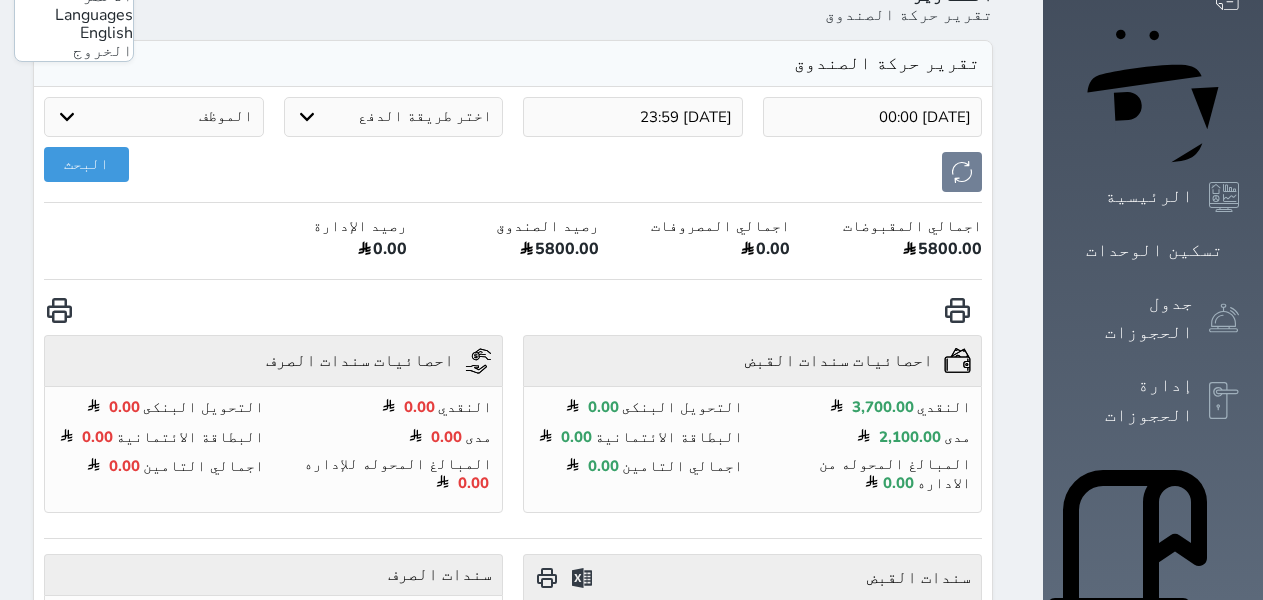 scroll, scrollTop: 0, scrollLeft: 0, axis: both 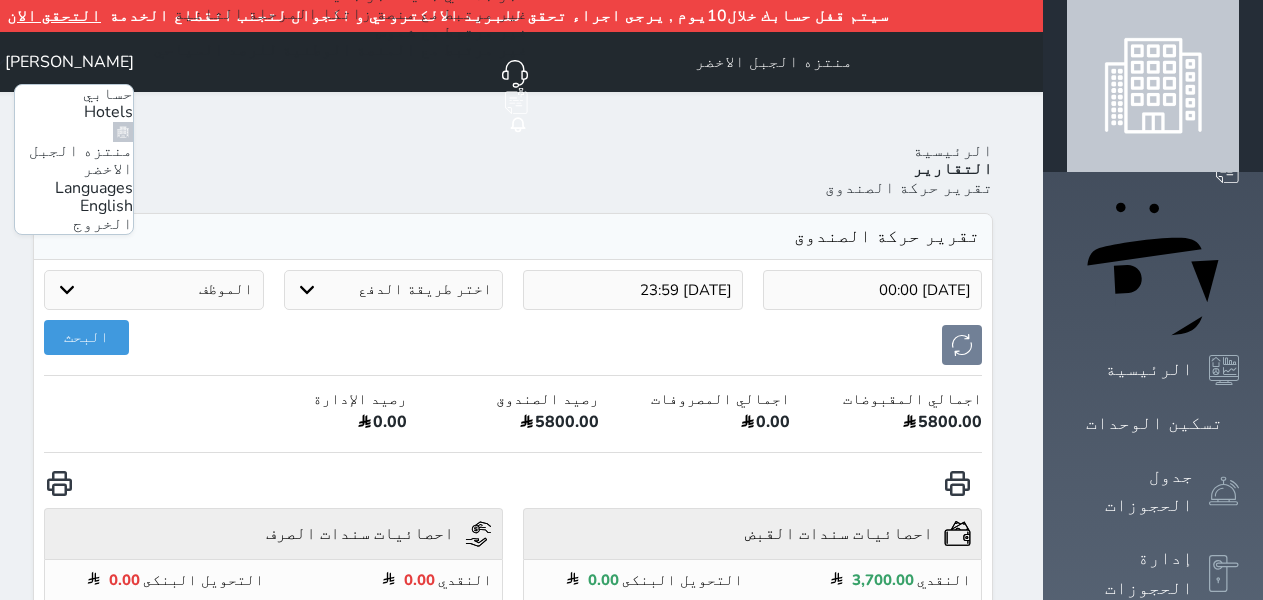 click on "[PERSON_NAME]" at bounding box center [69, 62] 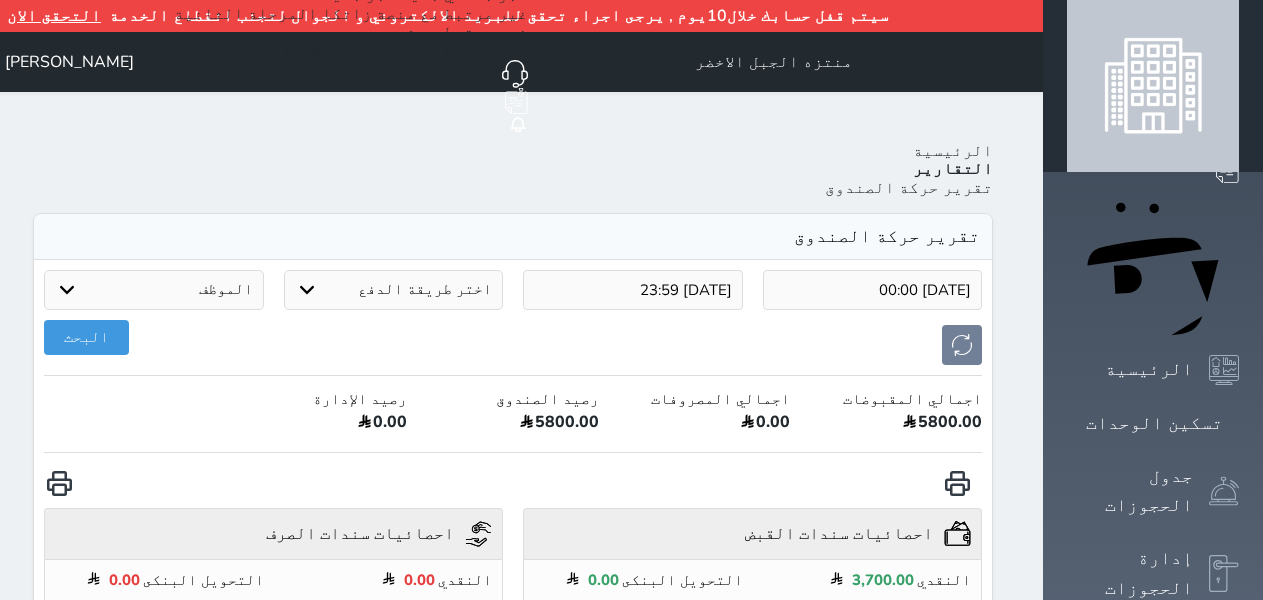 click on "[PERSON_NAME]" at bounding box center (69, 62) 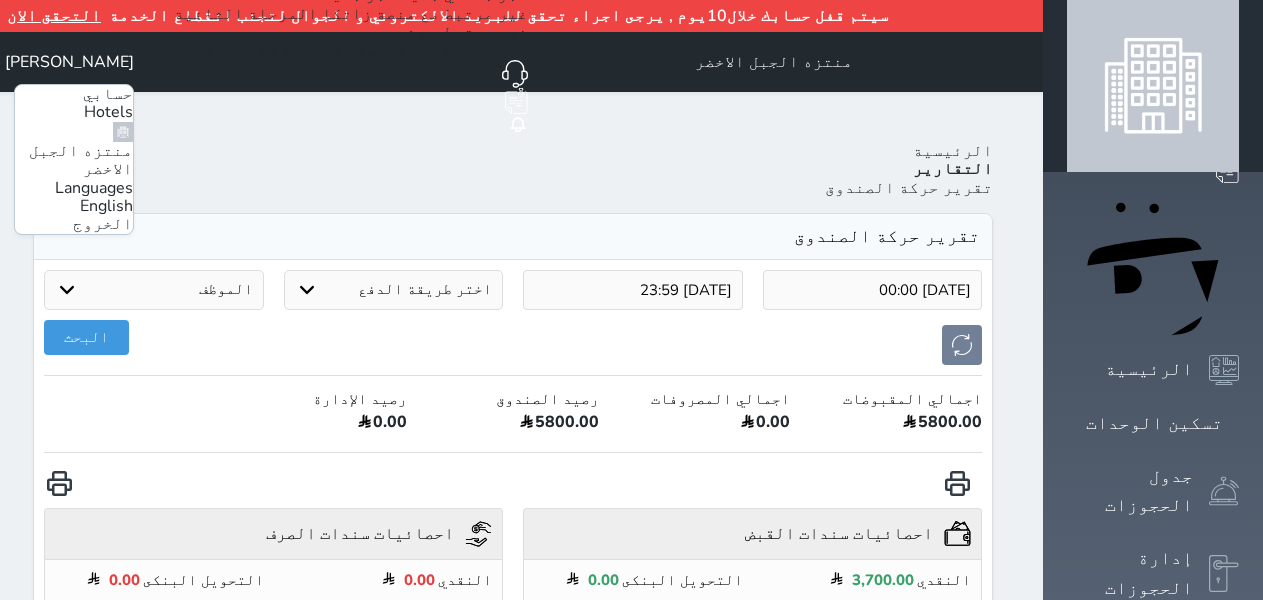 click on "الخروج" at bounding box center [103, 224] 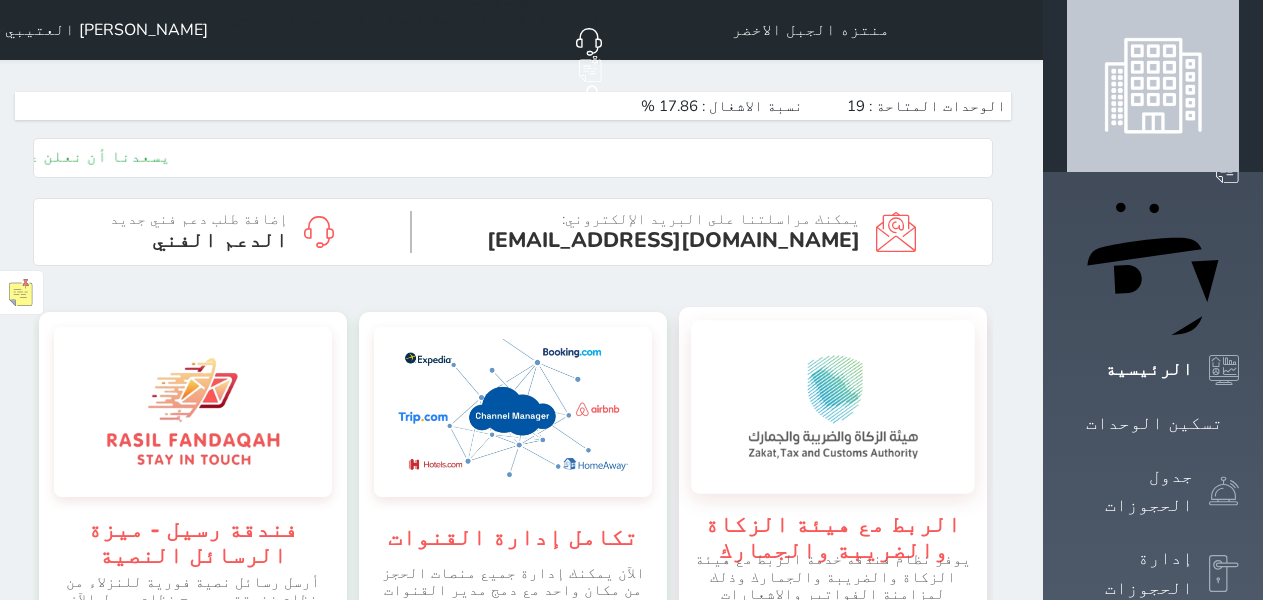 scroll, scrollTop: 0, scrollLeft: 0, axis: both 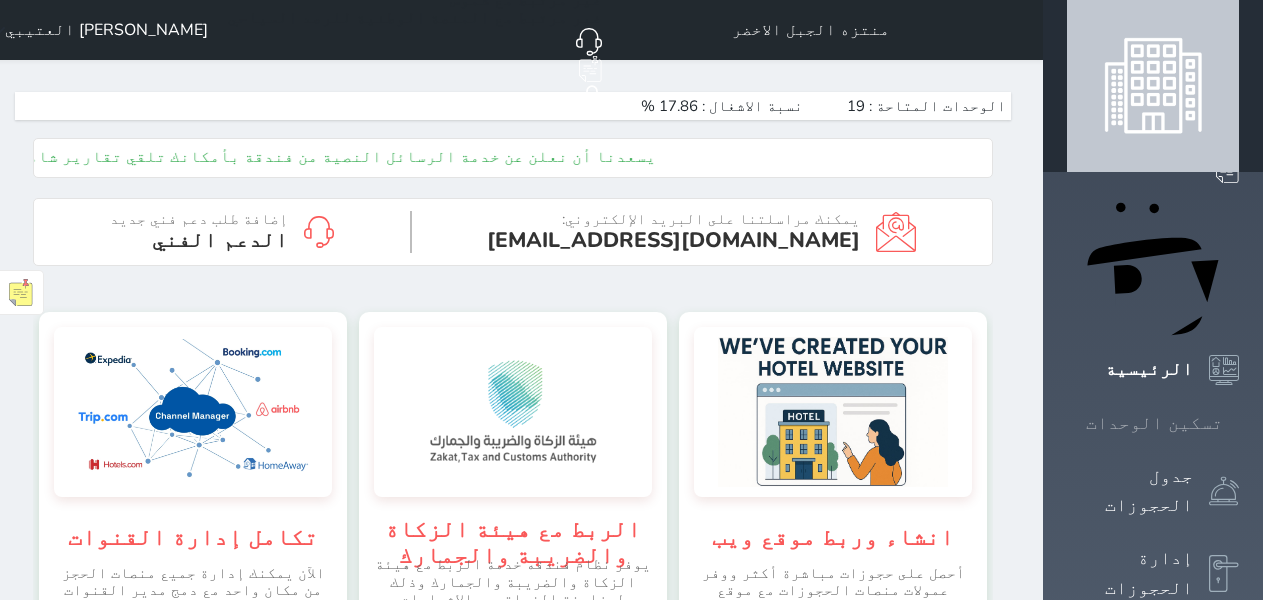 click at bounding box center (1239, 423) 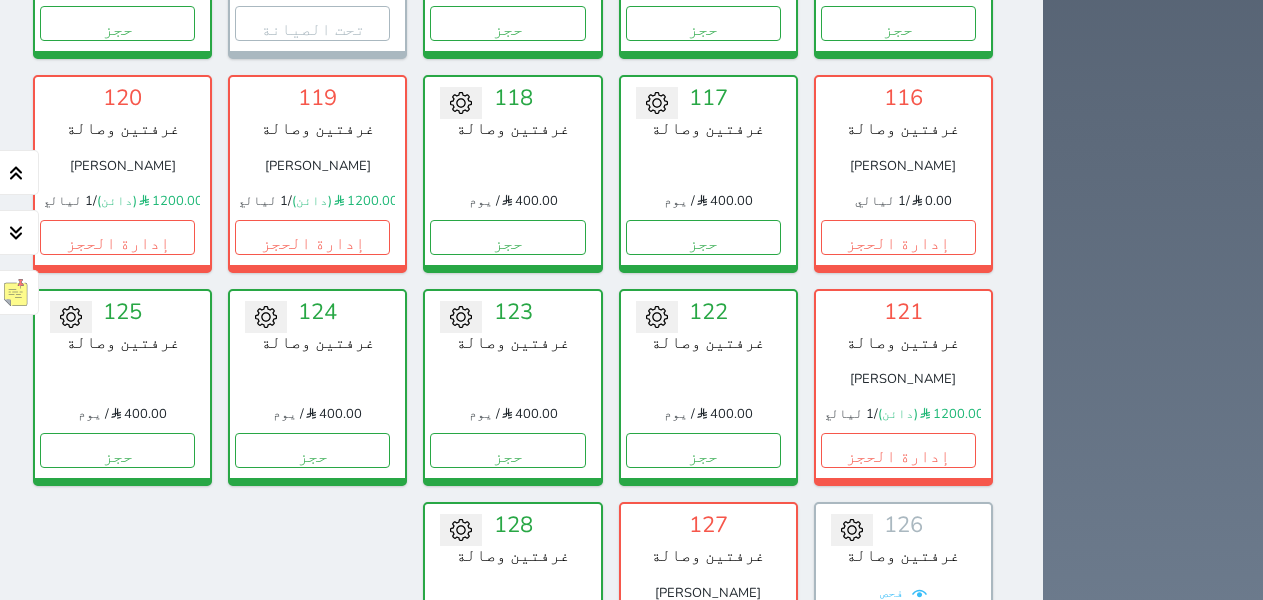 scroll, scrollTop: 878, scrollLeft: 0, axis: vertical 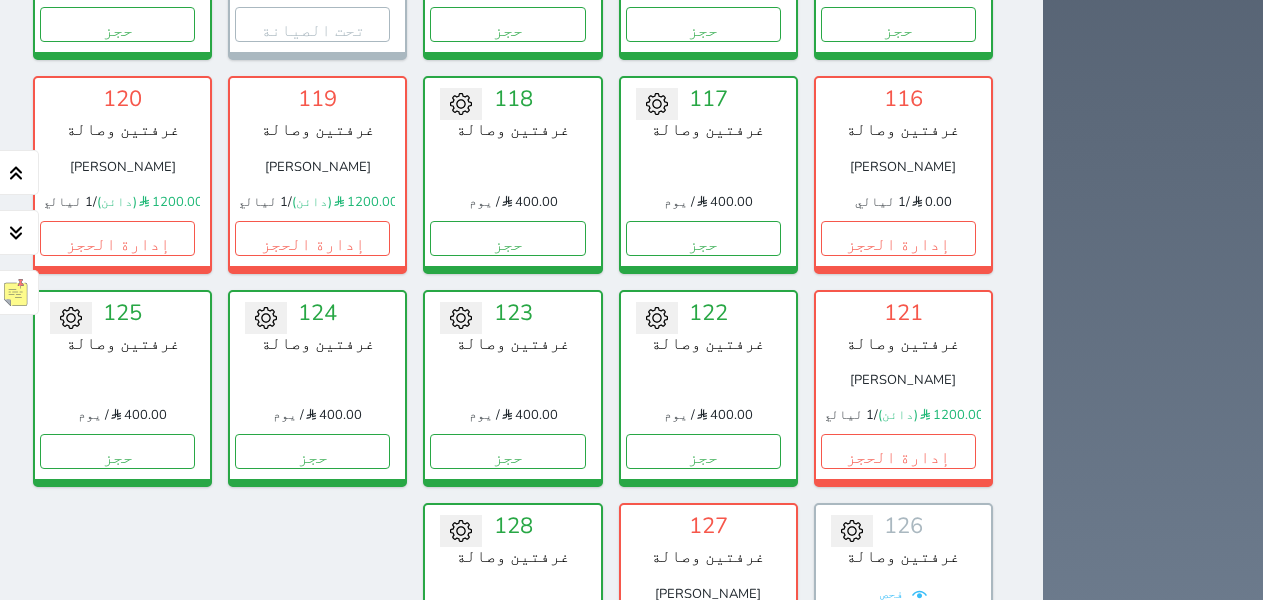 click 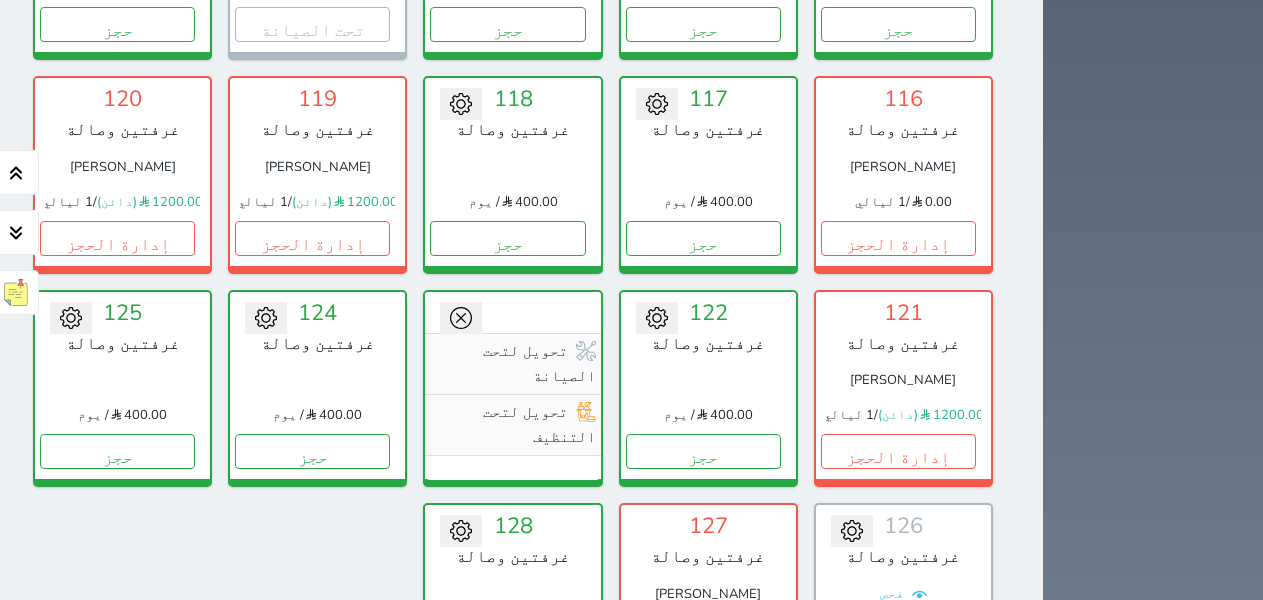 click 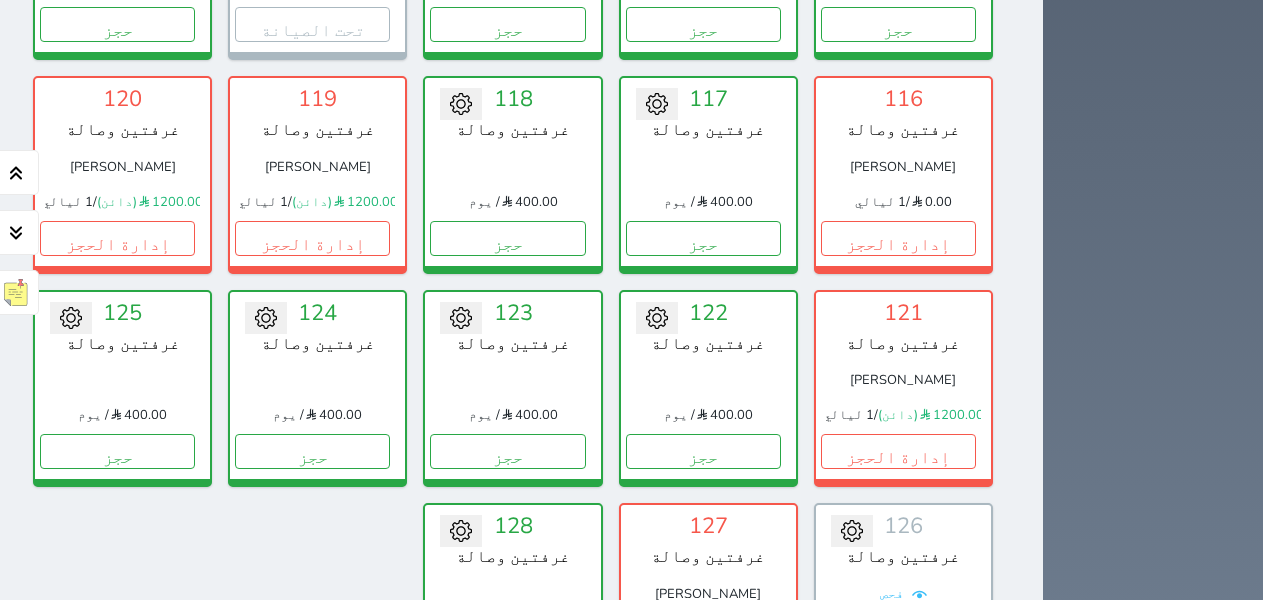 click at bounding box center (512, 380) 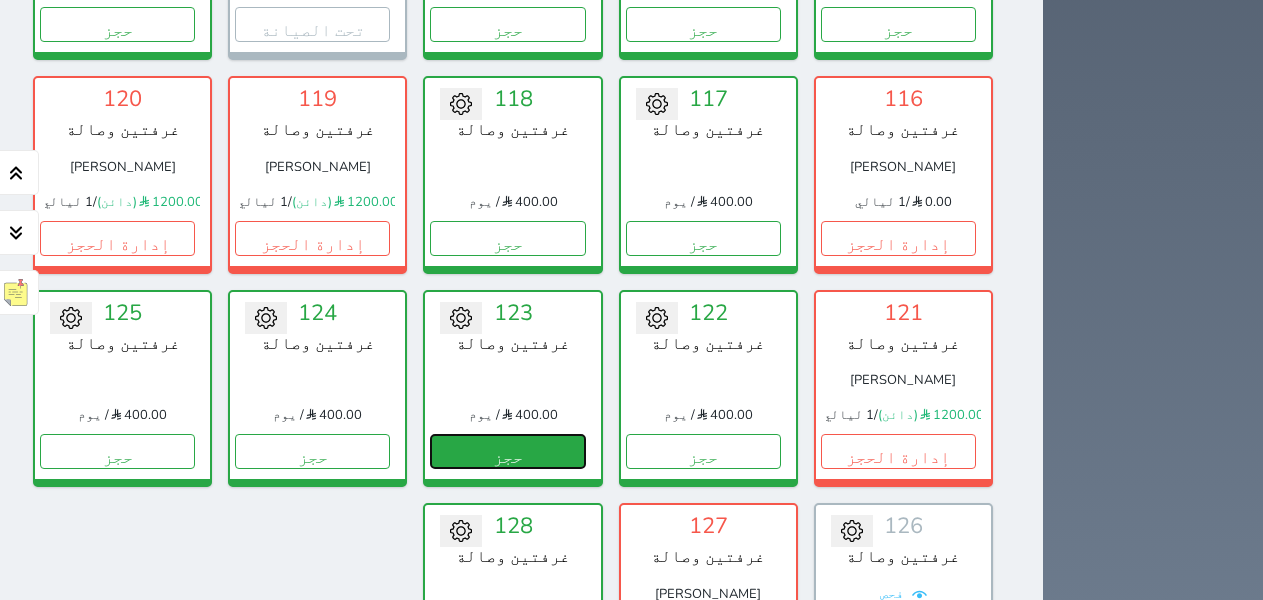 click on "حجز" at bounding box center [507, 451] 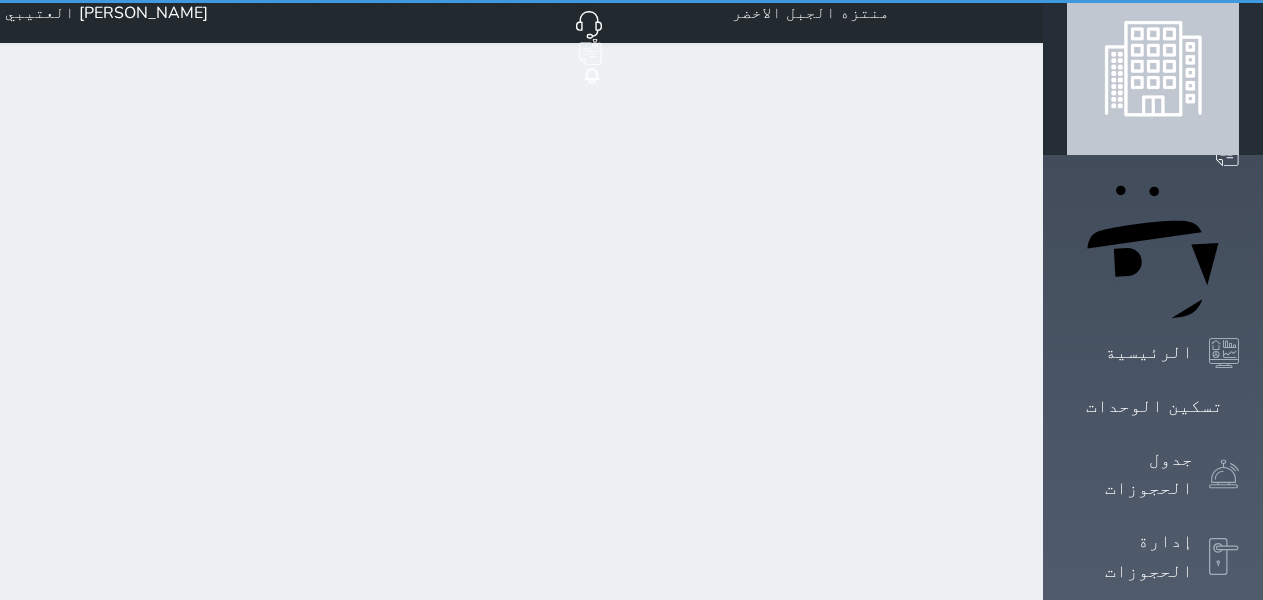 scroll, scrollTop: 0, scrollLeft: 0, axis: both 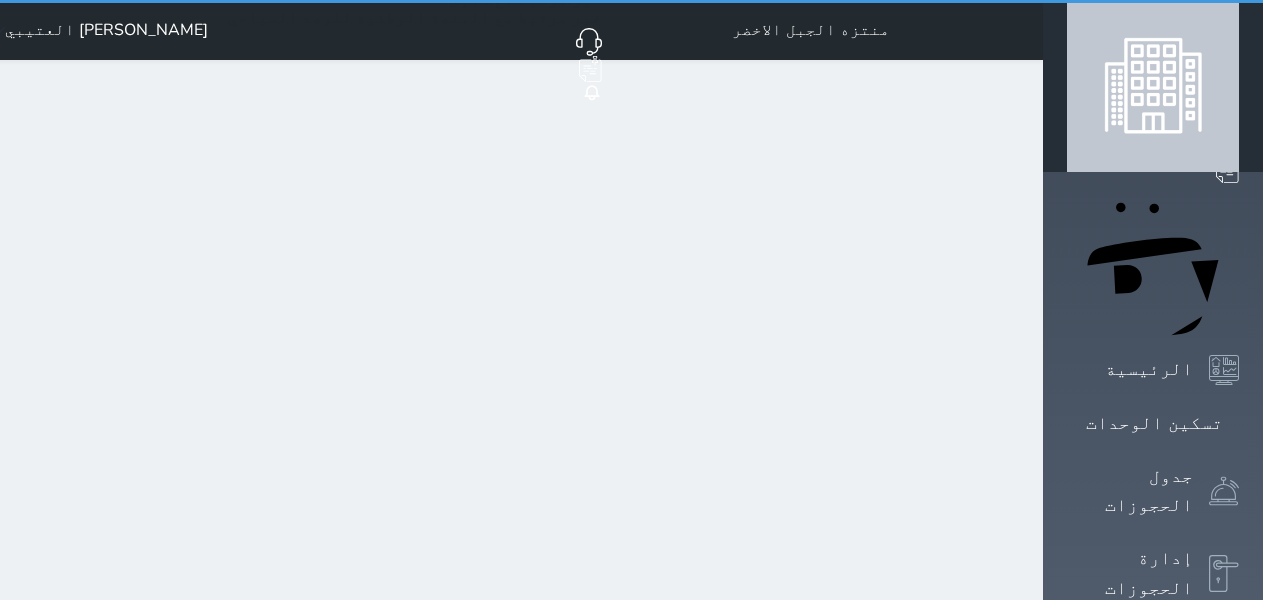 select on "1" 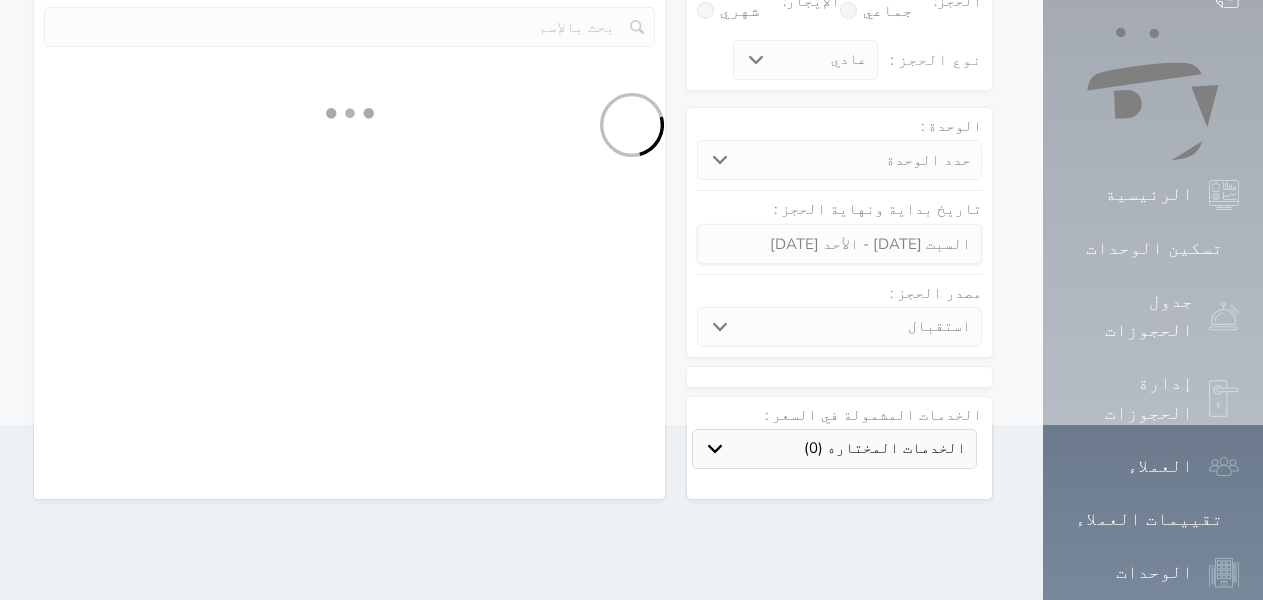 select 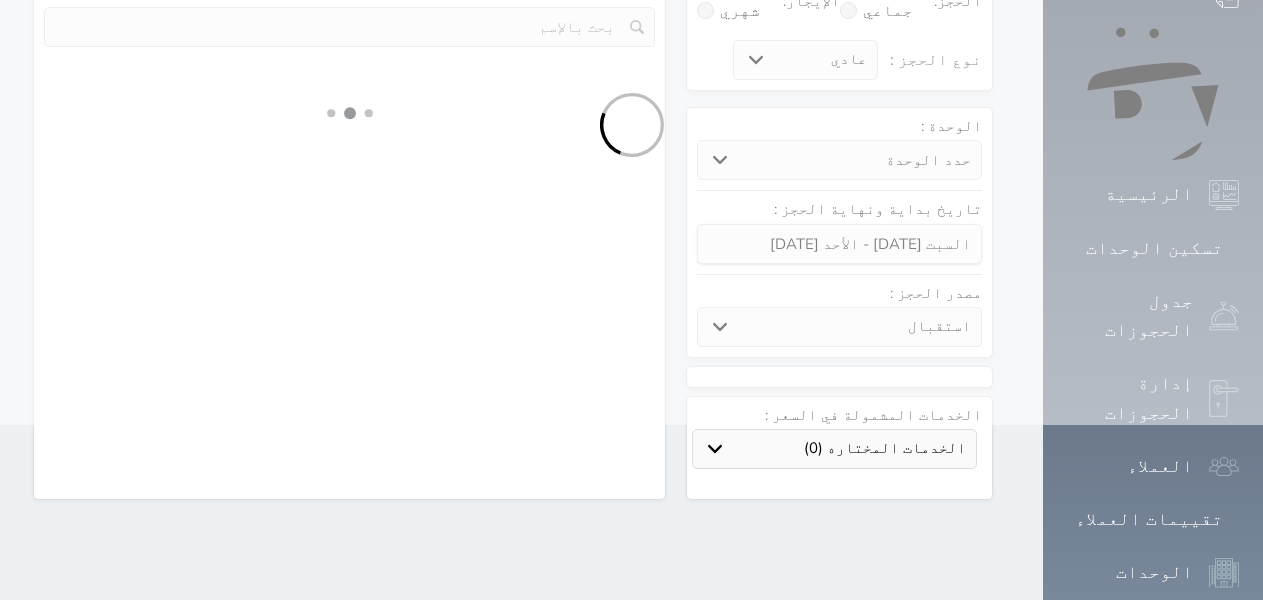 select on "1" 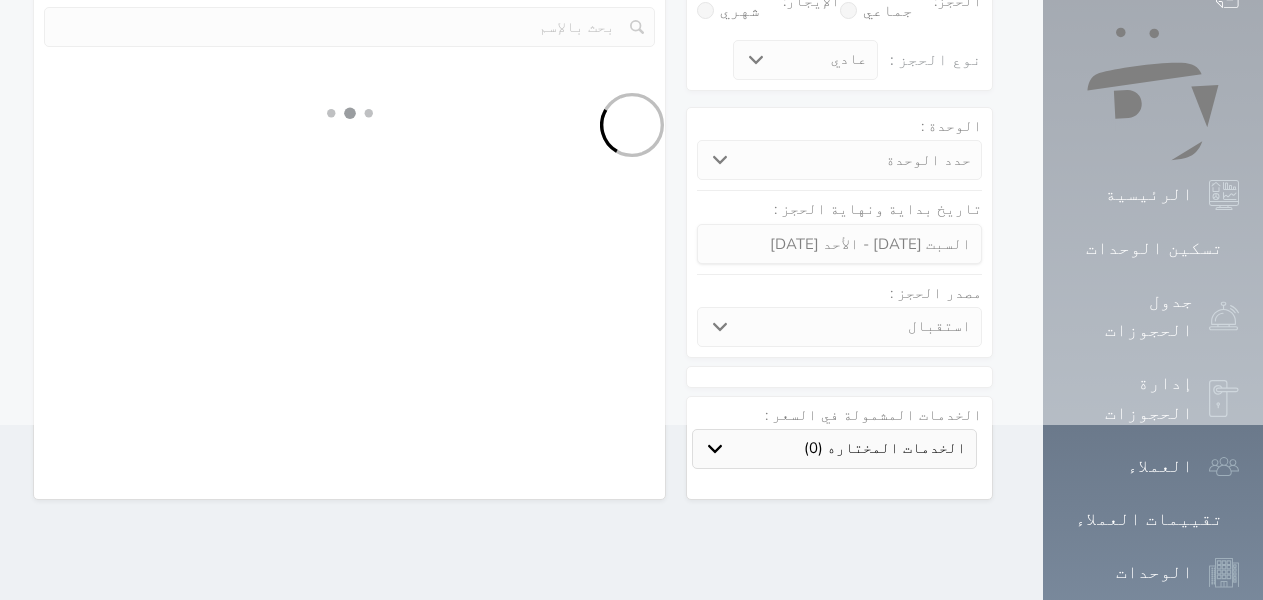 select on "113" 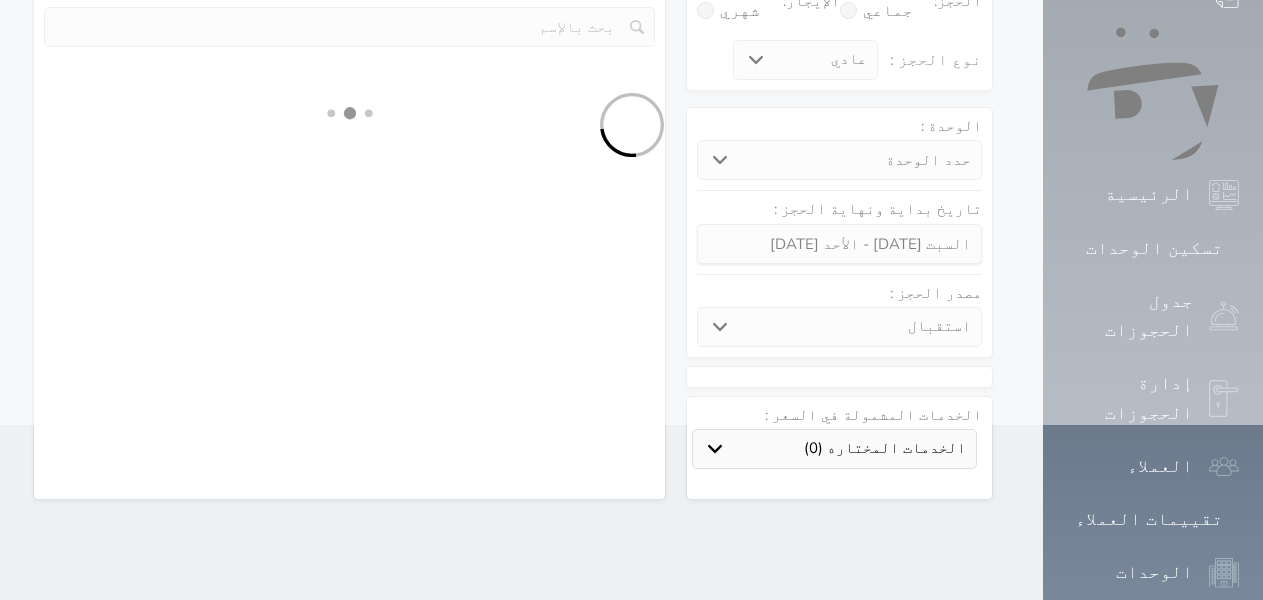 select on "1" 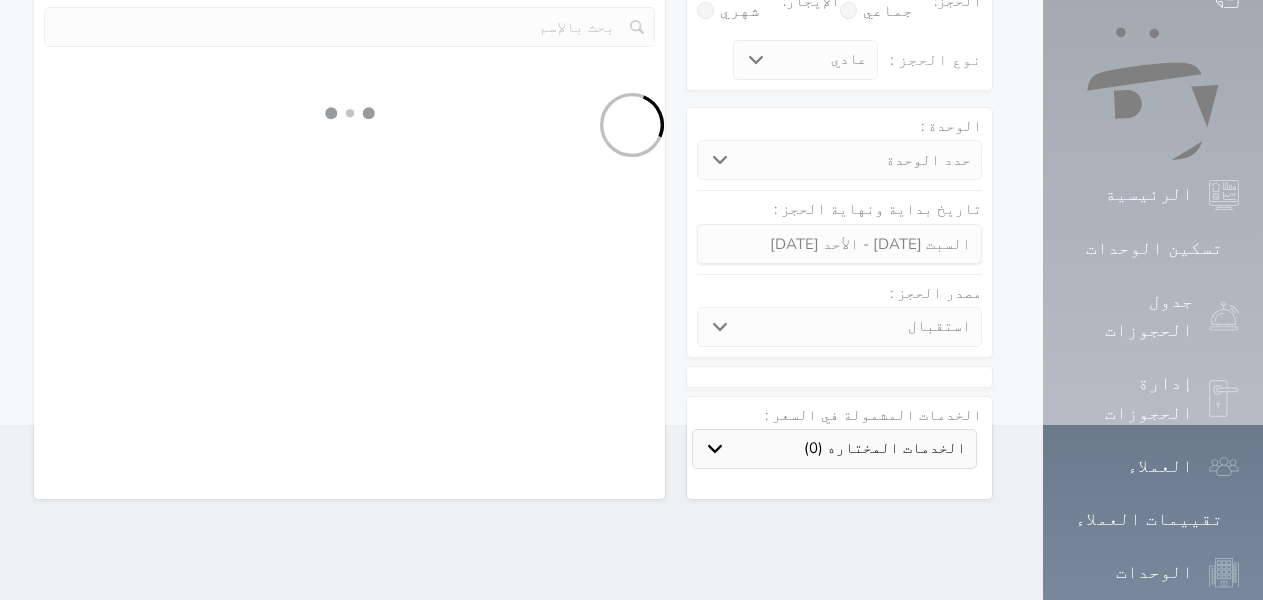 select 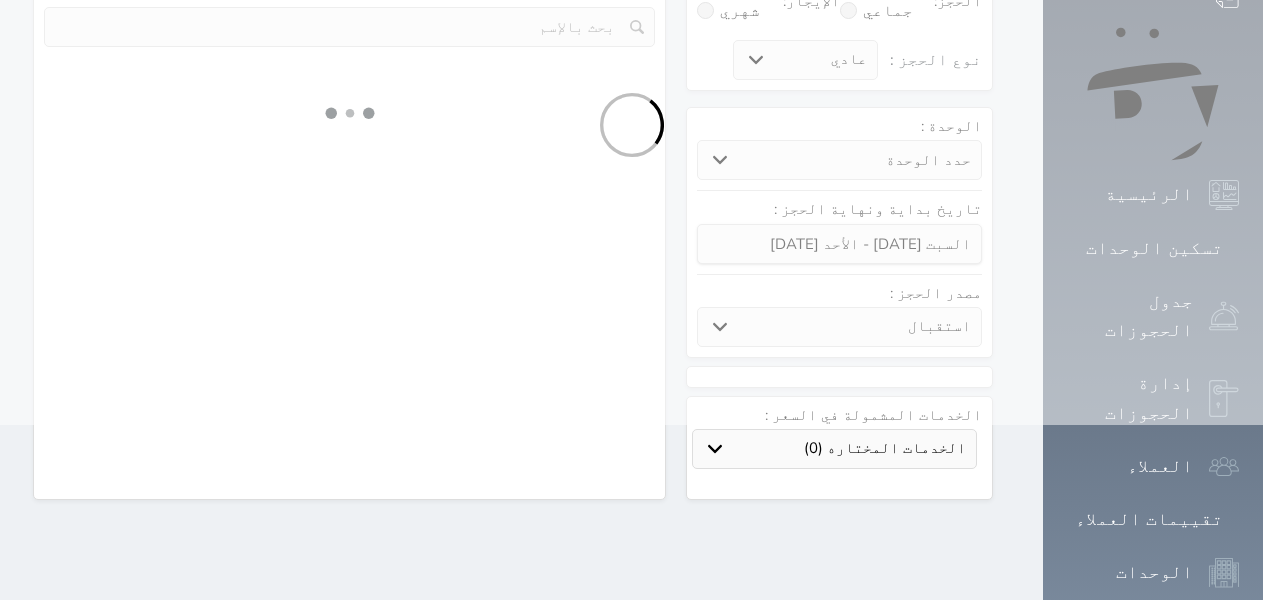 select on "7" 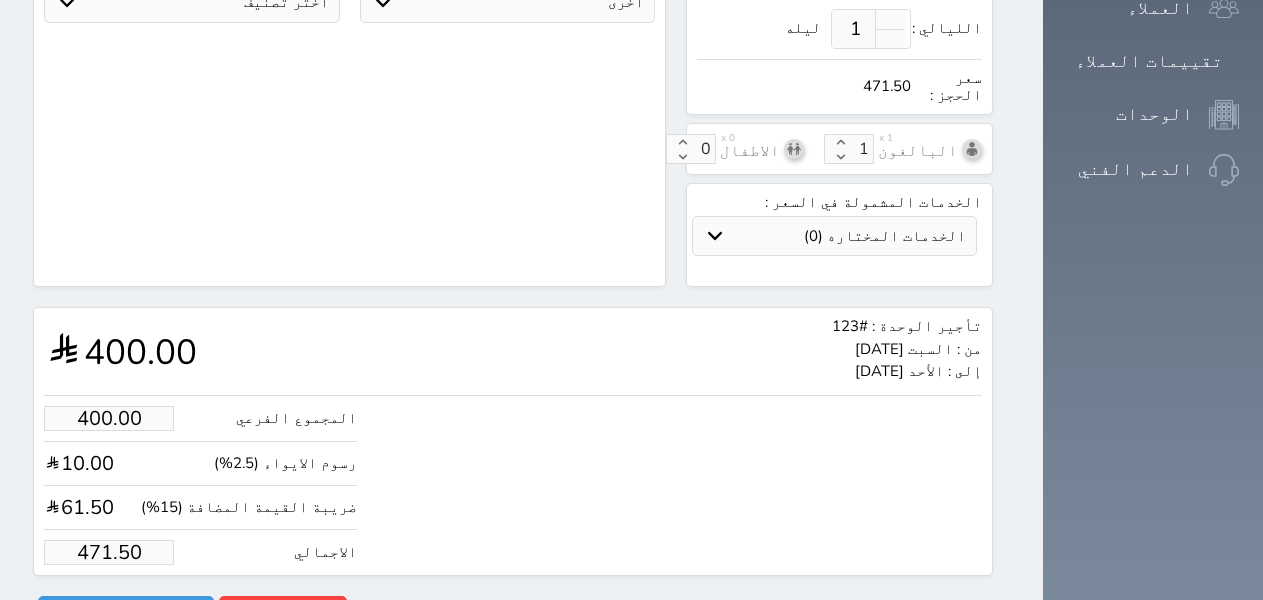 select 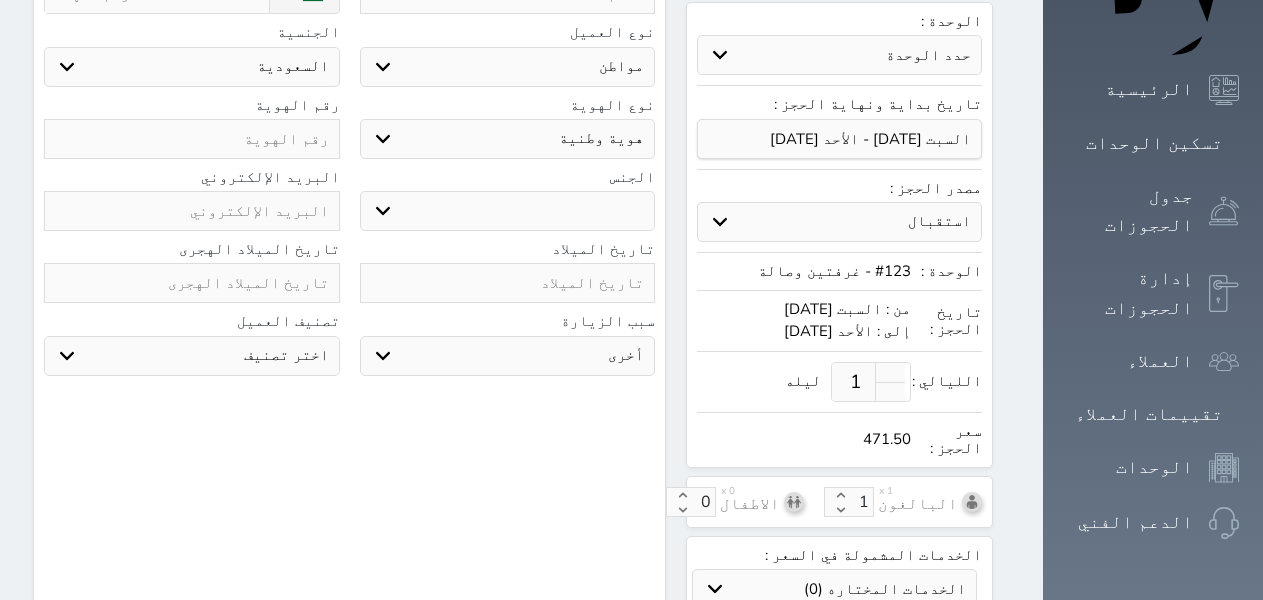 scroll, scrollTop: 633, scrollLeft: 0, axis: vertical 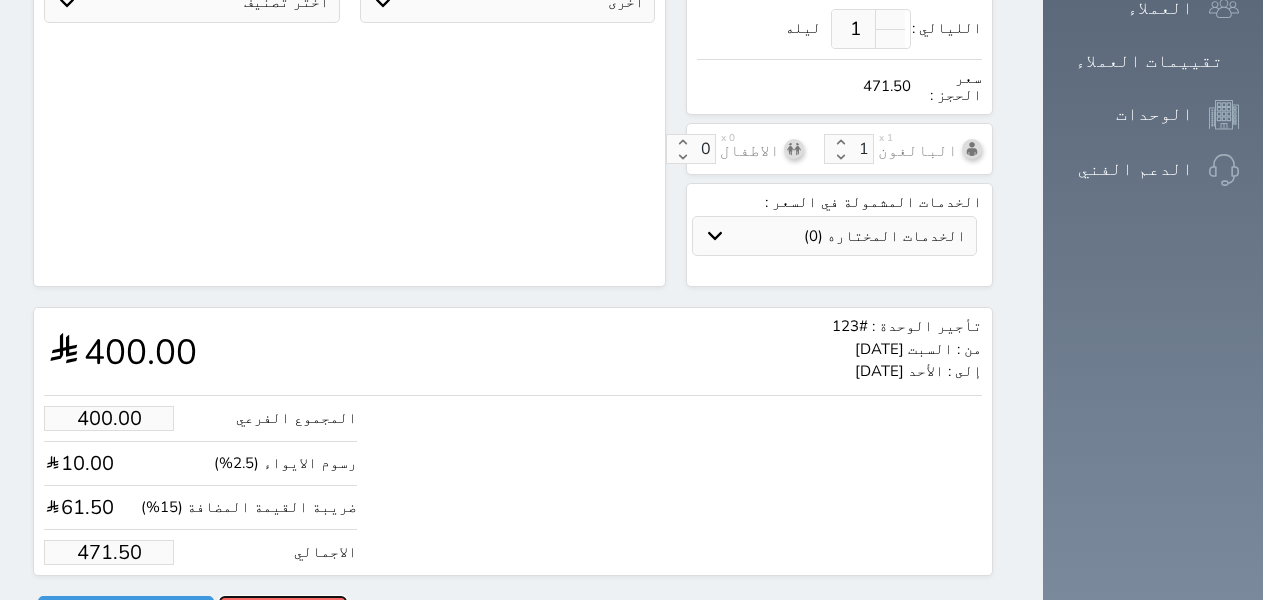 click on "رفض حجز" at bounding box center [283, 613] 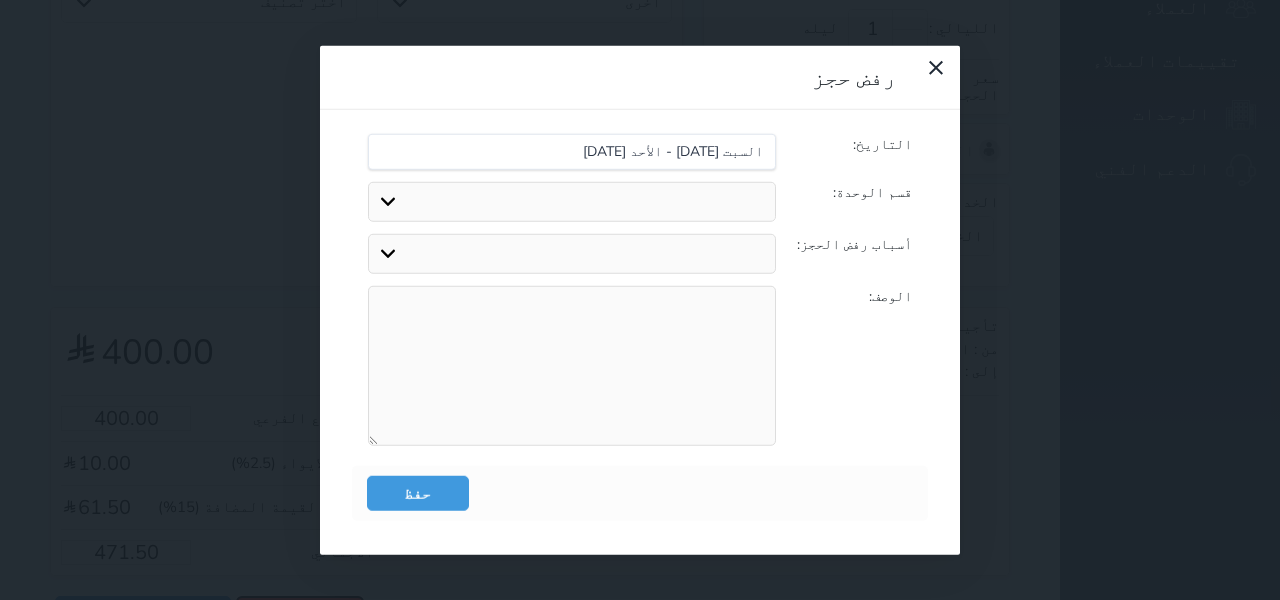 select on "1" 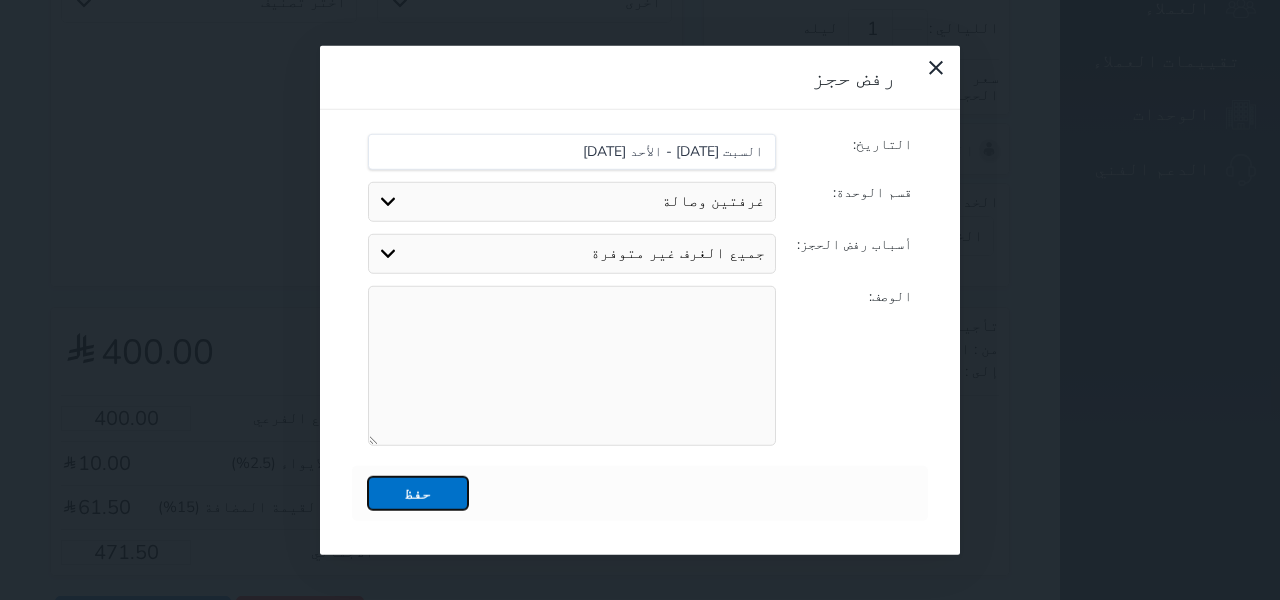 click on "حفظ" at bounding box center [418, 492] 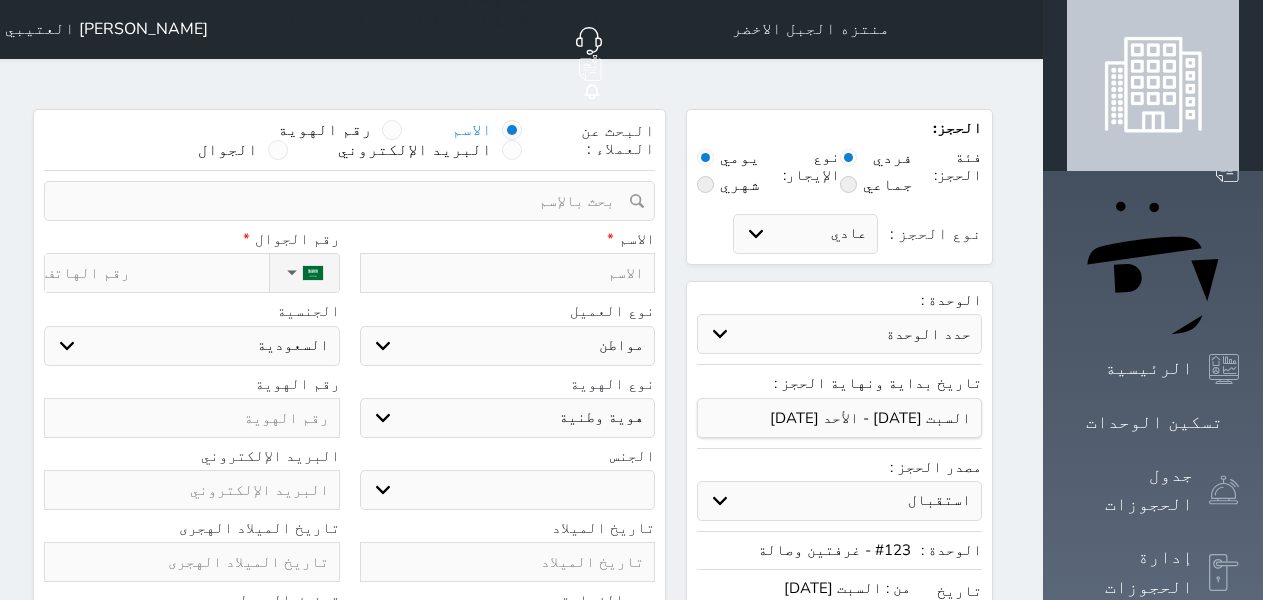 scroll, scrollTop: 0, scrollLeft: 0, axis: both 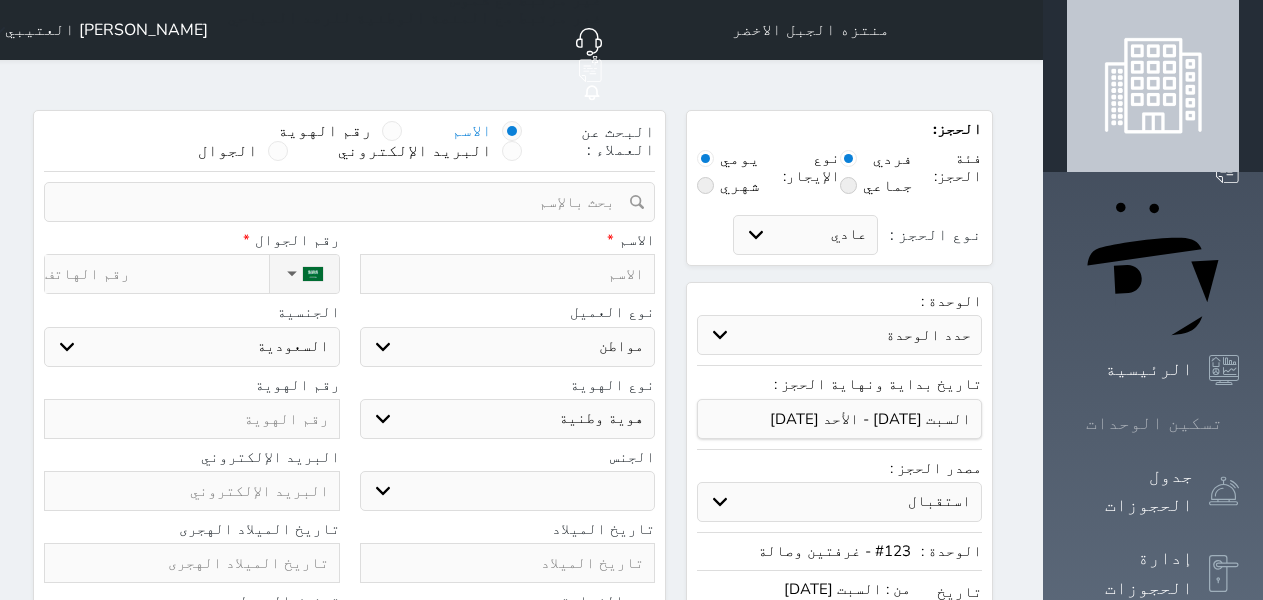click on "تسكين الوحدات" at bounding box center (1153, 423) 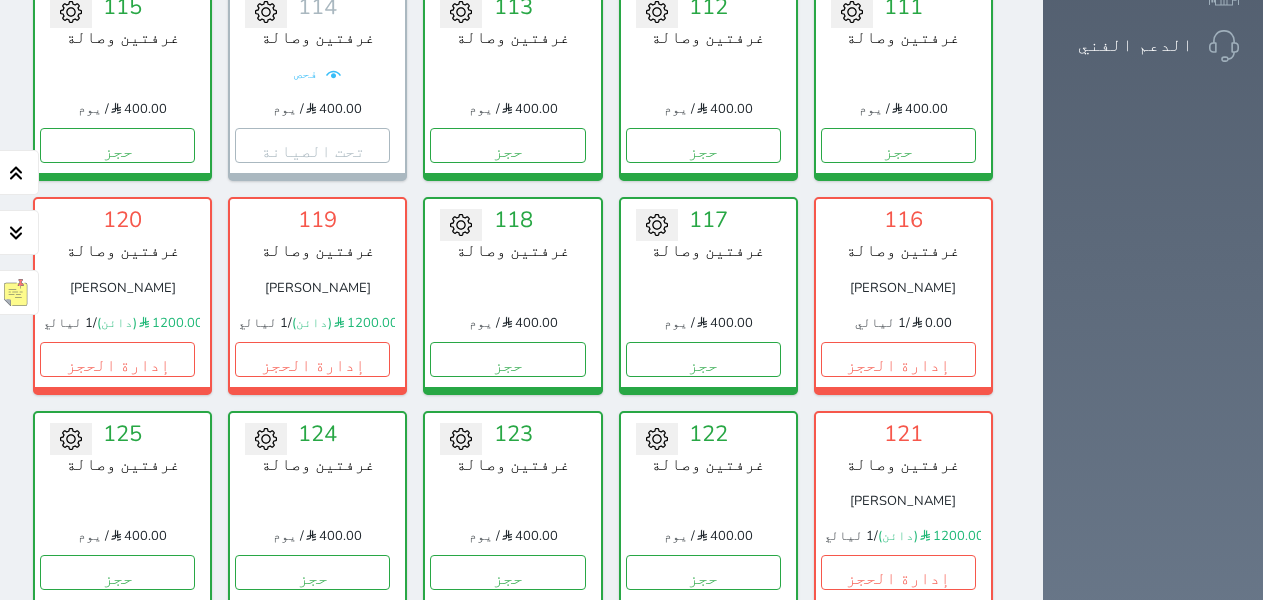 scroll, scrollTop: 889, scrollLeft: 0, axis: vertical 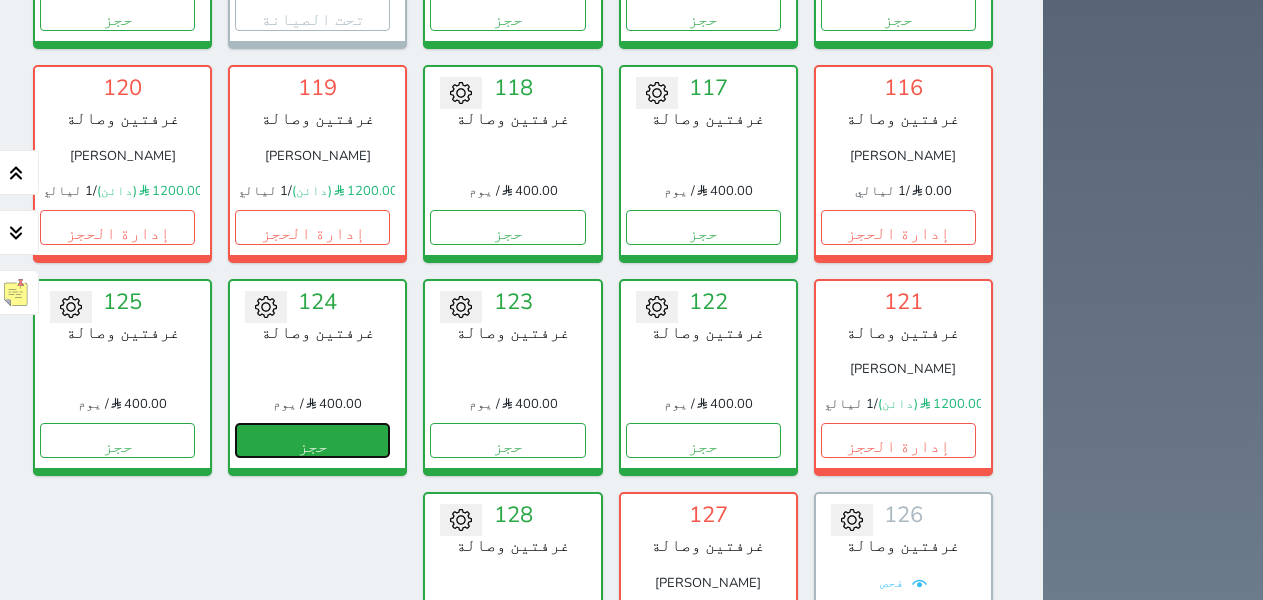 click on "حجز" at bounding box center (312, 440) 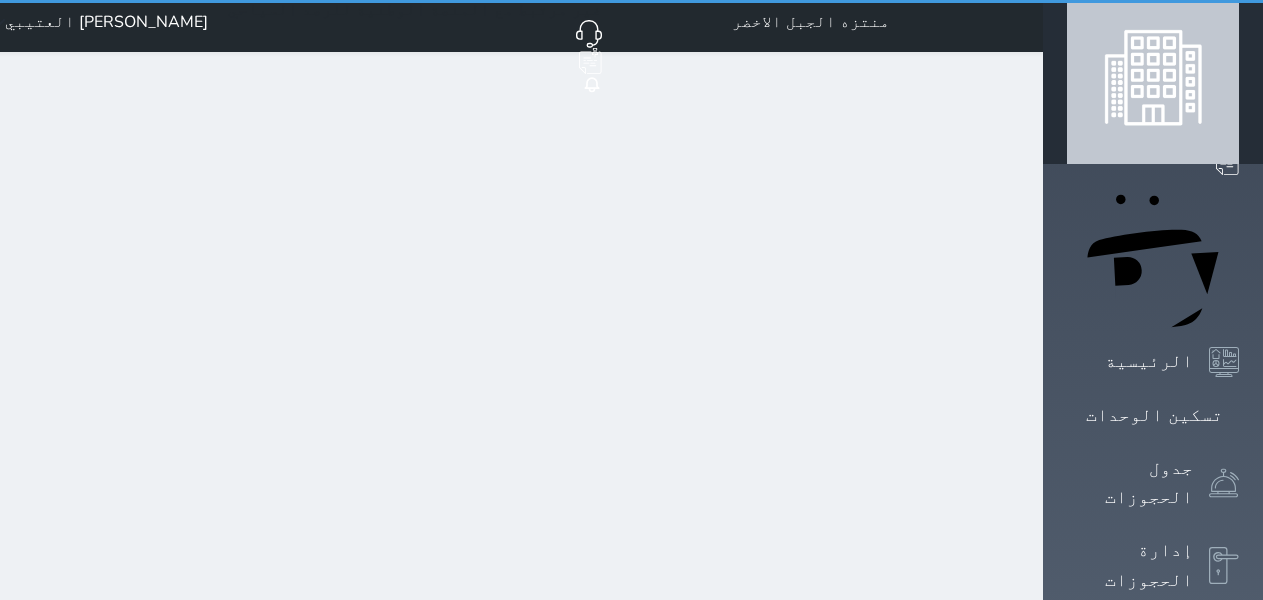 scroll, scrollTop: 0, scrollLeft: 0, axis: both 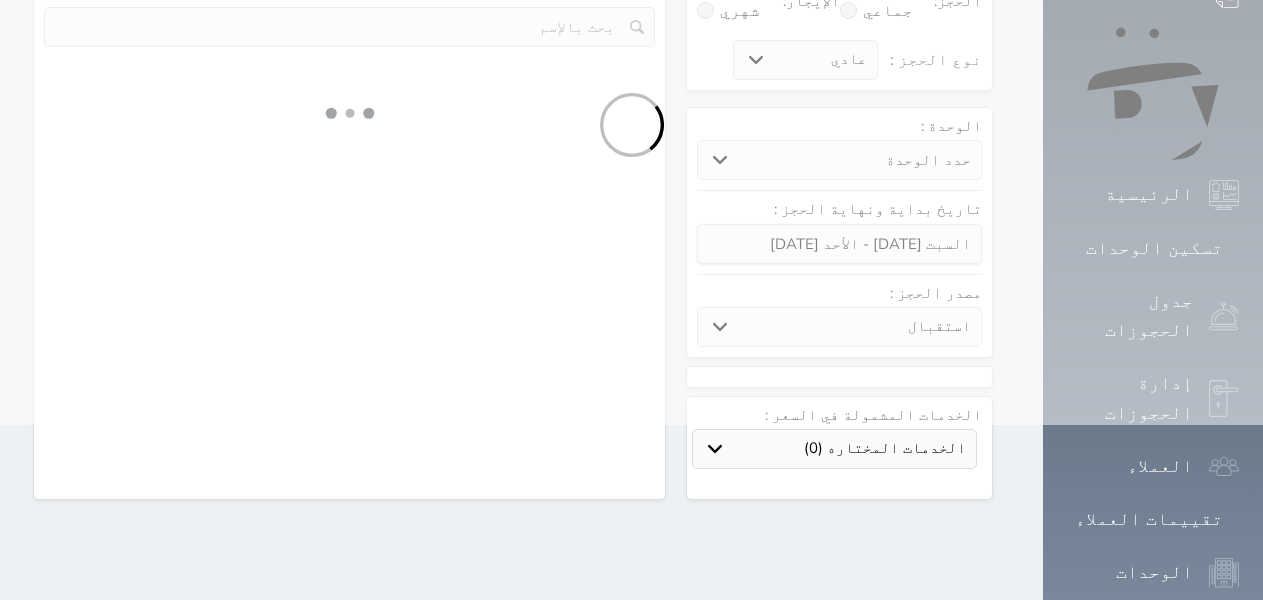 select 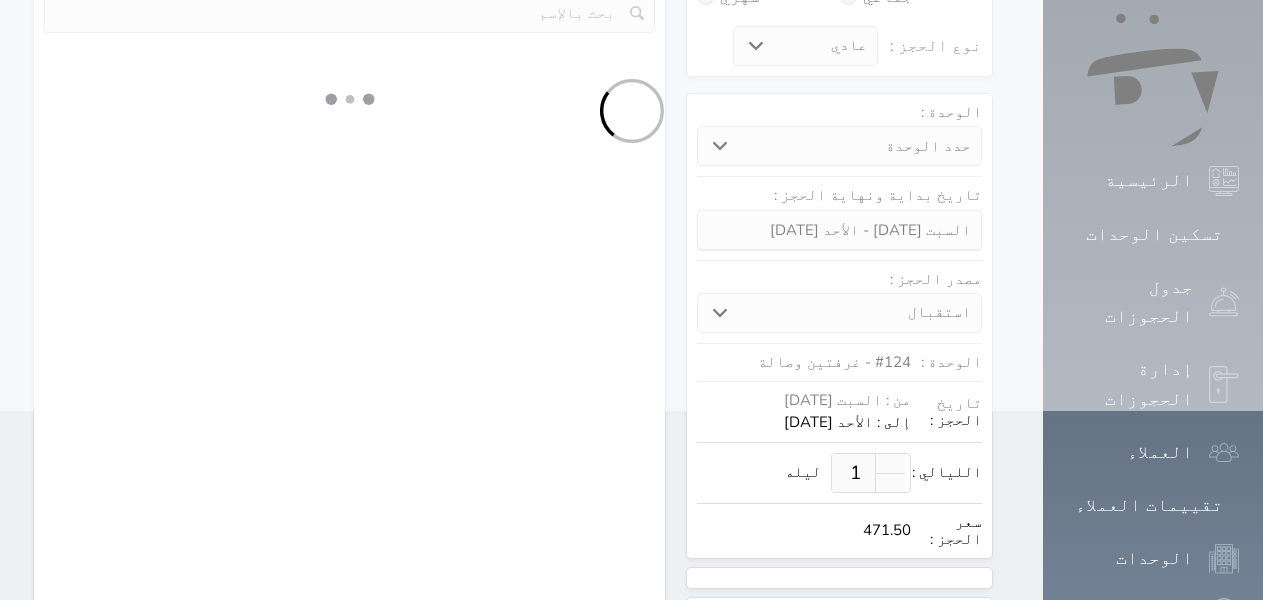 select on "1" 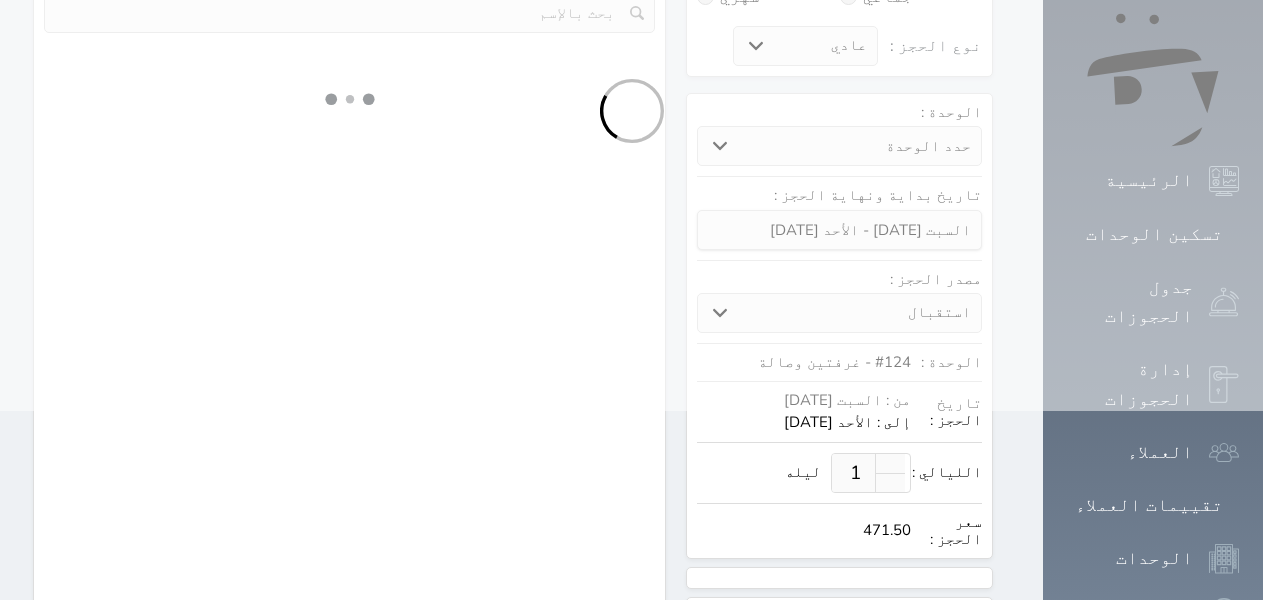 select on "113" 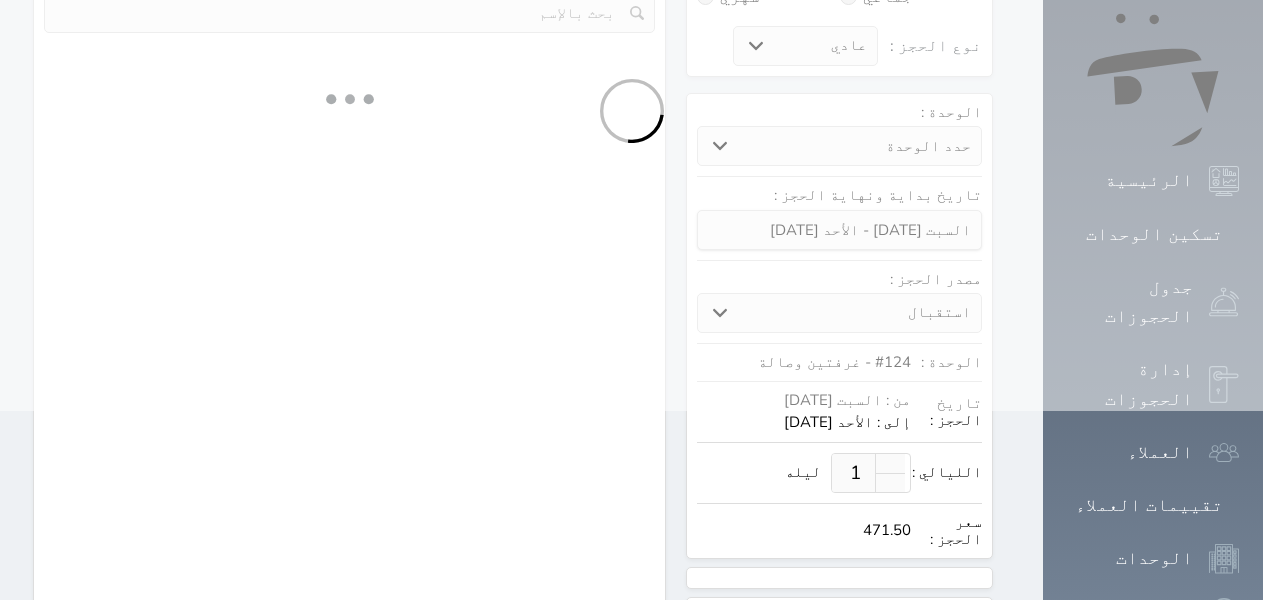 select on "1" 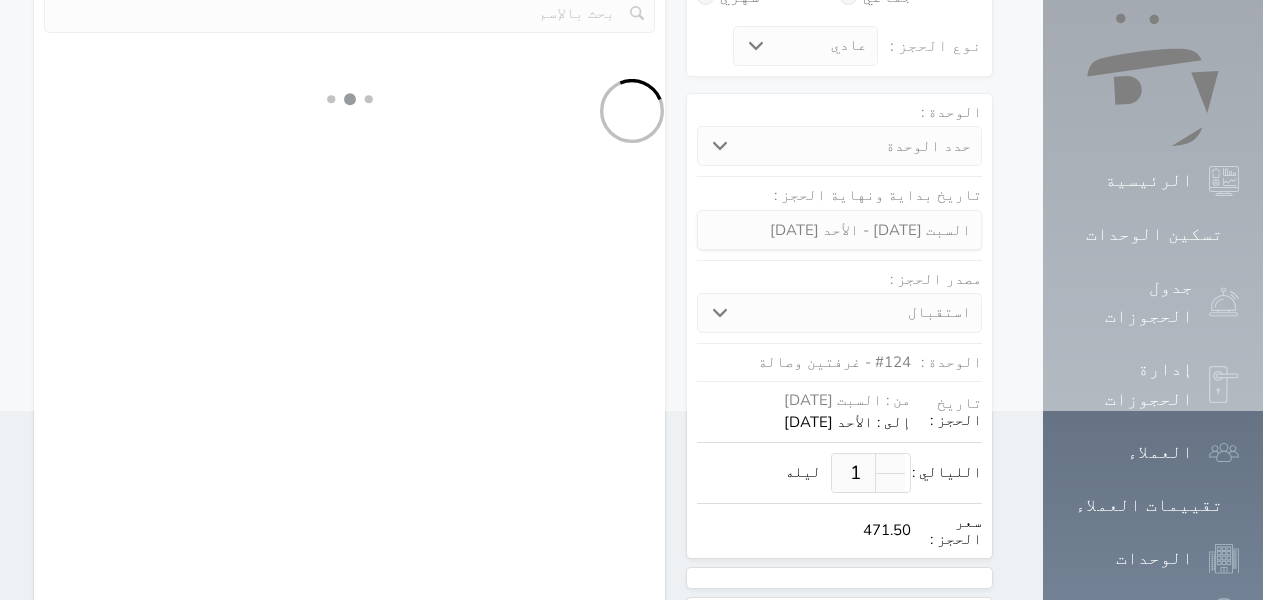 select 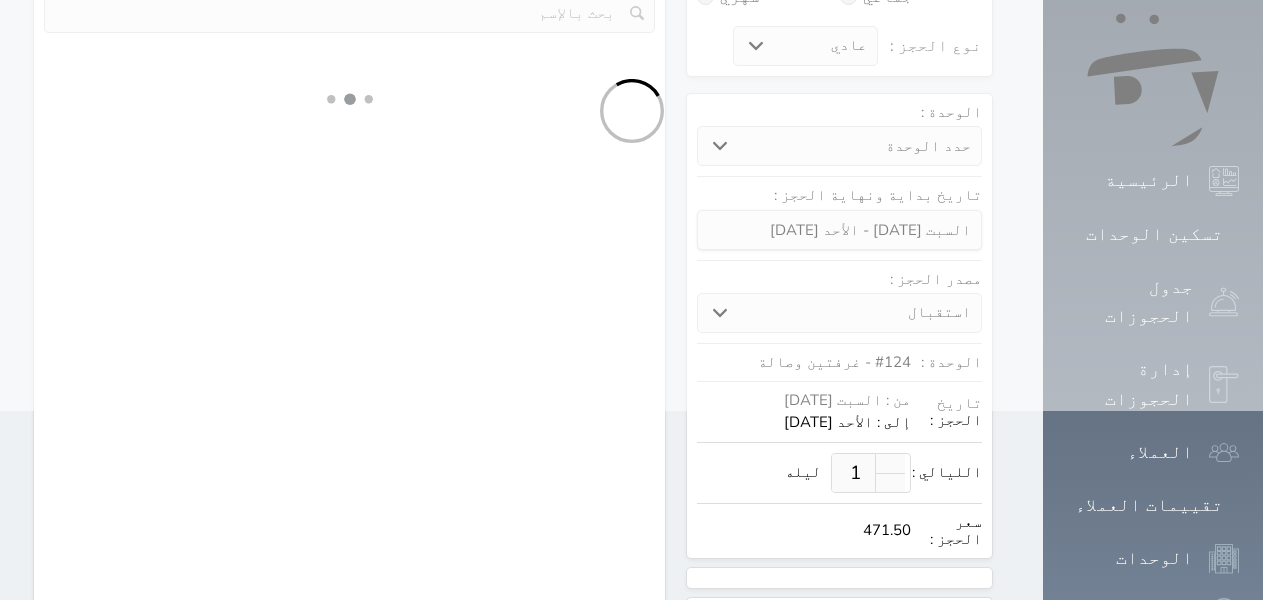 select on "7" 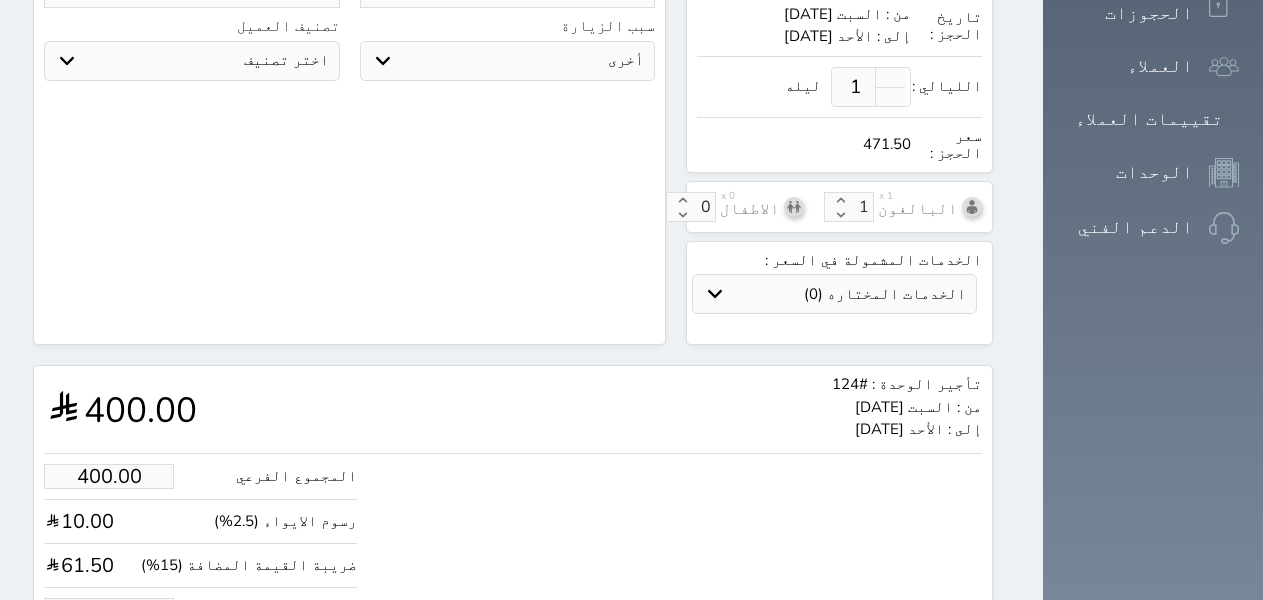 select 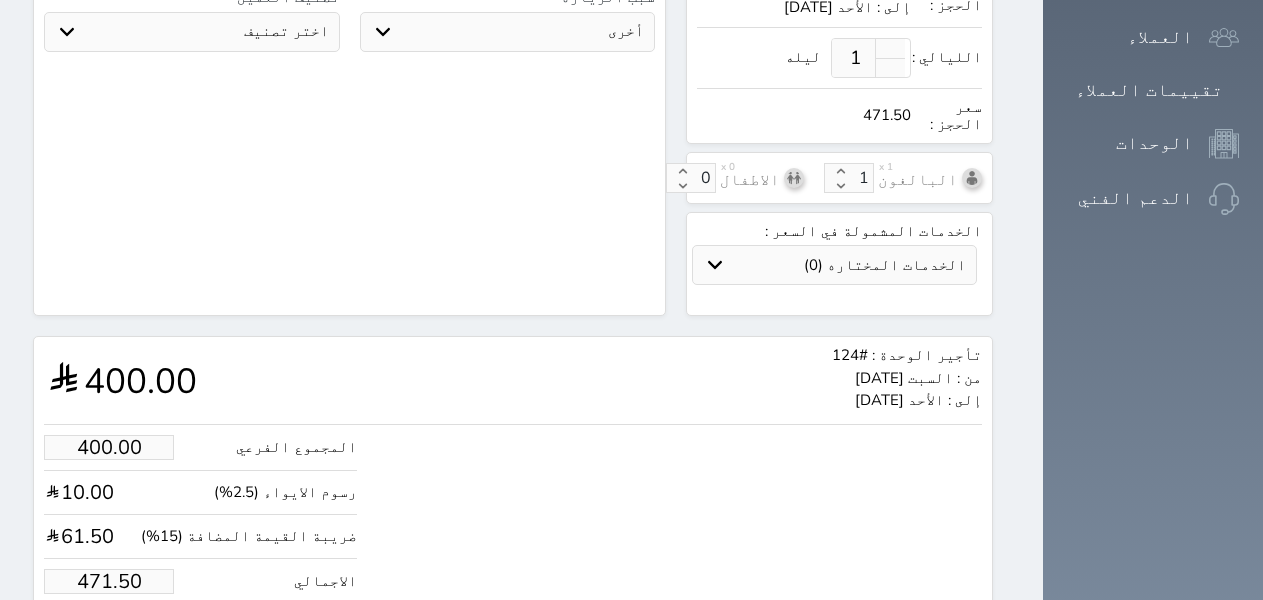 scroll, scrollTop: 633, scrollLeft: 0, axis: vertical 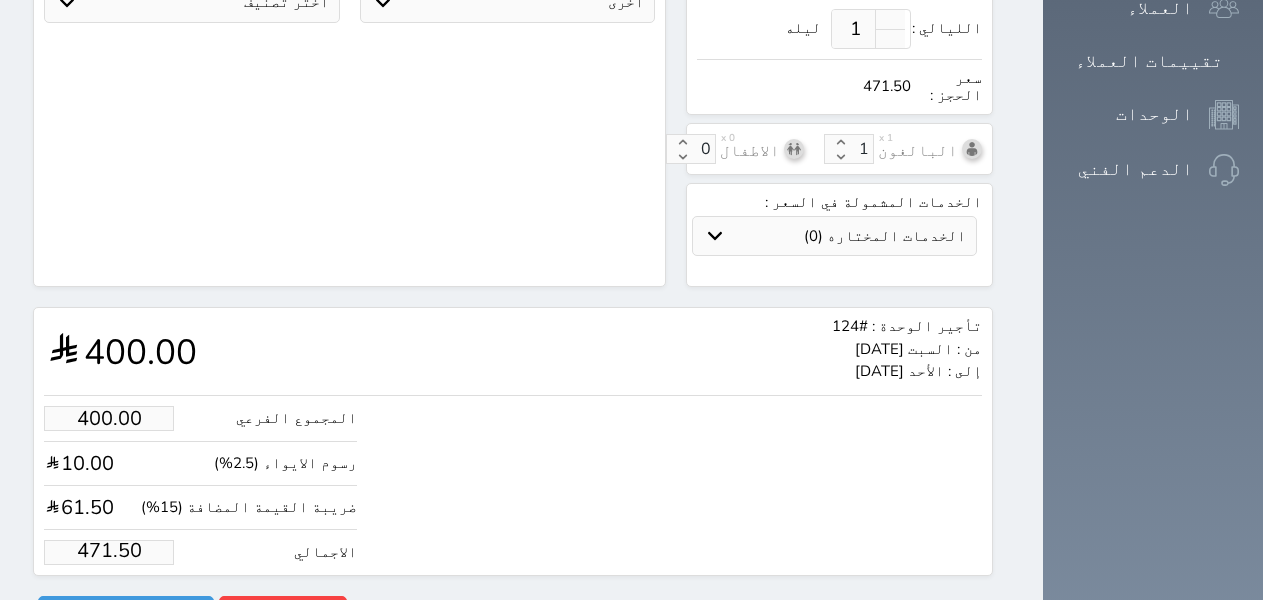 drag, startPoint x: 128, startPoint y: 507, endPoint x: 64, endPoint y: 517, distance: 64.77654 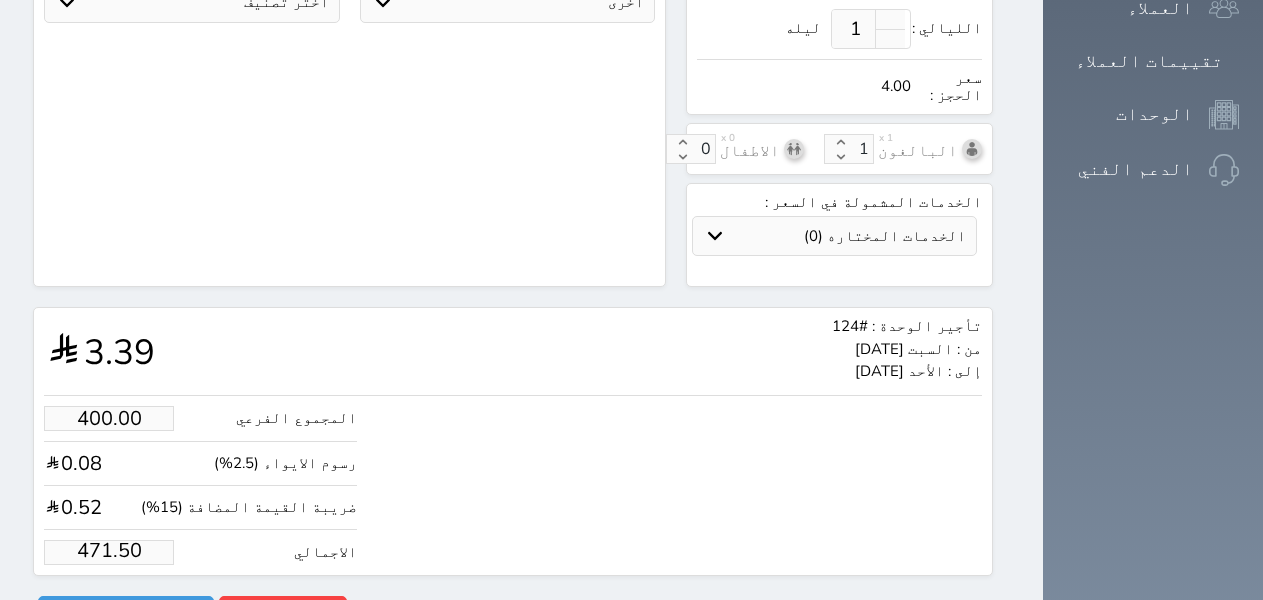 type on "3.39" 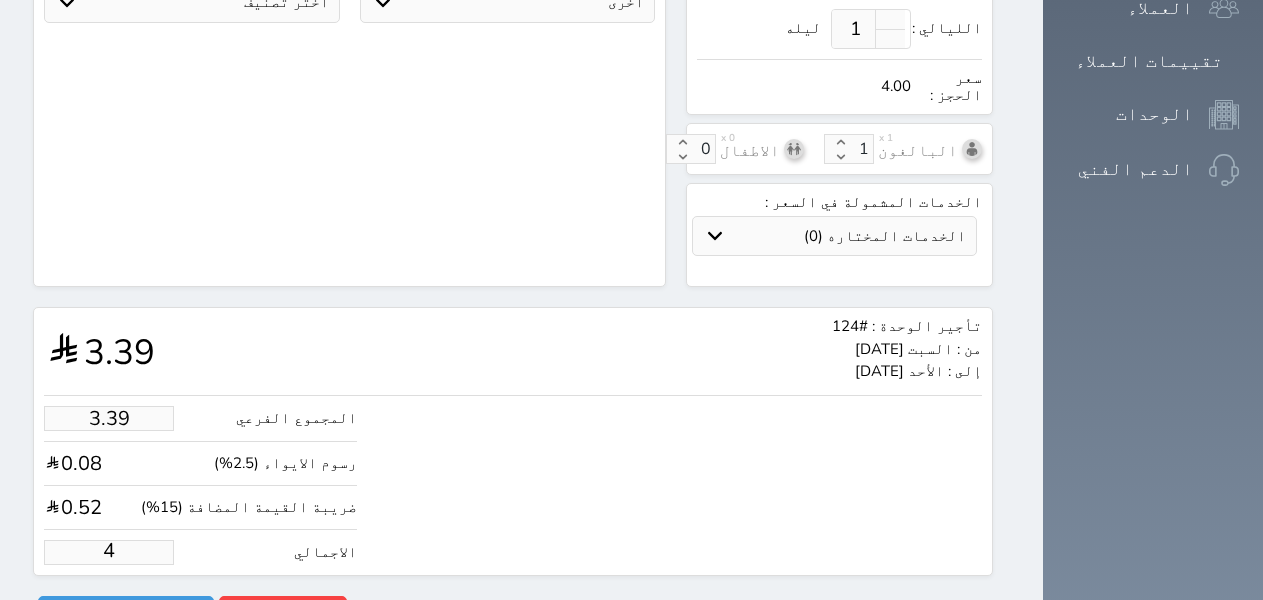 type on "1.00" 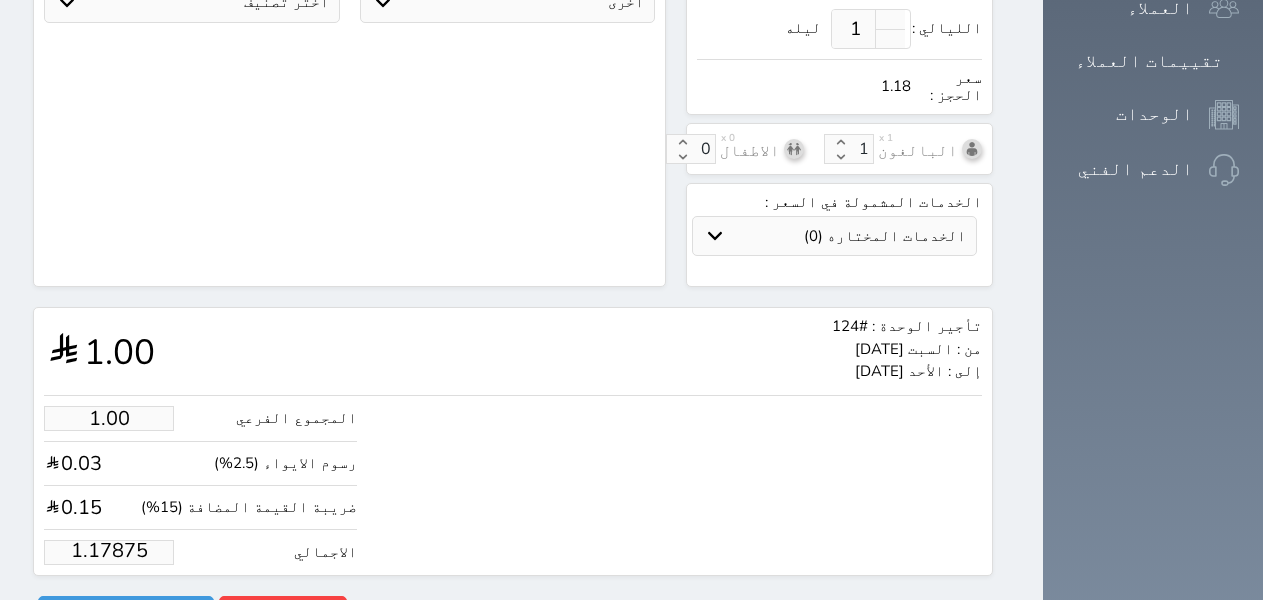 scroll, scrollTop: 0, scrollLeft: 0, axis: both 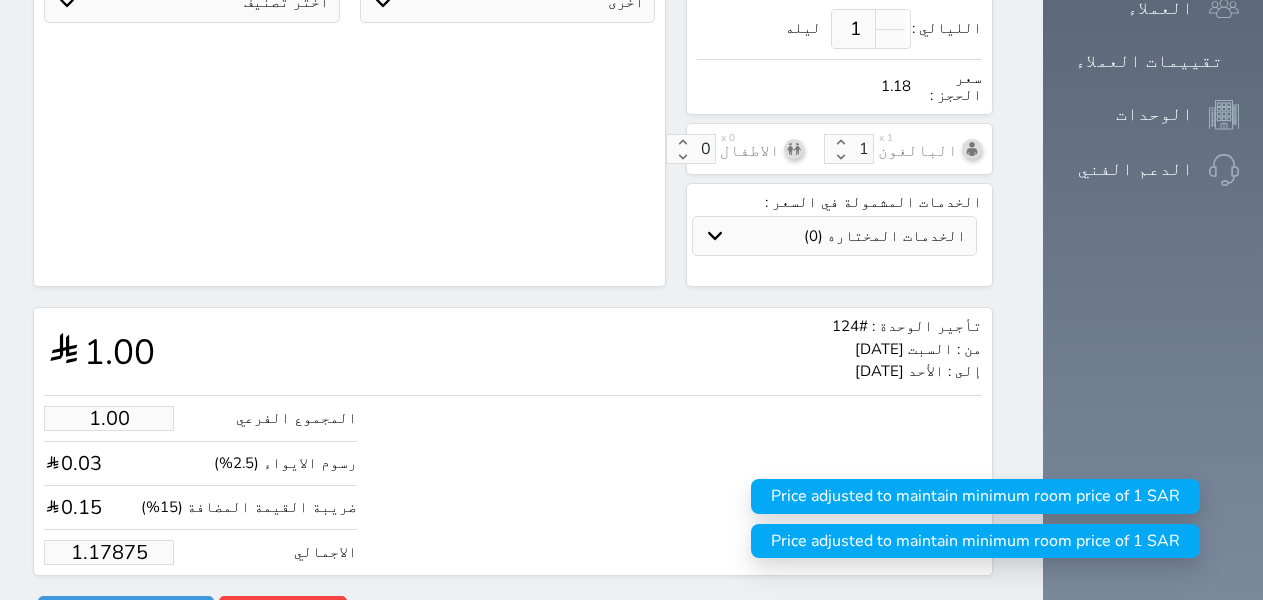 type on "1.178752" 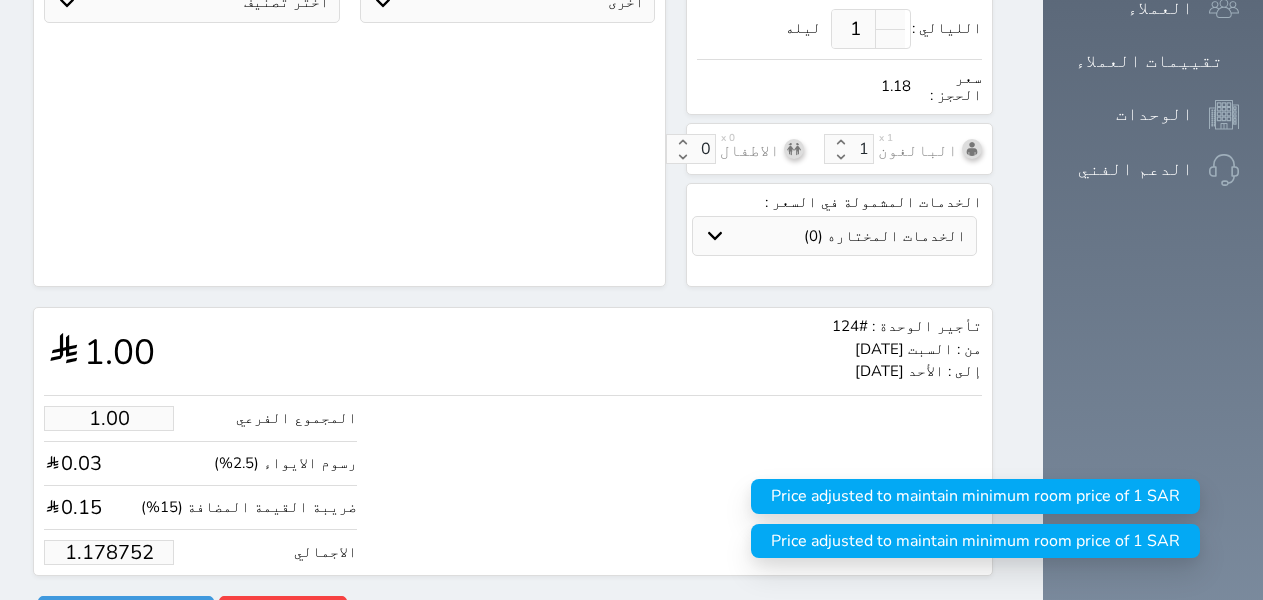 type on "1.1787524" 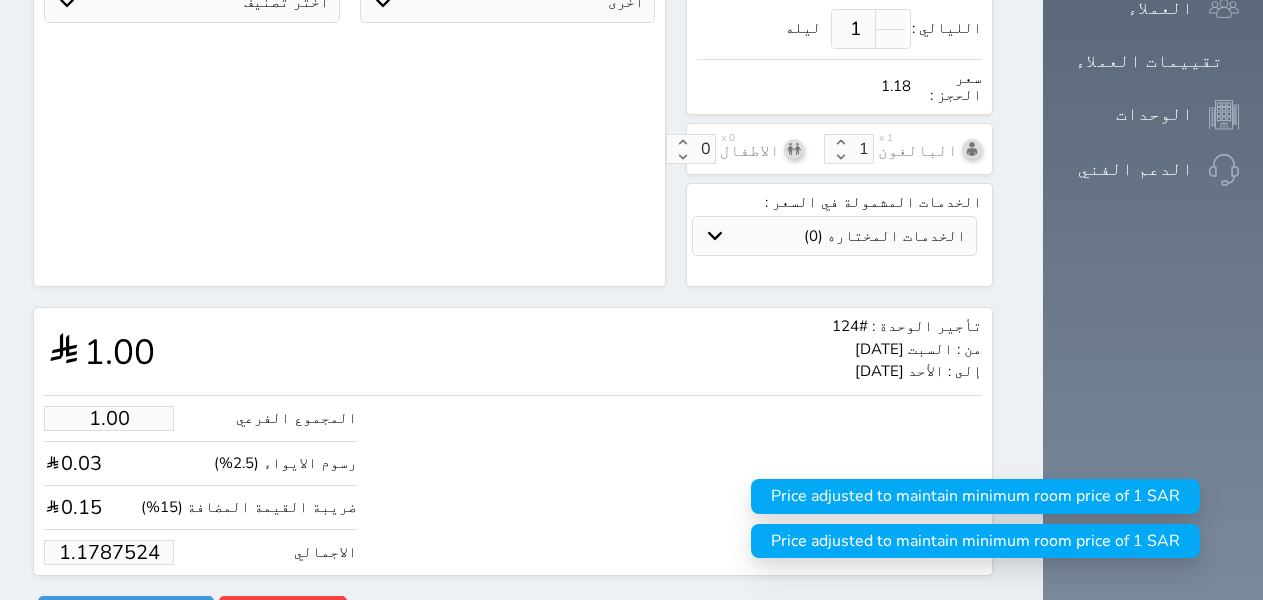 type on "1.178752" 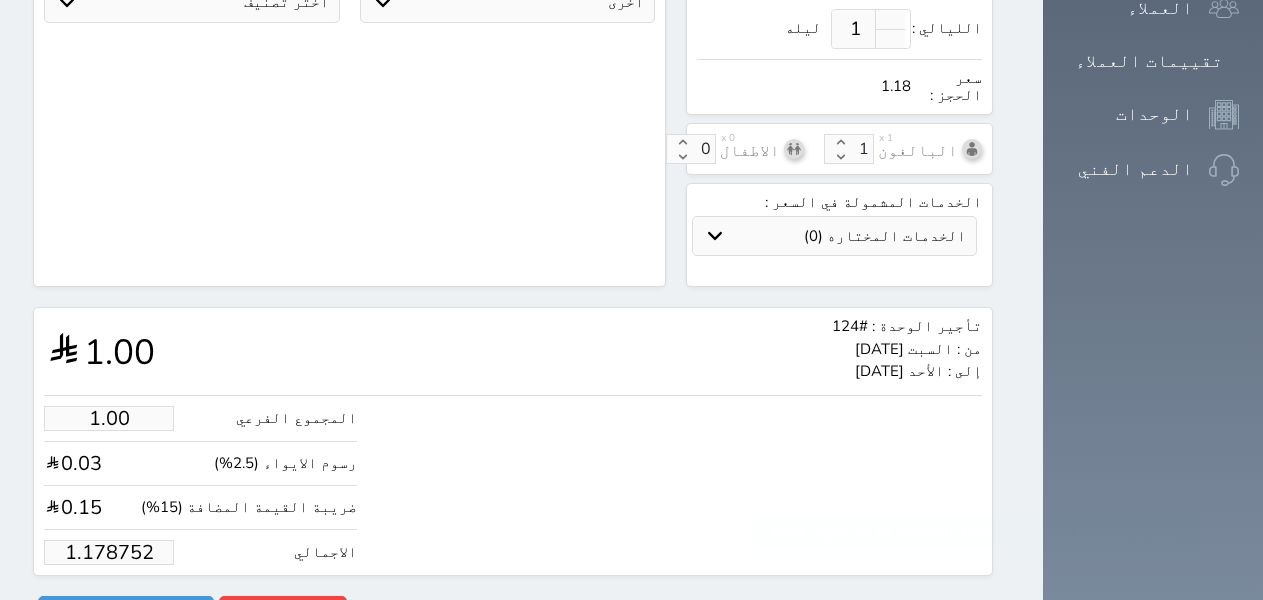type on "1.17875" 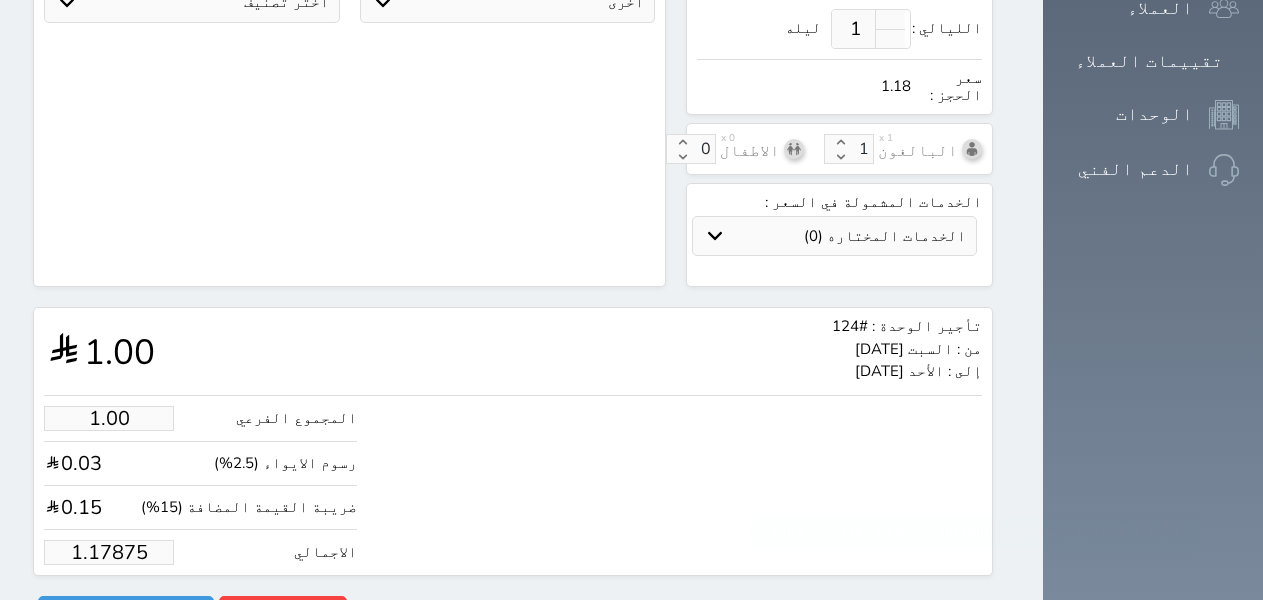 type on "1.1787" 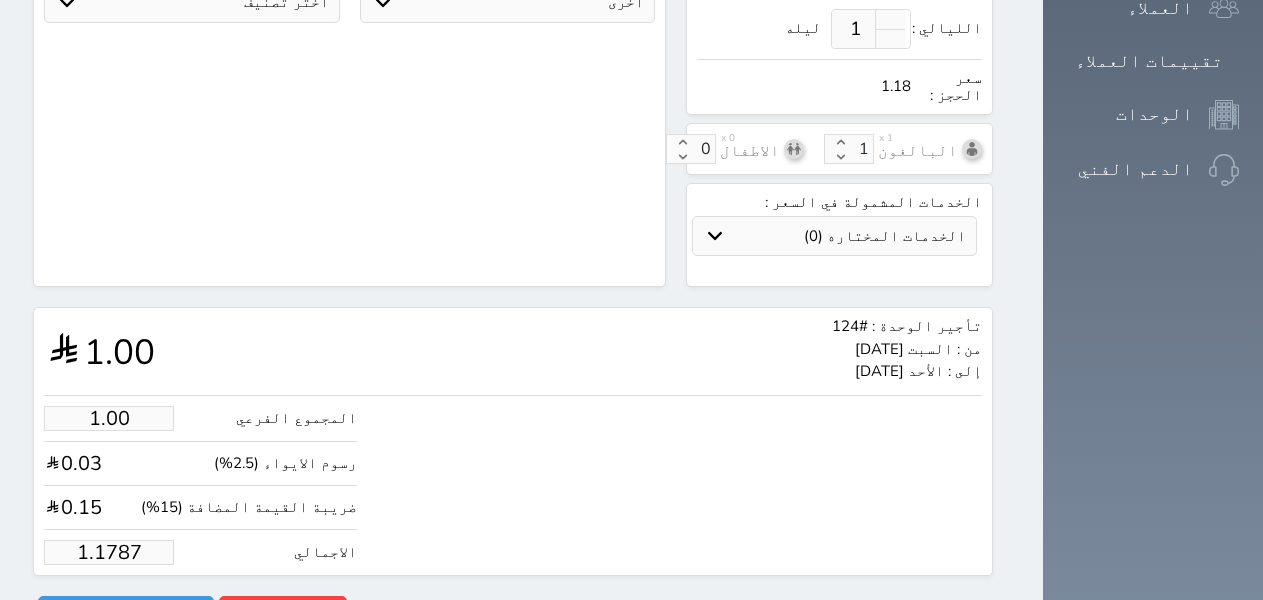 type on "1.178" 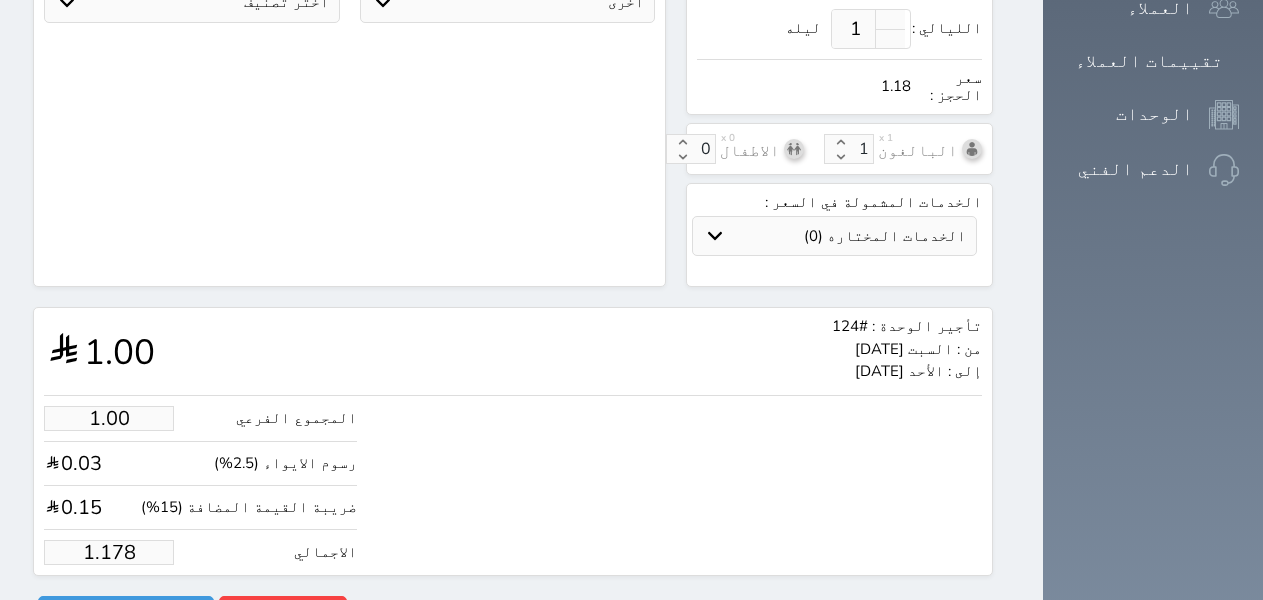 type on "1.17" 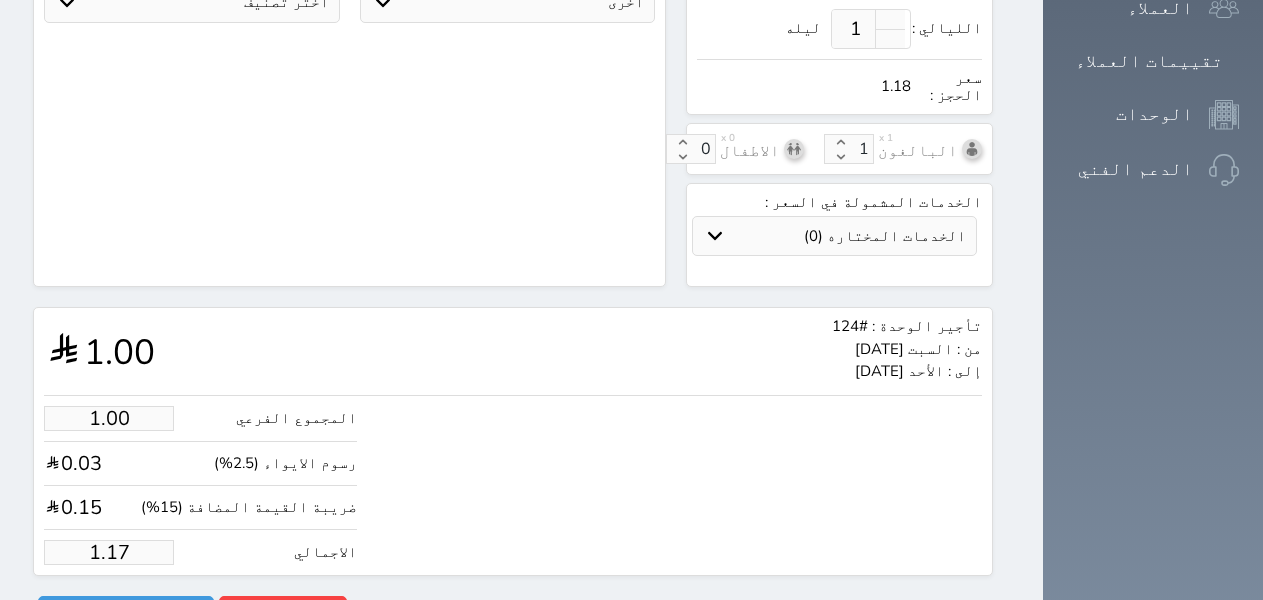 type on "1.1" 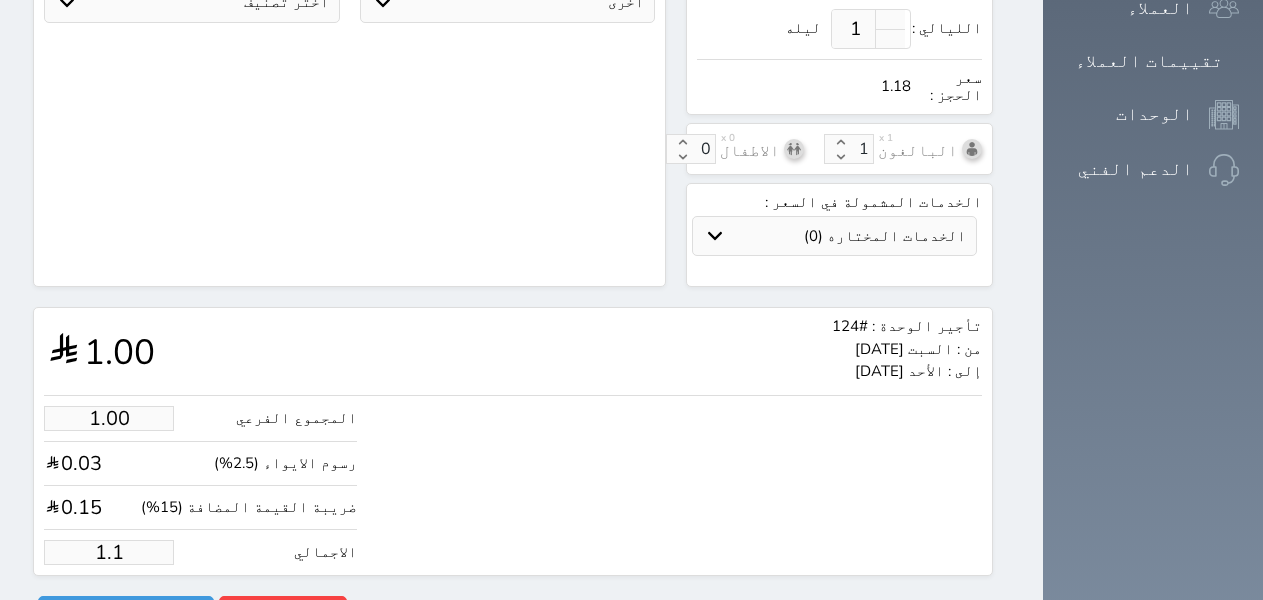 type on "1." 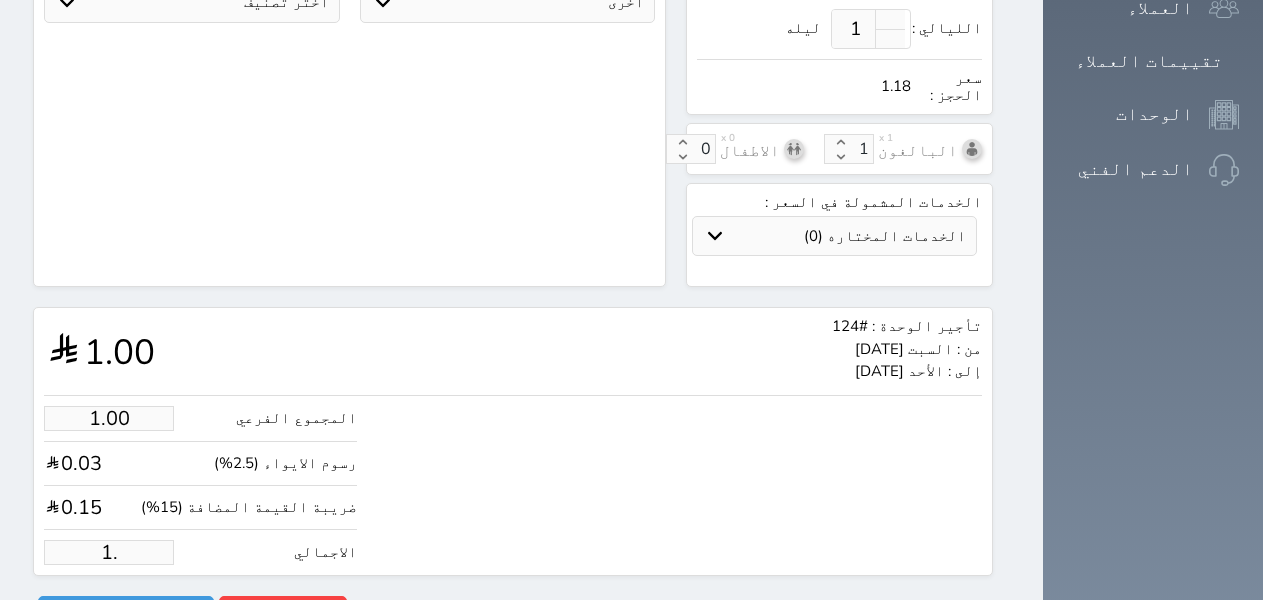 type on "1" 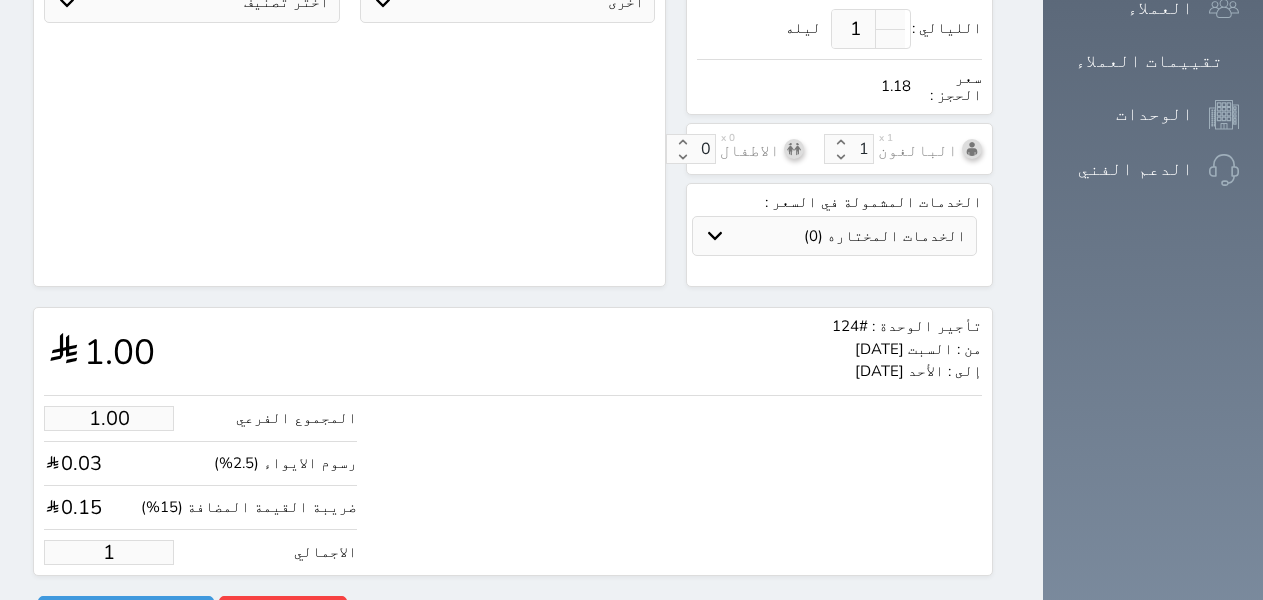 type 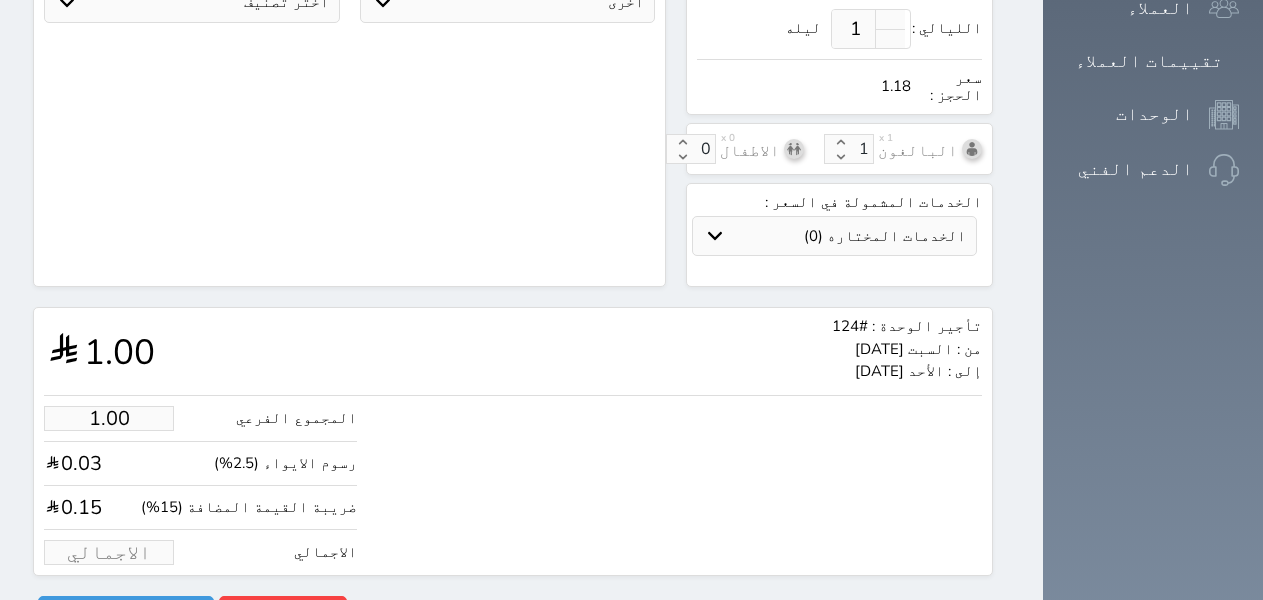 type on "4.24" 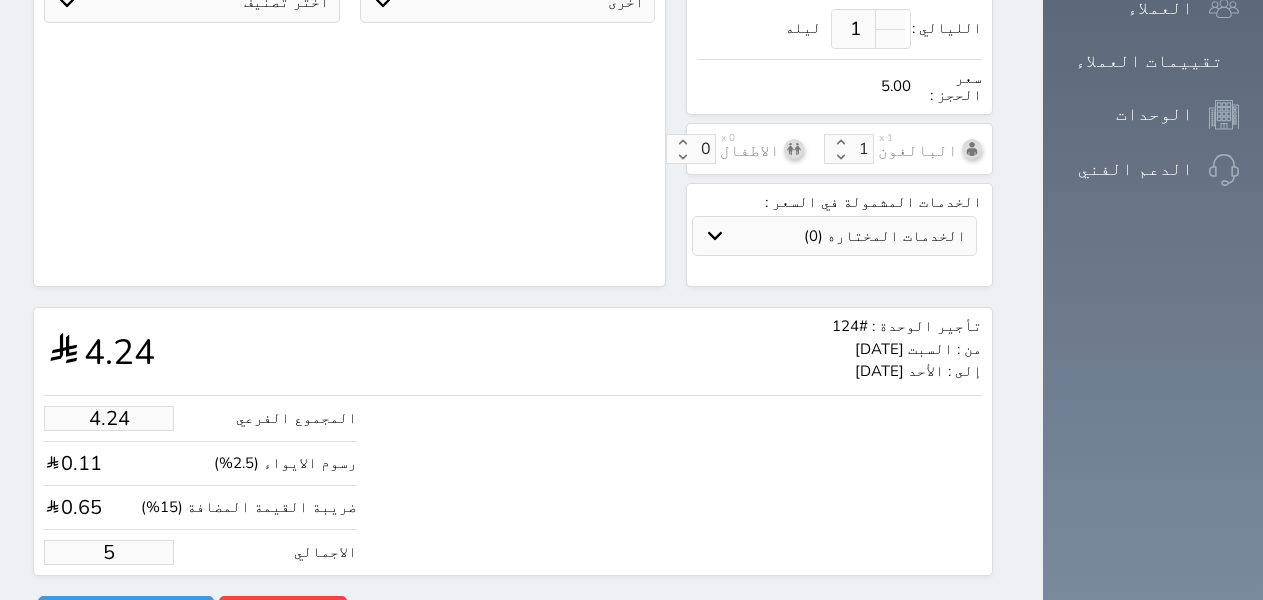 type on "42.42" 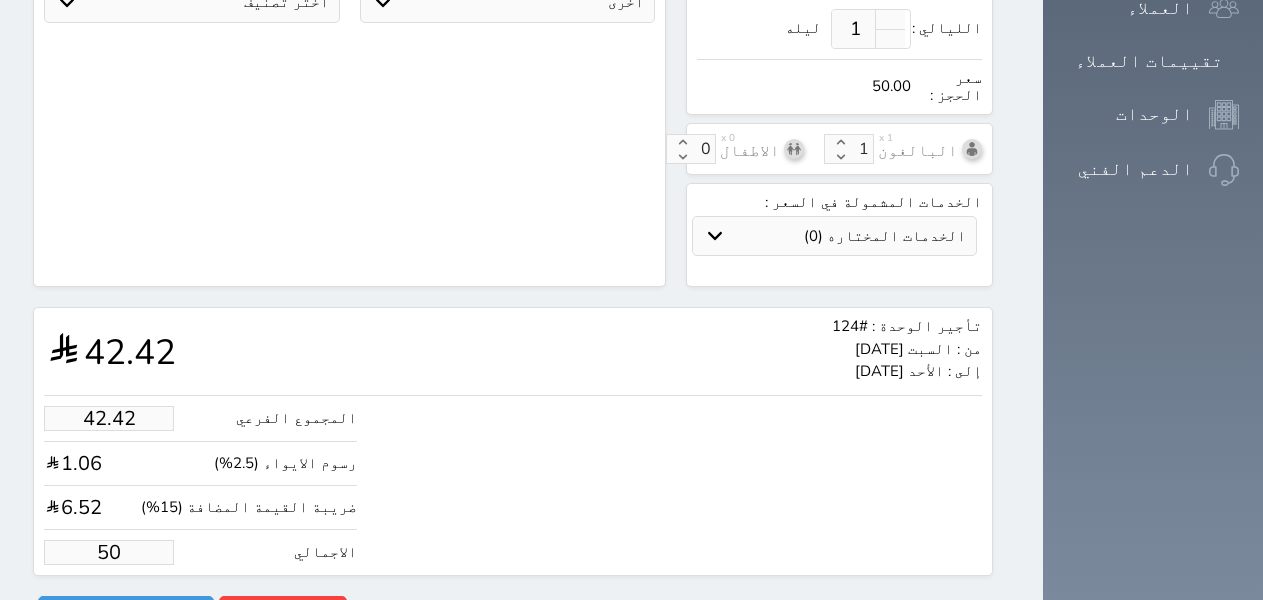 type on "424.18" 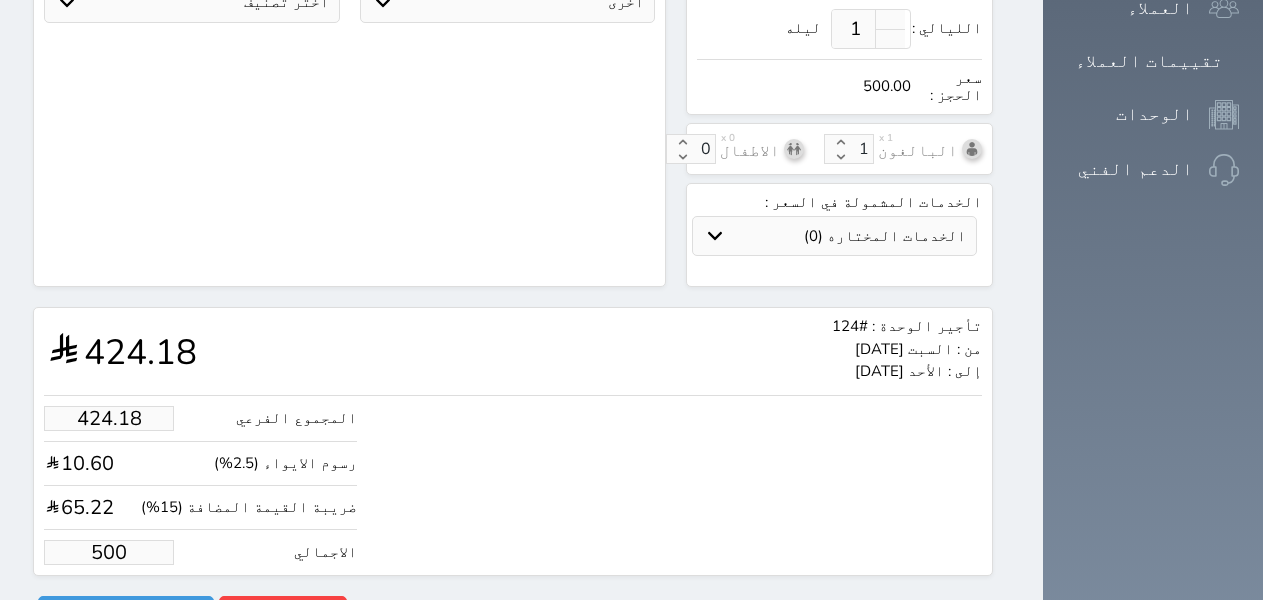 type on "500.00" 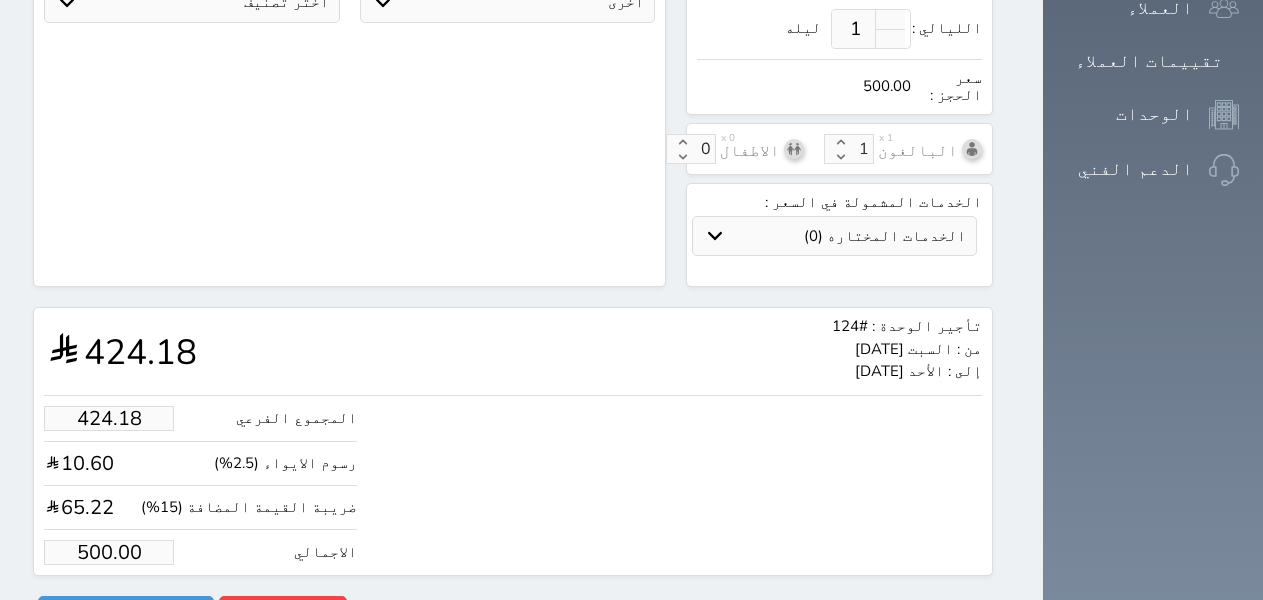 click on "المجموع الفرعي   424.18   رسوم الايواء (2.5%)    10.60    ضريبة القيمة المضافة (15%)    65.22      الاجمالي   500.00" at bounding box center (513, 480) 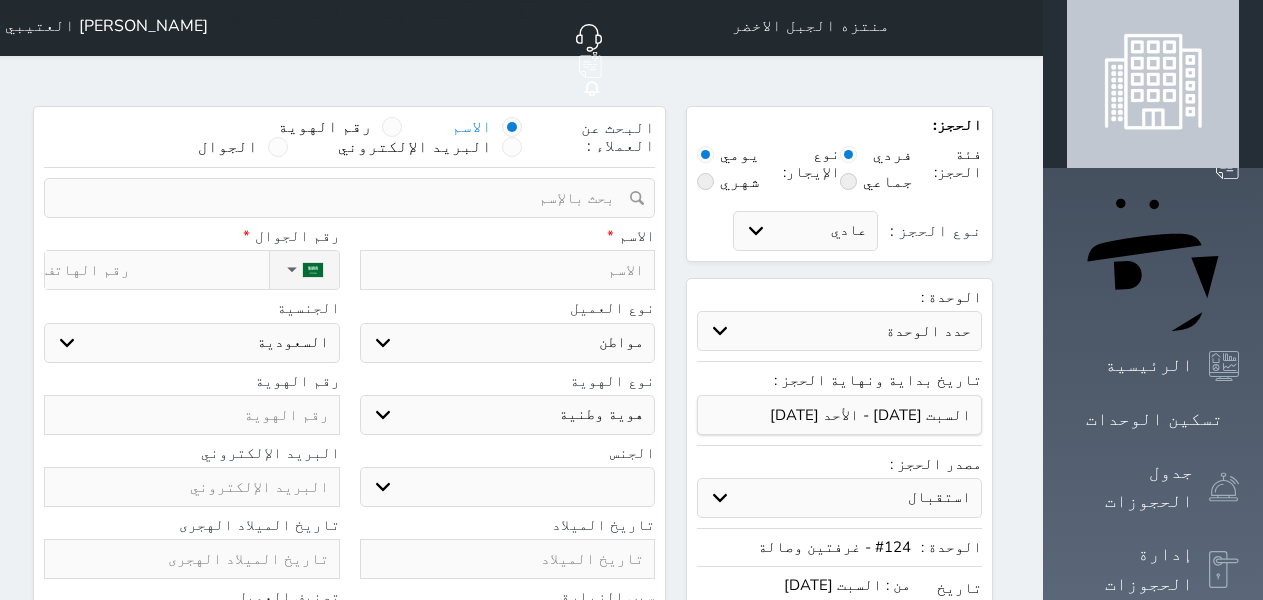 scroll, scrollTop: 0, scrollLeft: 0, axis: both 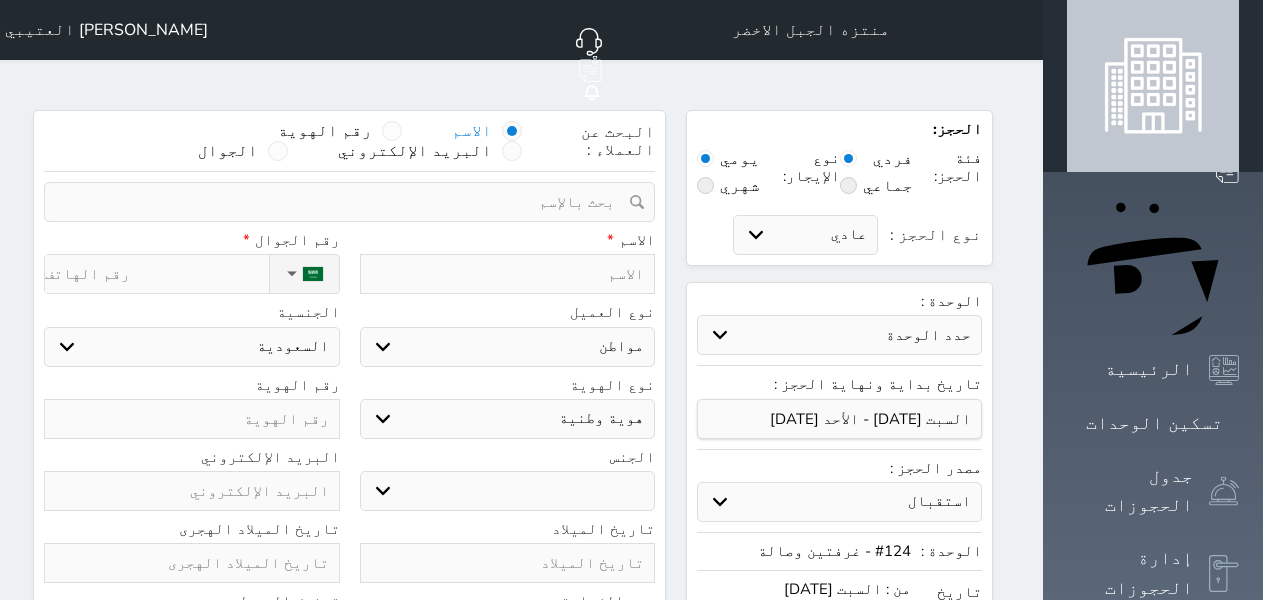 click on "الحجز:   فئة الحجز:       فردي       جماعي   نوع الإيجار:       يومي       شهري     نوع الحجز :
عادي
إقامة مجانية
إستخدام داخلي
إستخدام يومي
الوحدة :   حدد الوحدة
#128 - غرفتين وصالة
#125 - غرفتين وصالة
#124 - غرفتين وصالة
#123 - غرفتين وصالة
#122 - غرفتين وصالة
#118 - غرفتين وصالة
#117 - غرفتين وصالة
#115 - غرفتين وصالة
#113 - غرفتين وصالة" at bounding box center (839, 515) 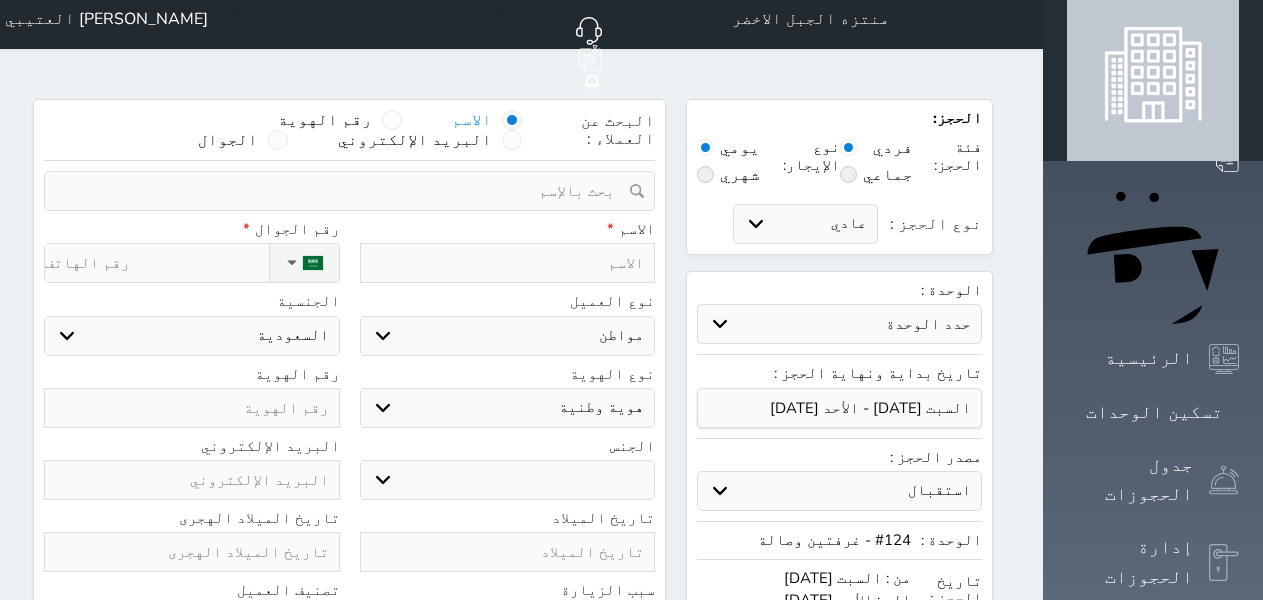 scroll, scrollTop: 0, scrollLeft: 0, axis: both 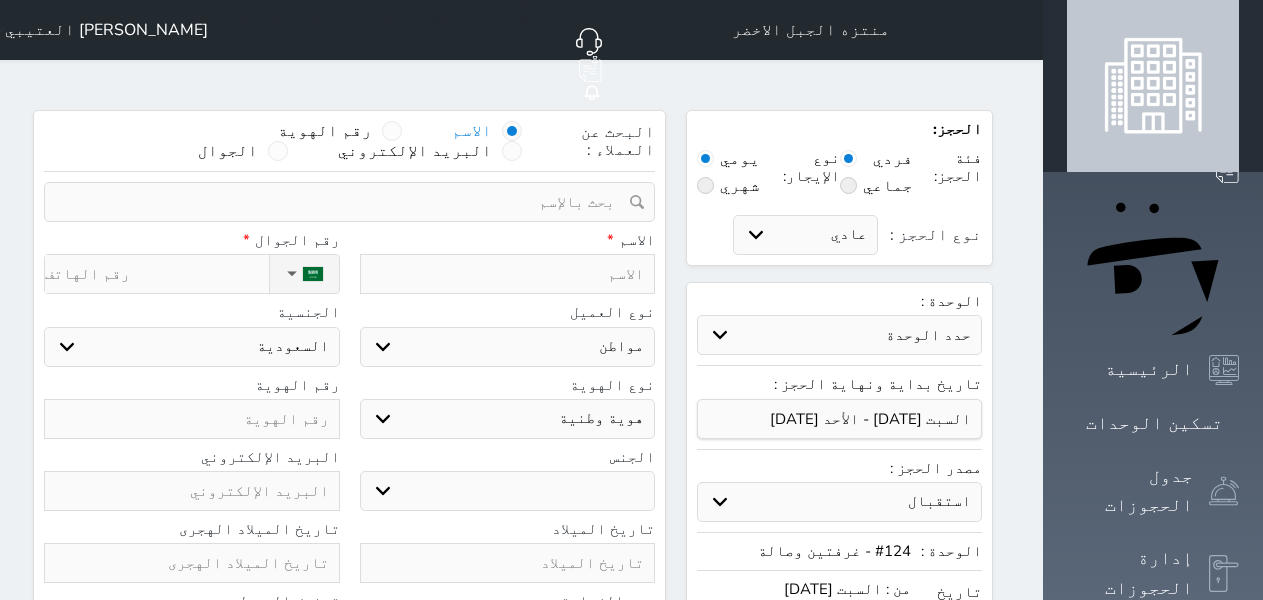 type on "[" 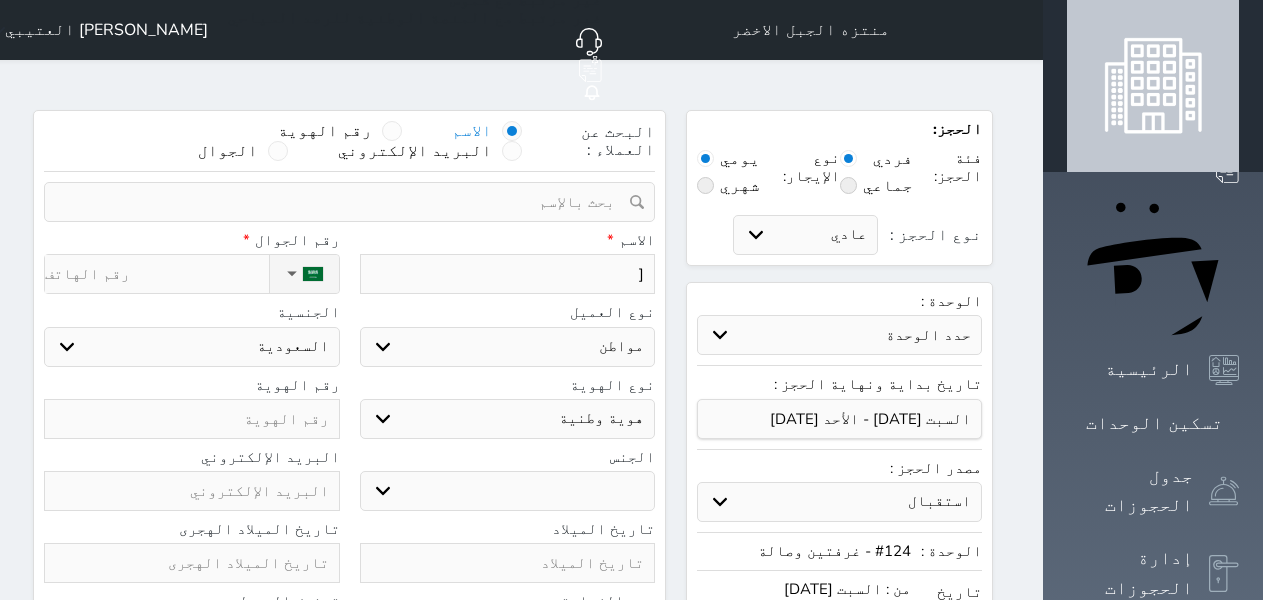 select 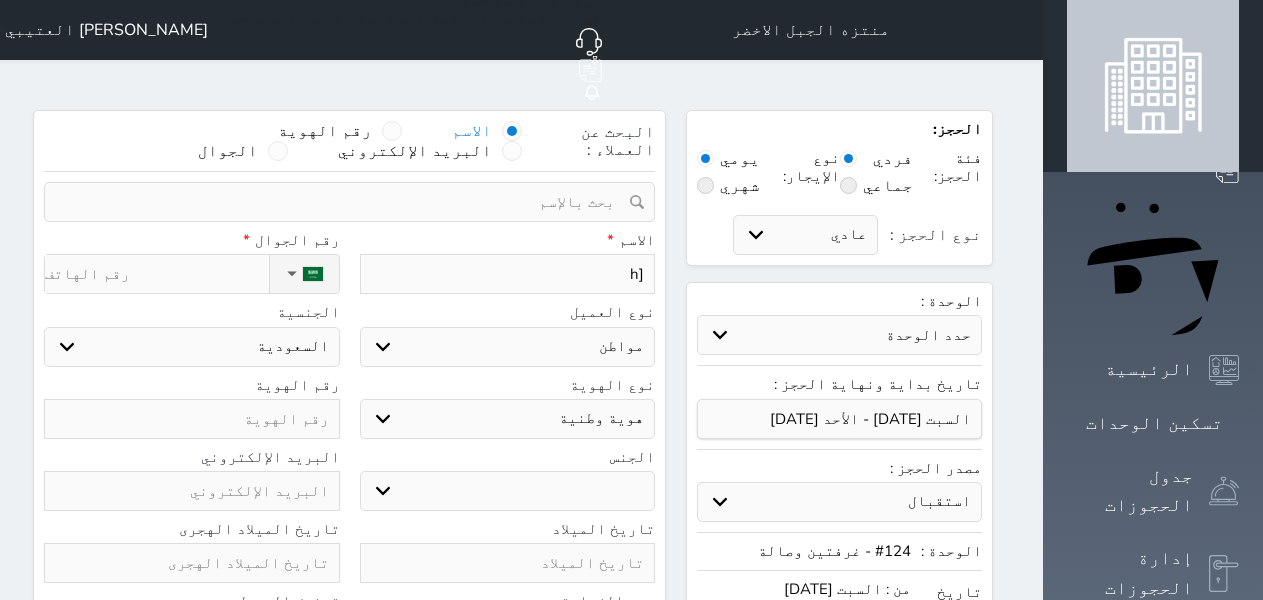 type on "[hf" 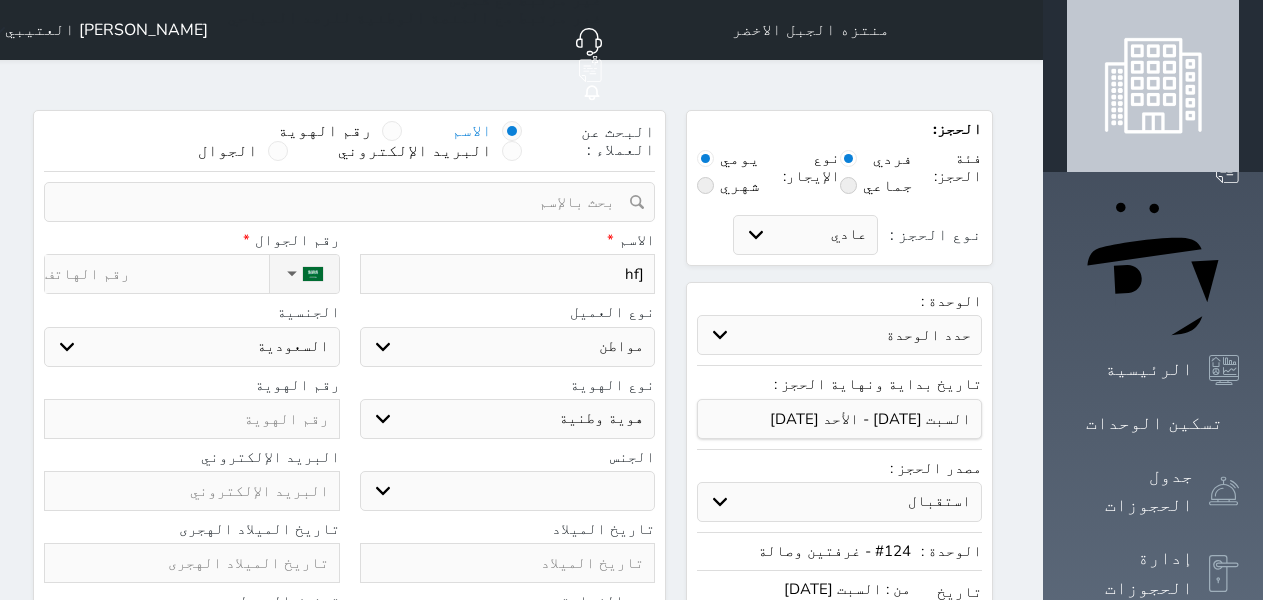 type on "[hfv" 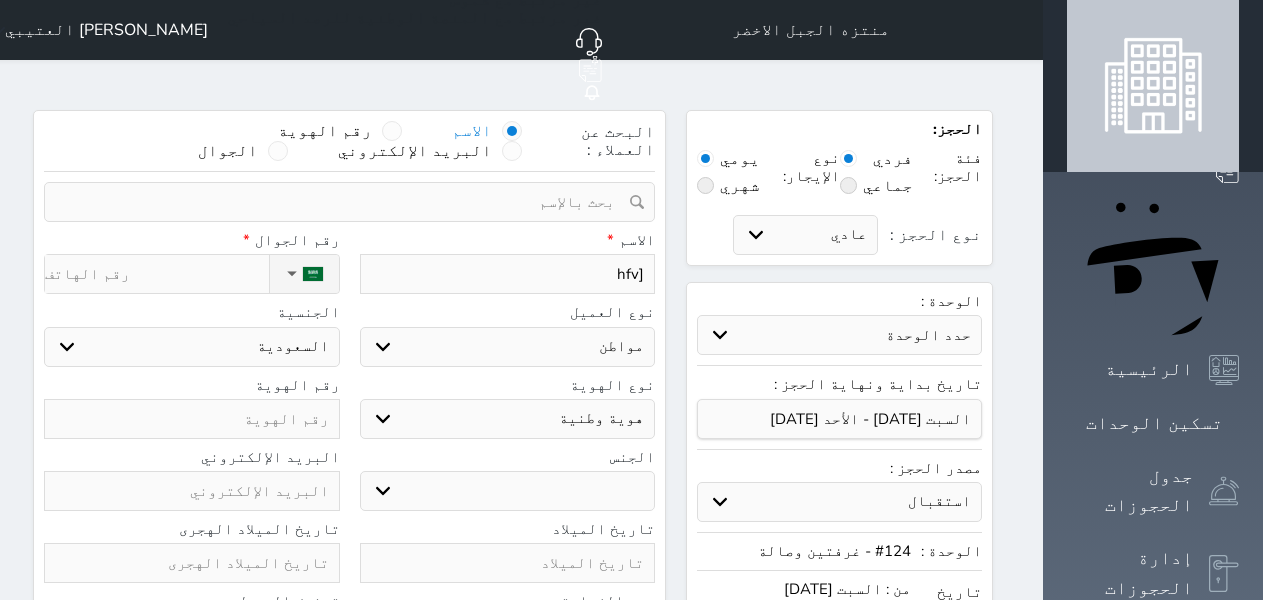 type on "[hf" 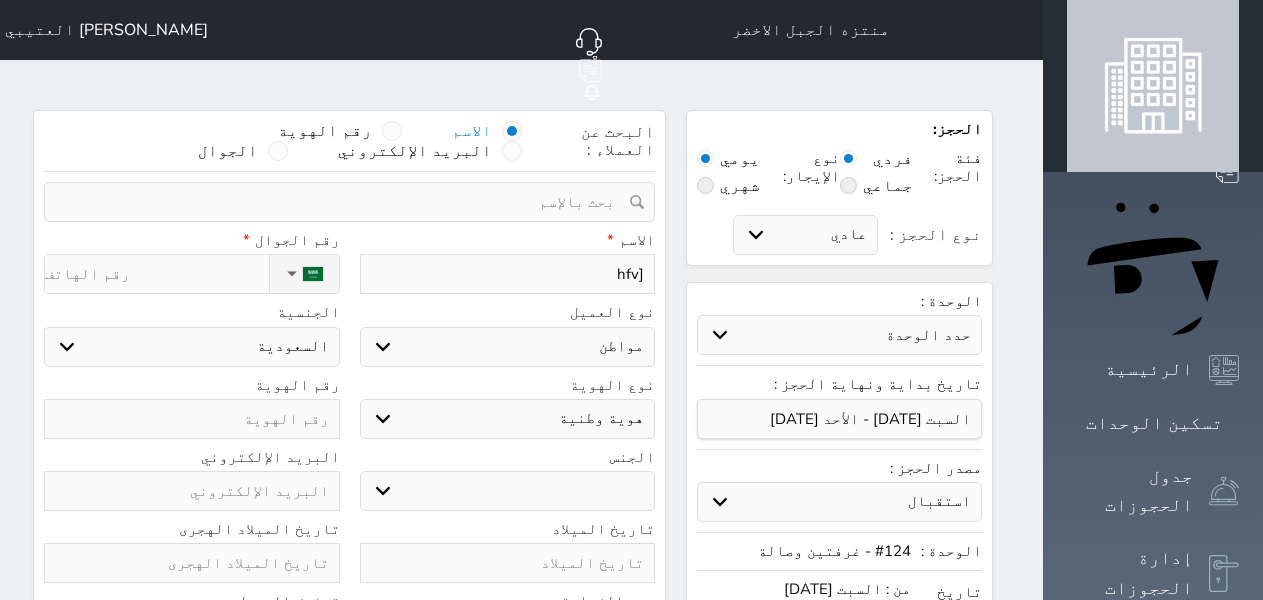 select 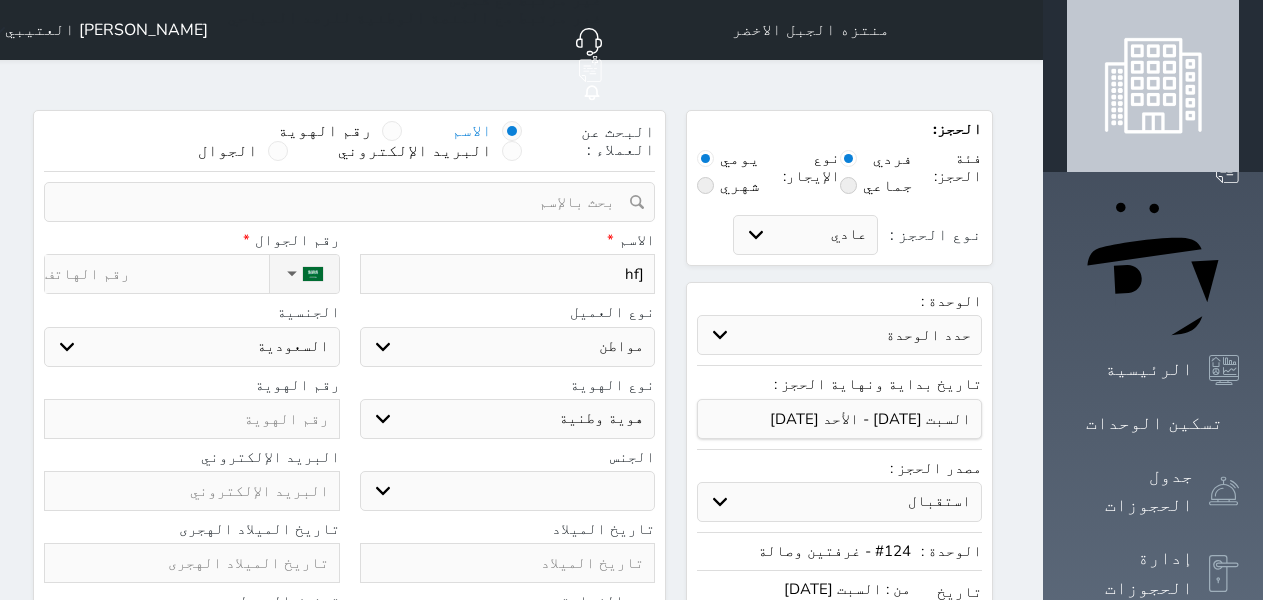 type on "[h" 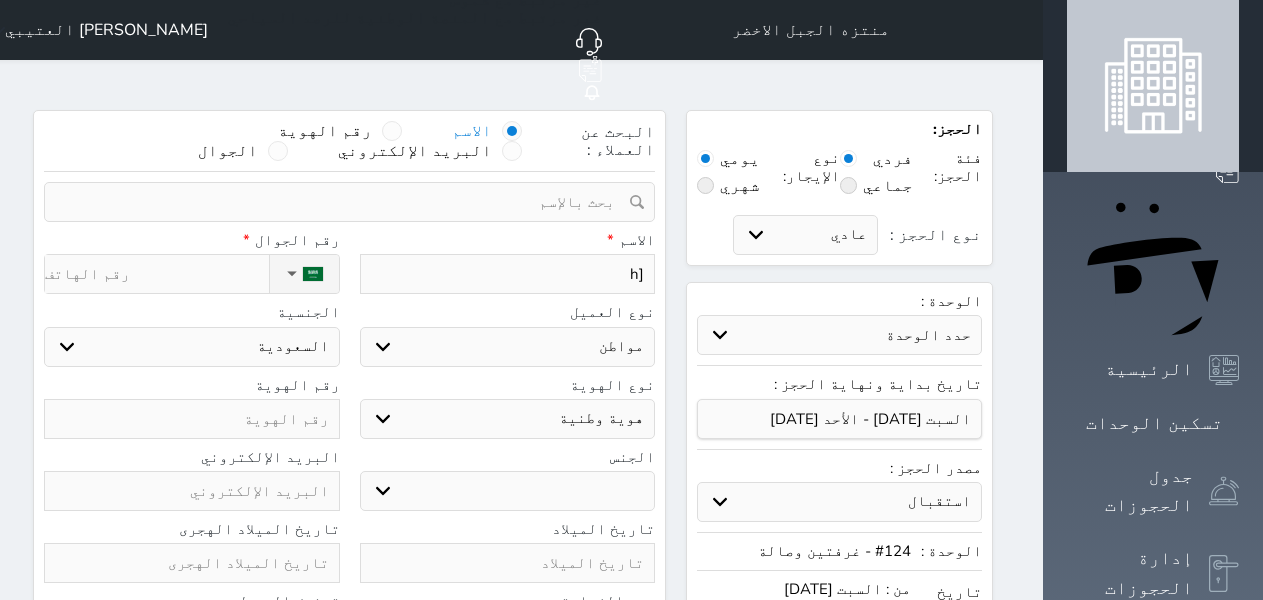 select 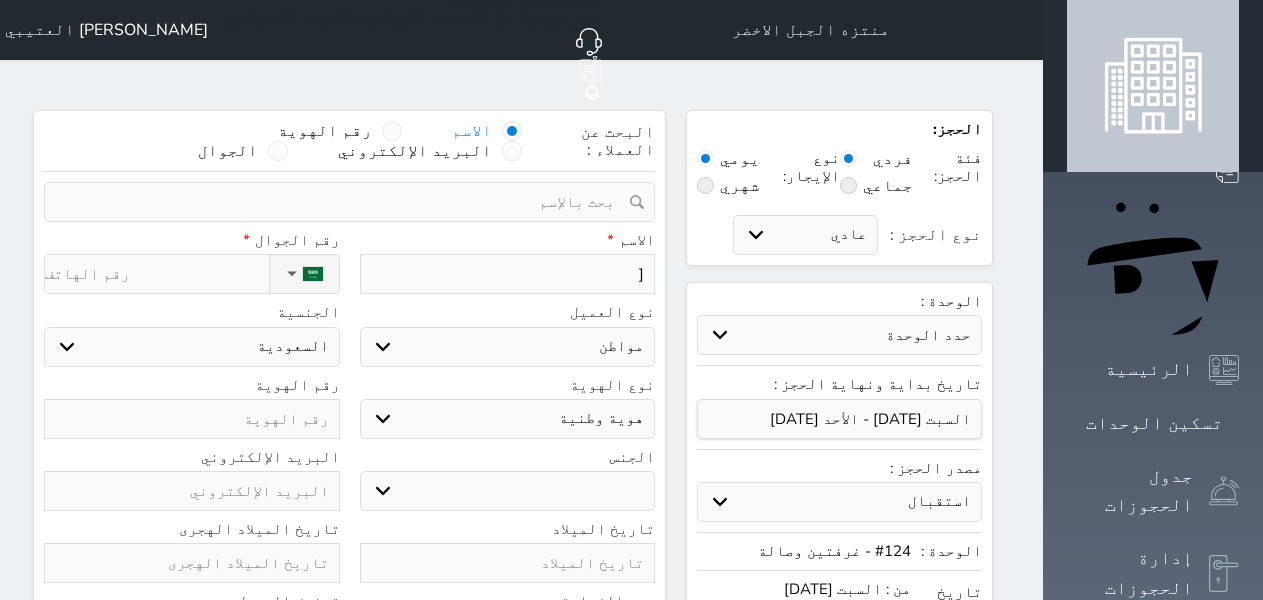 type 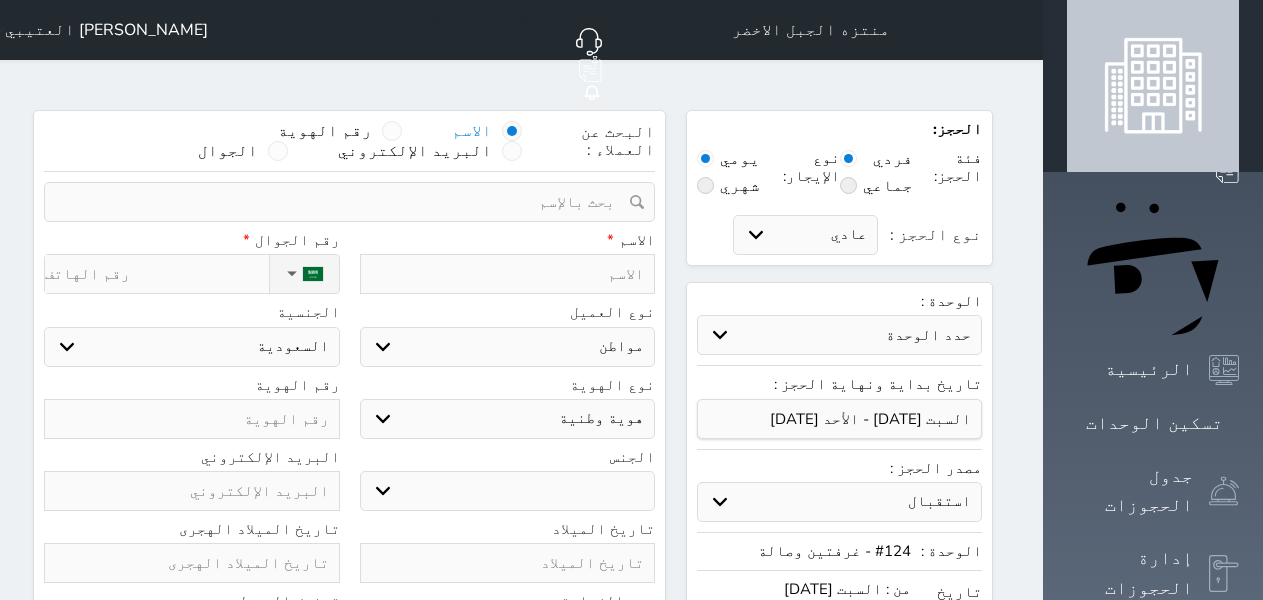 select 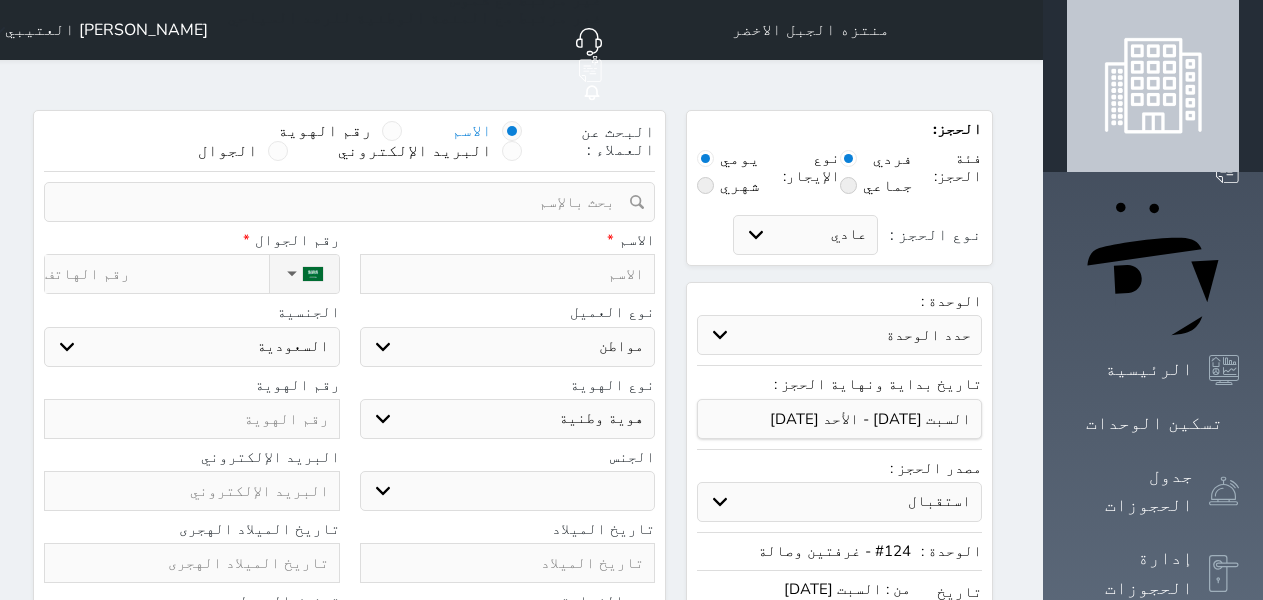 type on "ج" 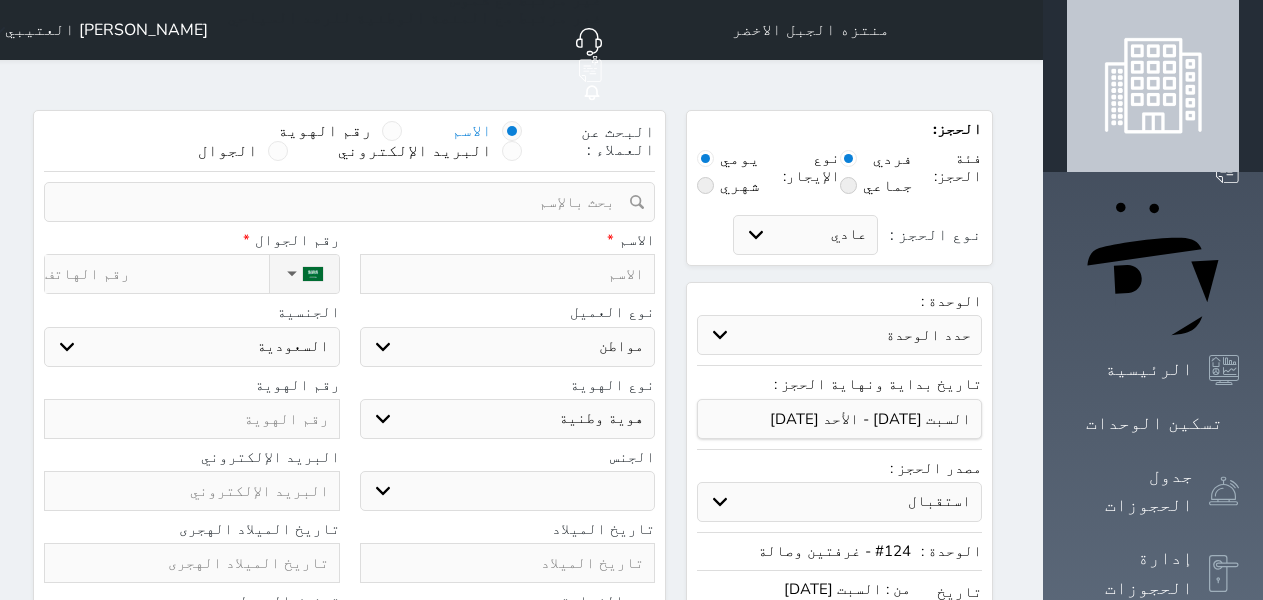 select 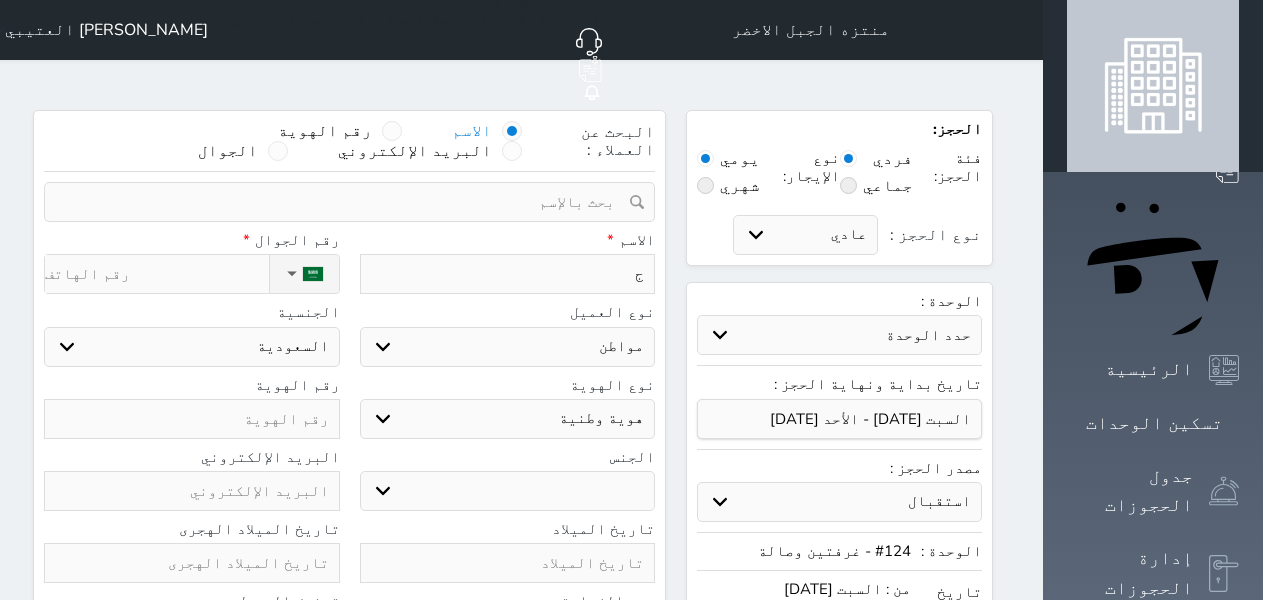 type on "جا" 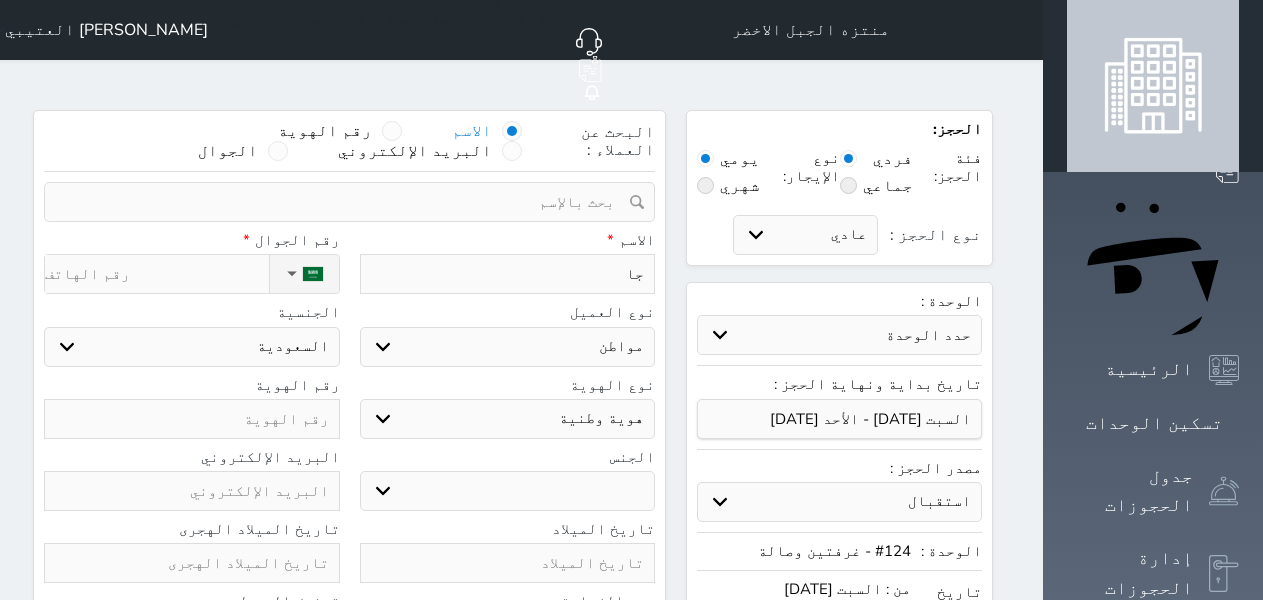 select 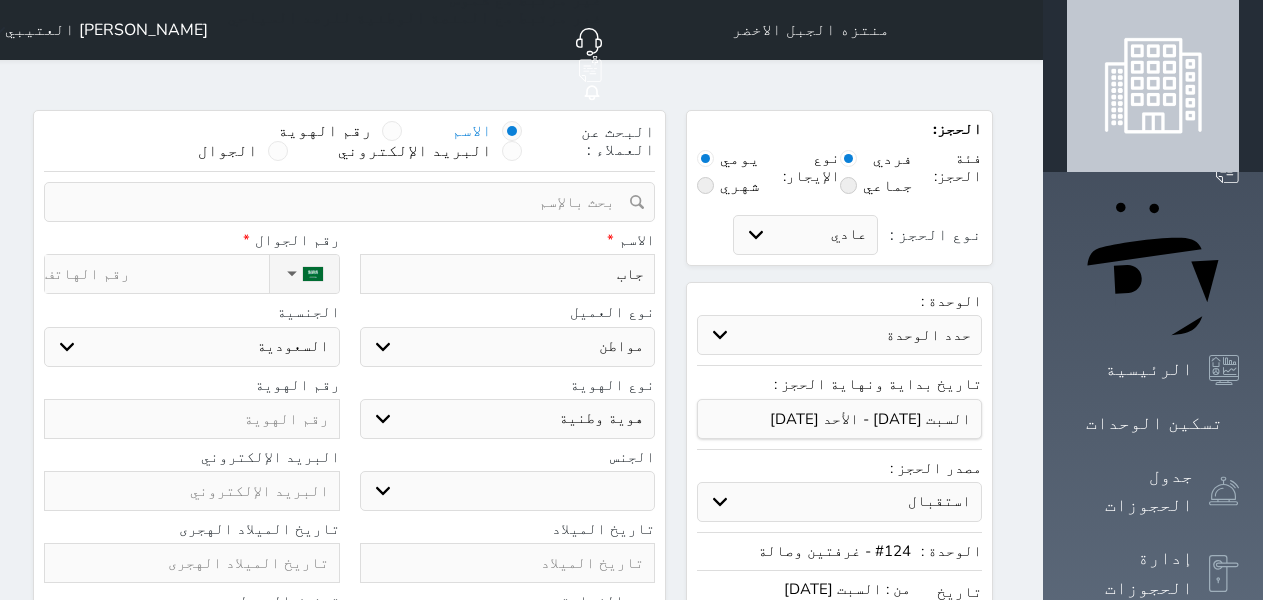 type on "جابر" 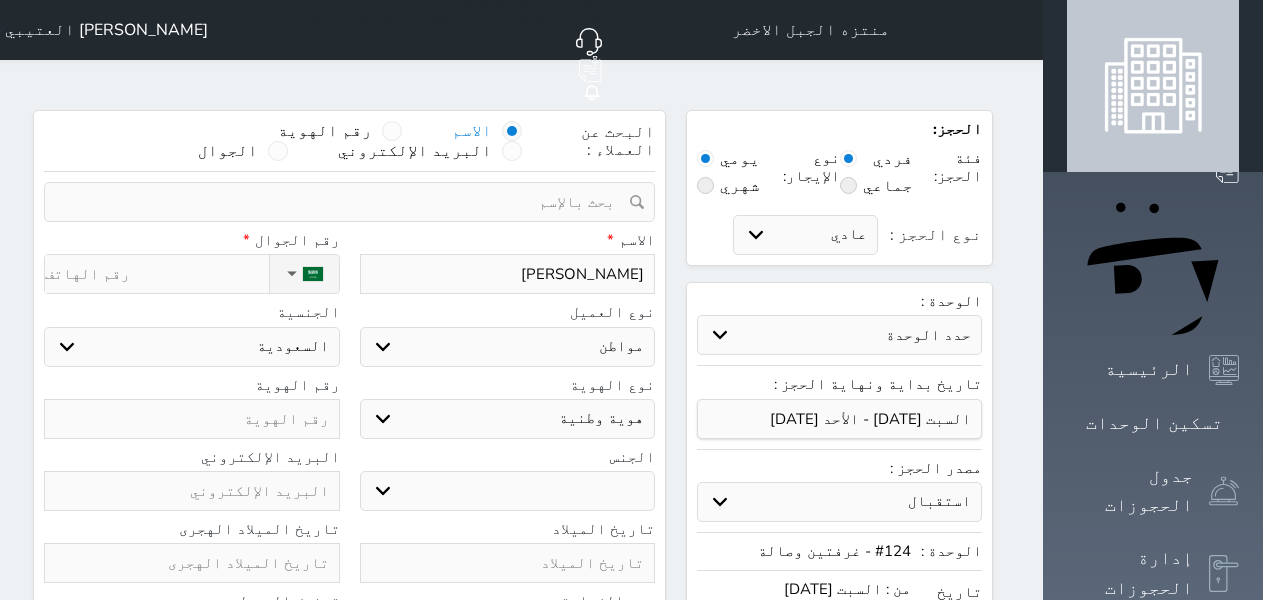 type on "جابر" 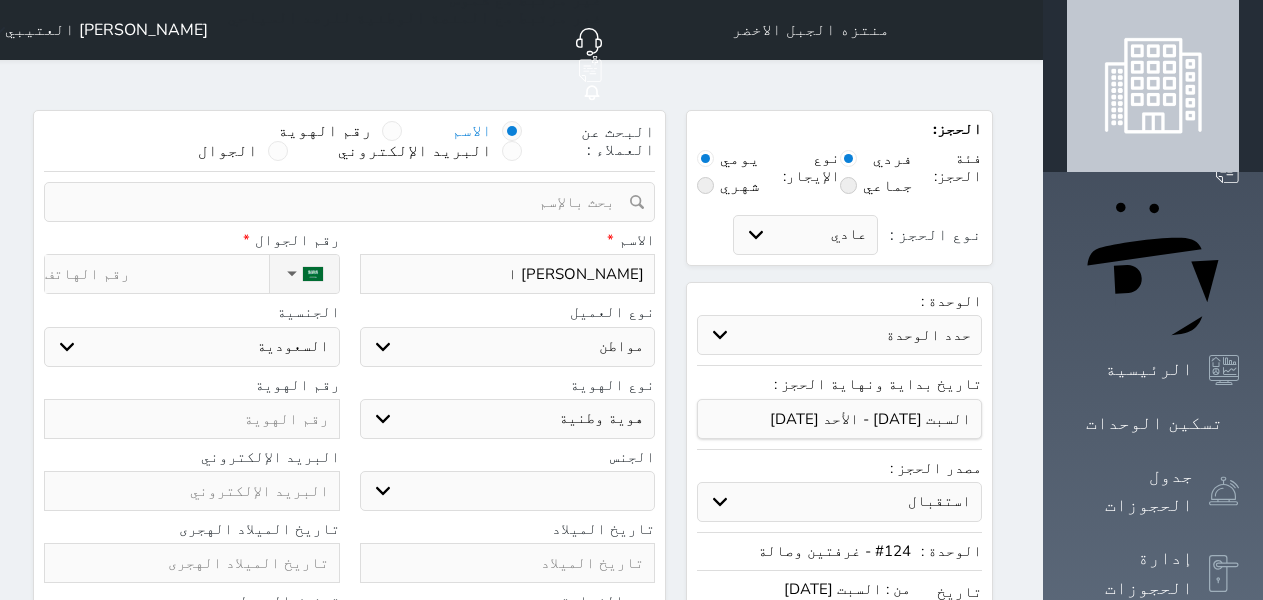 type on "جابر اي" 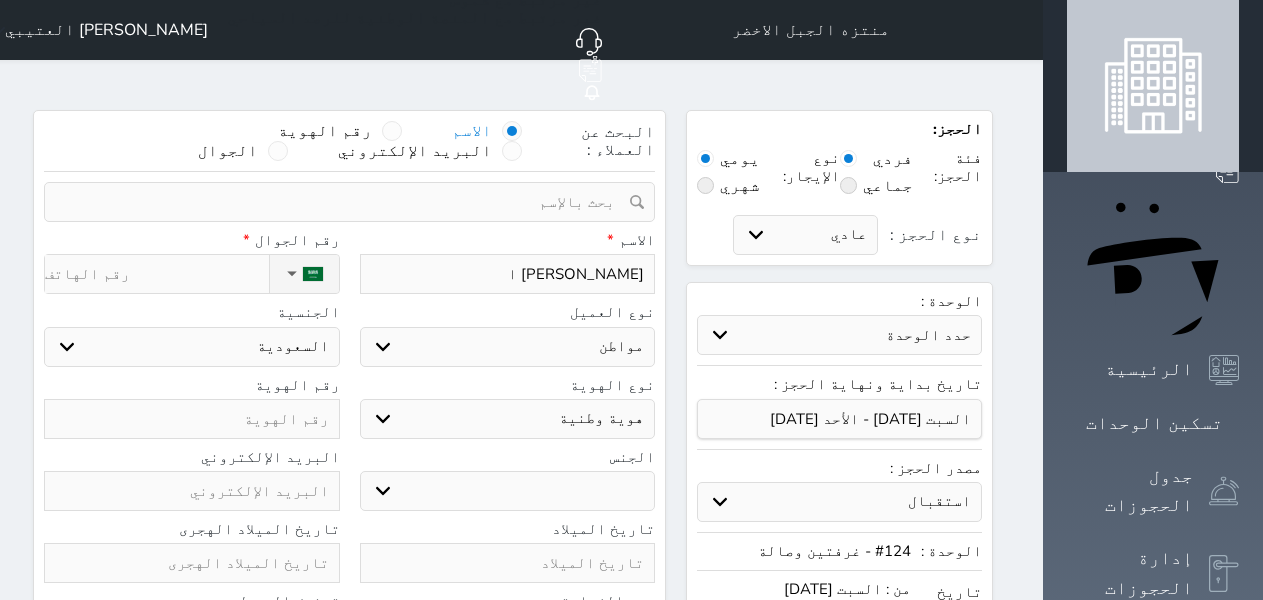 select 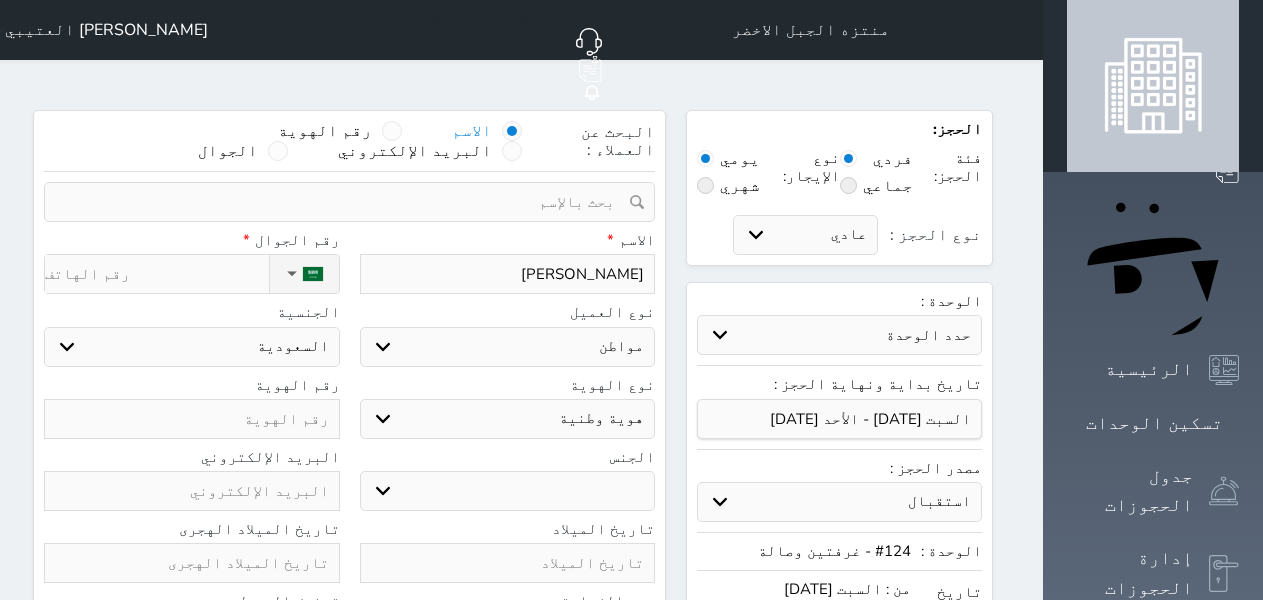 type on "جابر ا" 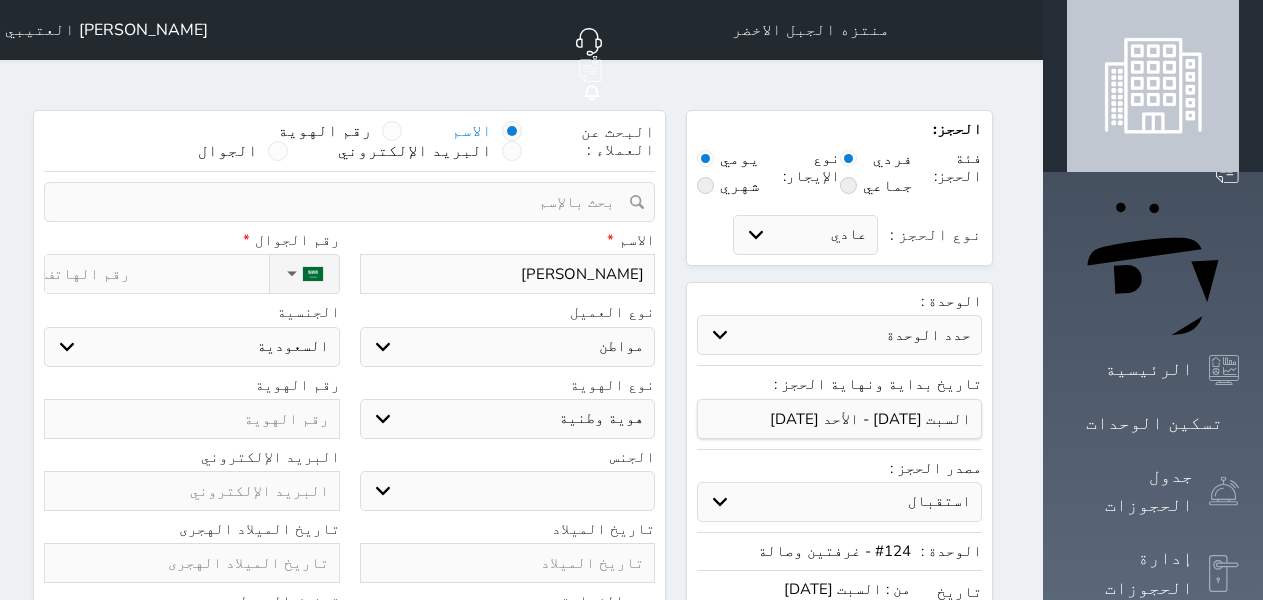 select 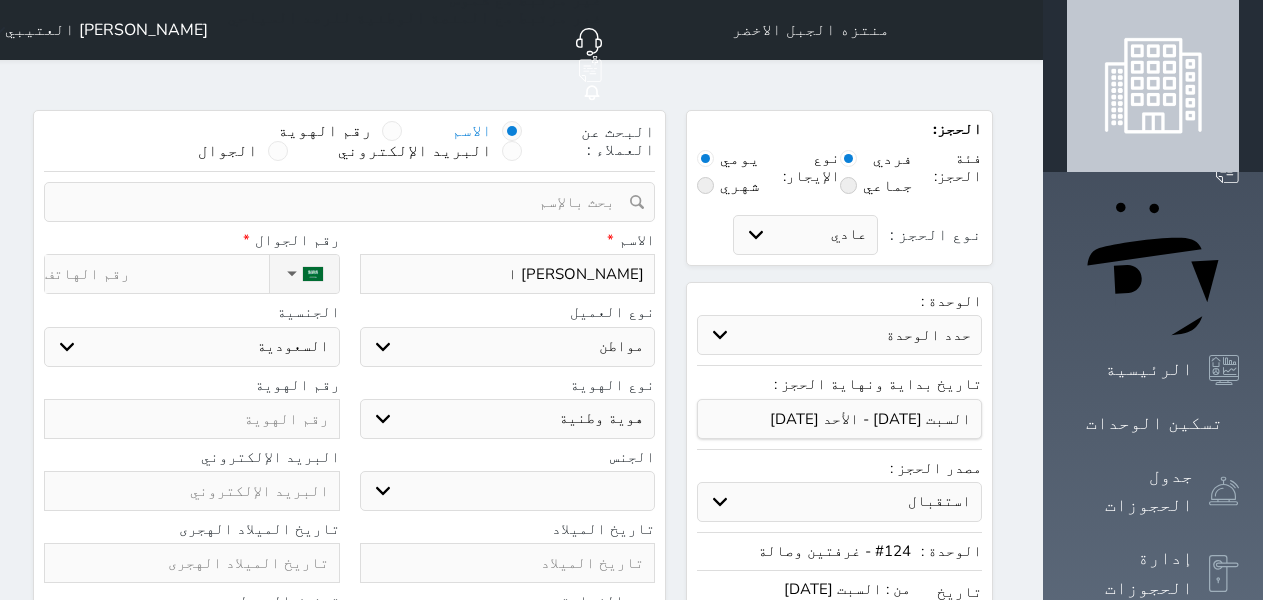 type on "جابر" 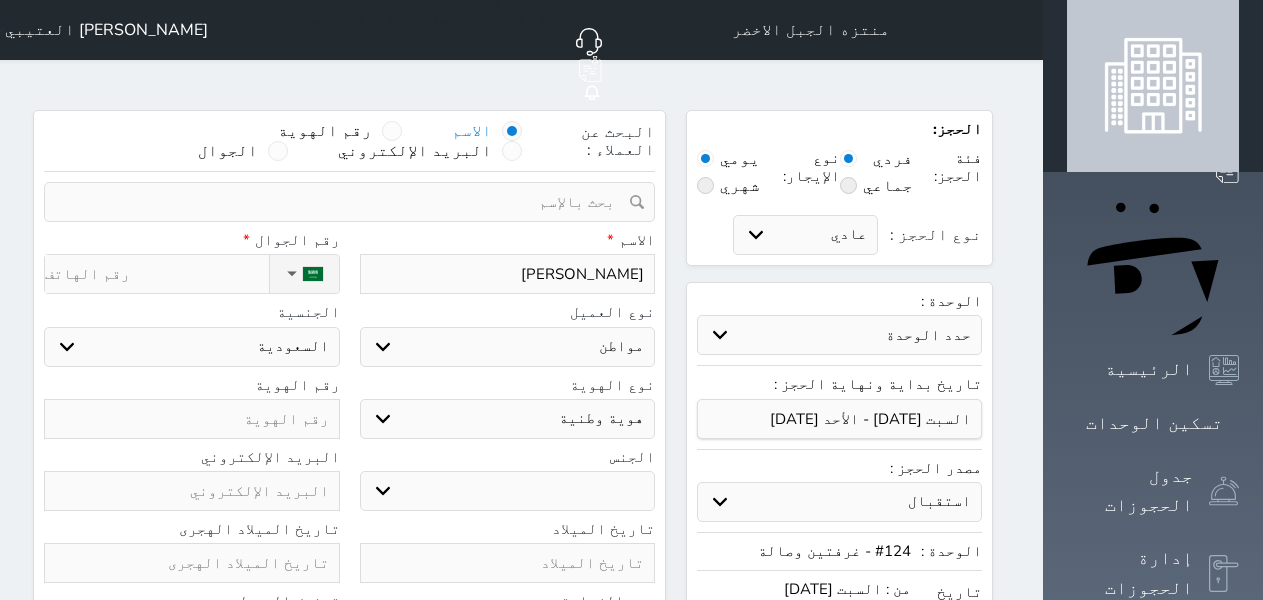 type on "جابر م" 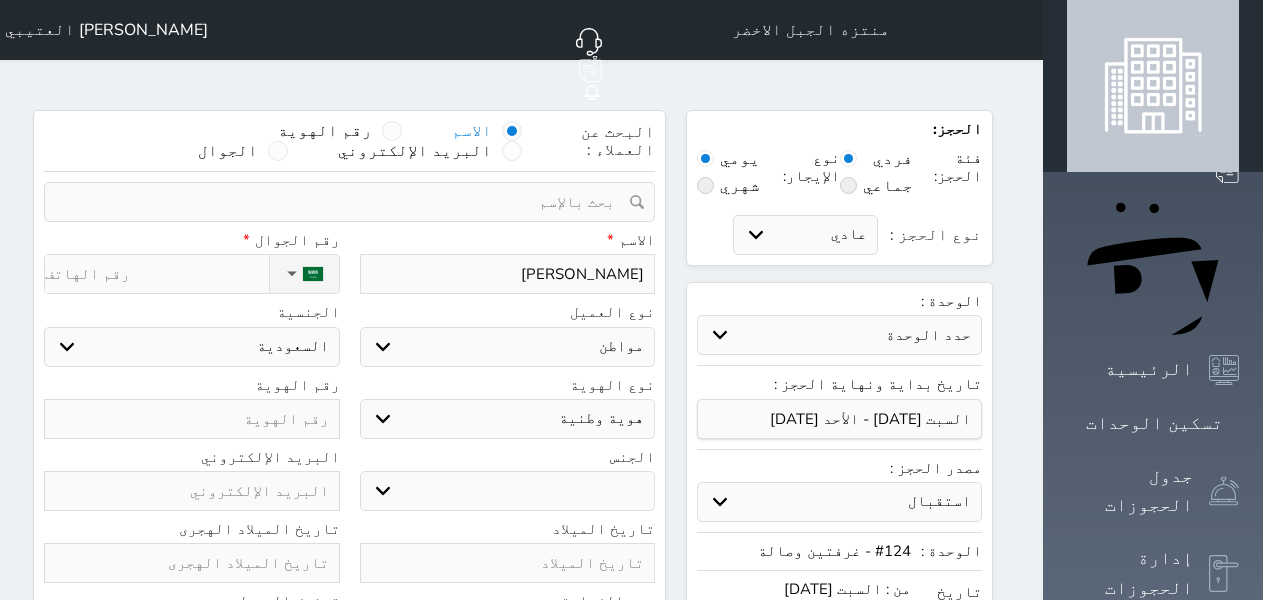 type on "جابر مه" 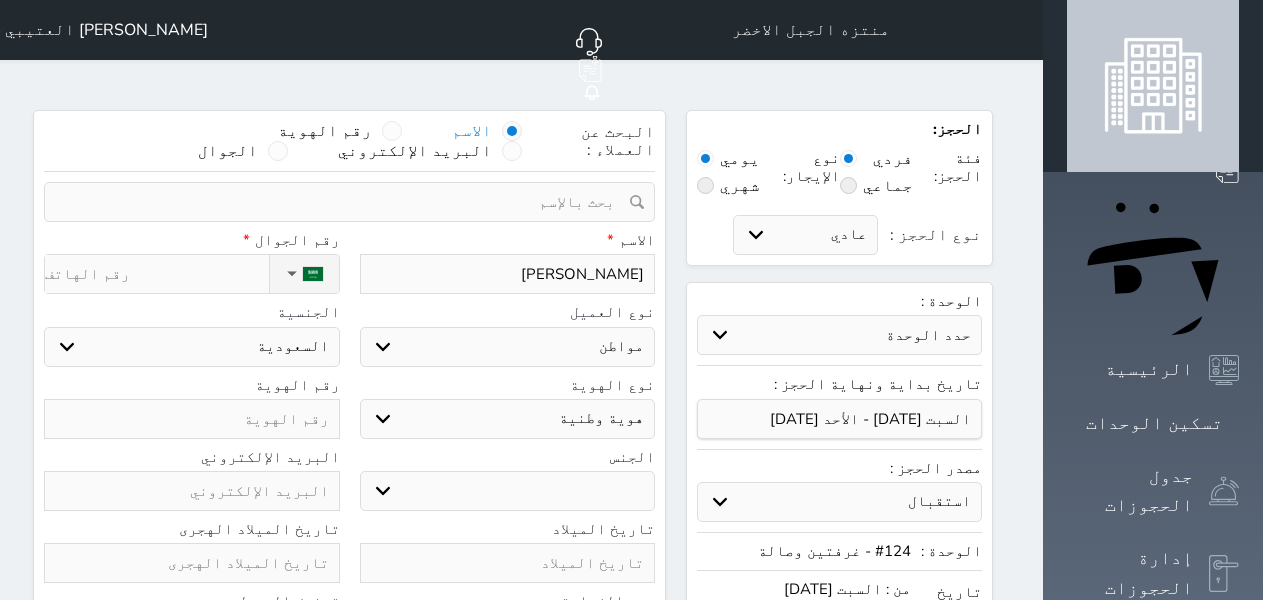 select 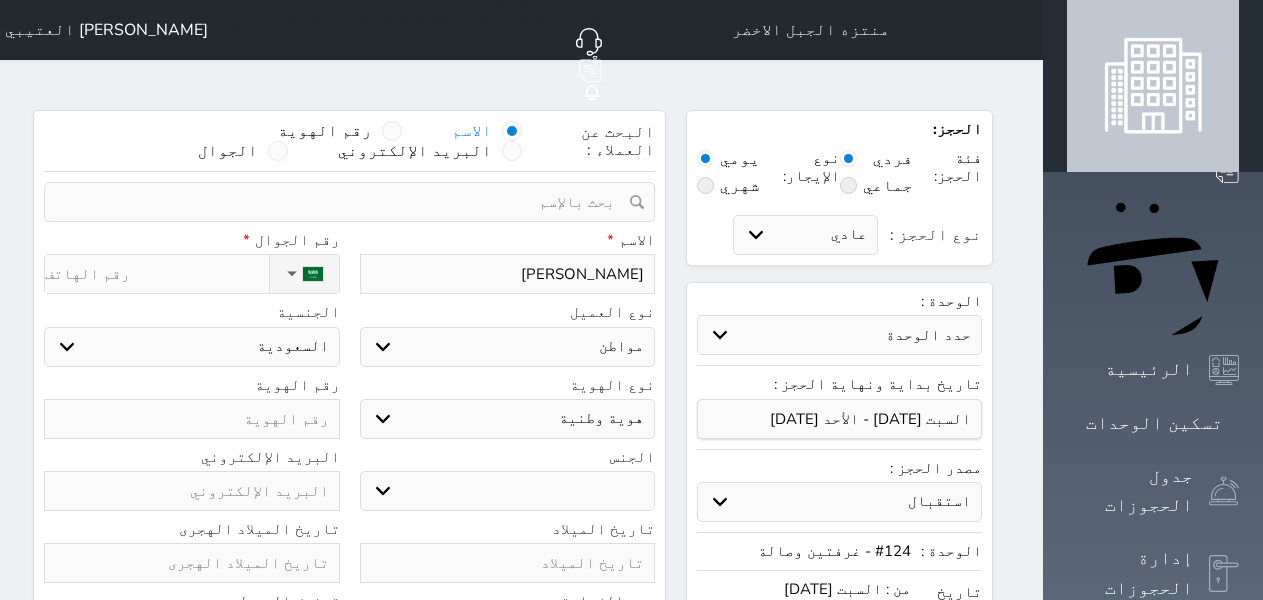 type on "1" 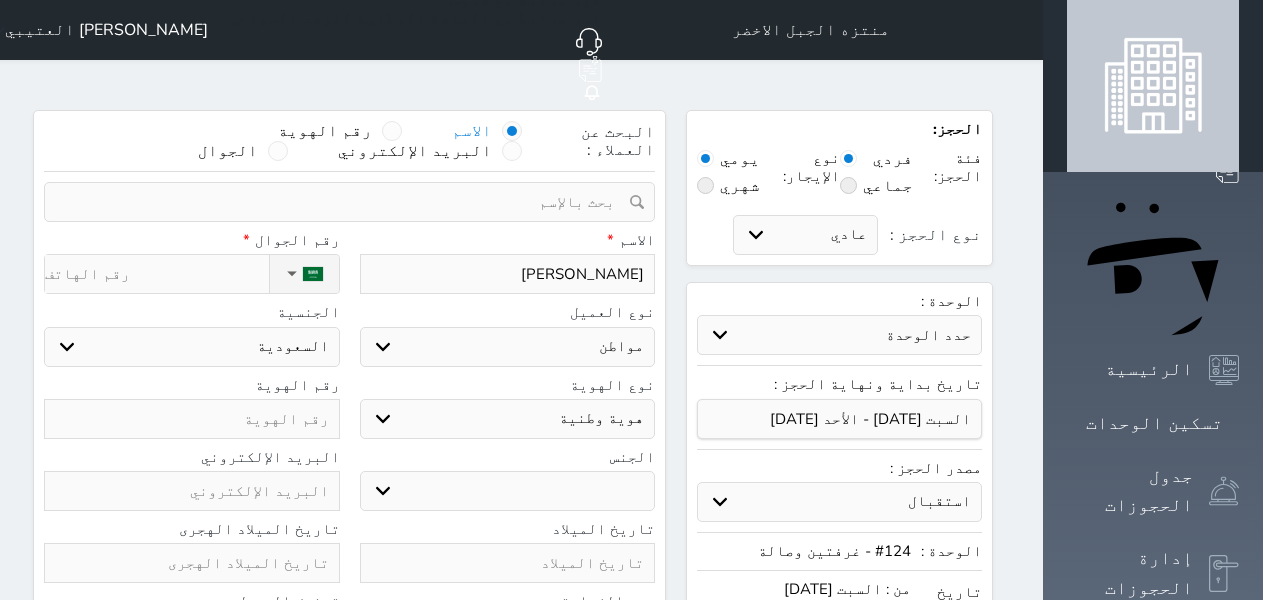 select 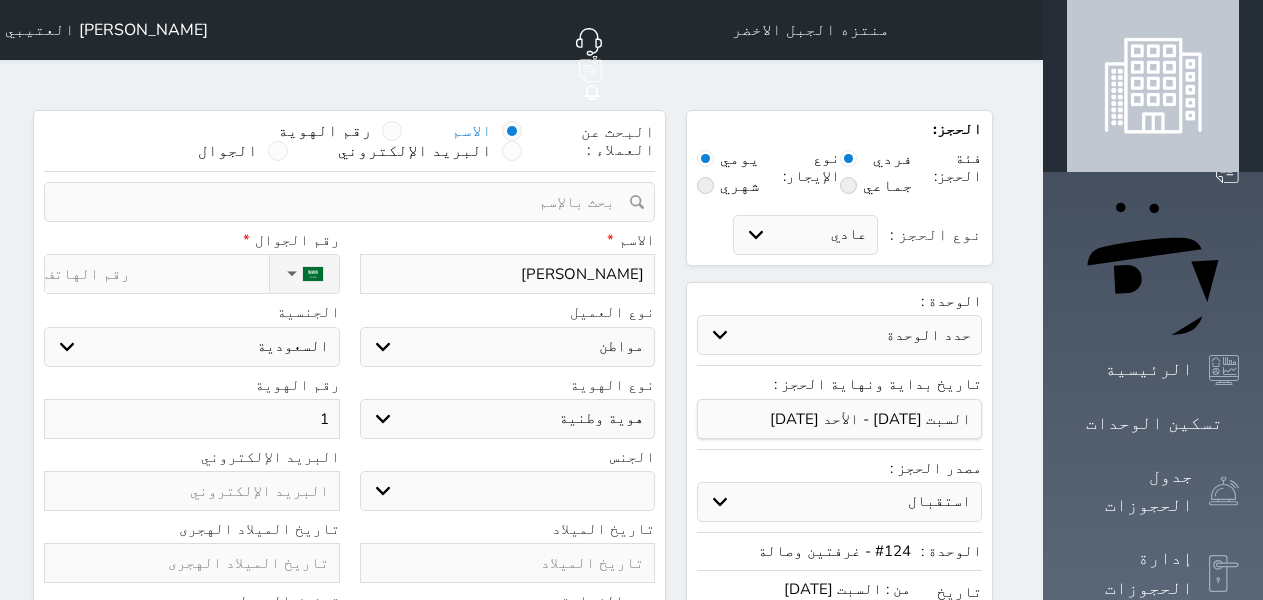 type on "10" 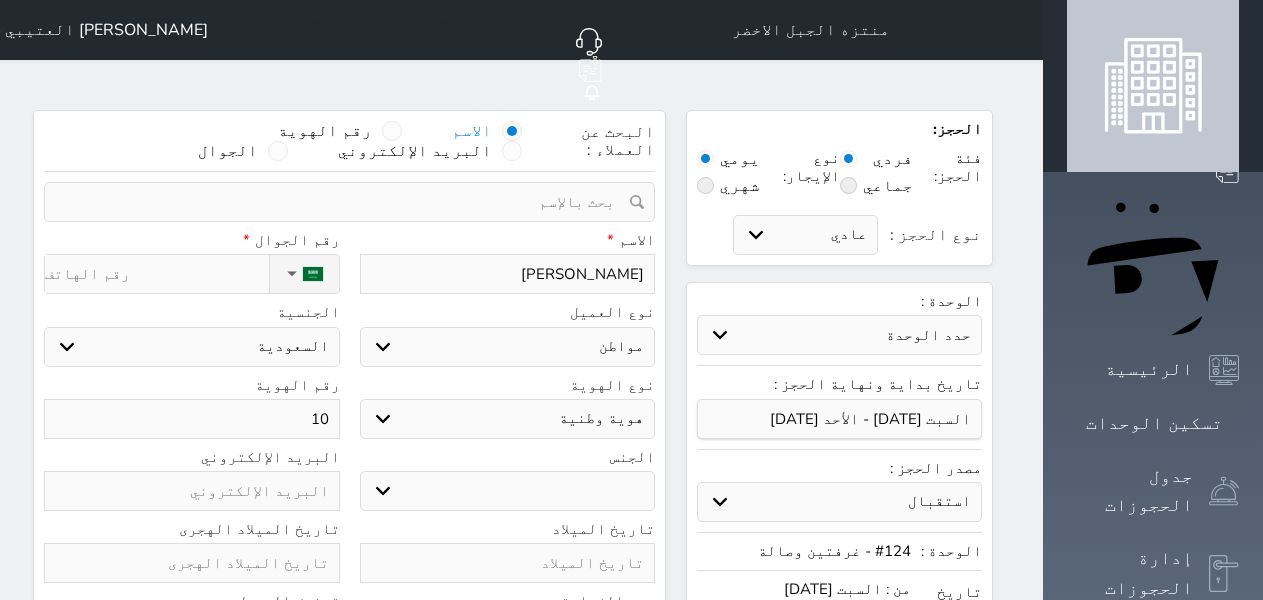 type on "105" 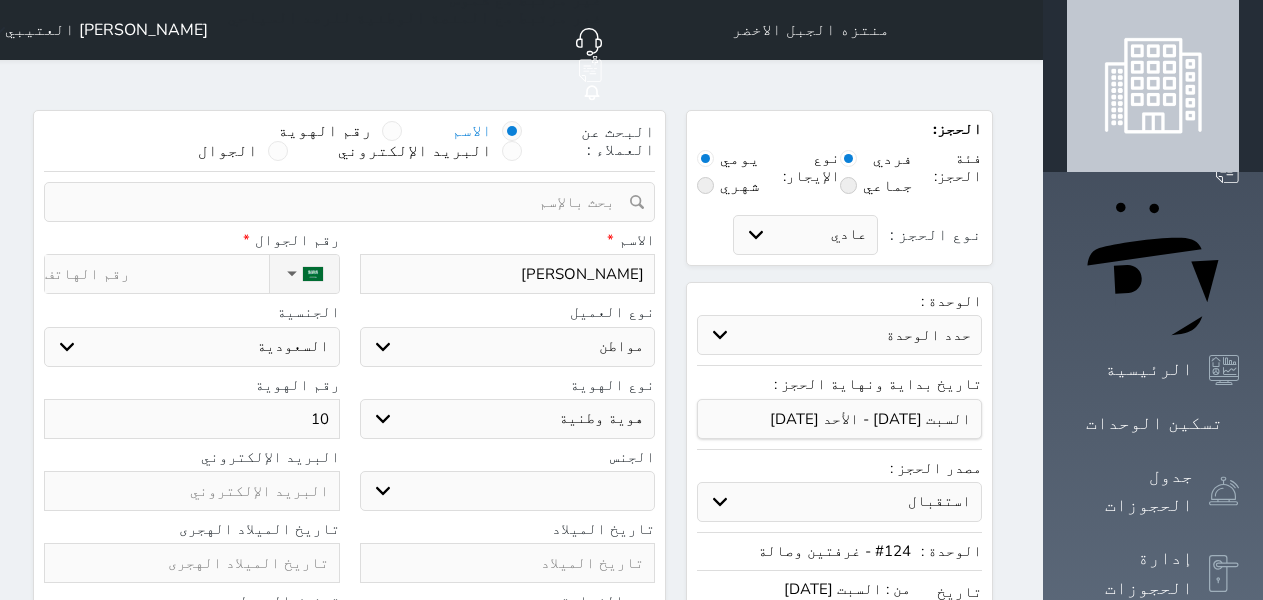 select 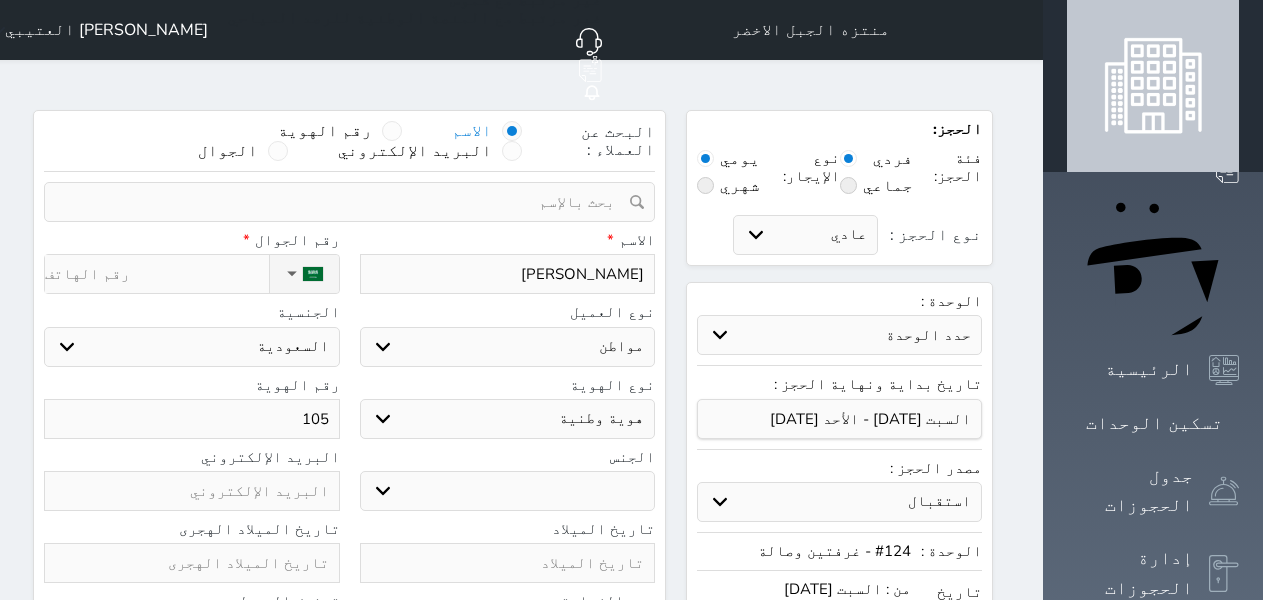 type on "1057" 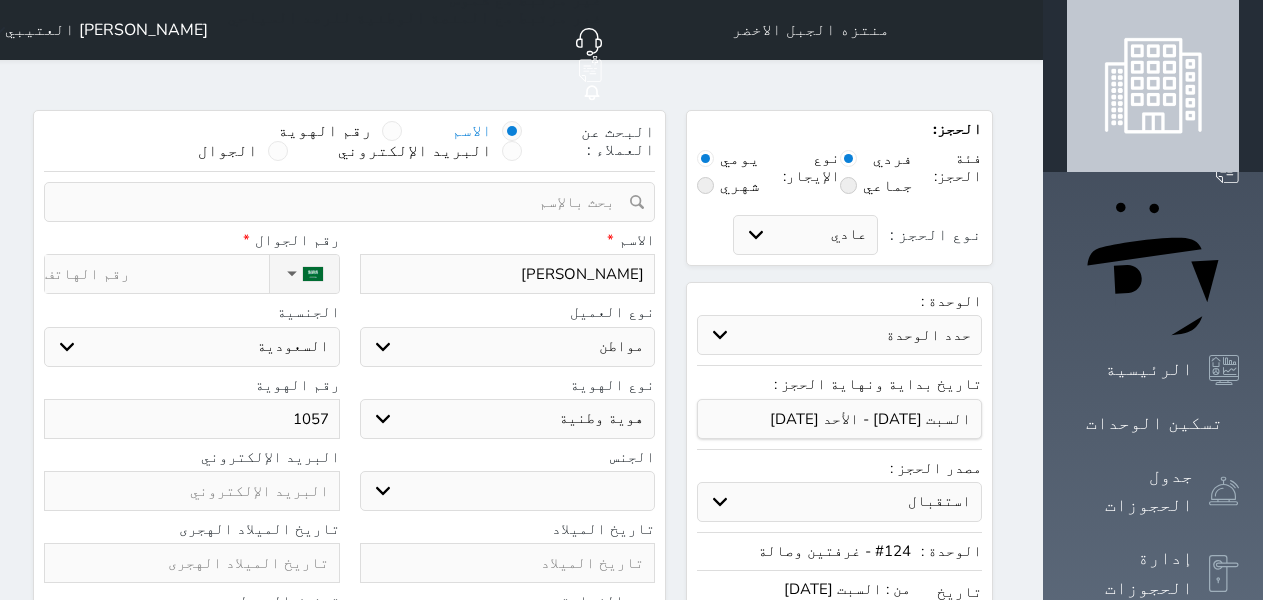type on "10574" 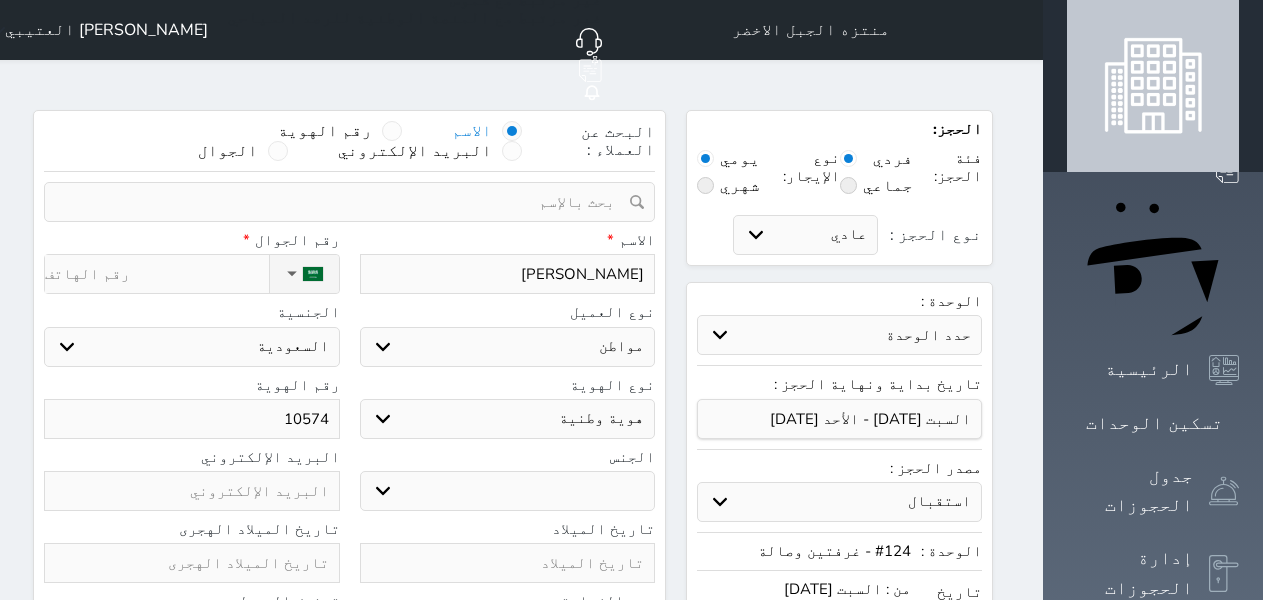 type on "105747" 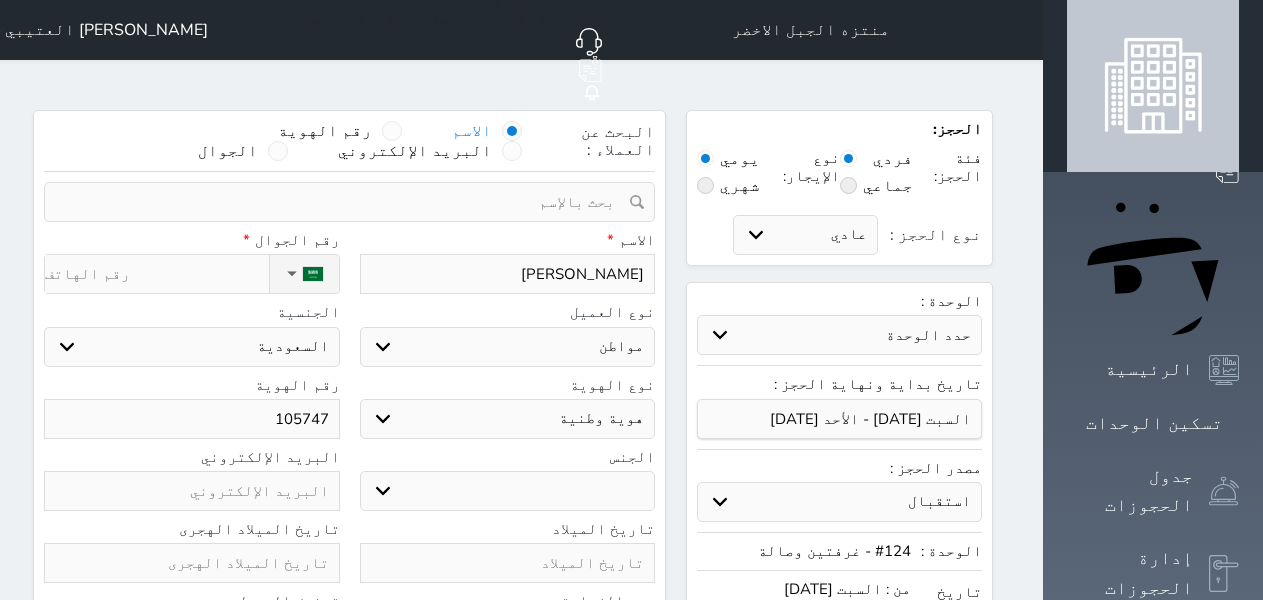 type on "1057475" 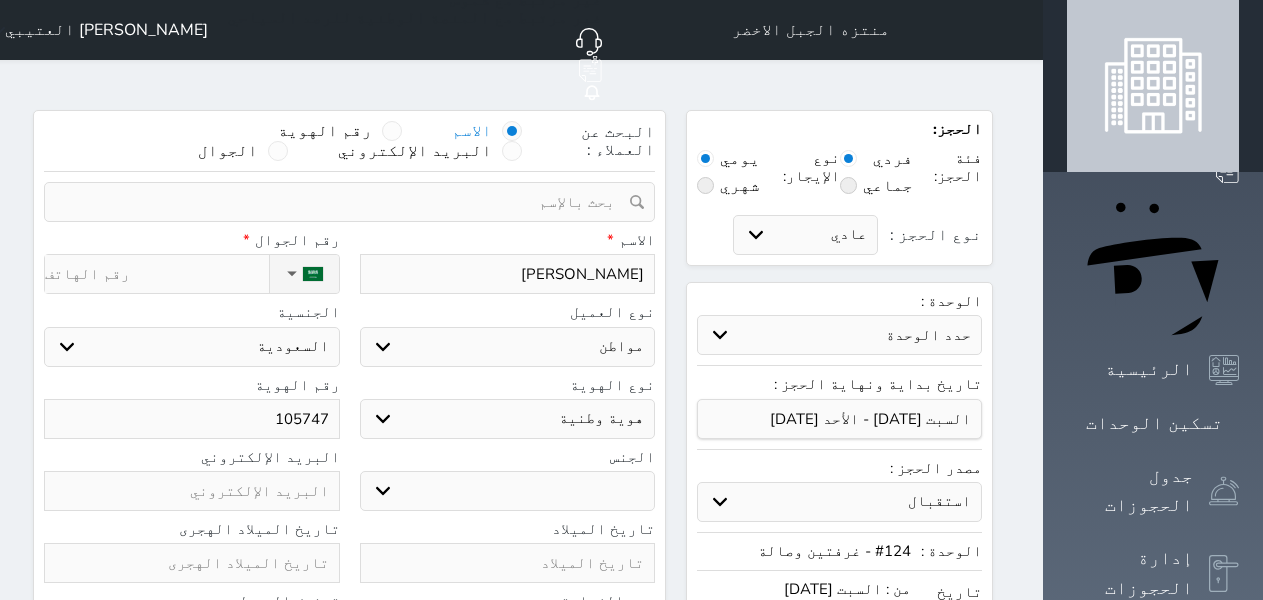 select 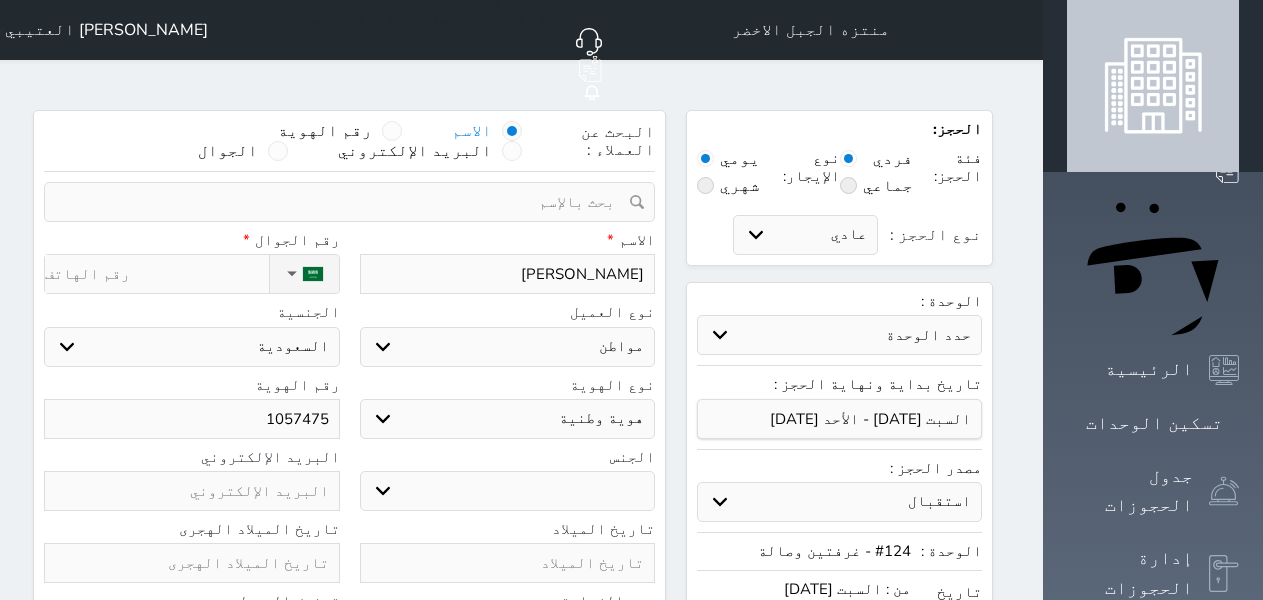 type on "10574755" 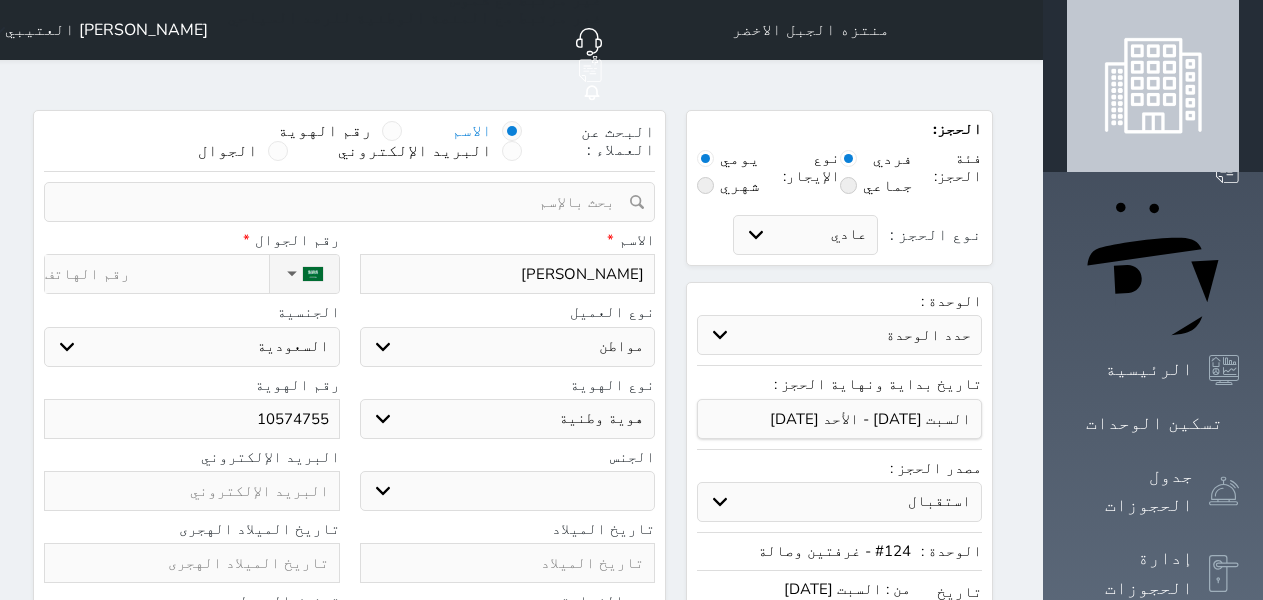 type on "105747558" 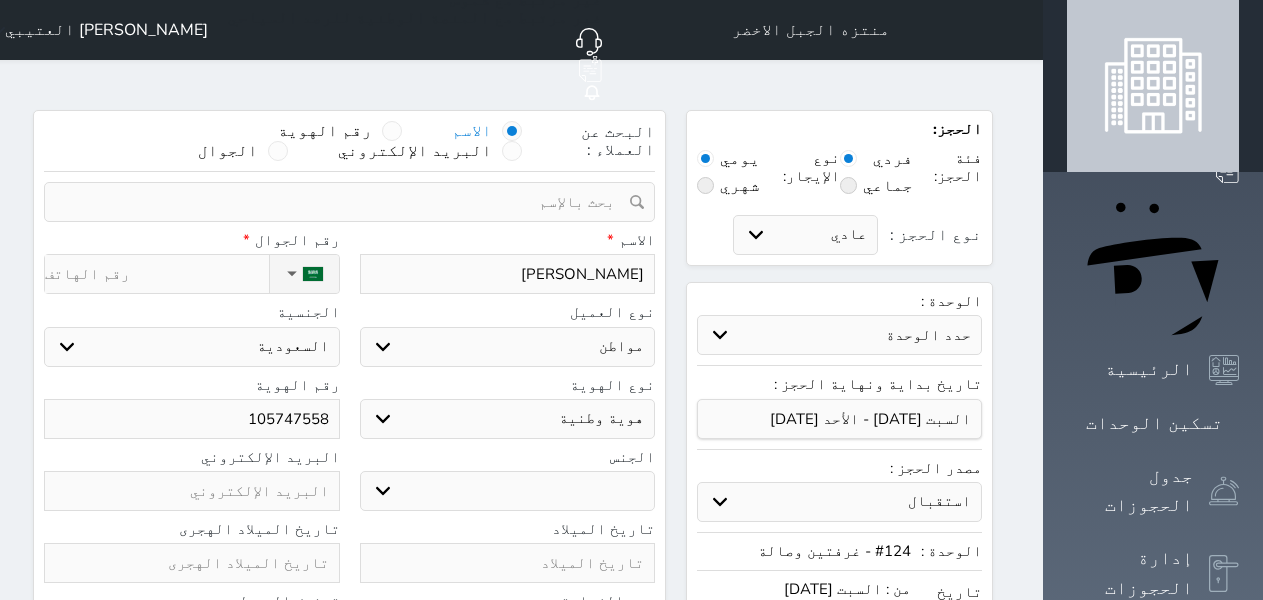 type on "1057475582" 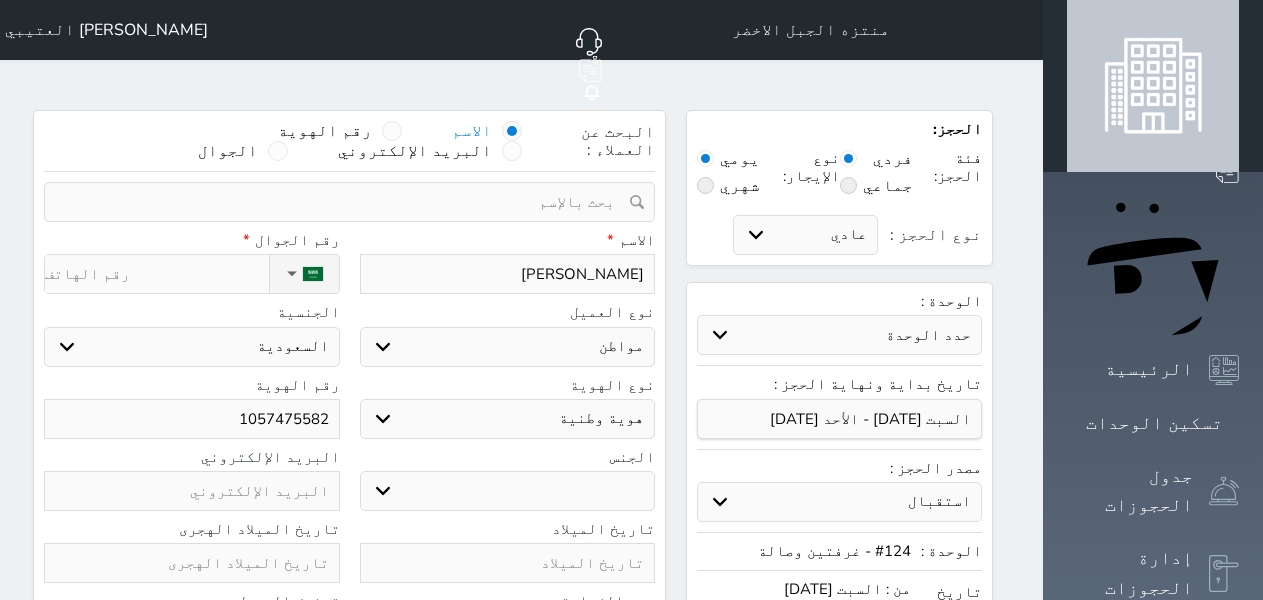 type on "1057475582" 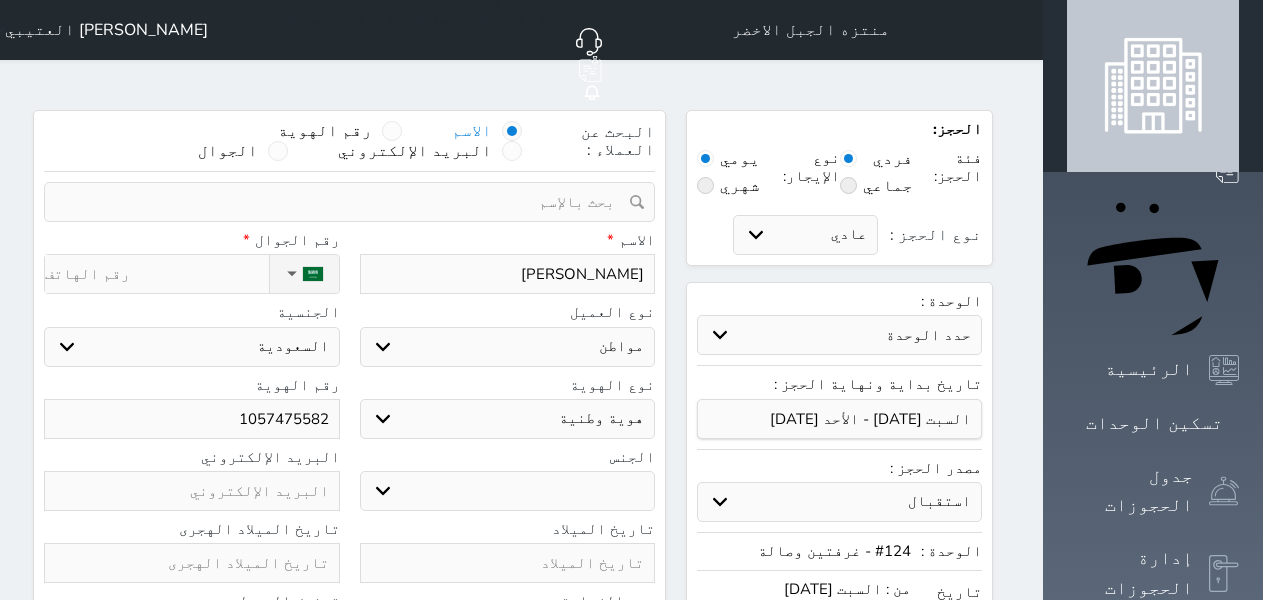 type on "0" 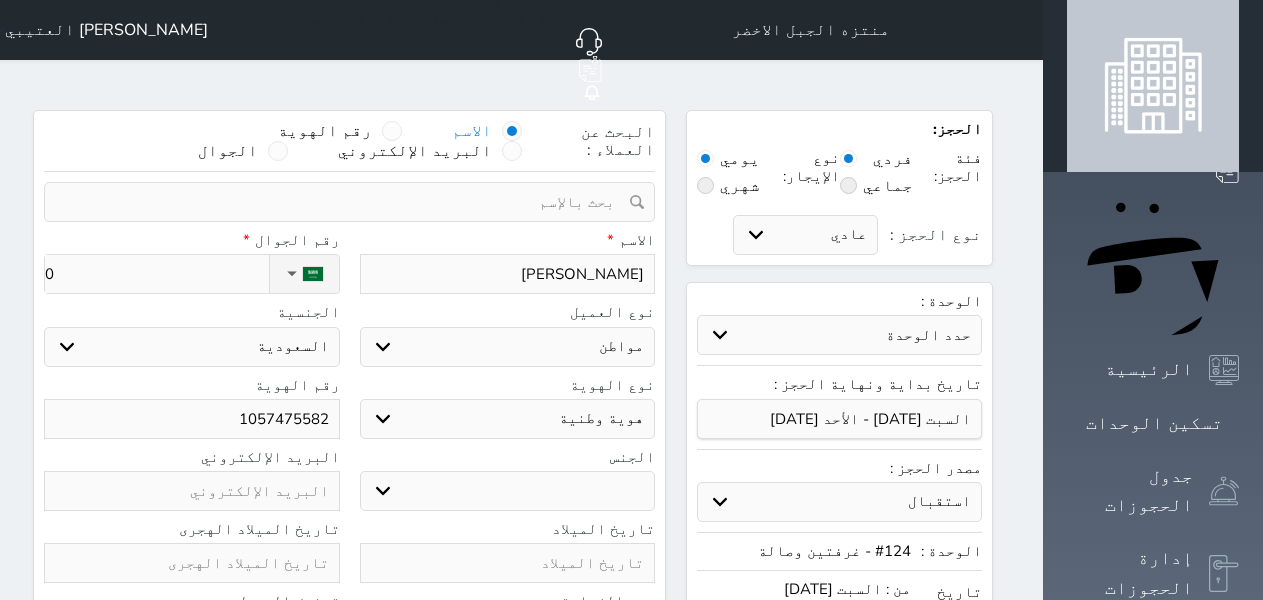 select 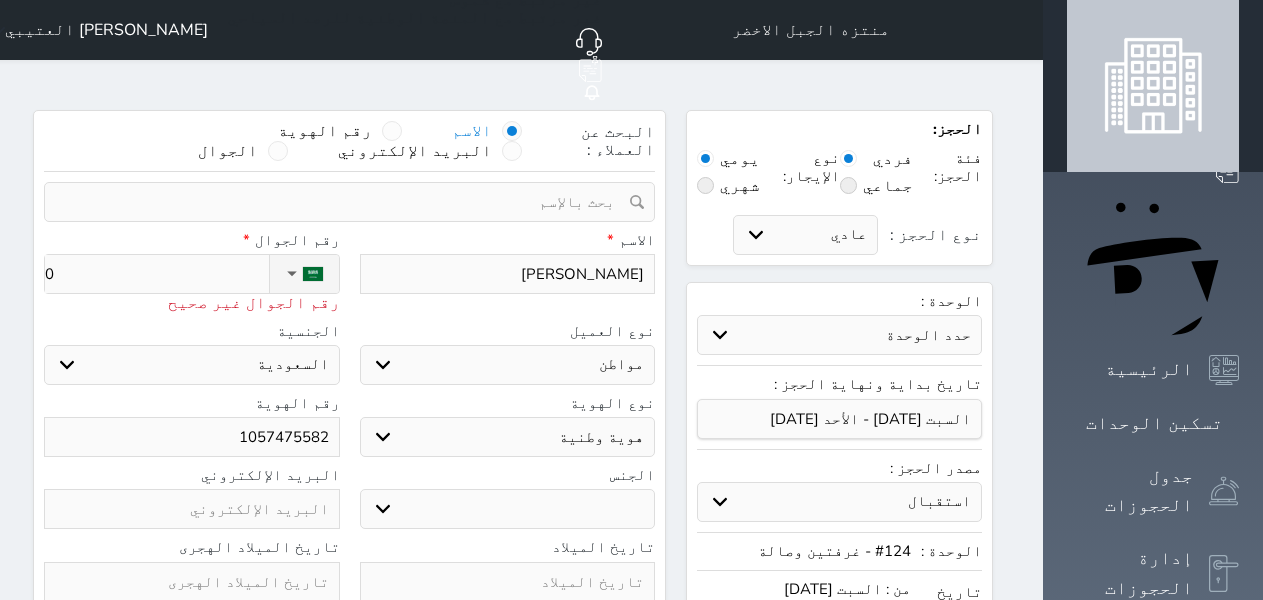 type on "05" 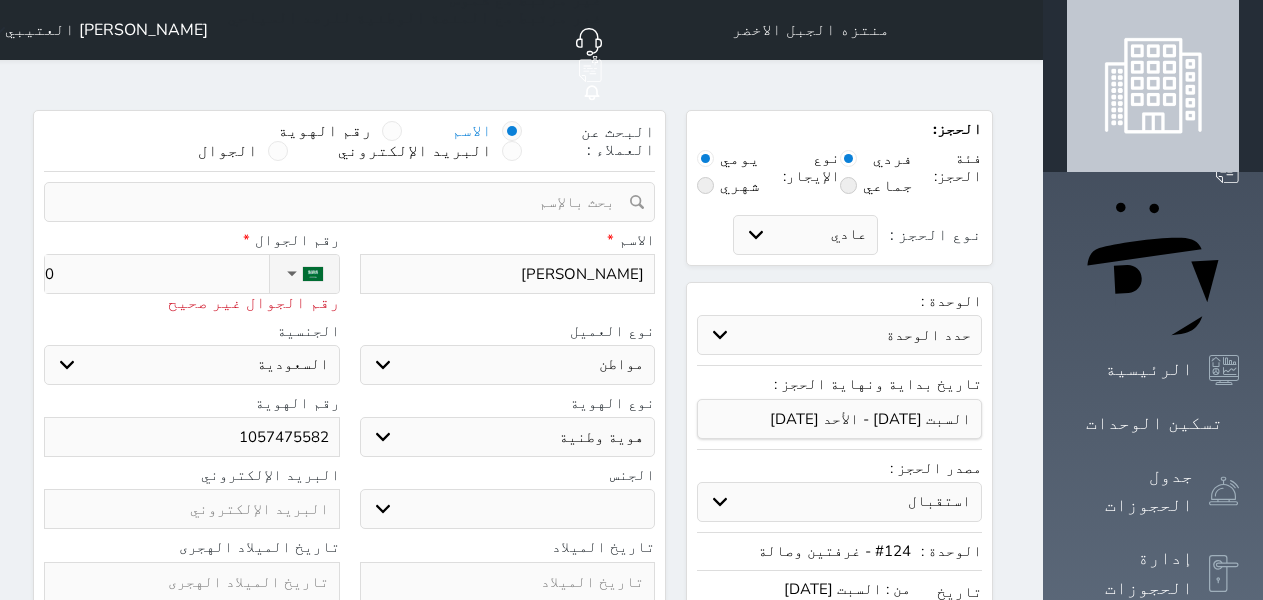 select 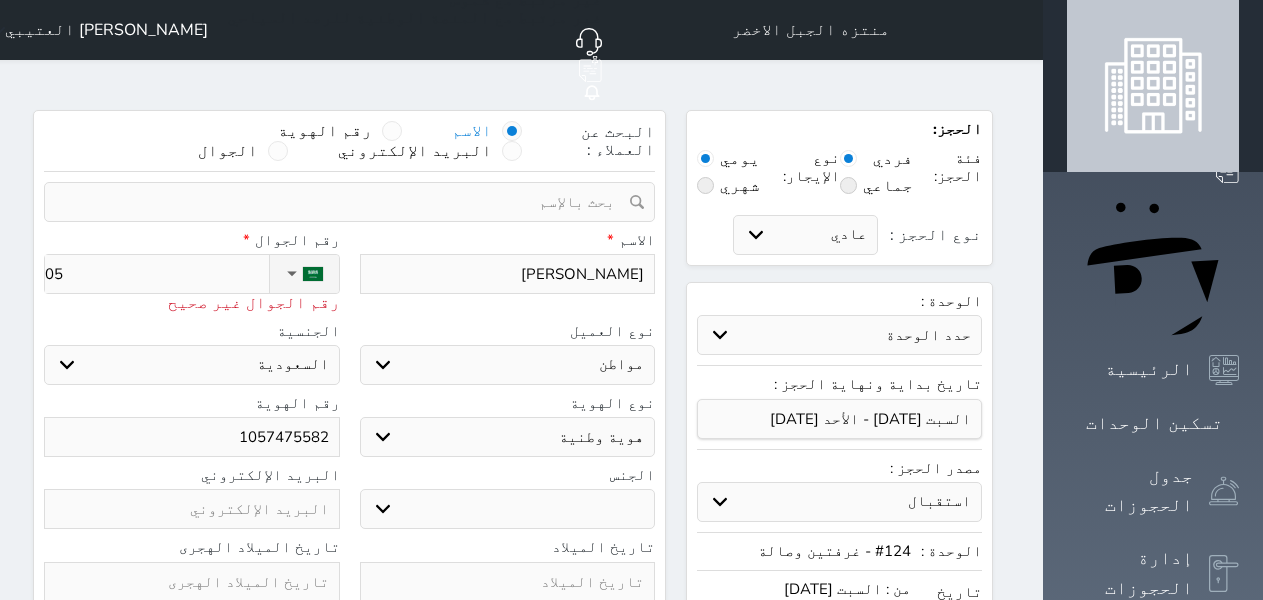 type on "053" 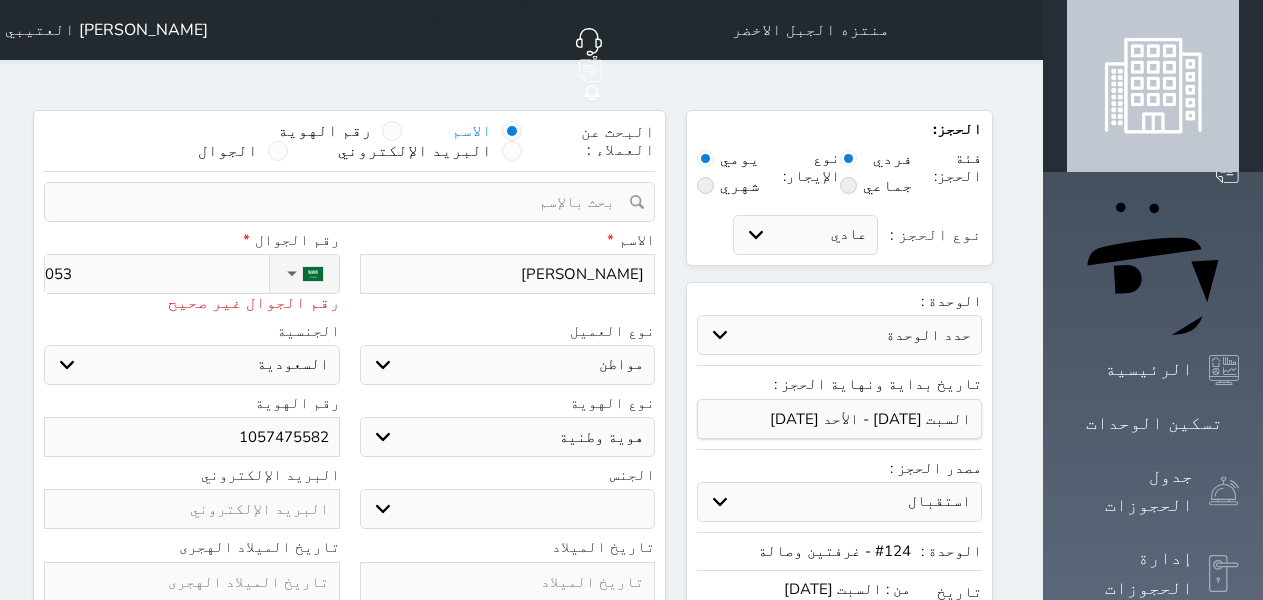 type on "0531" 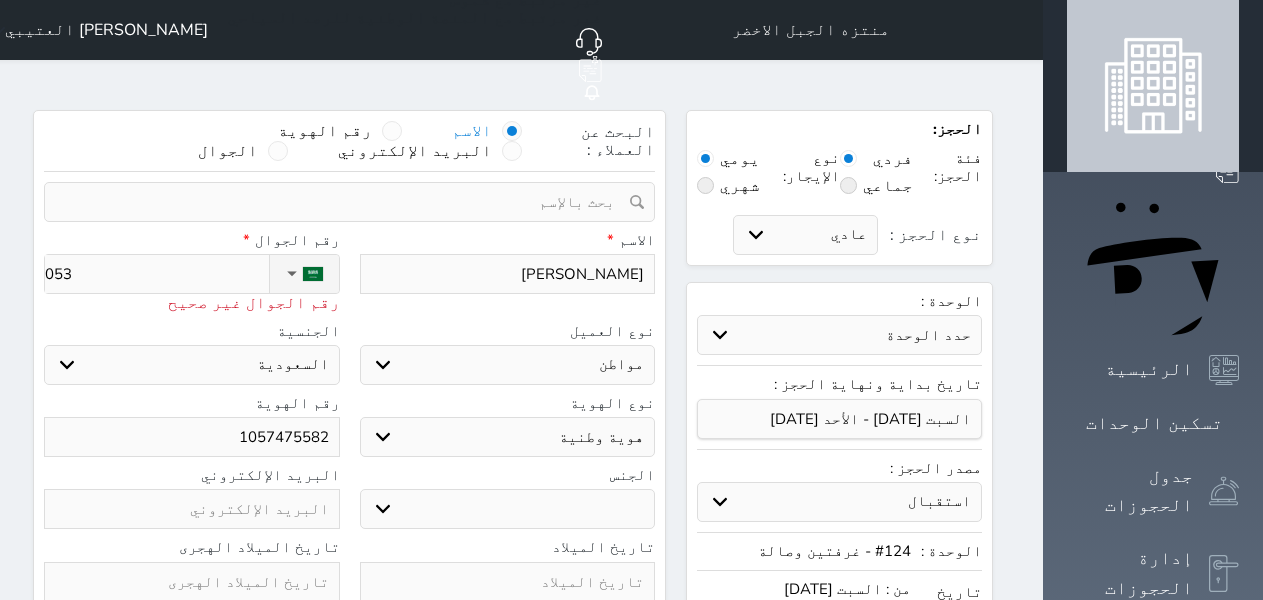 select 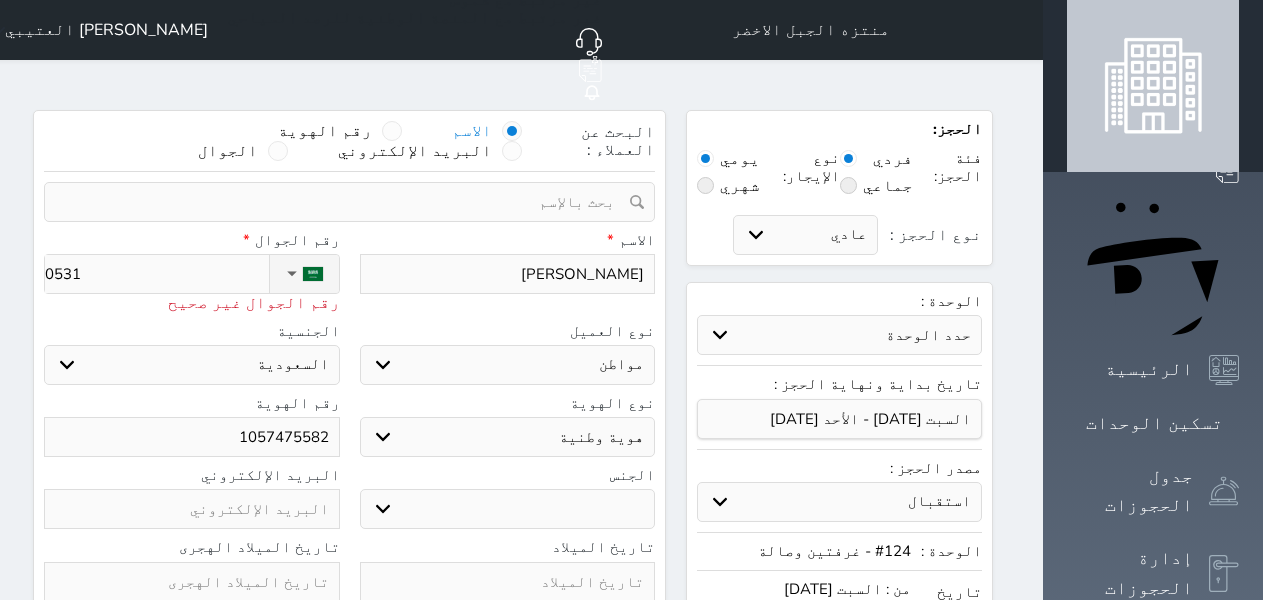 type on "05310" 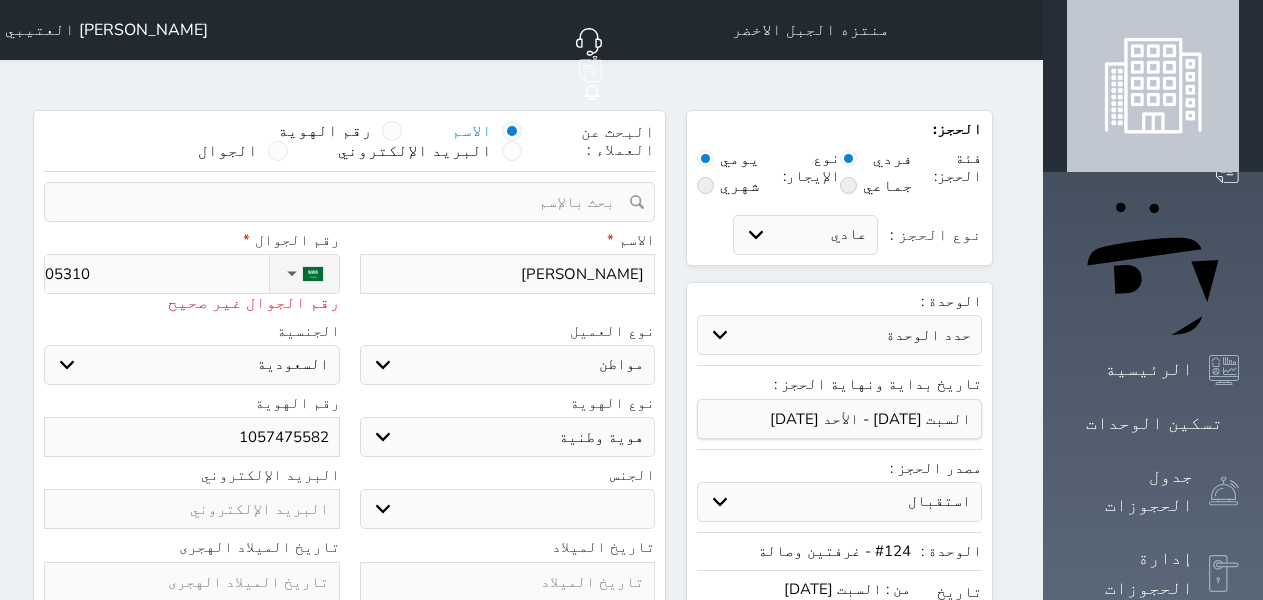 type on "053107" 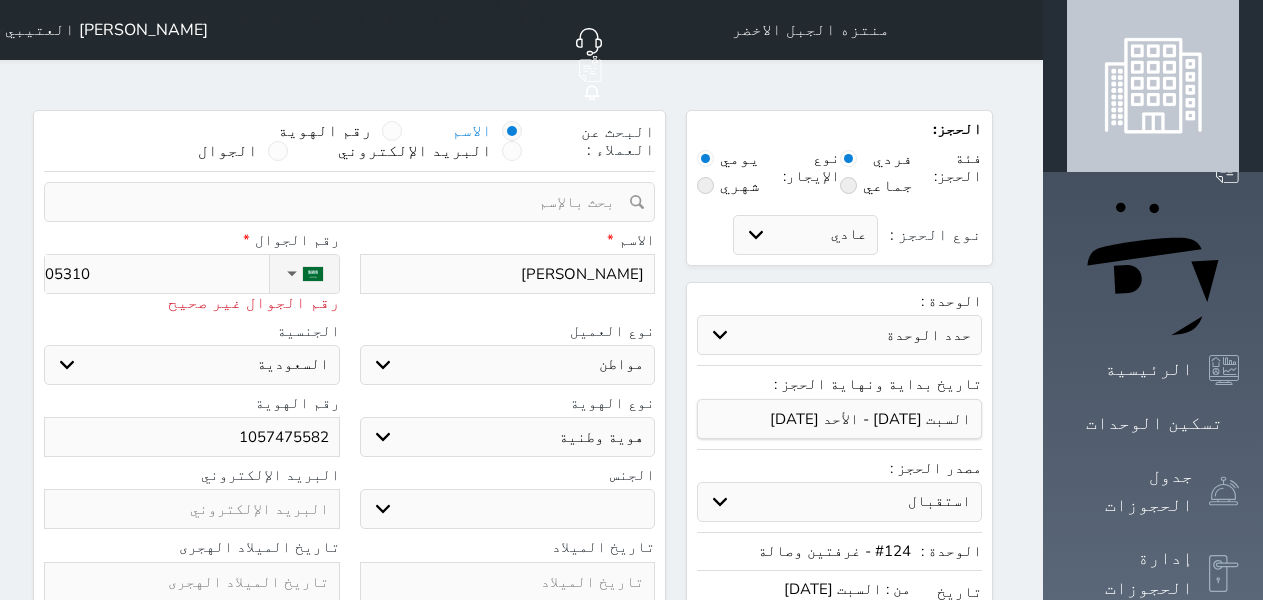 select 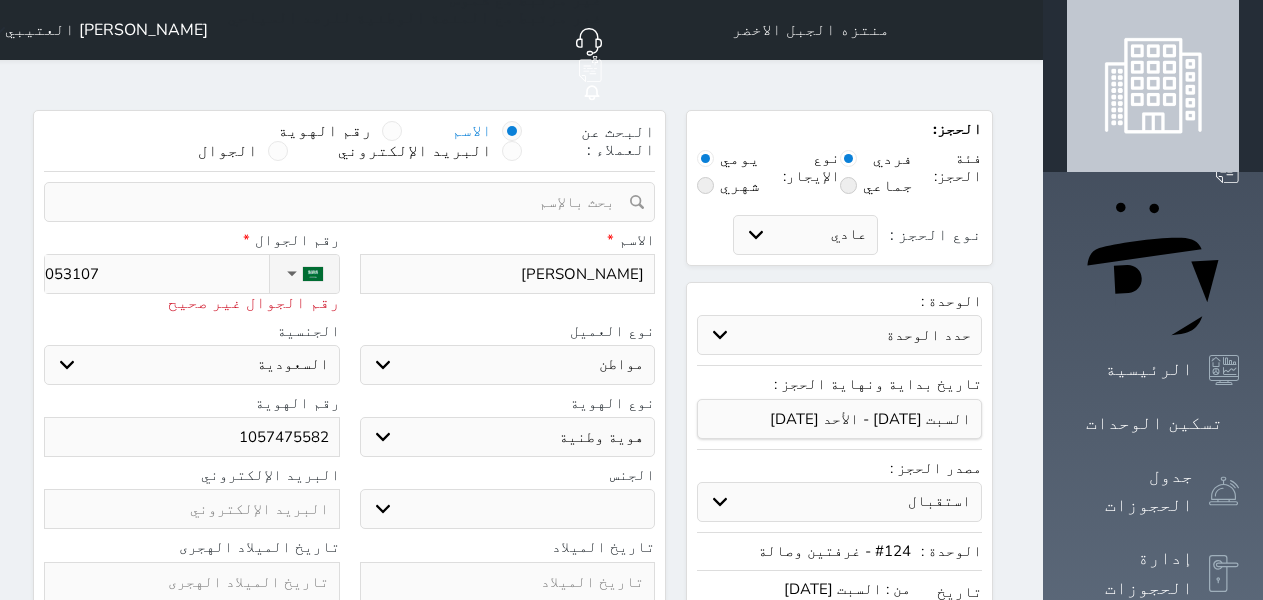 type on "0531074" 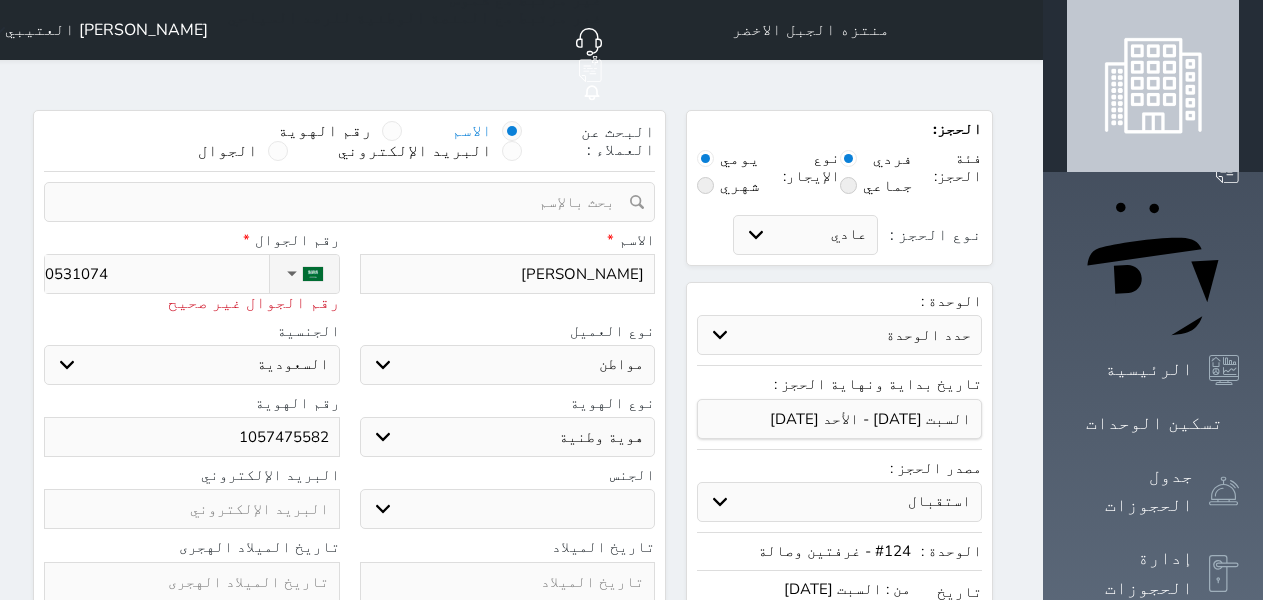 type on "05310740" 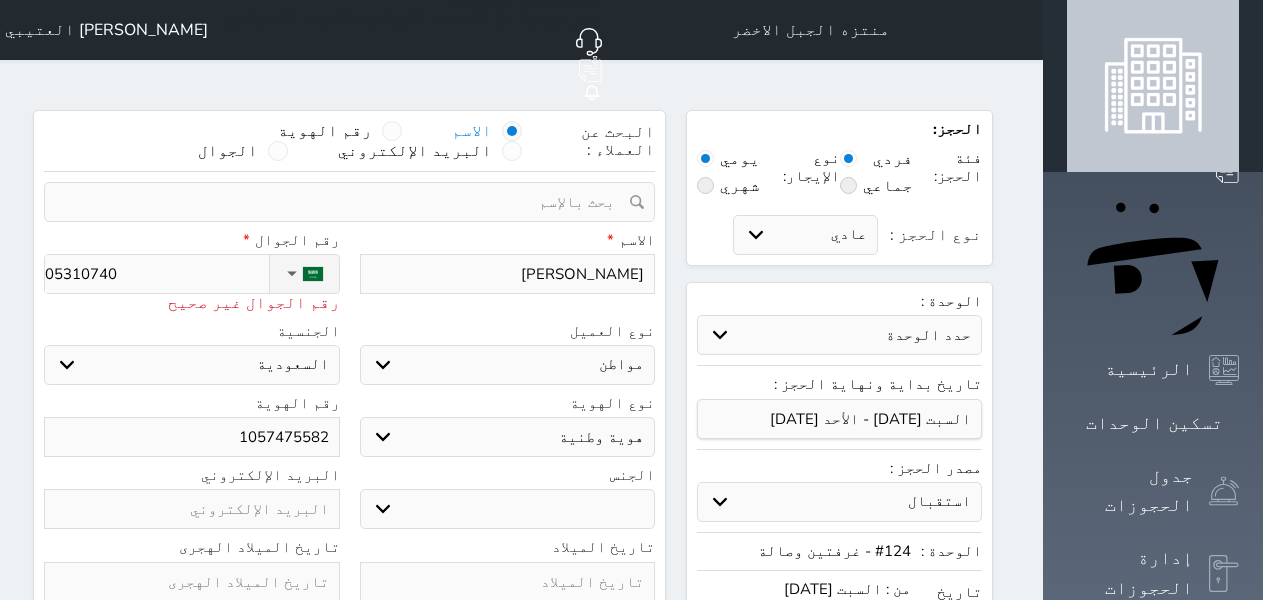 type on "053107402" 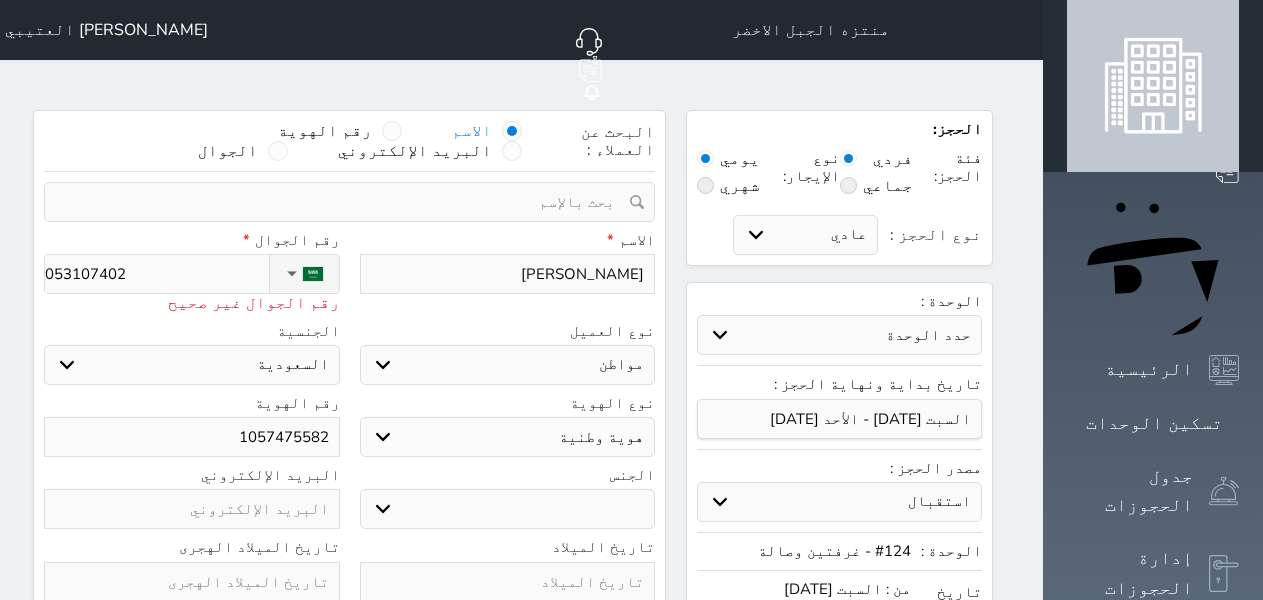 type on "+966 53 107 4020" 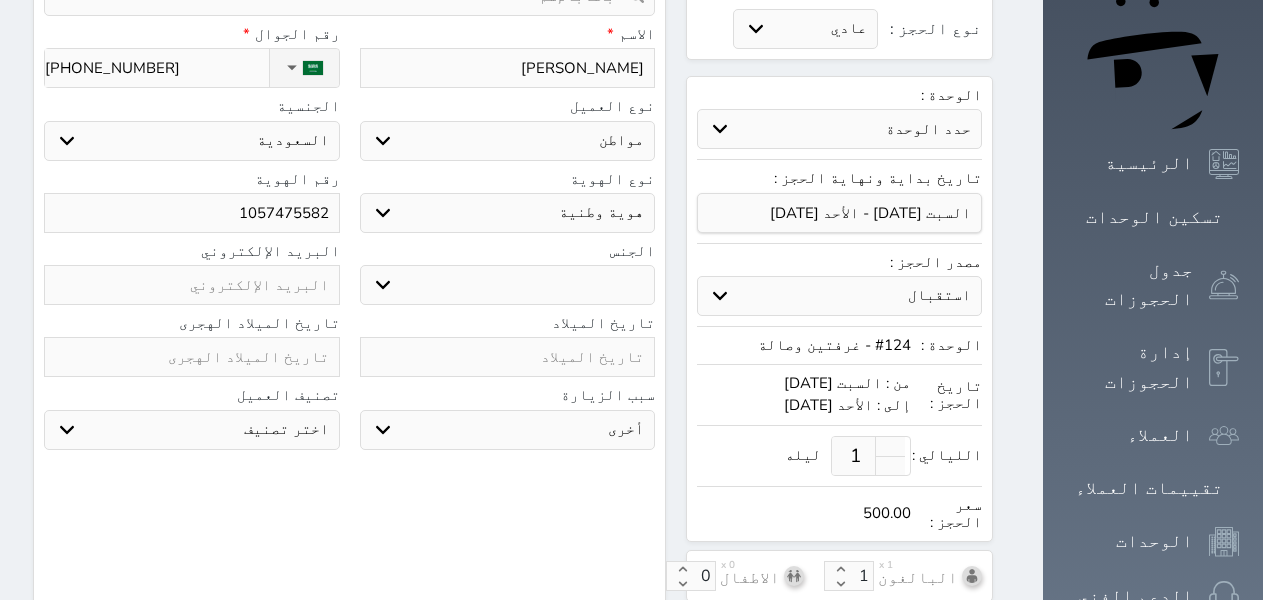 scroll, scrollTop: 200, scrollLeft: 0, axis: vertical 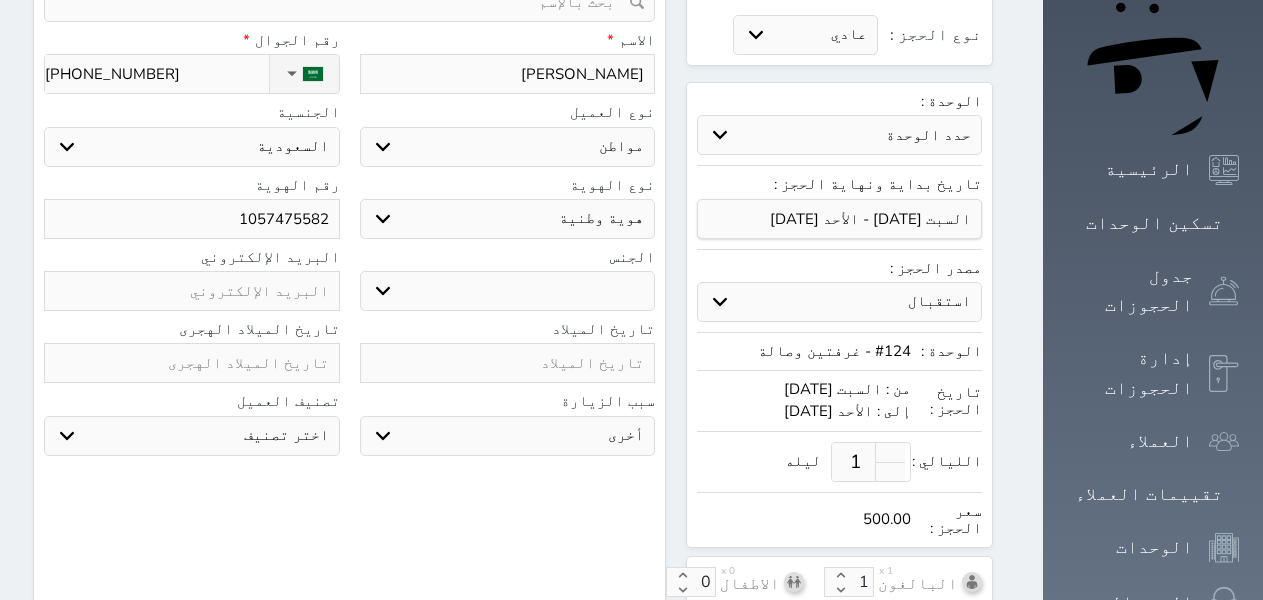 type on "+966 53 107 4020" 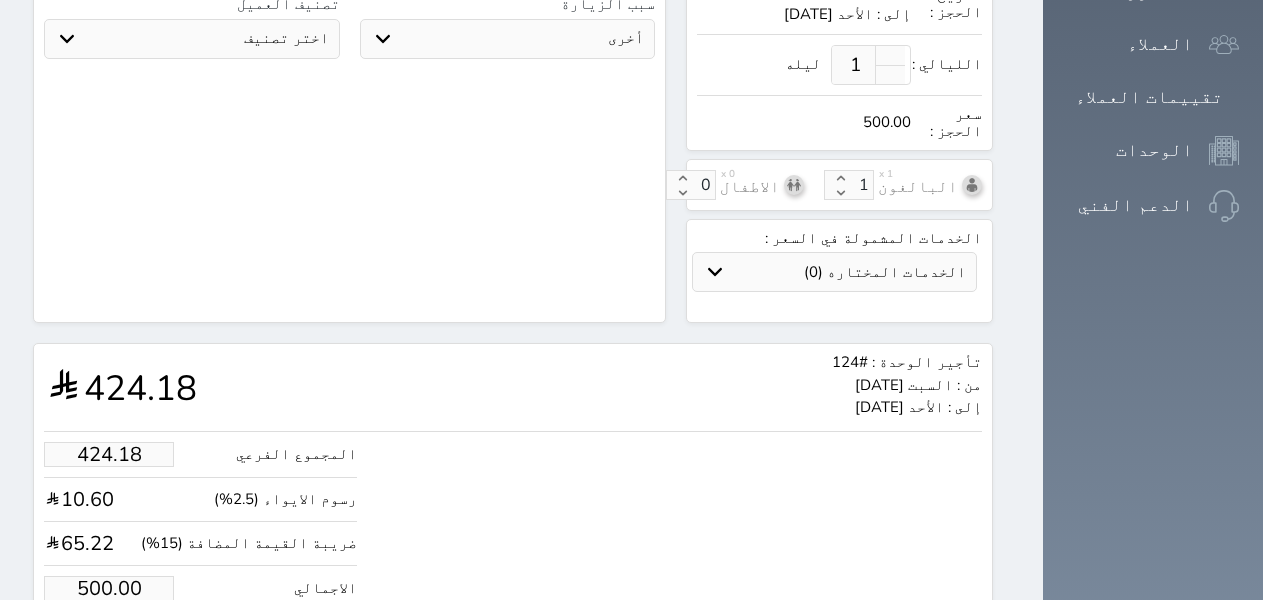 scroll, scrollTop: 633, scrollLeft: 0, axis: vertical 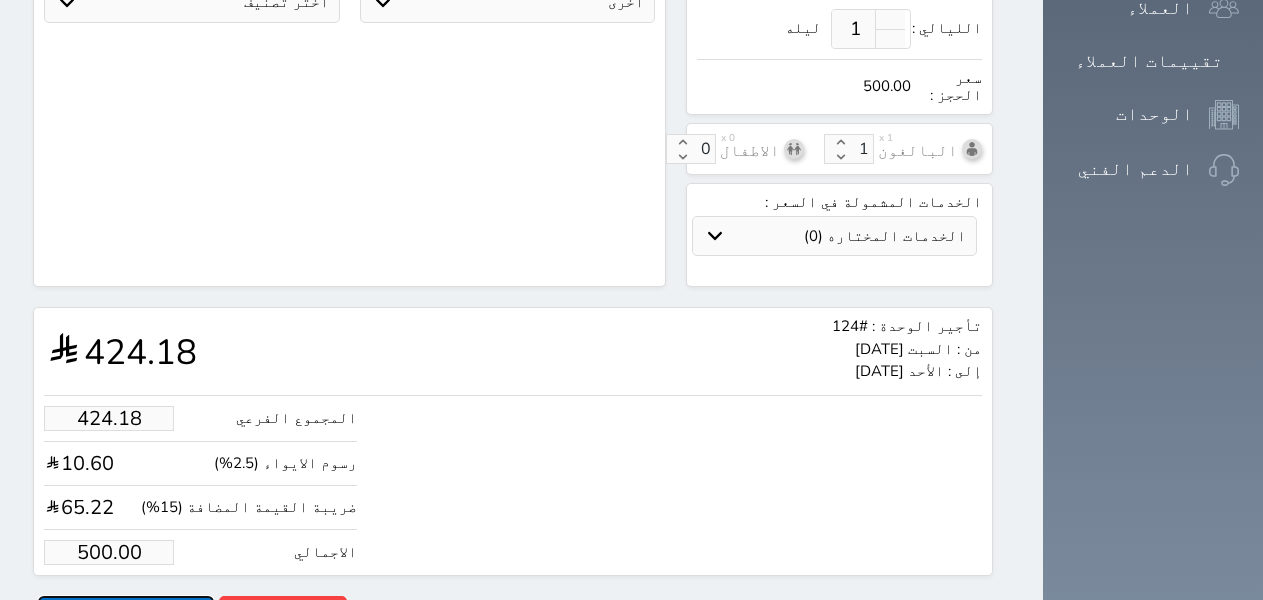 click on "حجز" at bounding box center [126, 613] 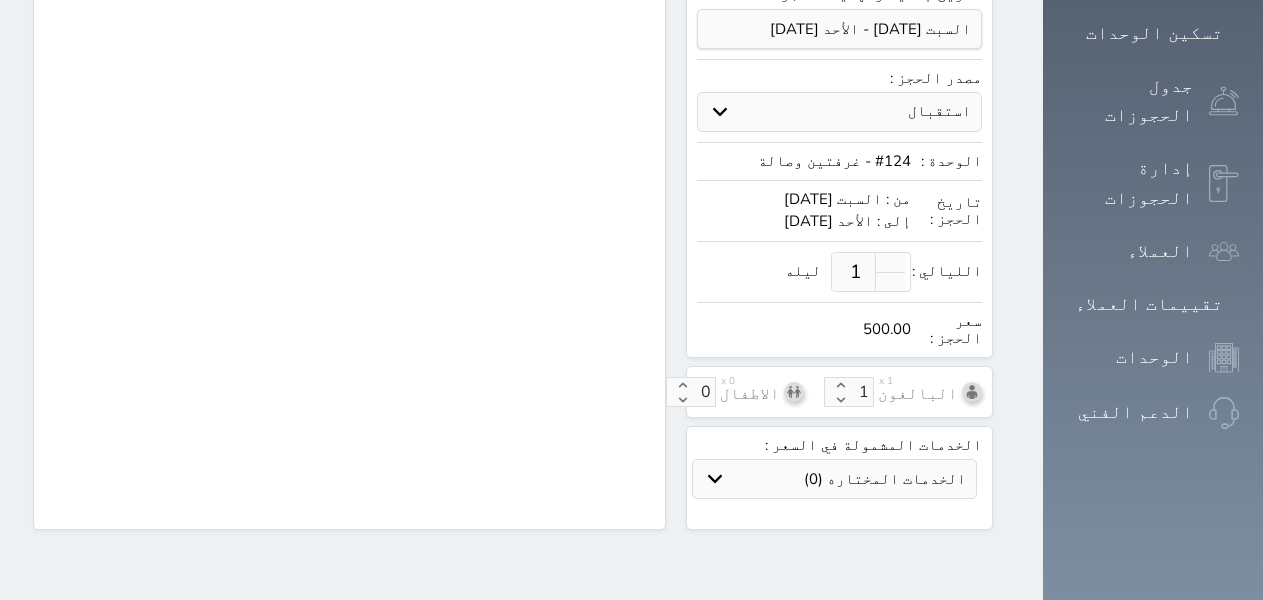 scroll, scrollTop: 309, scrollLeft: 0, axis: vertical 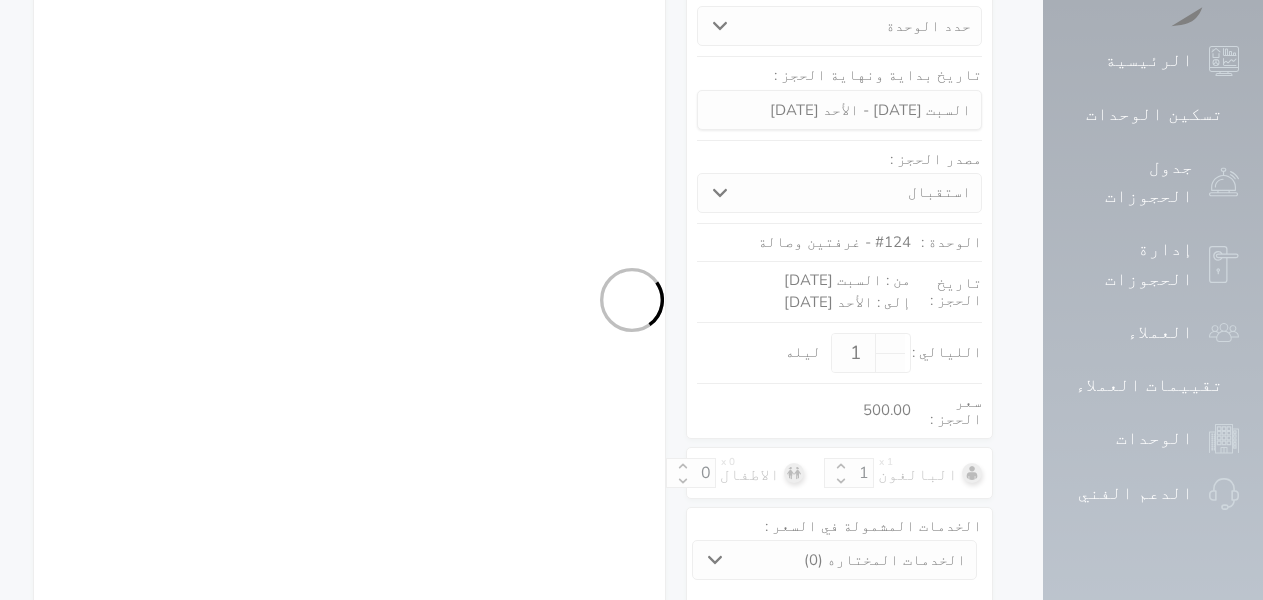 select on "1" 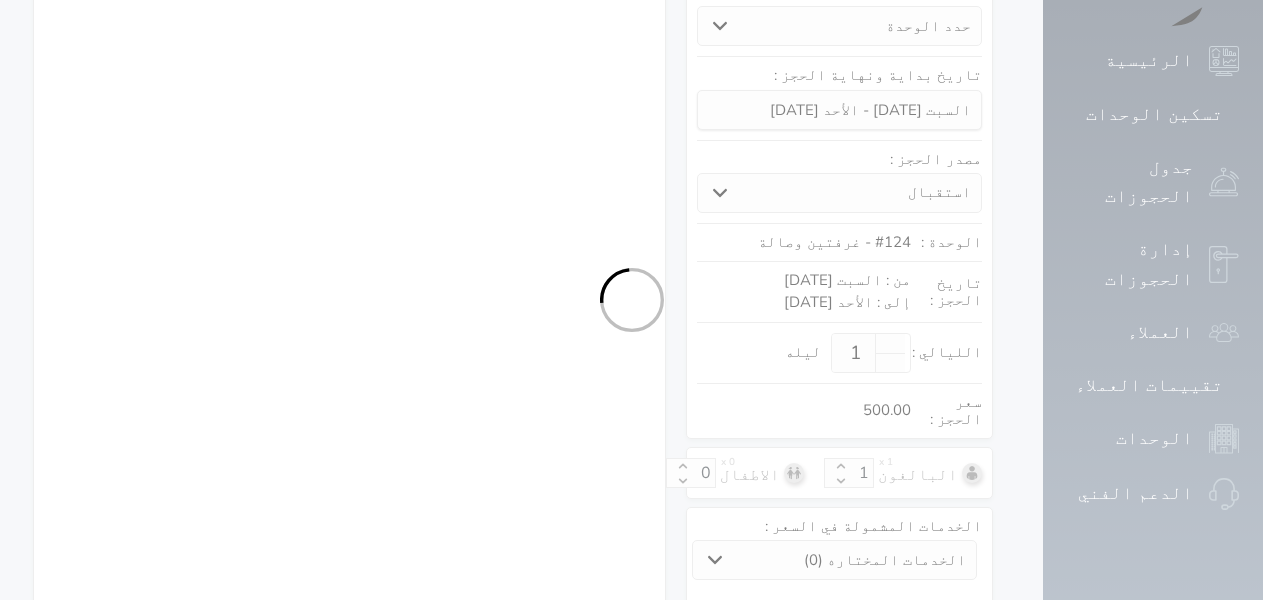 select on "113" 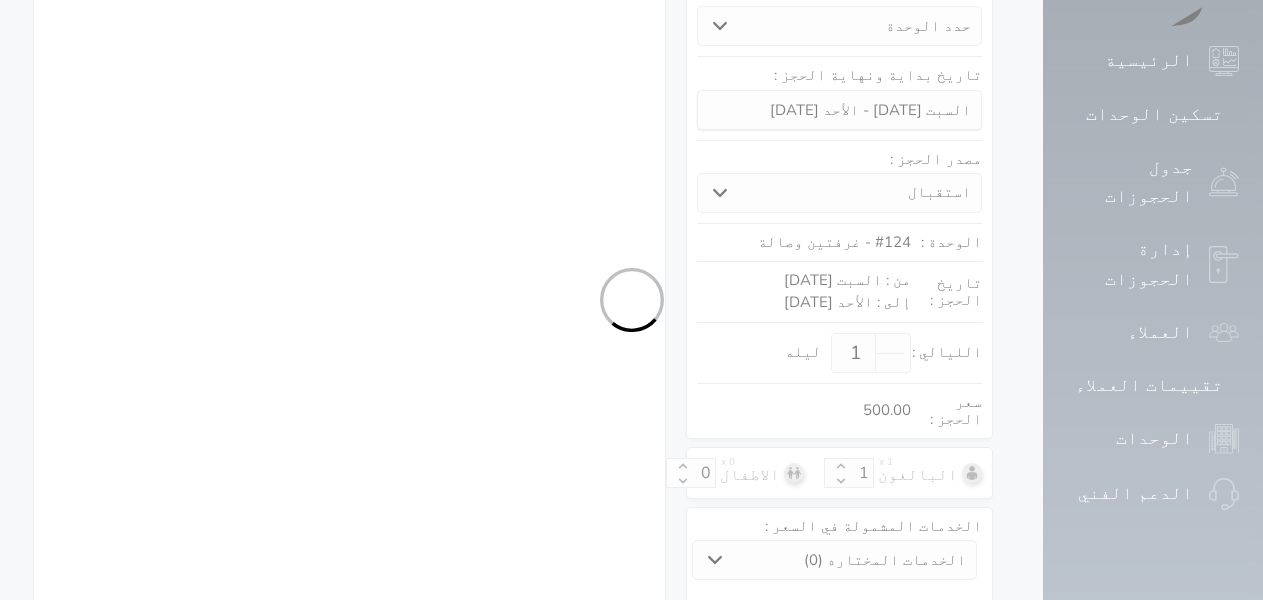 select on "1" 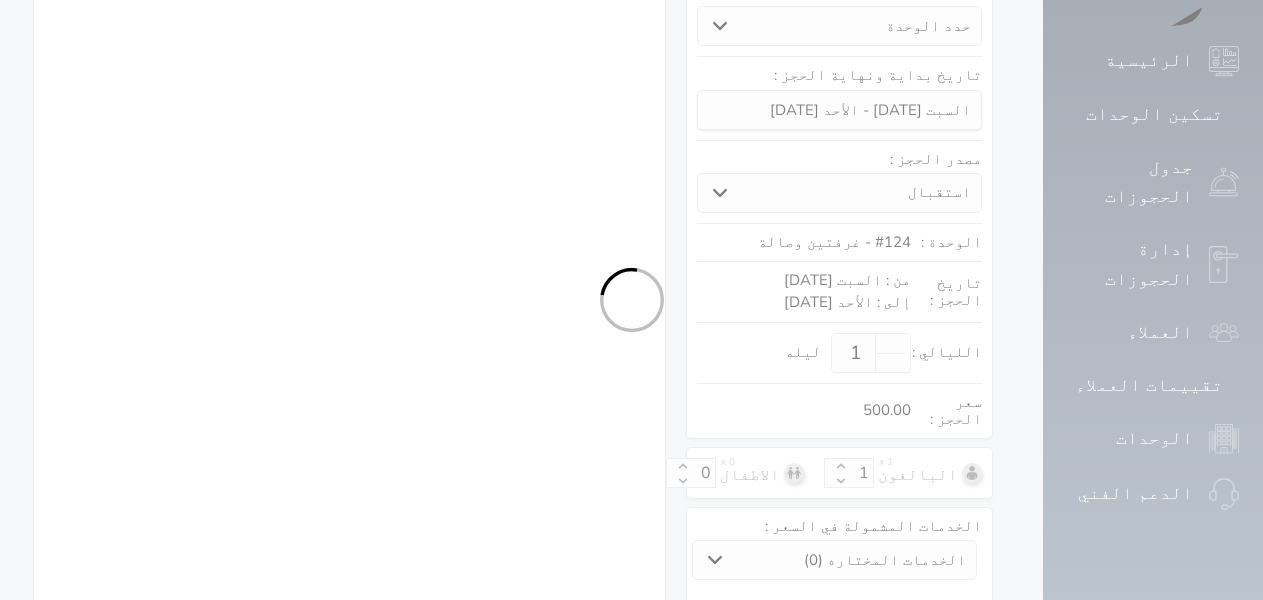 select on "7" 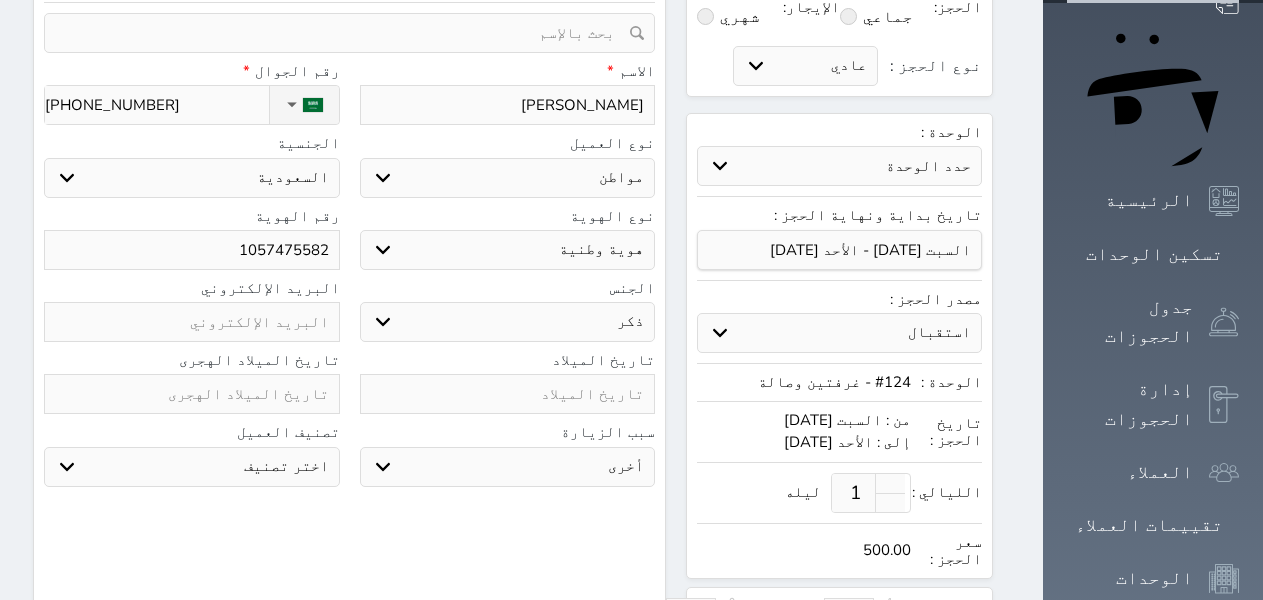 scroll, scrollTop: 200, scrollLeft: 0, axis: vertical 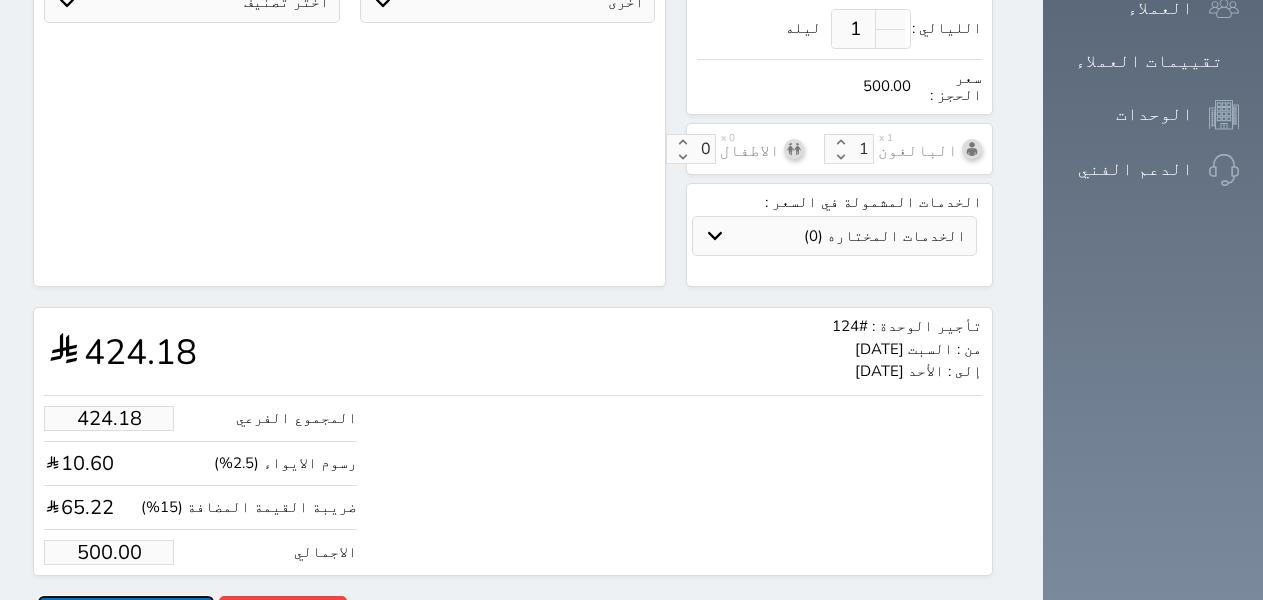 click on "حجز" at bounding box center [126, 613] 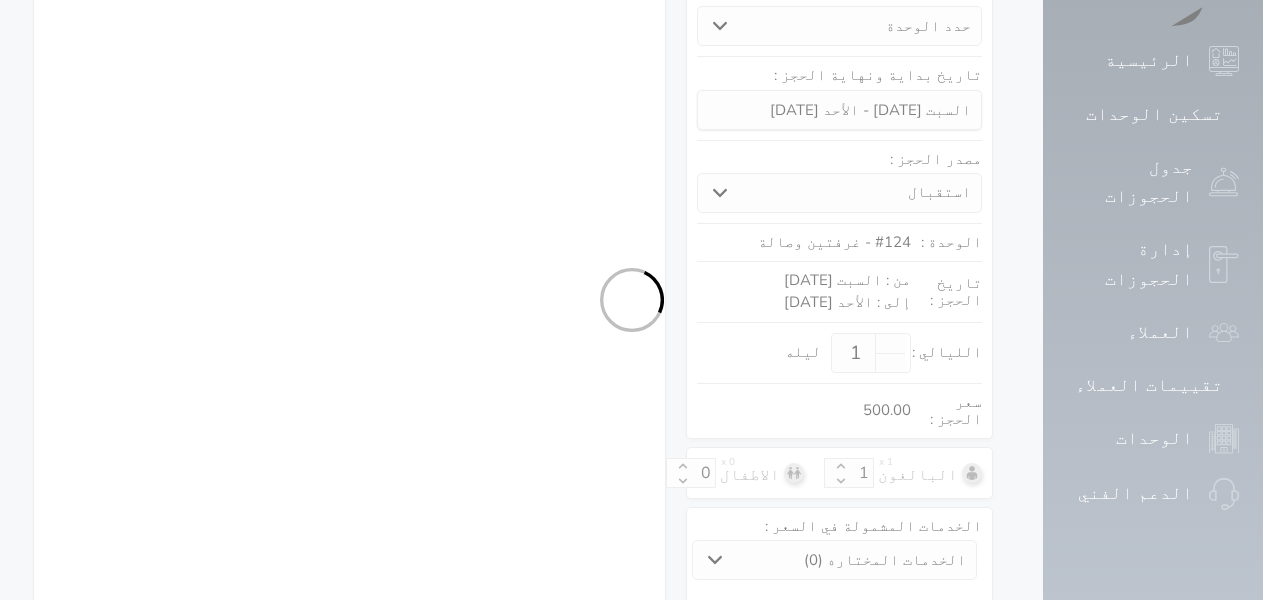 select on "1" 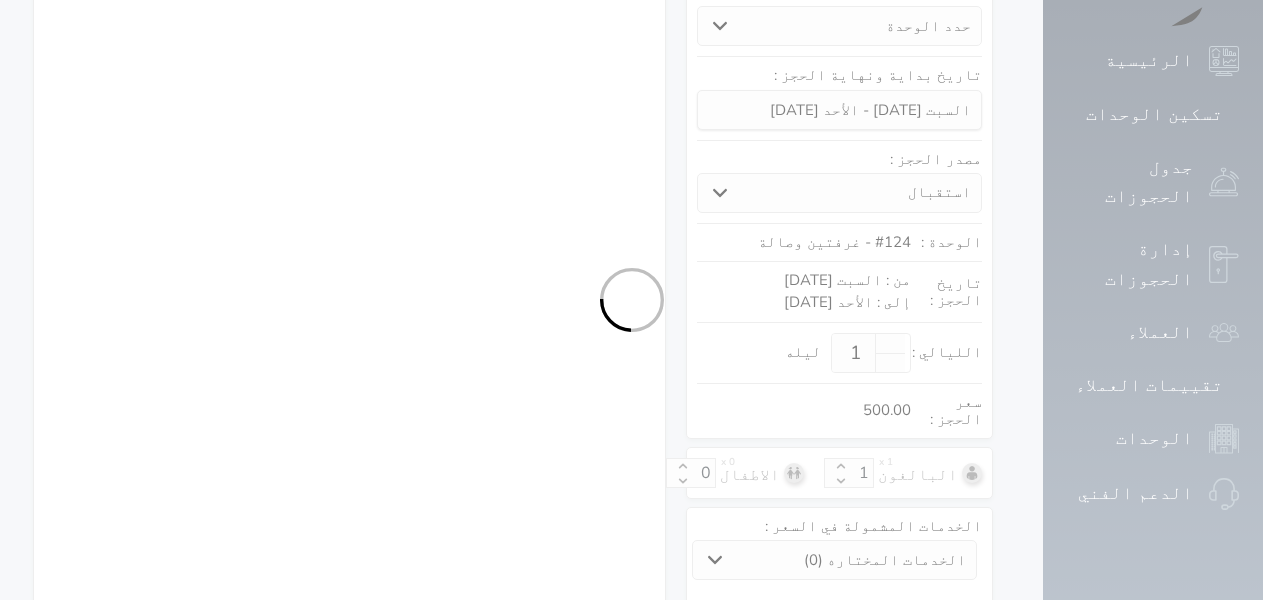 select on "113" 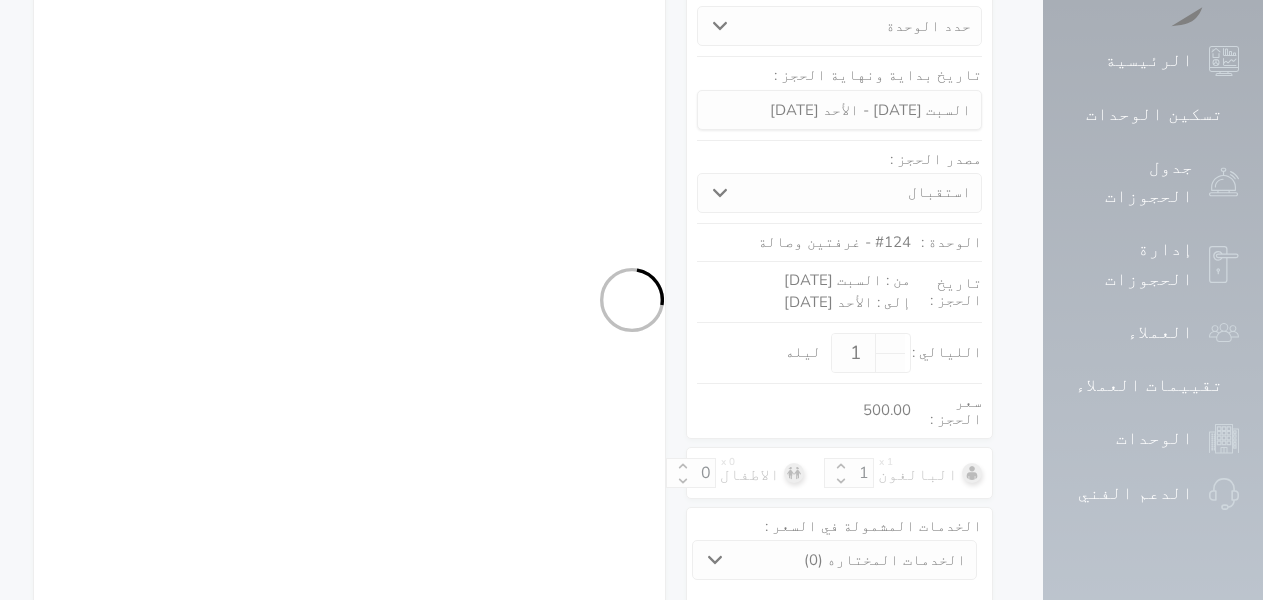 select on "1" 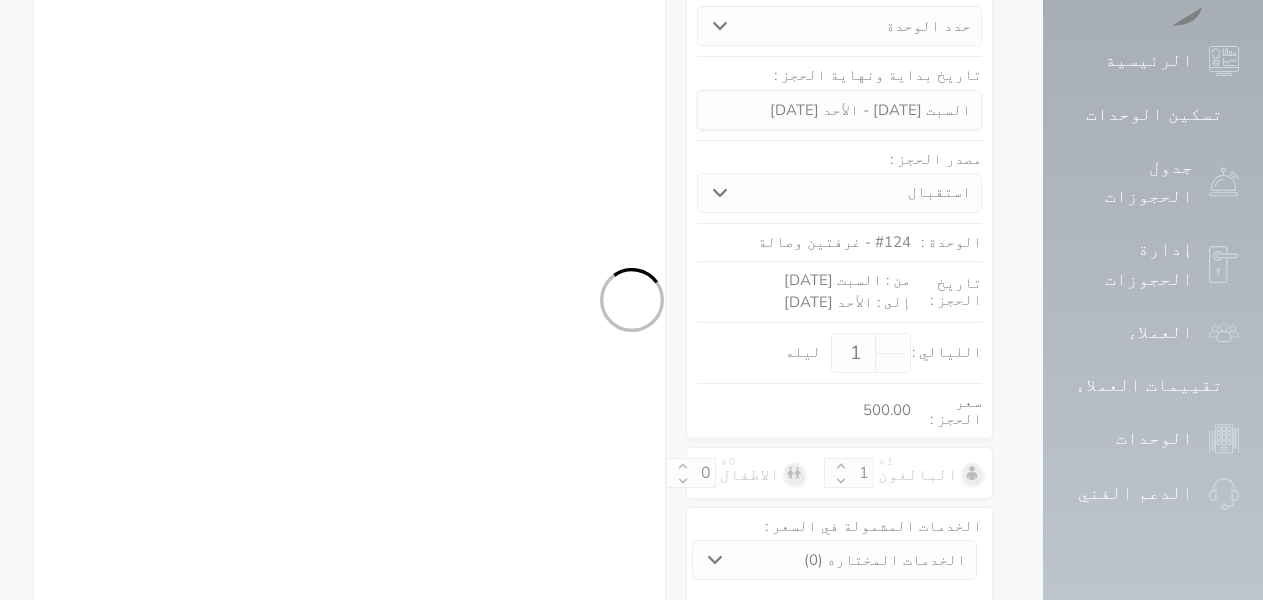 select on "7" 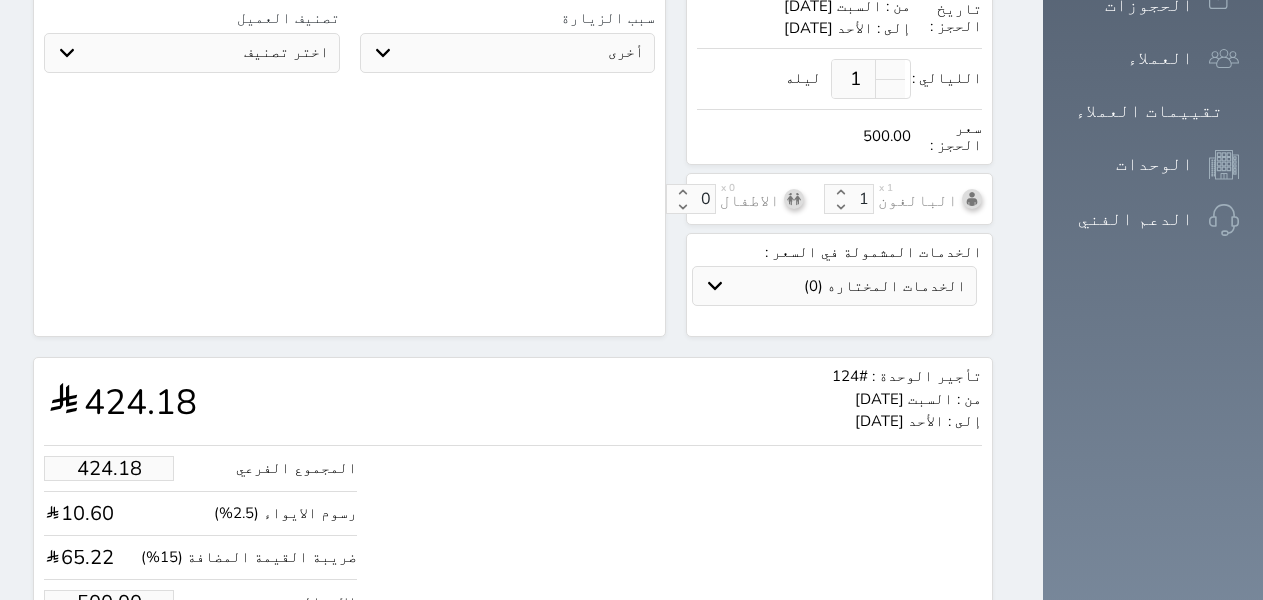 scroll, scrollTop: 633, scrollLeft: 0, axis: vertical 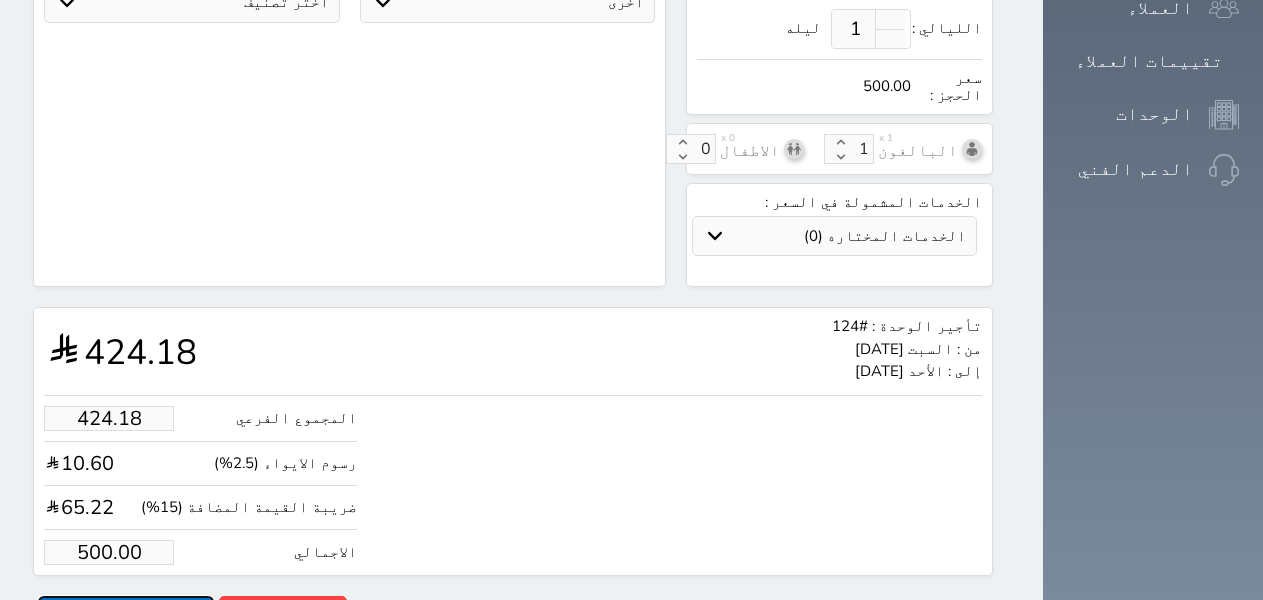 click on "حجز" at bounding box center [126, 613] 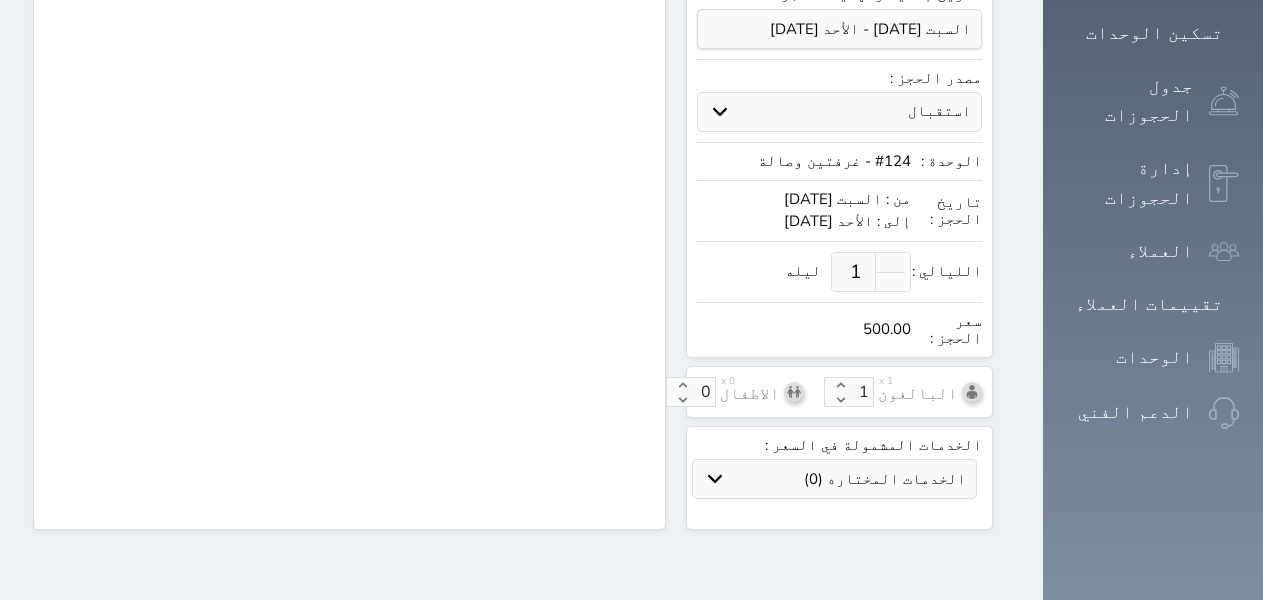 scroll, scrollTop: 309, scrollLeft: 0, axis: vertical 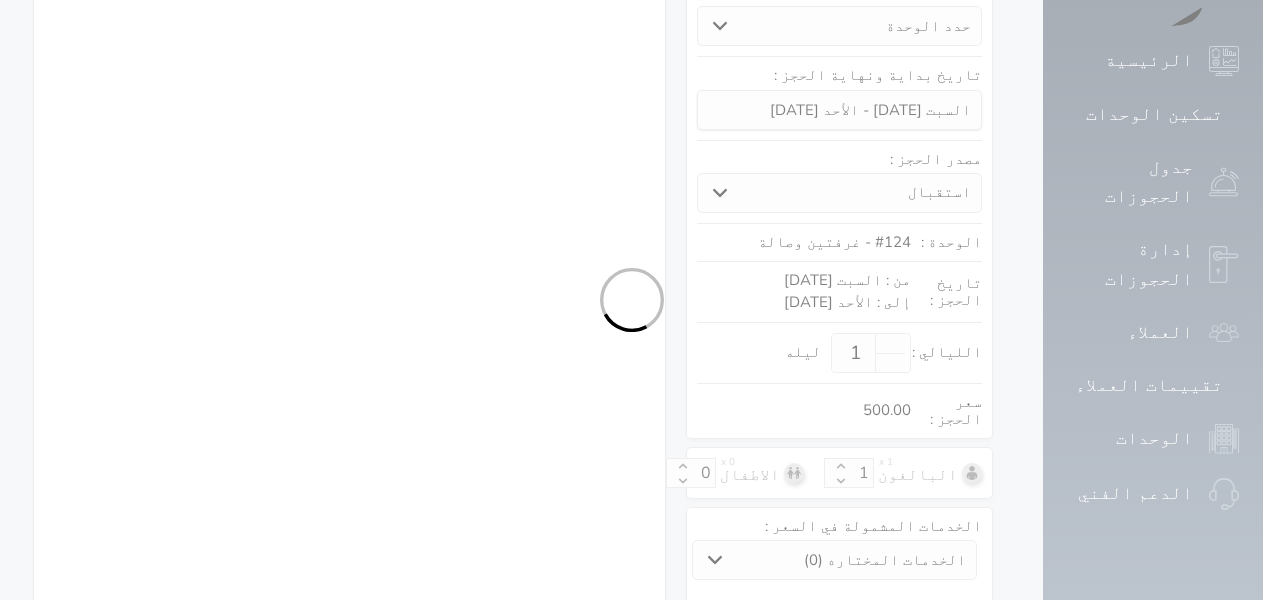 select on "1" 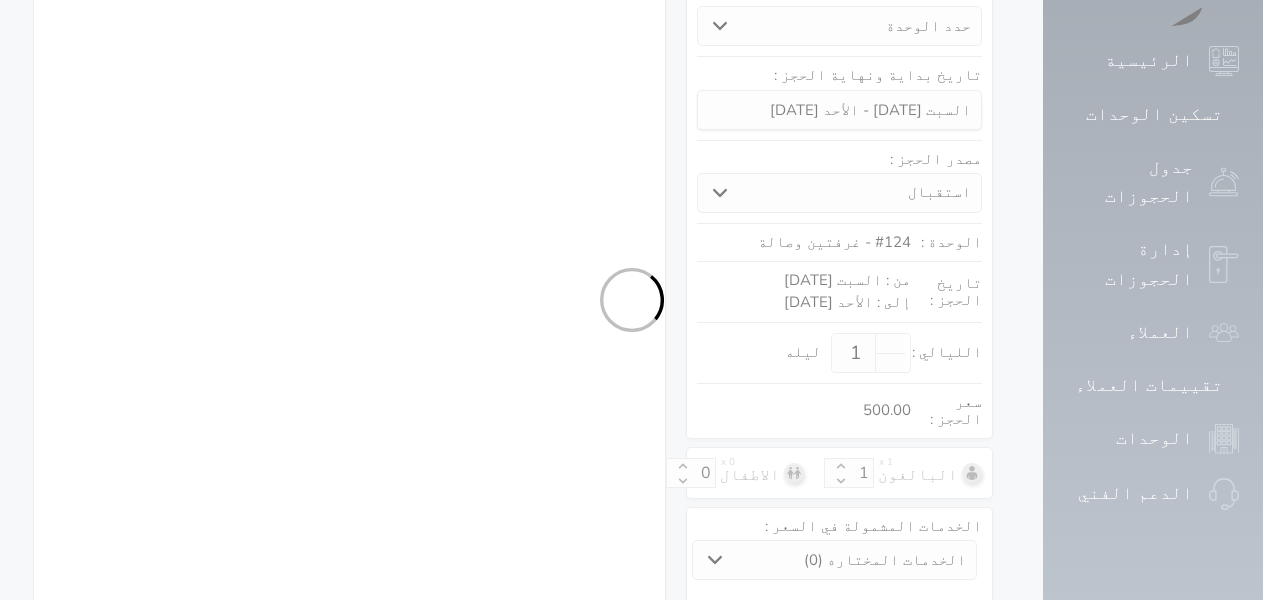 select on "113" 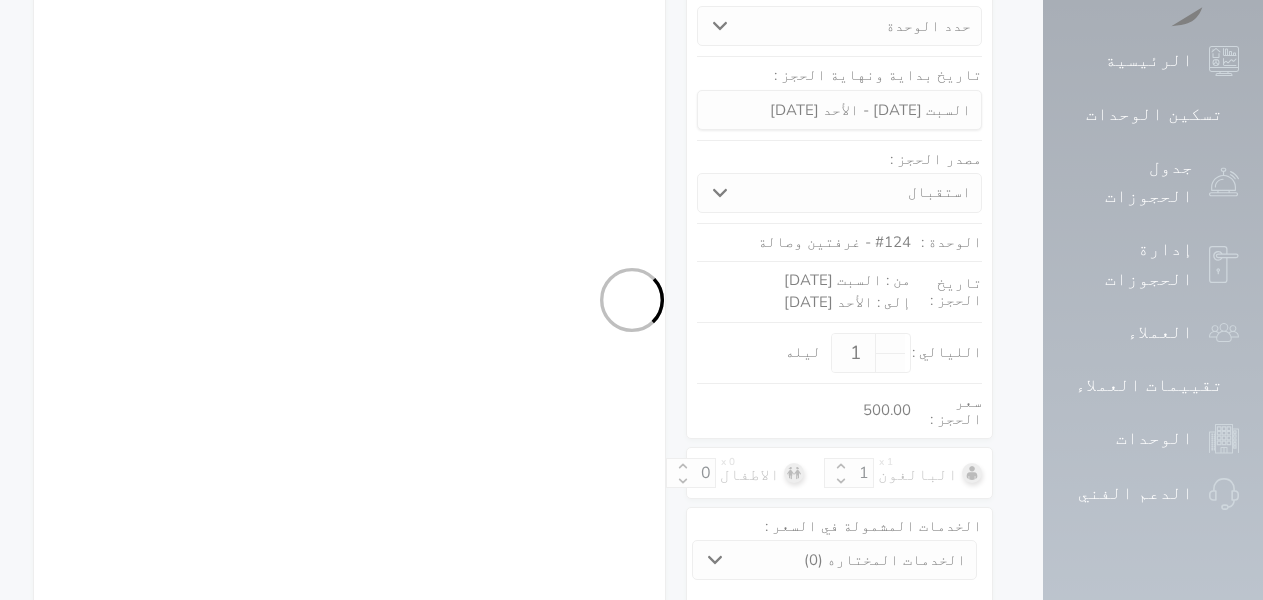 select on "1" 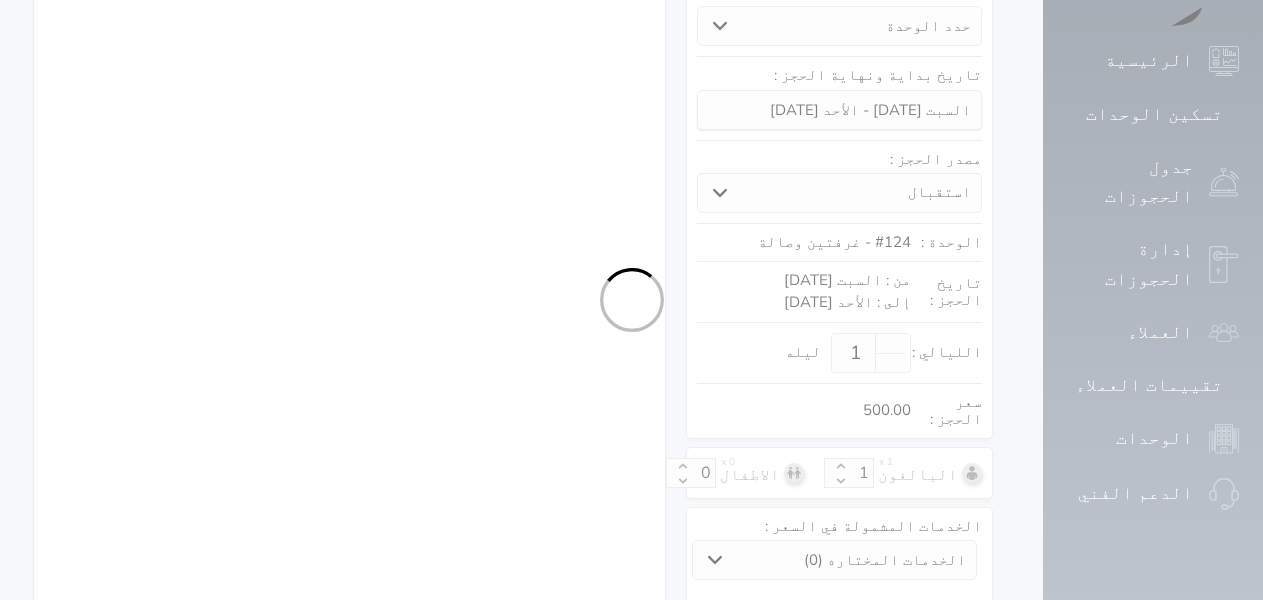 select on "7" 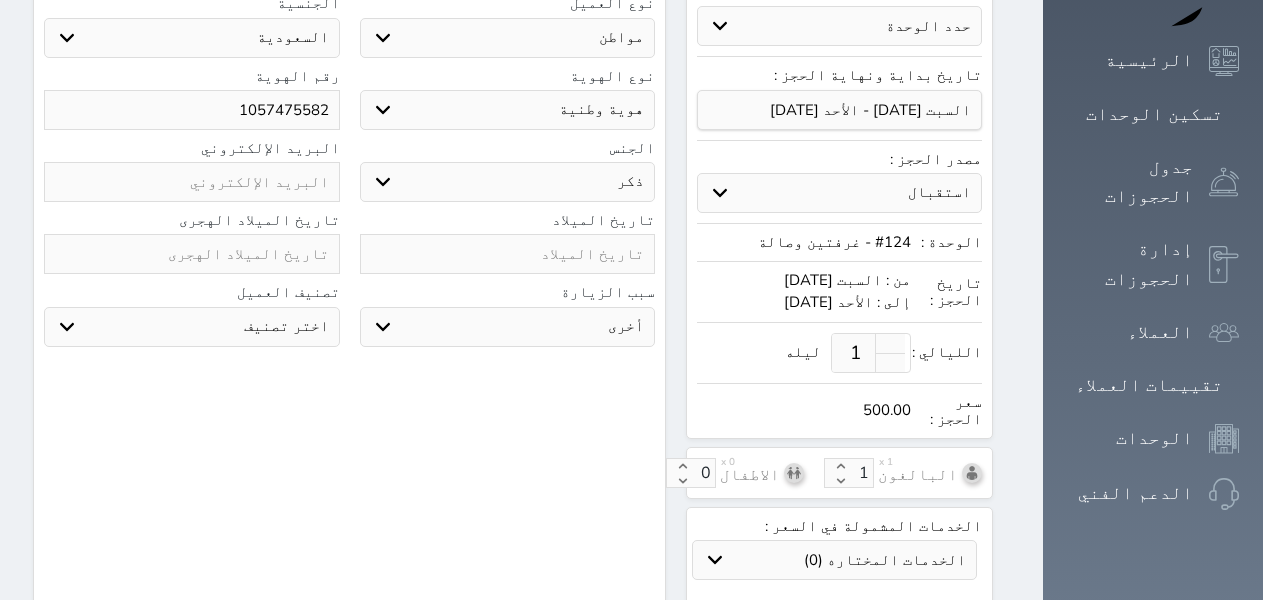 scroll, scrollTop: 633, scrollLeft: 0, axis: vertical 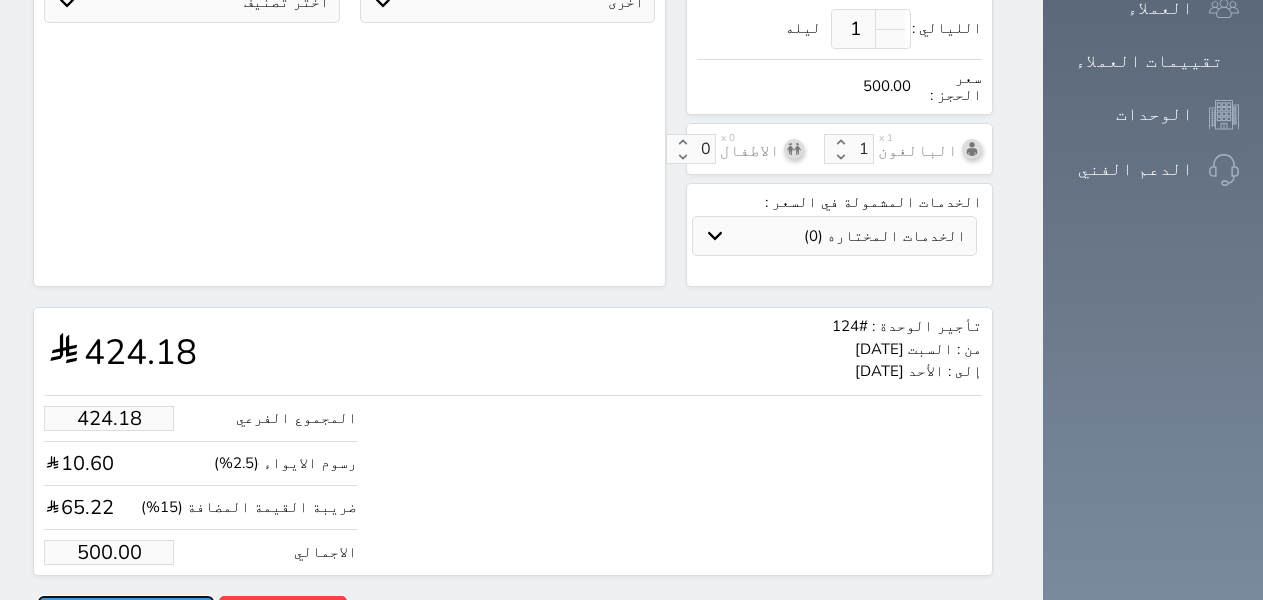 click on "حجز" at bounding box center (126, 613) 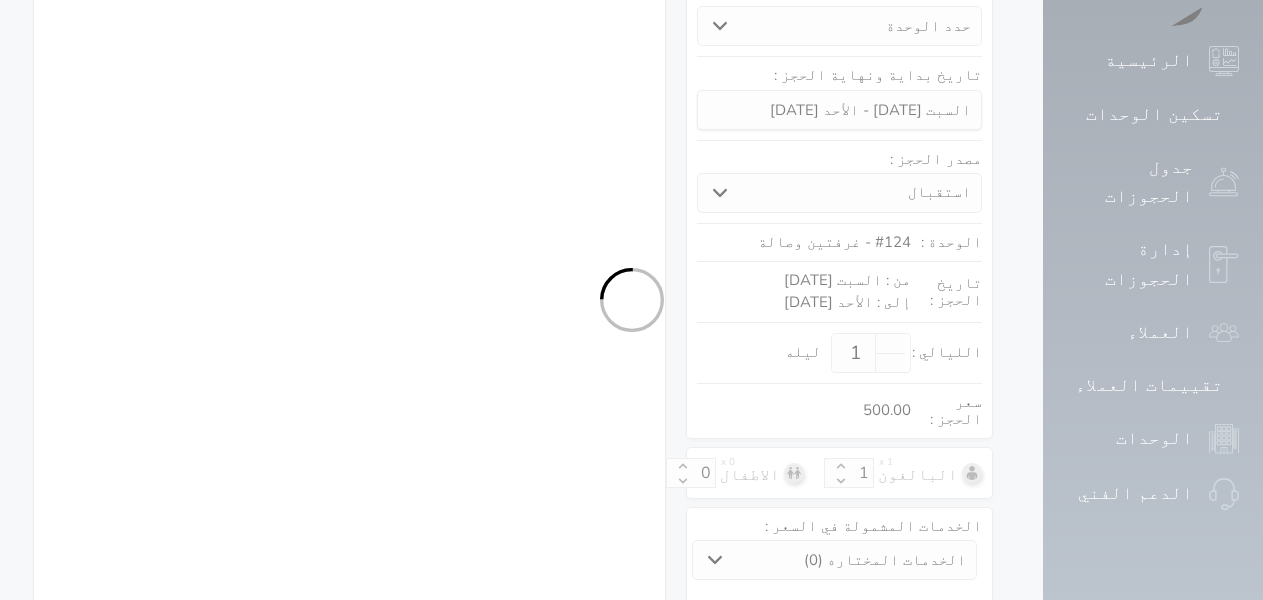 select on "1" 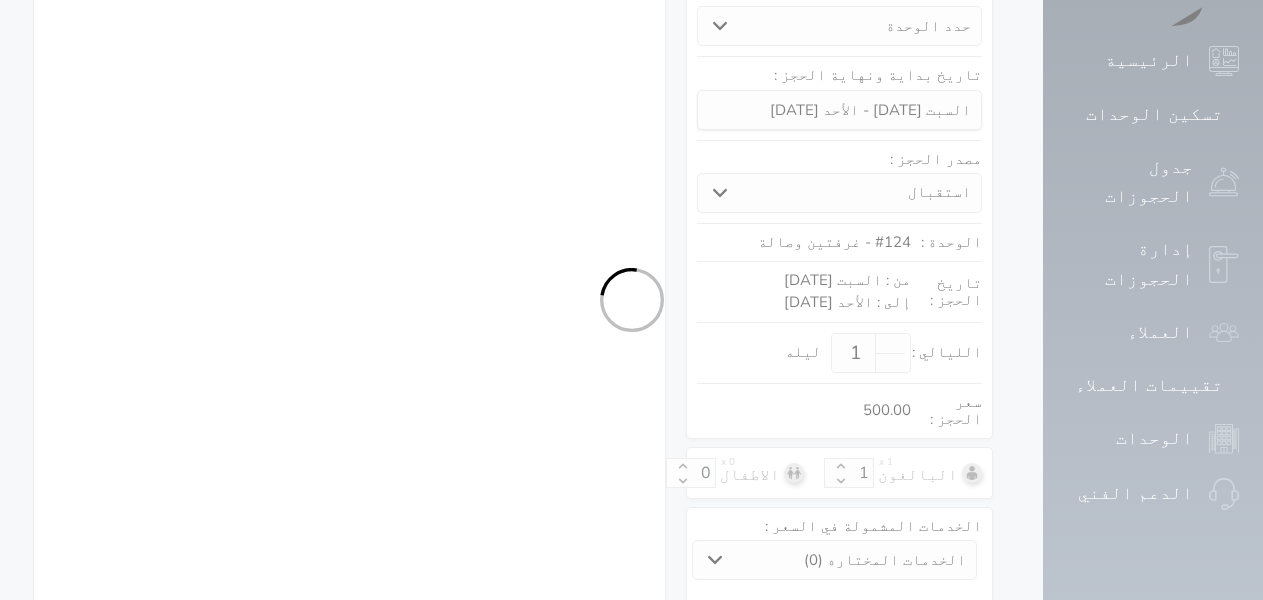 select on "113" 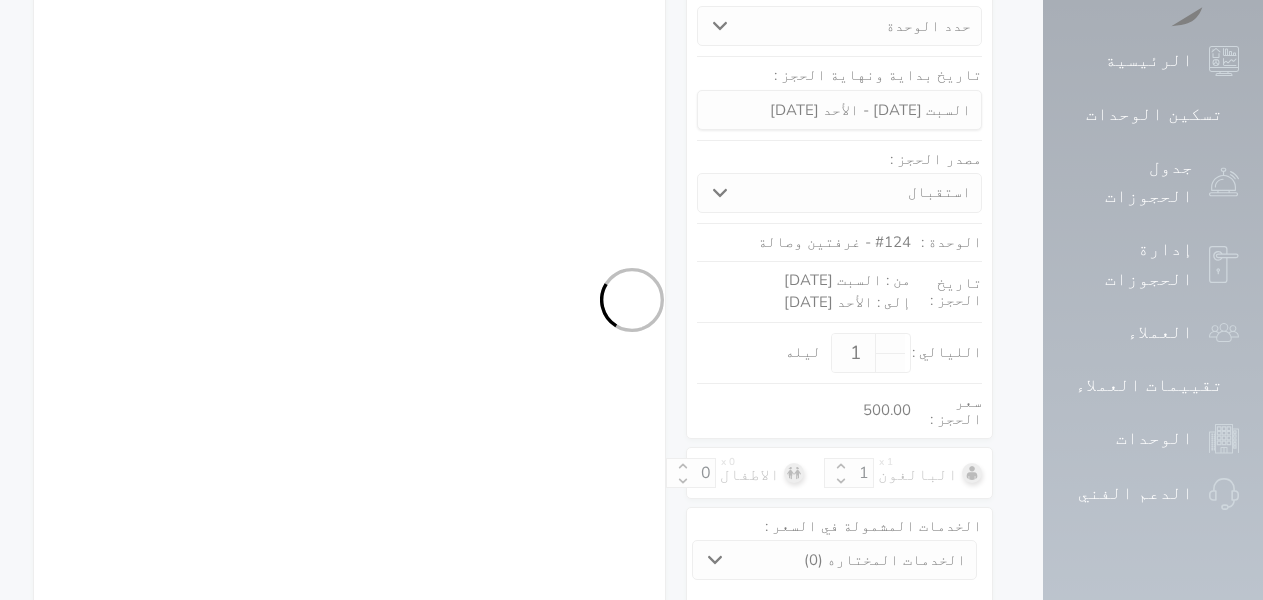 select on "1" 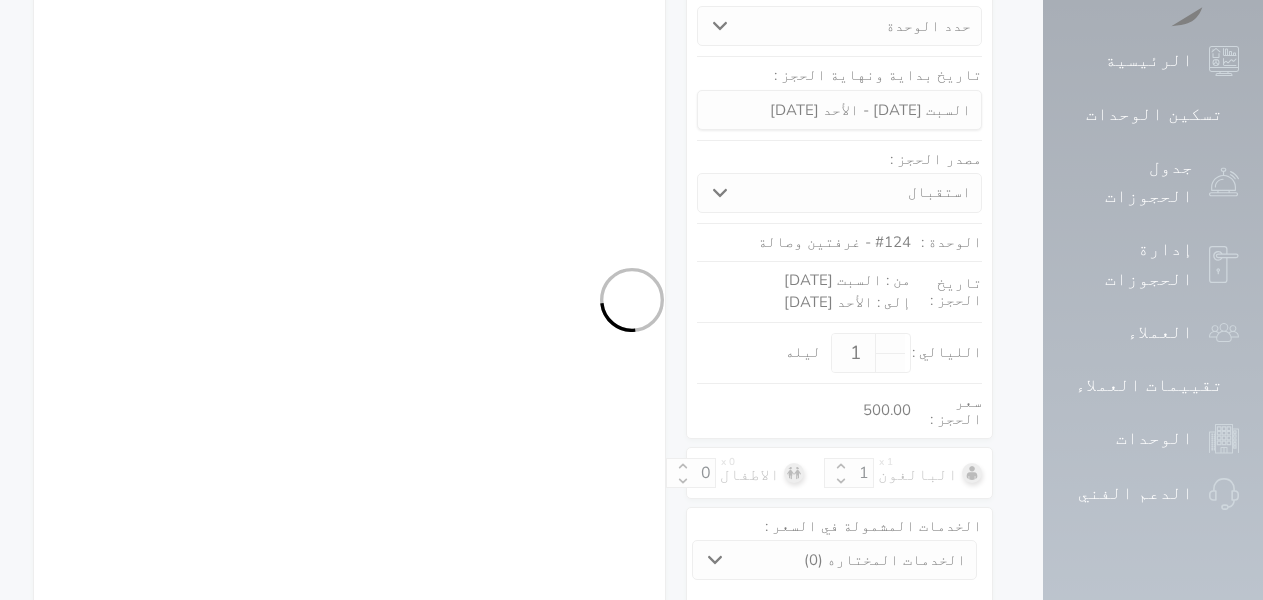 select on "7" 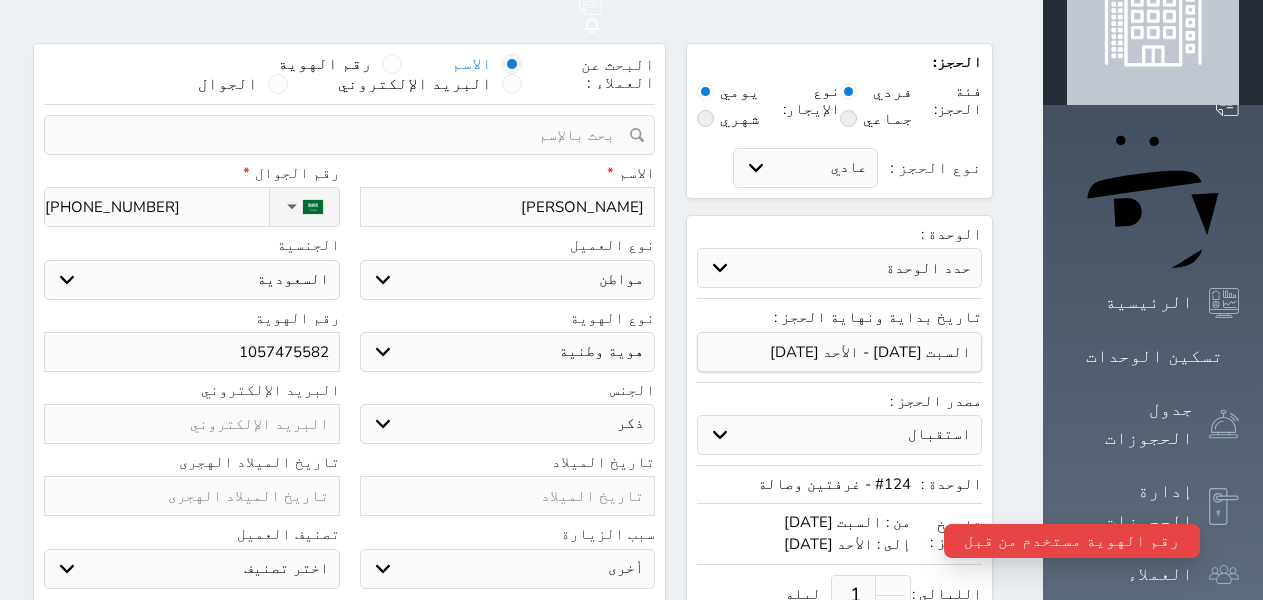 scroll, scrollTop: 0, scrollLeft: 0, axis: both 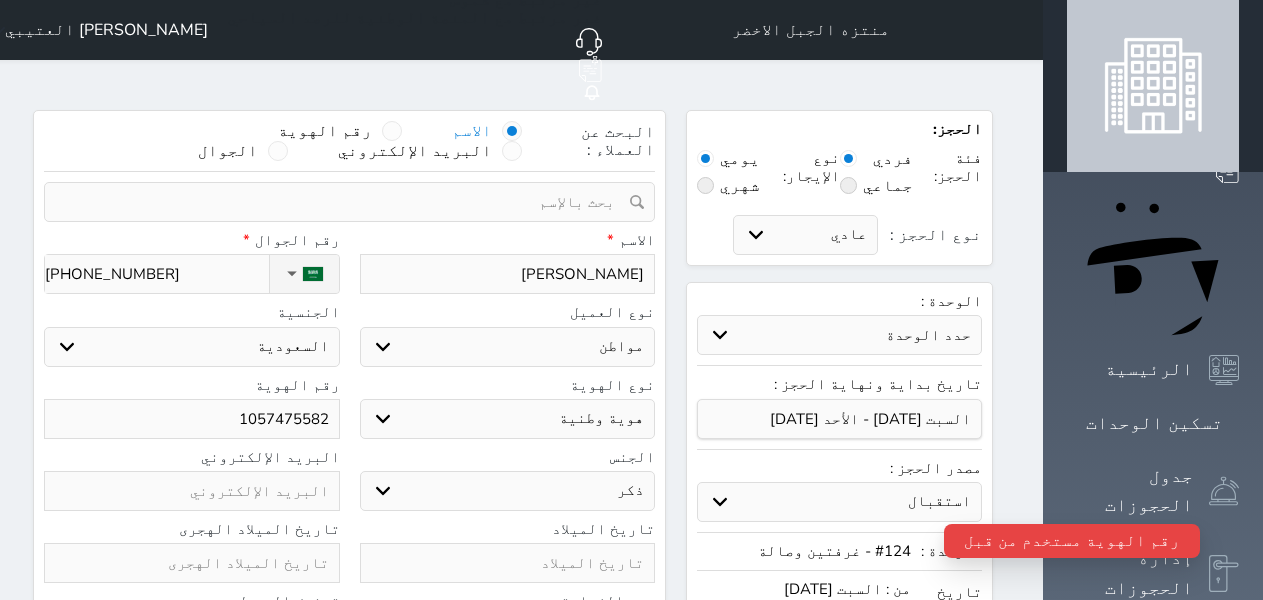 drag, startPoint x: 258, startPoint y: 376, endPoint x: 480, endPoint y: 370, distance: 222.08107 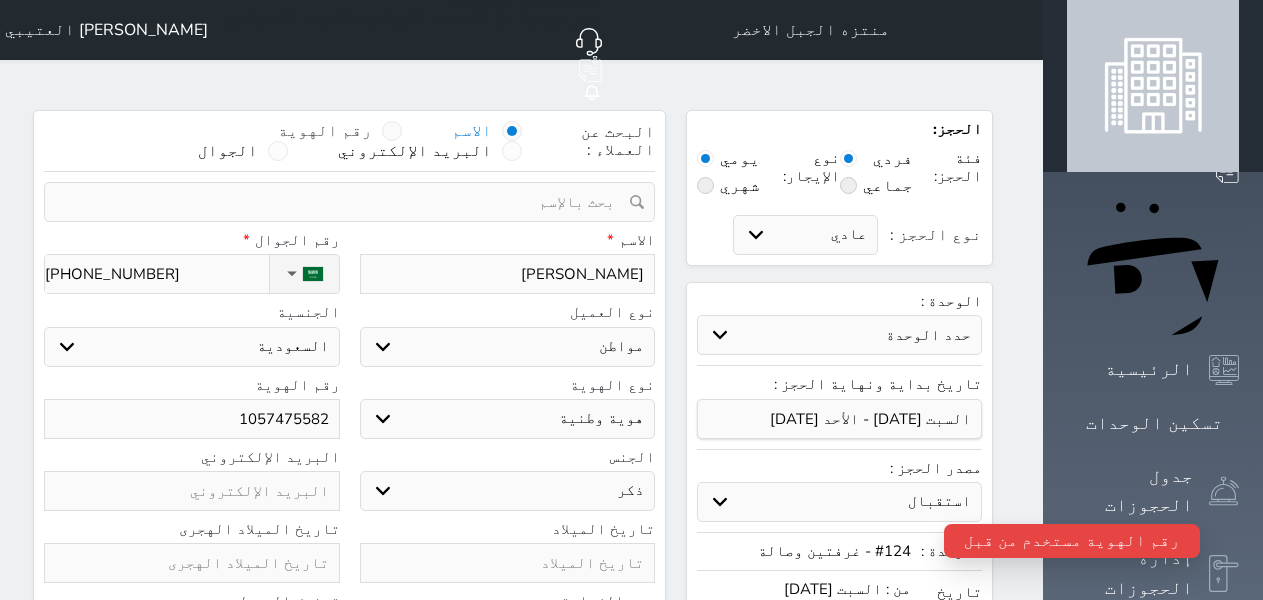 click at bounding box center (392, 131) 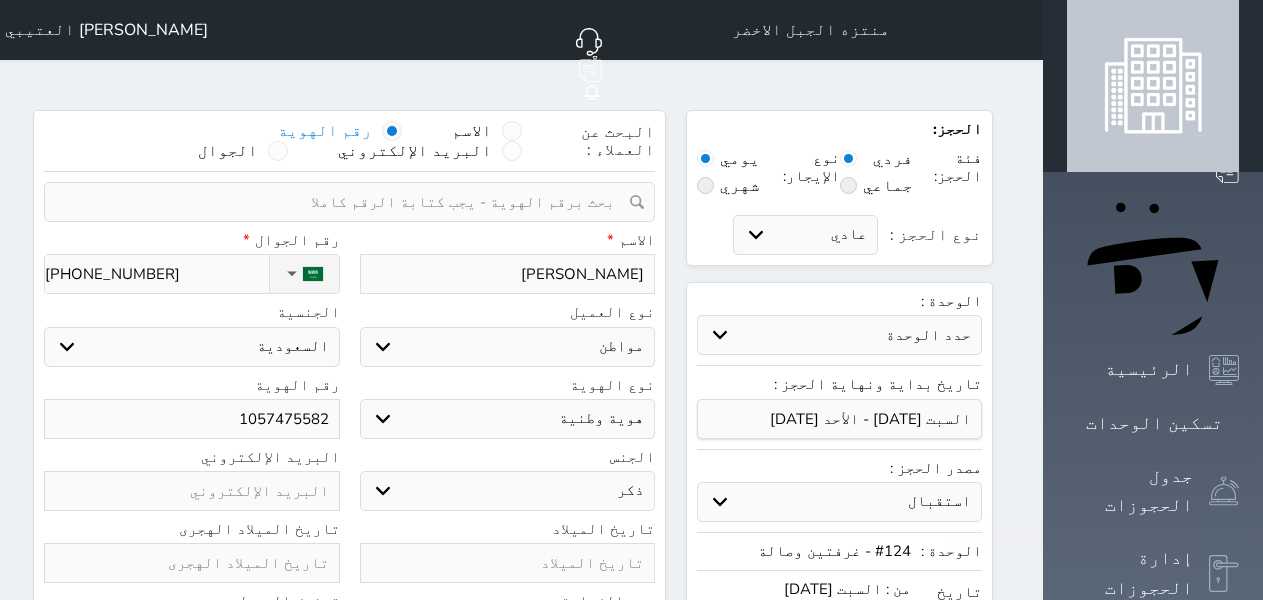 click at bounding box center (342, 202) 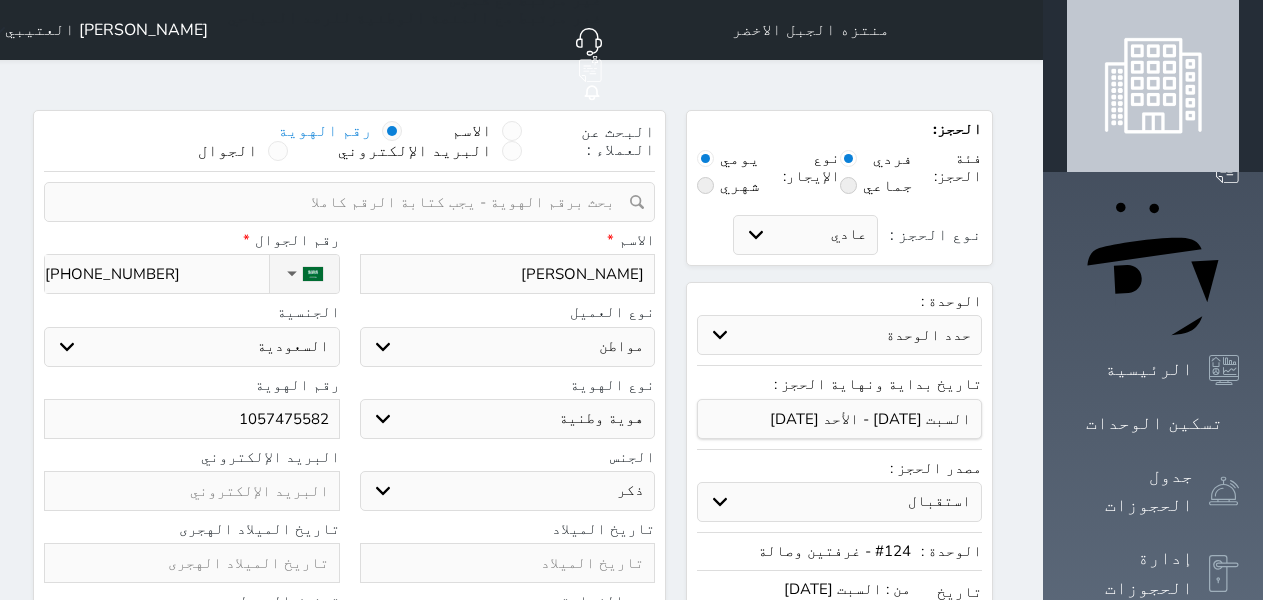 paste on "1057475582" 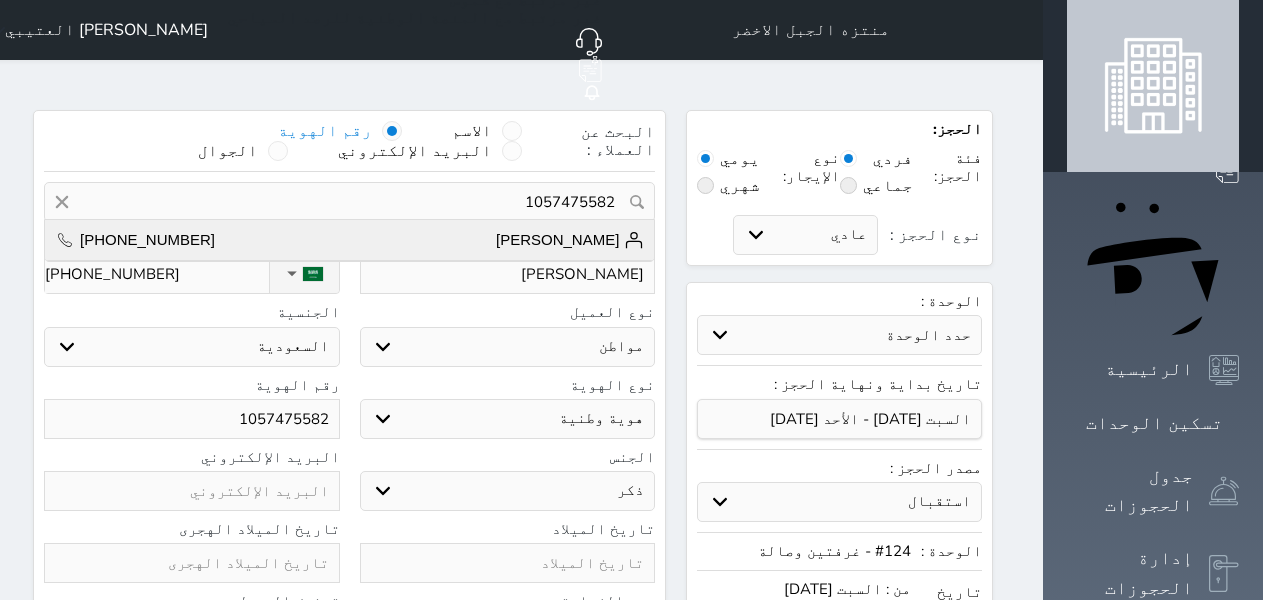 click on "جابر مهدى مسفر اليامى   +966531074020" at bounding box center (349, 240) 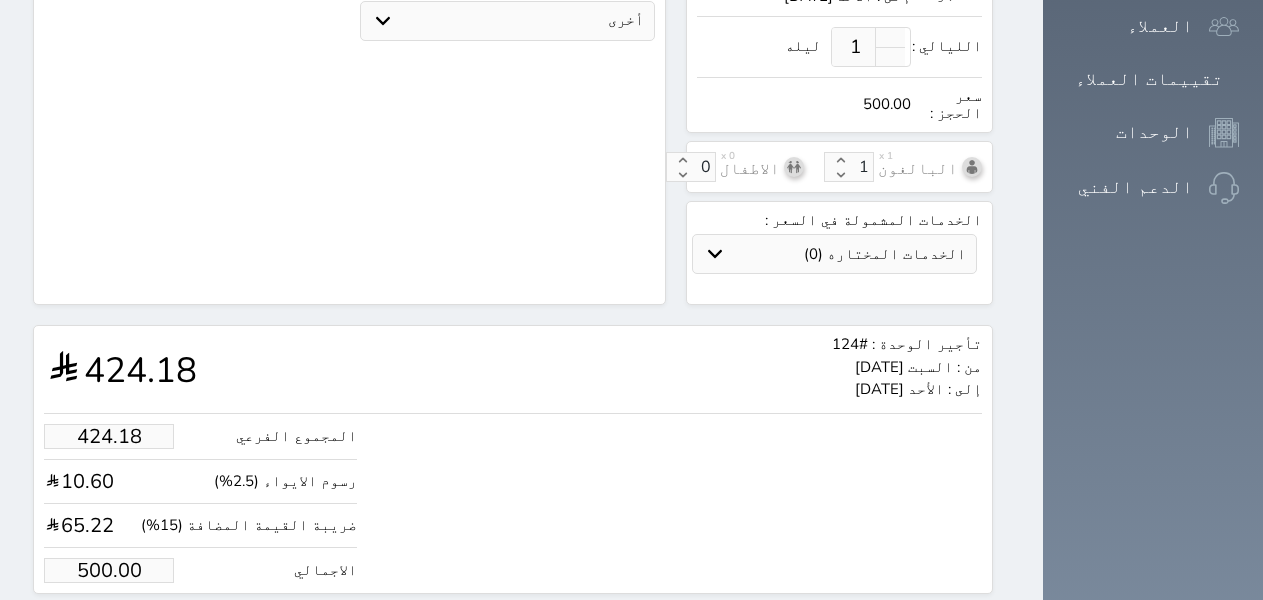 scroll, scrollTop: 633, scrollLeft: 0, axis: vertical 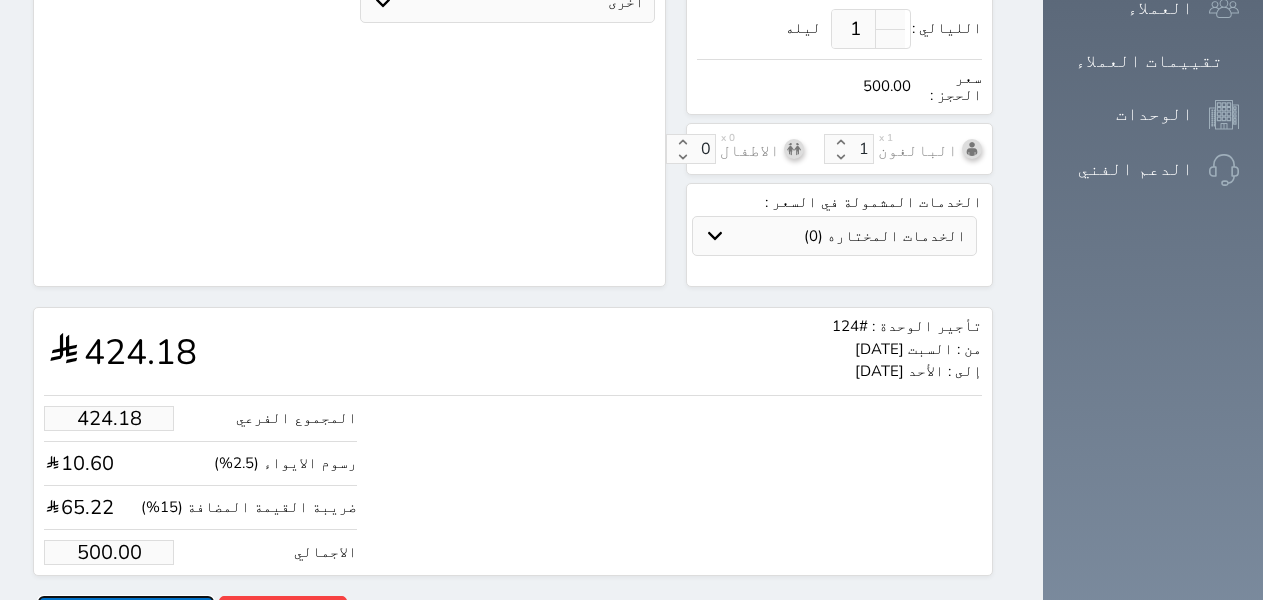 click on "حجز" at bounding box center (126, 613) 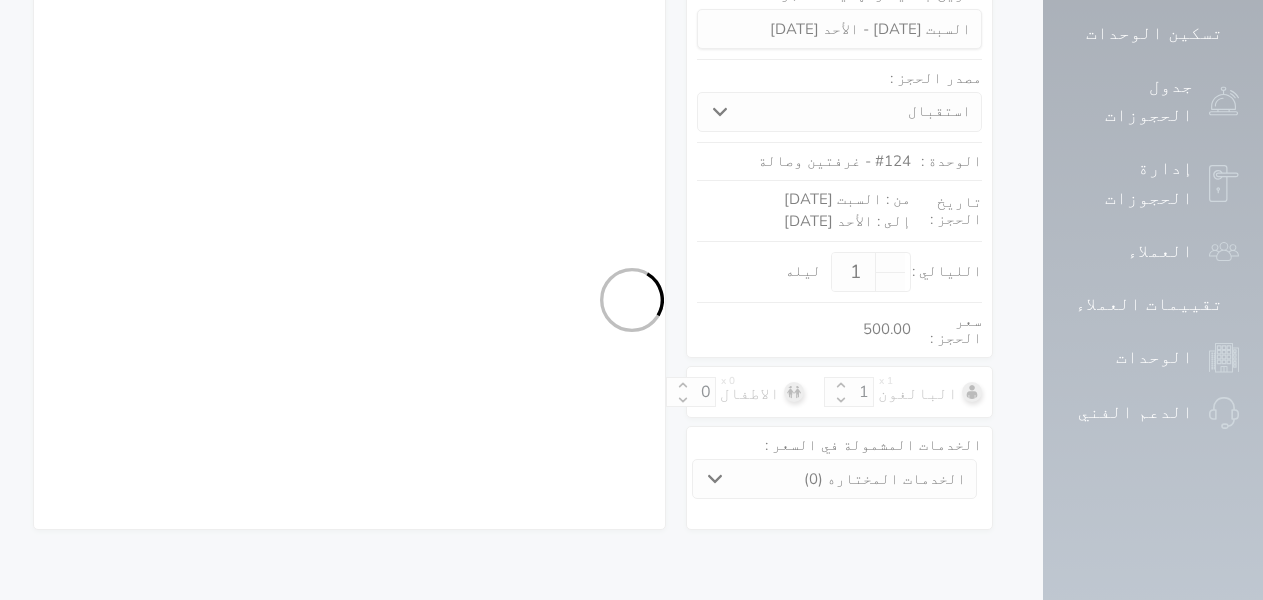 scroll, scrollTop: 309, scrollLeft: 0, axis: vertical 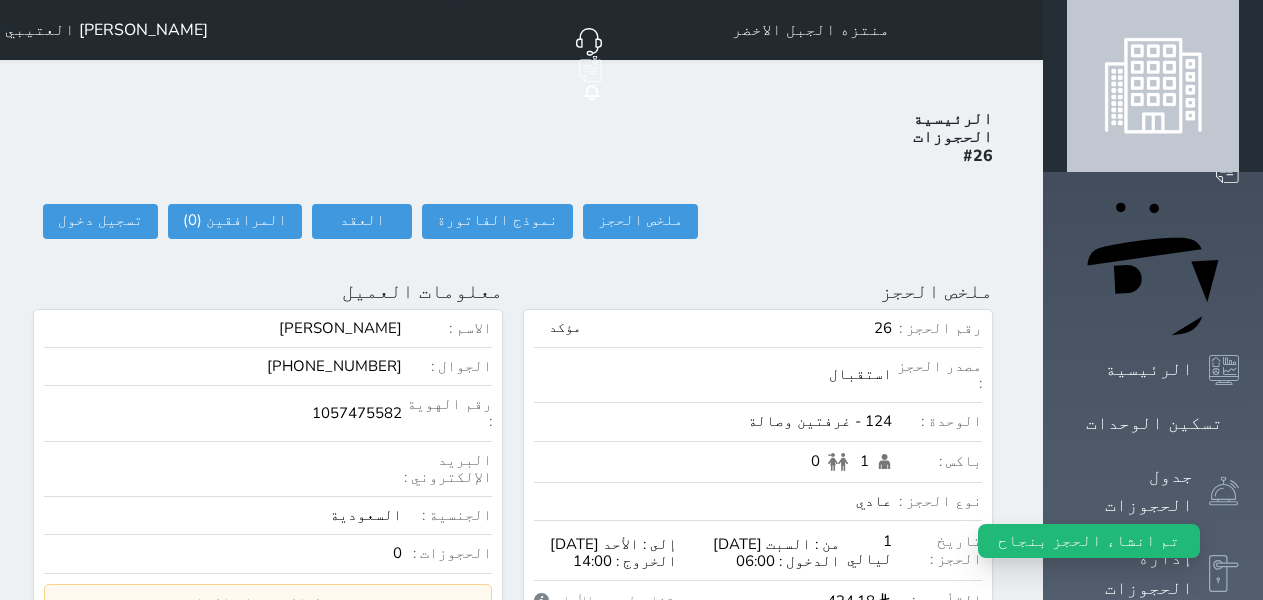select 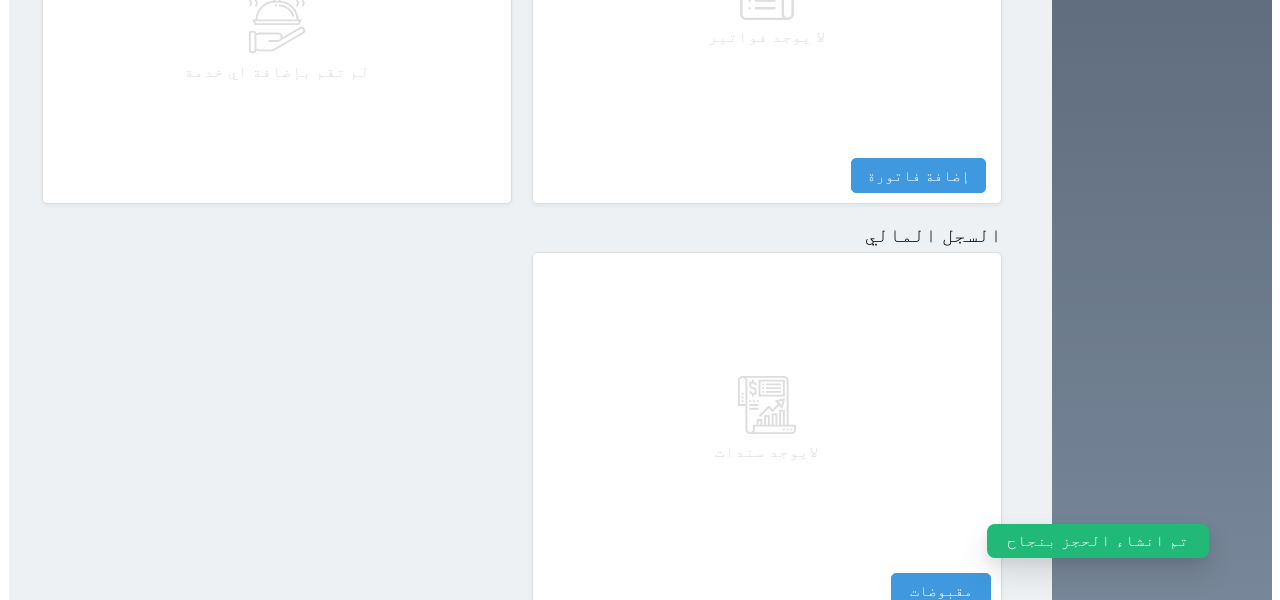 scroll, scrollTop: 1047, scrollLeft: 0, axis: vertical 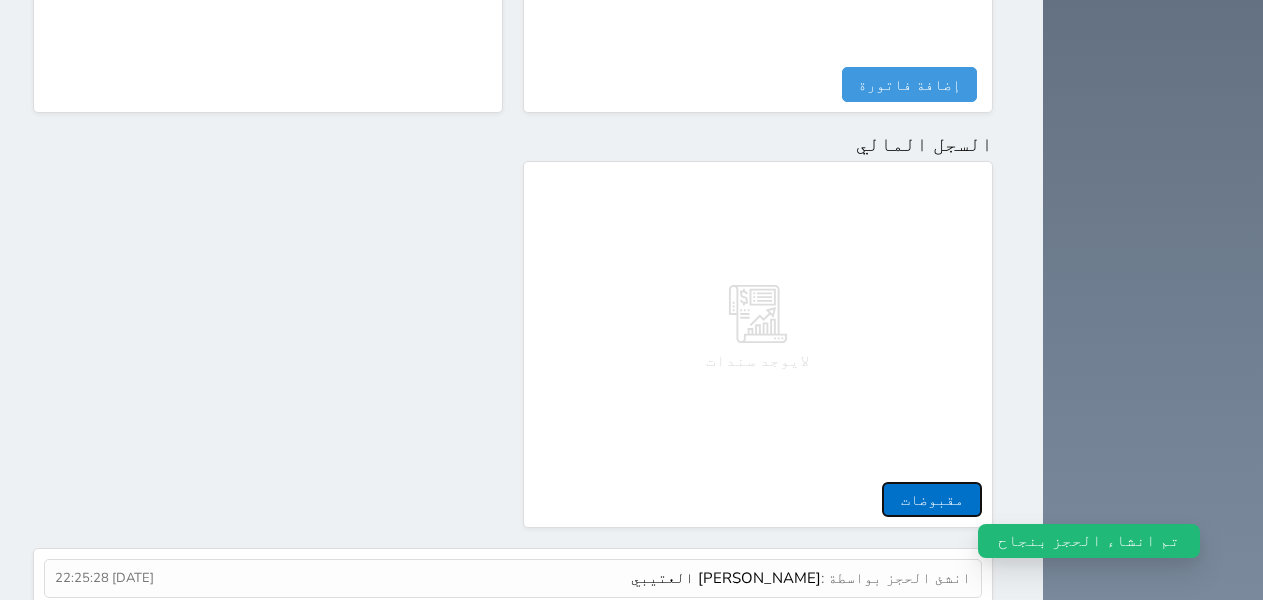 click on "مقبوضات" at bounding box center [932, 499] 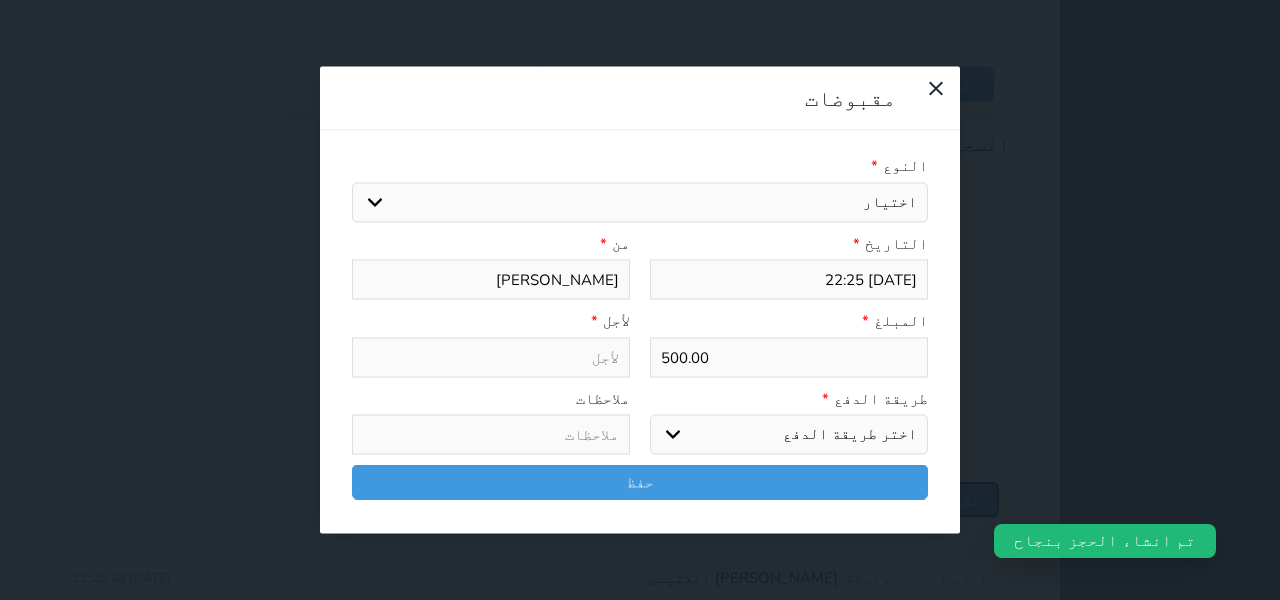 select 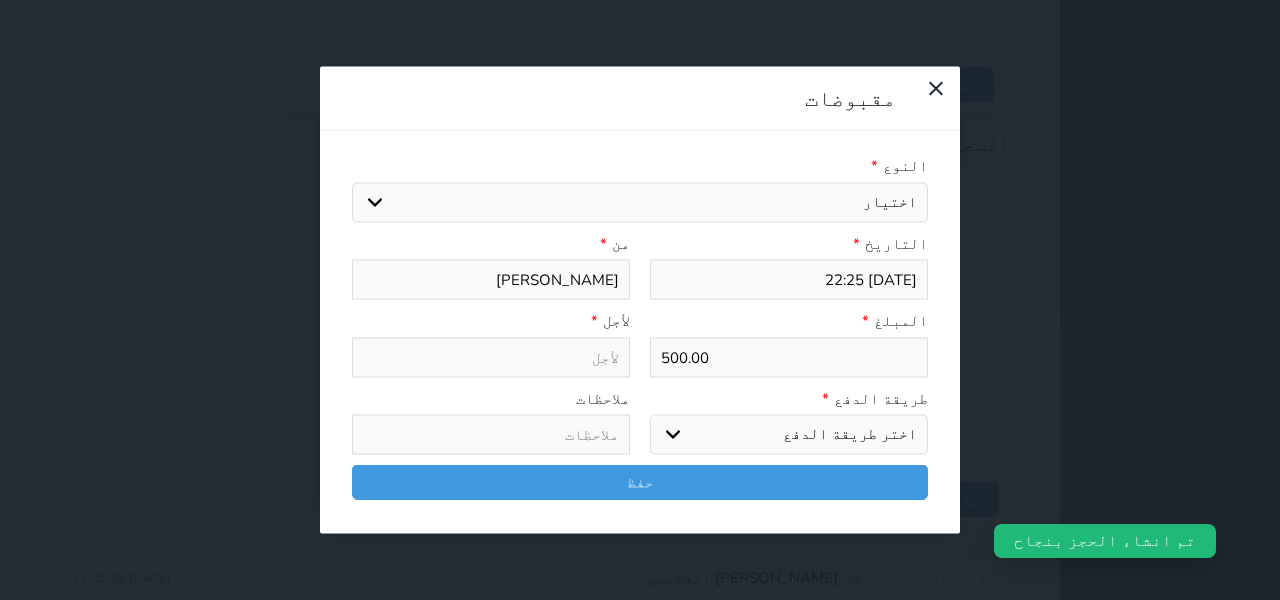 click on "اختيار   مقبوضات عامة قيمة إيجار فواتير تامين عربون لا ينطبق آخر مغسلة واي فاي - الإنترنت مواقف السيارات طعام الأغذية والمشروبات مشروبات المشروبات الباردة المشروبات الساخنة الإفطار غداء عشاء مخبز و كعك حمام سباحة الصالة الرياضية سبا و خدمات الجمال اختيار وإسقاط (خدمات النقل) ميني بار كابل - تلفزيون سرير إضافي تصفيف الشعر التسوق خدمات الجولات السياحية المنظمة خدمات الدليل السياحي" at bounding box center [640, 202] 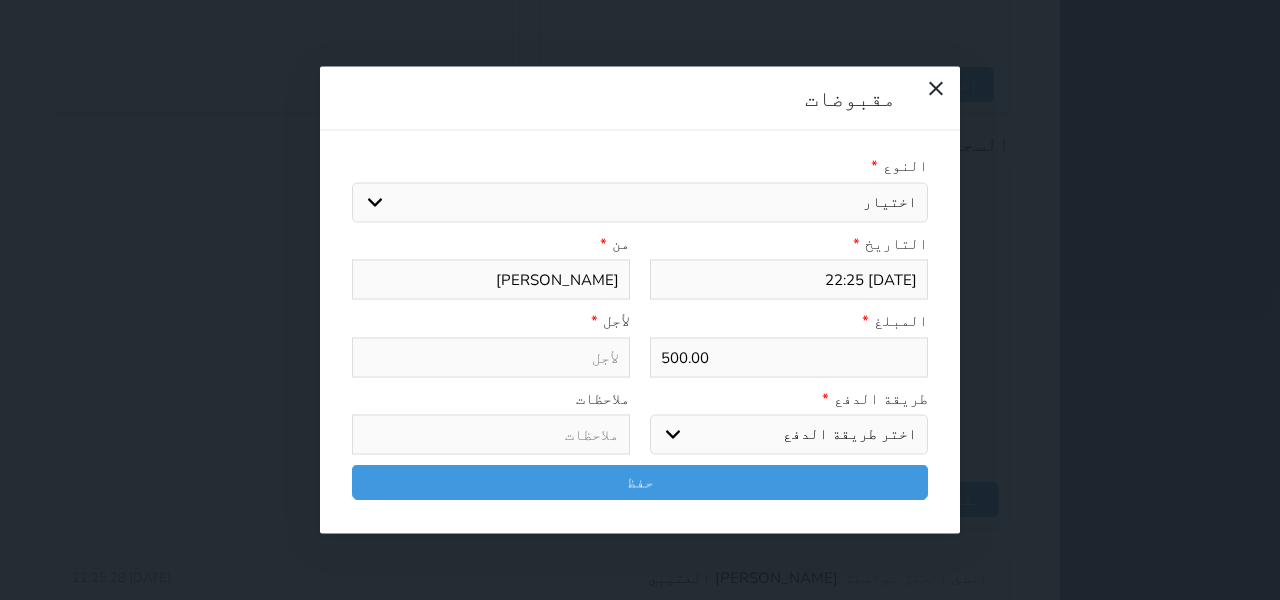 select on "162939" 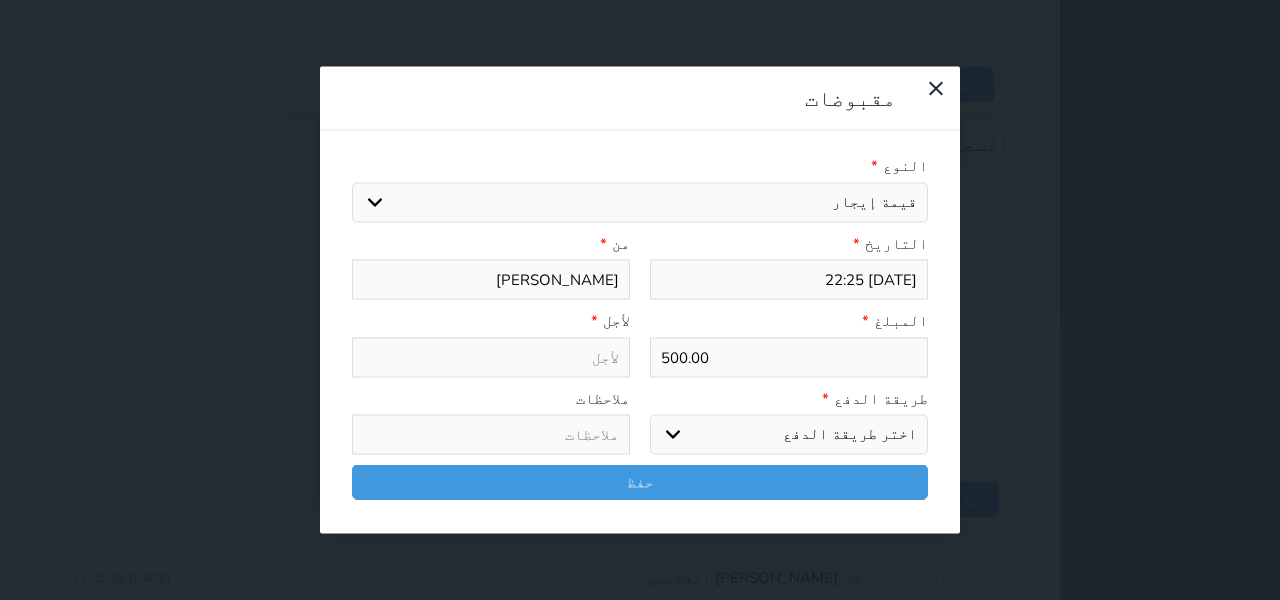click on "اختيار   مقبوضات عامة قيمة إيجار فواتير تامين عربون لا ينطبق آخر مغسلة واي فاي - الإنترنت مواقف السيارات طعام الأغذية والمشروبات مشروبات المشروبات الباردة المشروبات الساخنة الإفطار غداء عشاء مخبز و كعك حمام سباحة الصالة الرياضية سبا و خدمات الجمال اختيار وإسقاط (خدمات النقل) ميني بار كابل - تلفزيون سرير إضافي تصفيف الشعر التسوق خدمات الجولات السياحية المنظمة خدمات الدليل السياحي" at bounding box center (640, 202) 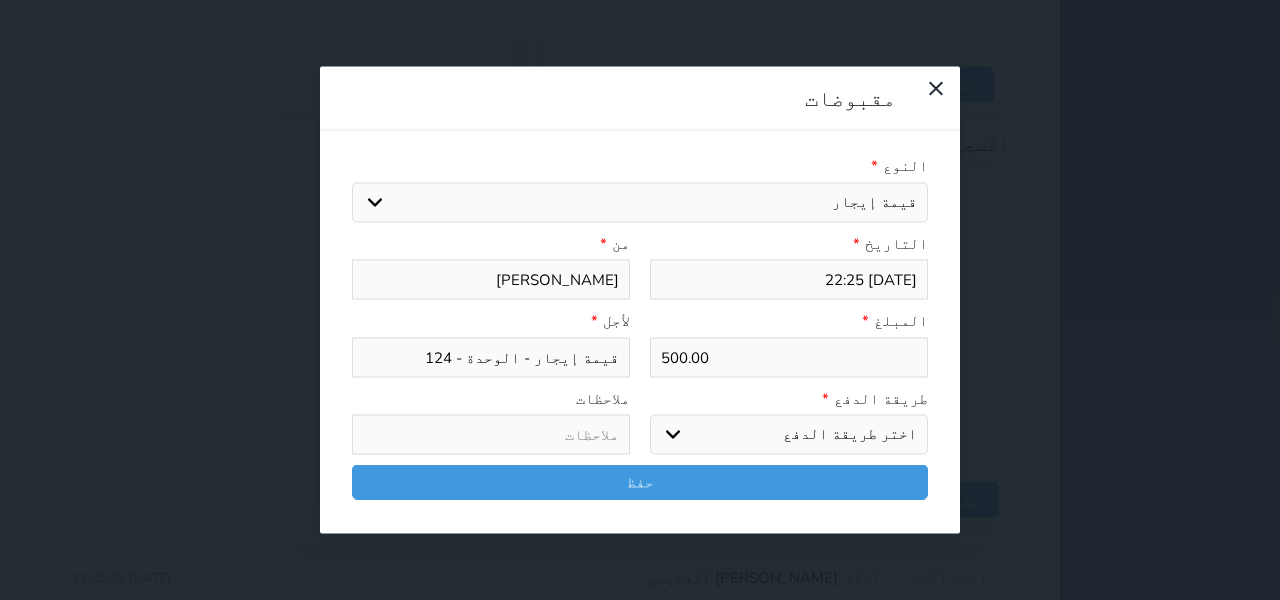 click on "اختر طريقة الدفع   دفع نقدى   تحويل بنكى   مدى   بطاقة ائتمان   آجل" at bounding box center (789, 435) 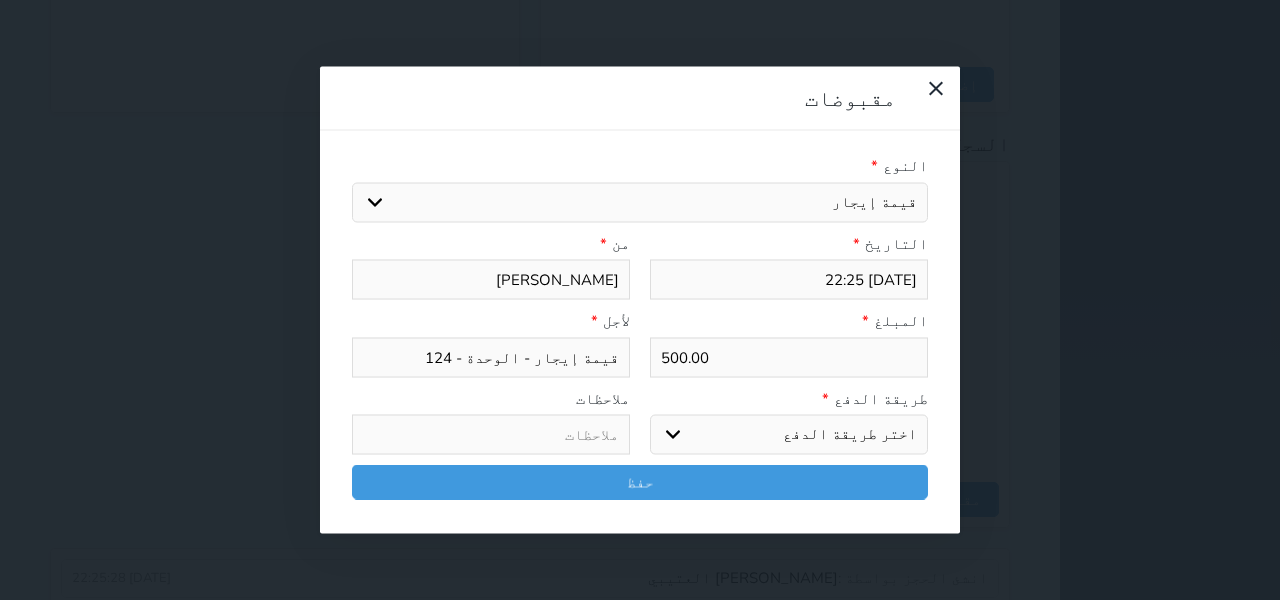 select on "mada" 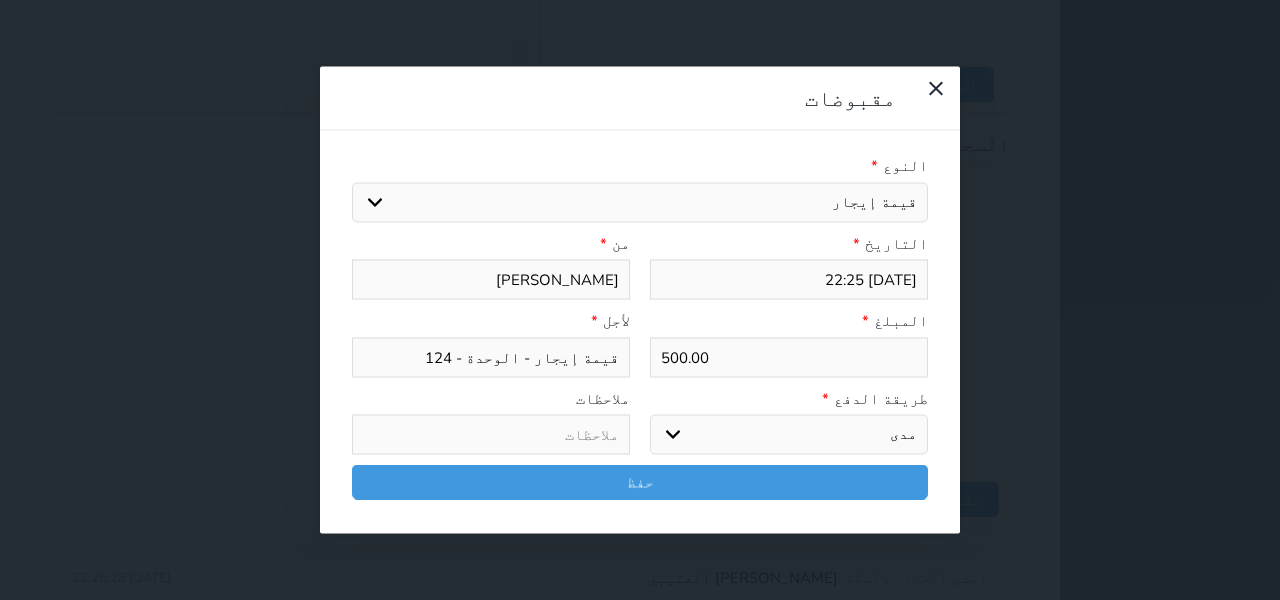 click on "اختر طريقة الدفع   دفع نقدى   تحويل بنكى   مدى   بطاقة ائتمان   آجل" at bounding box center [789, 435] 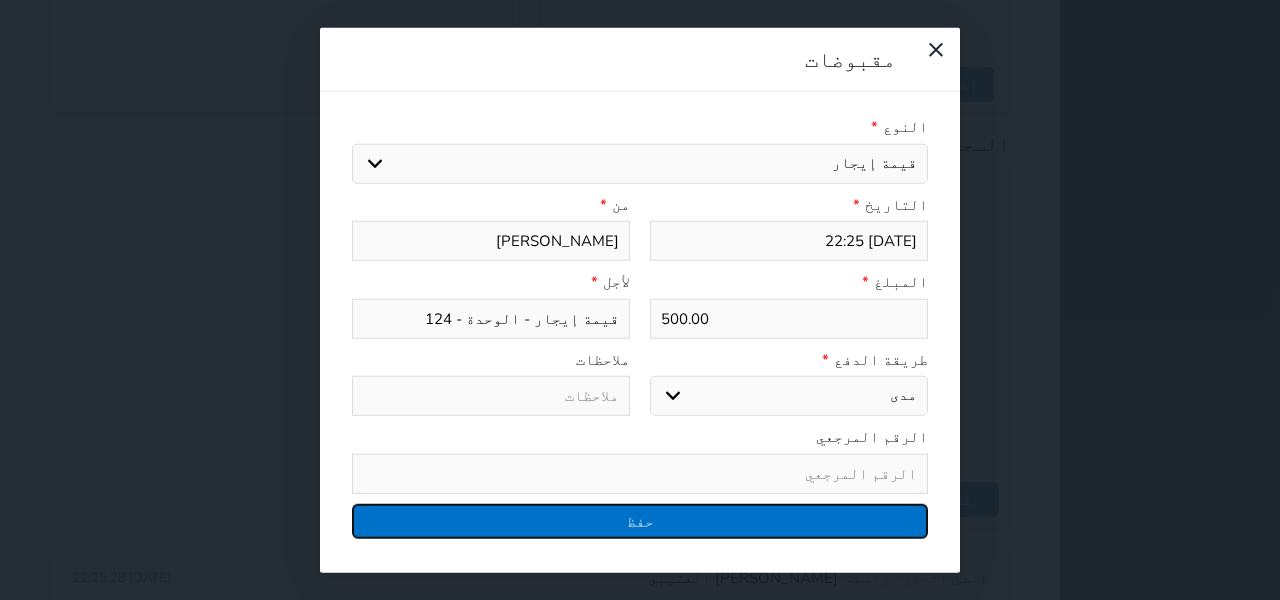 click on "حفظ" at bounding box center [640, 520] 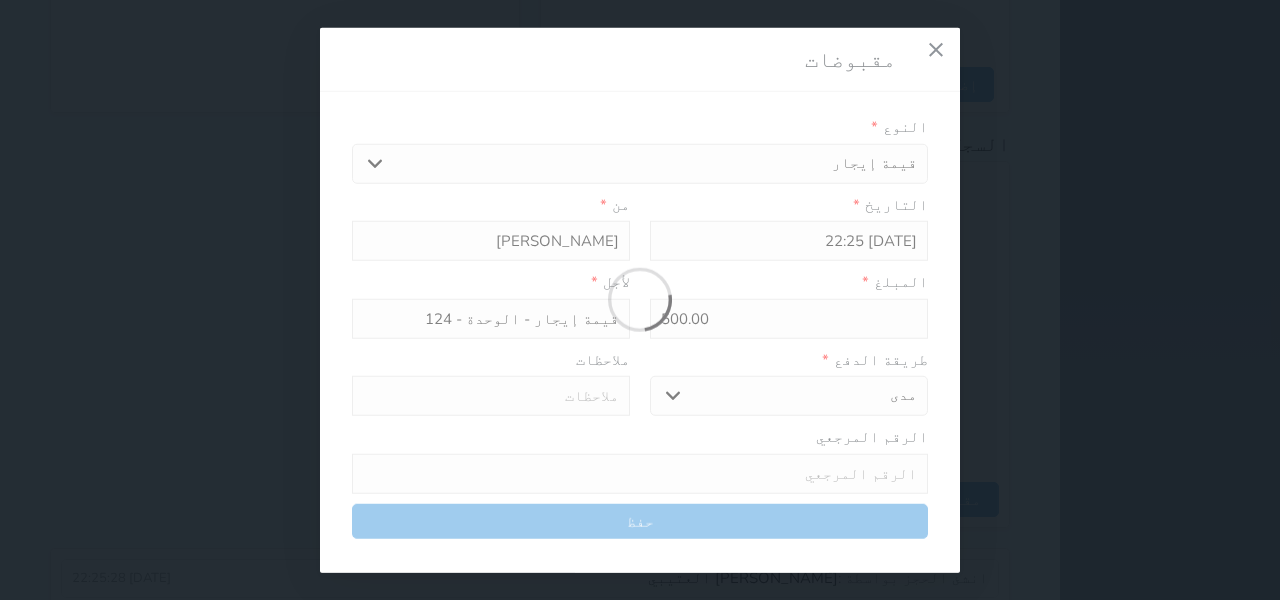 select 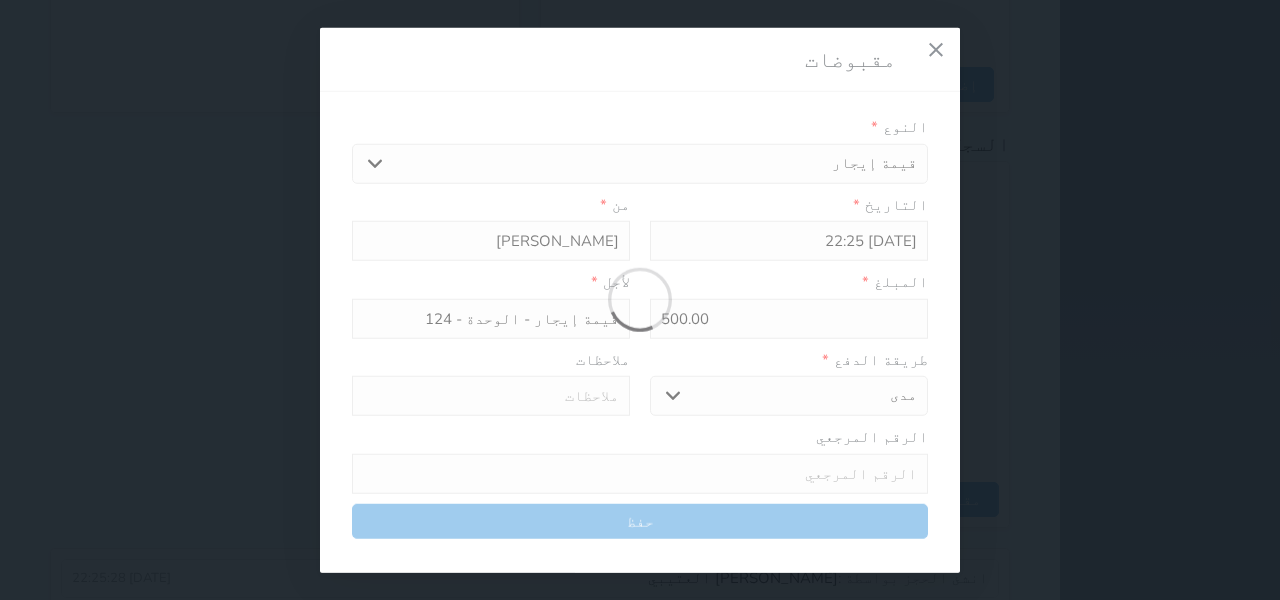 type 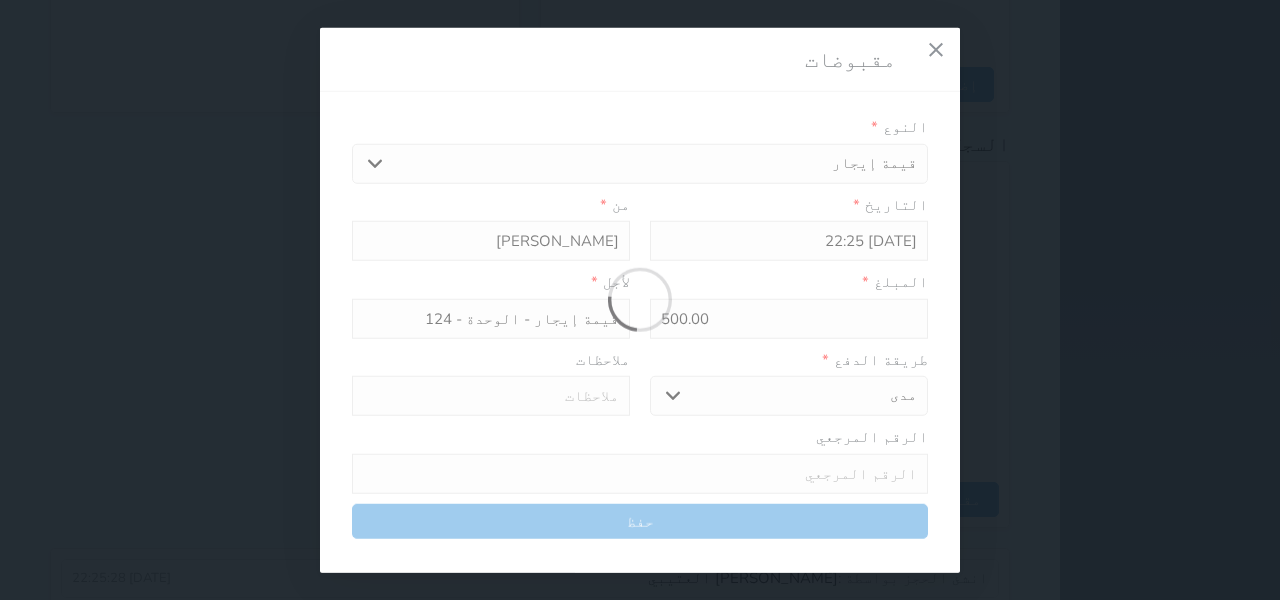 type on "0" 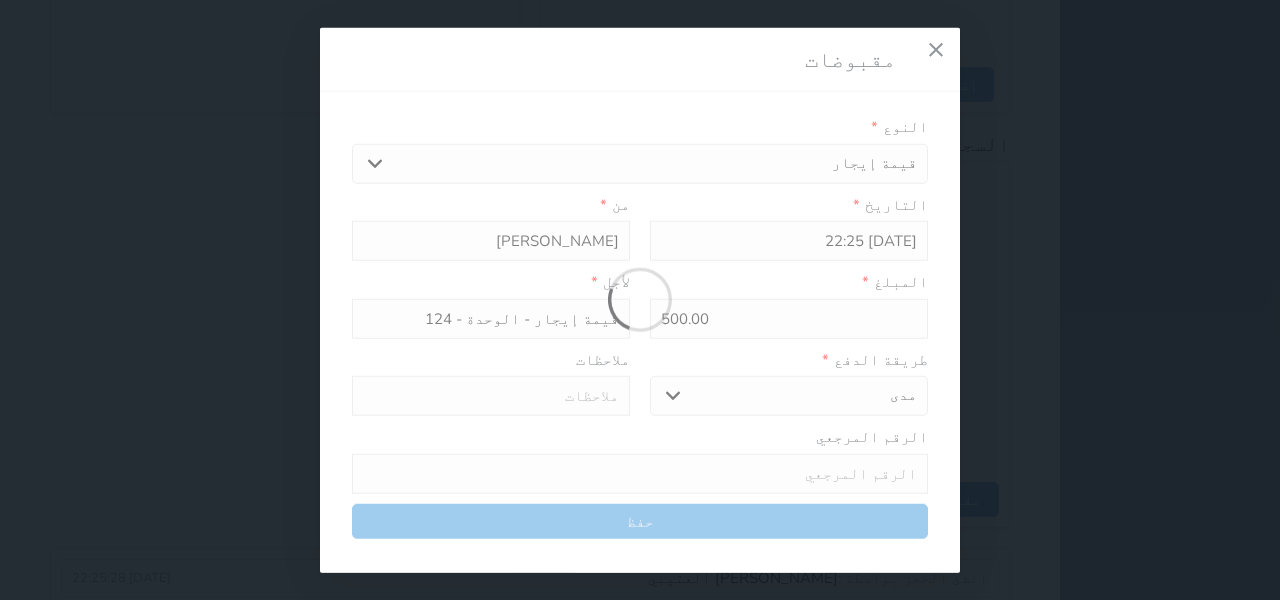 select 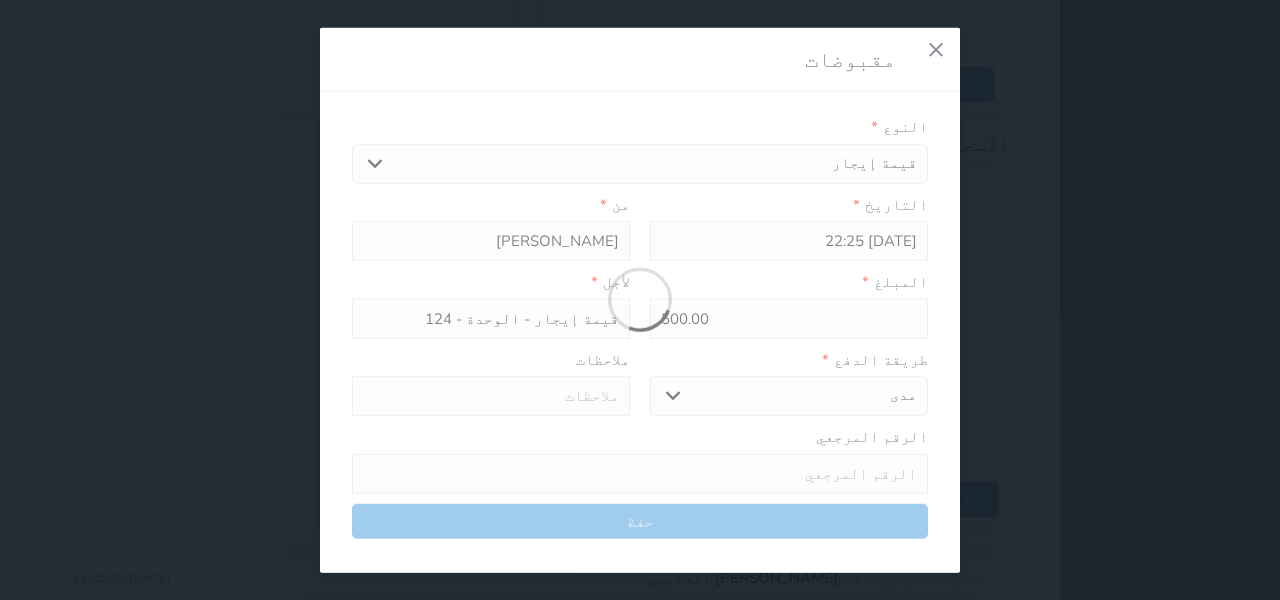 type on "0" 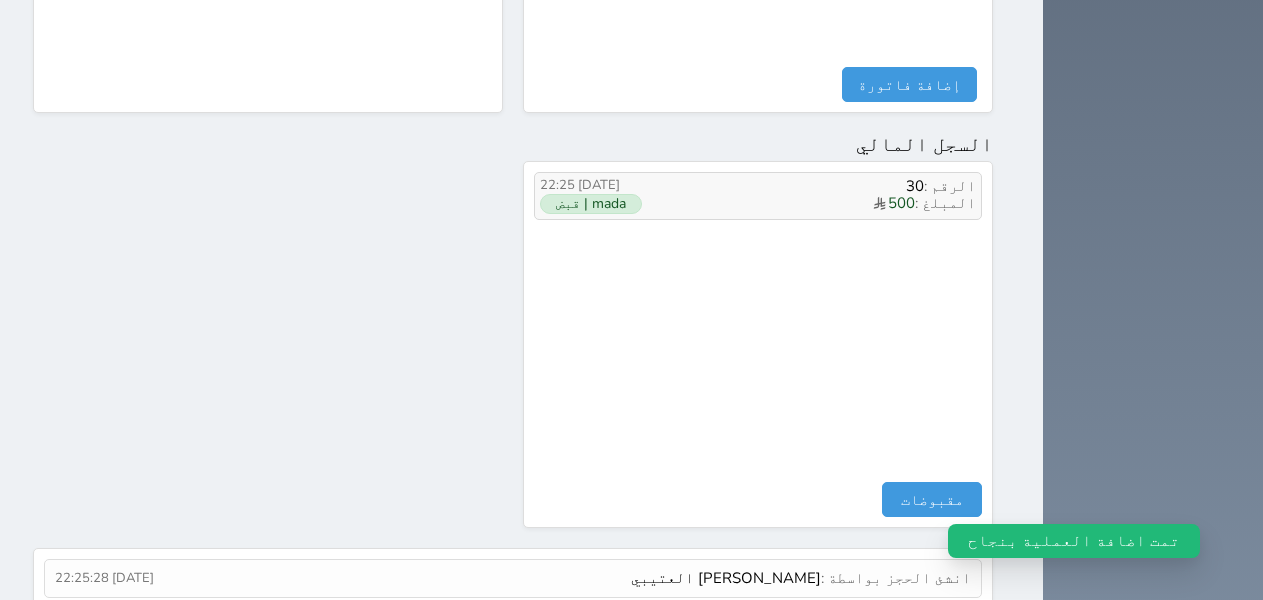 click on "2025-07-12 22:25" at bounding box center [605, 186] 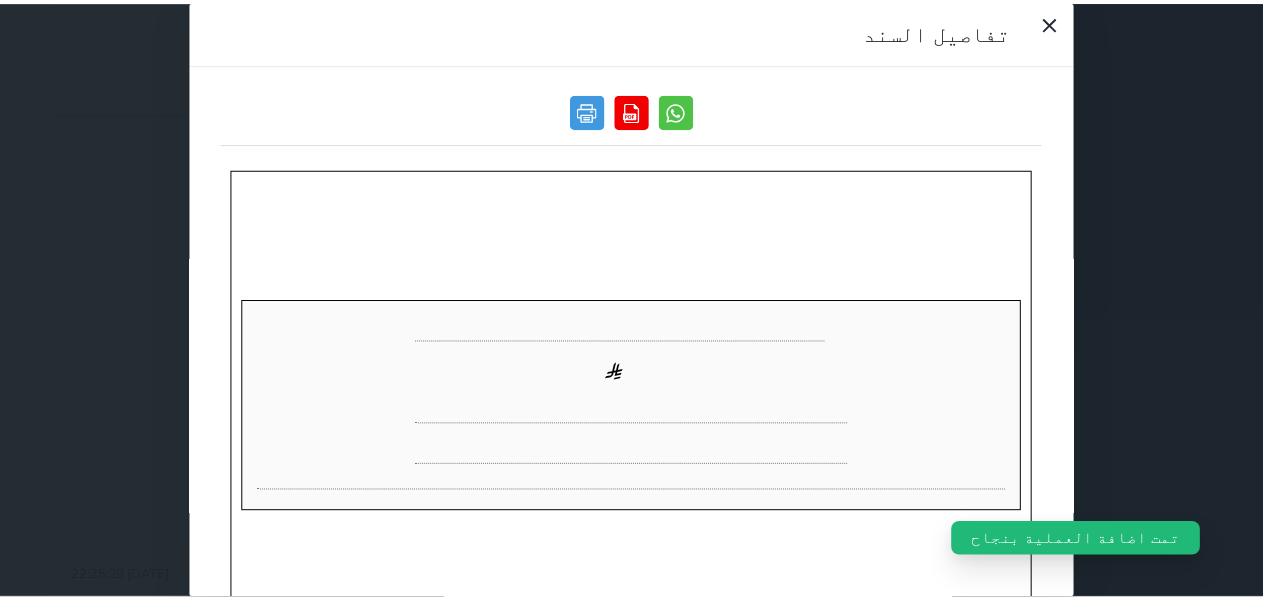 scroll, scrollTop: 0, scrollLeft: 0, axis: both 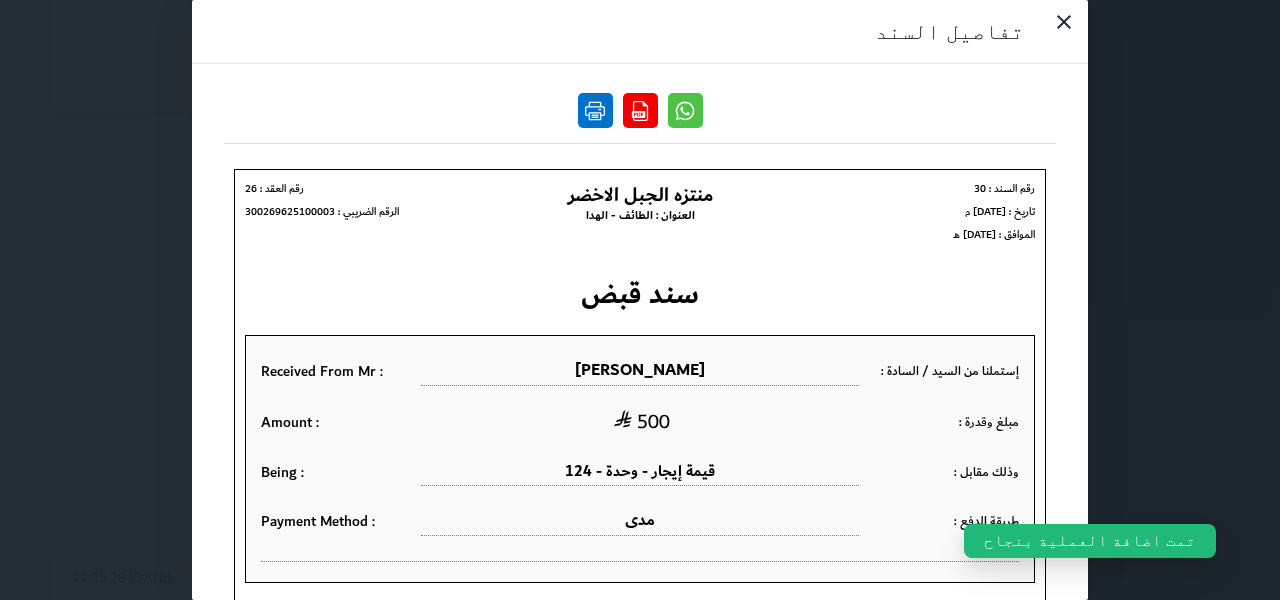 click at bounding box center [595, 110] 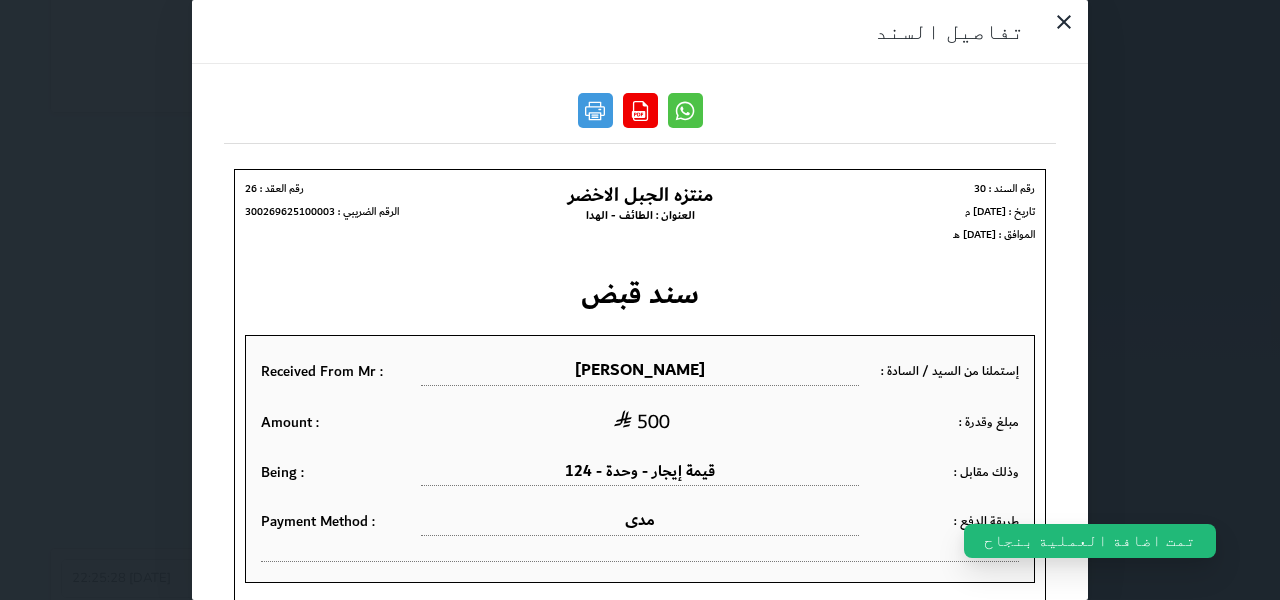 click on "تفاصيل السند" at bounding box center [640, 300] 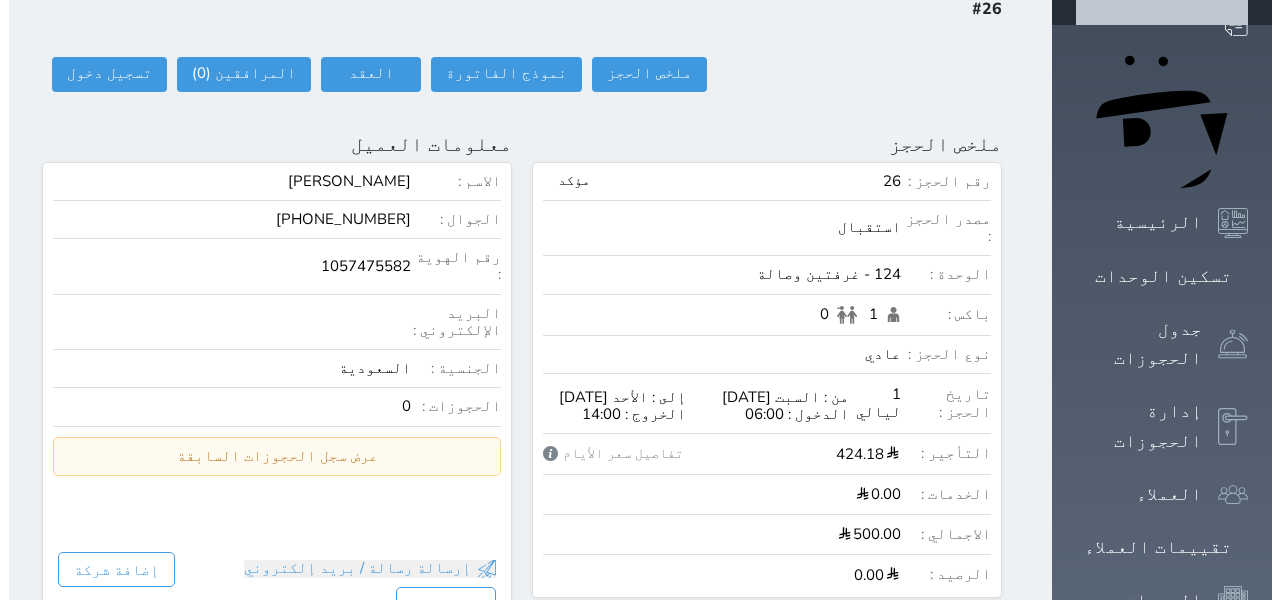 scroll, scrollTop: 0, scrollLeft: 0, axis: both 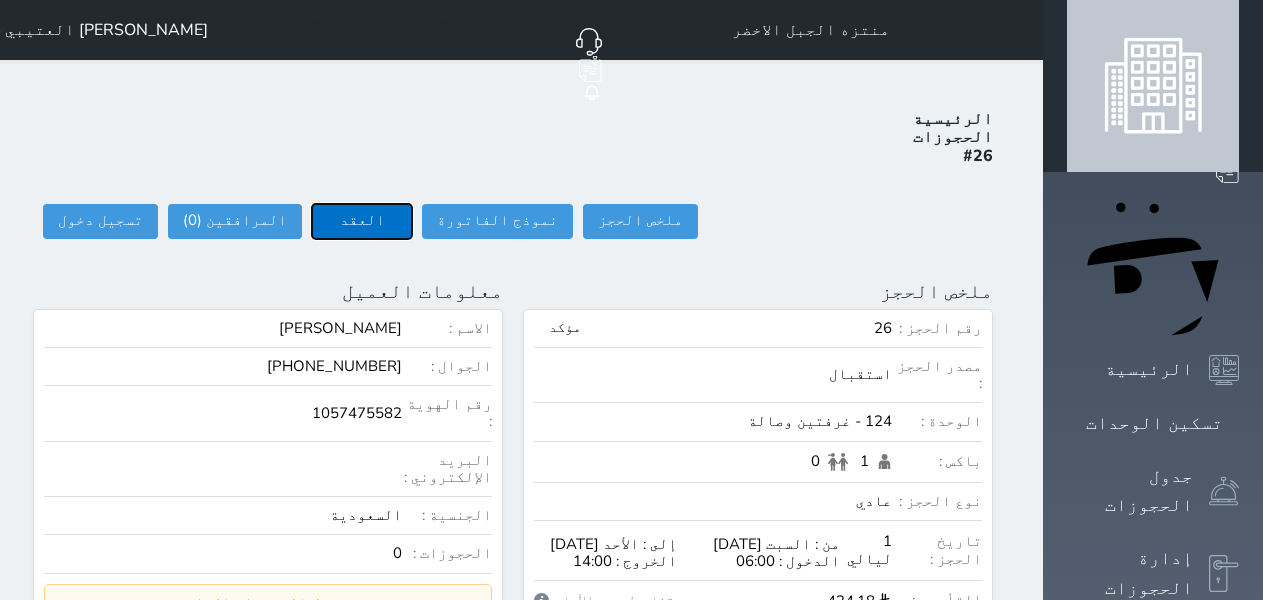 click on "العقد" at bounding box center [362, 221] 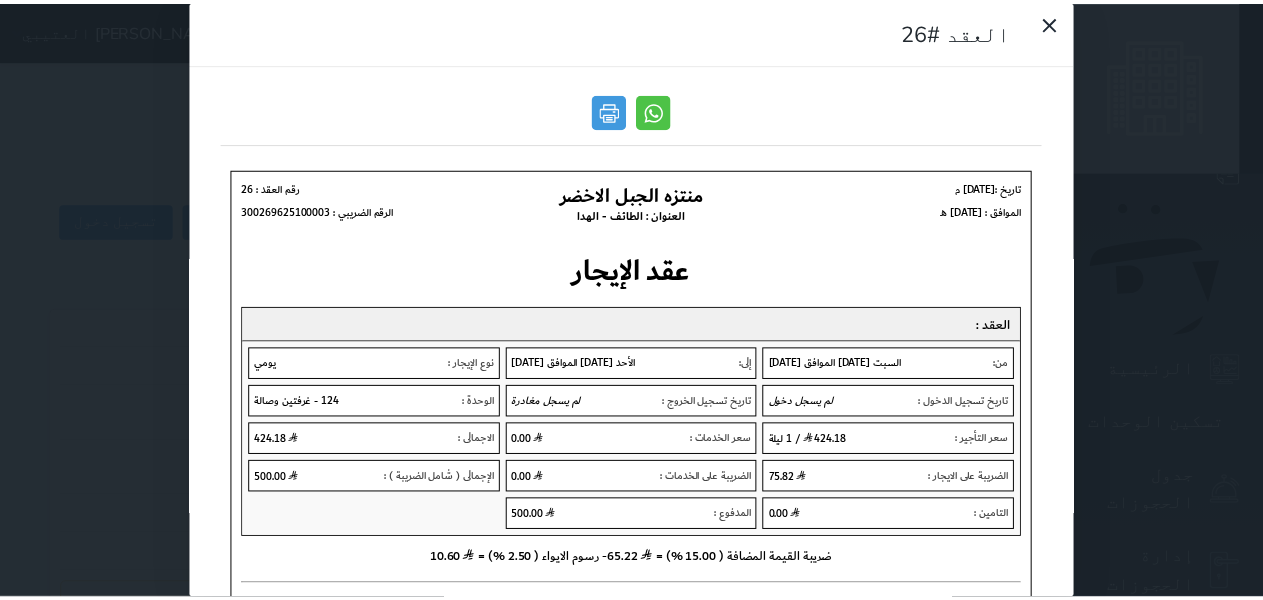 scroll, scrollTop: 0, scrollLeft: 0, axis: both 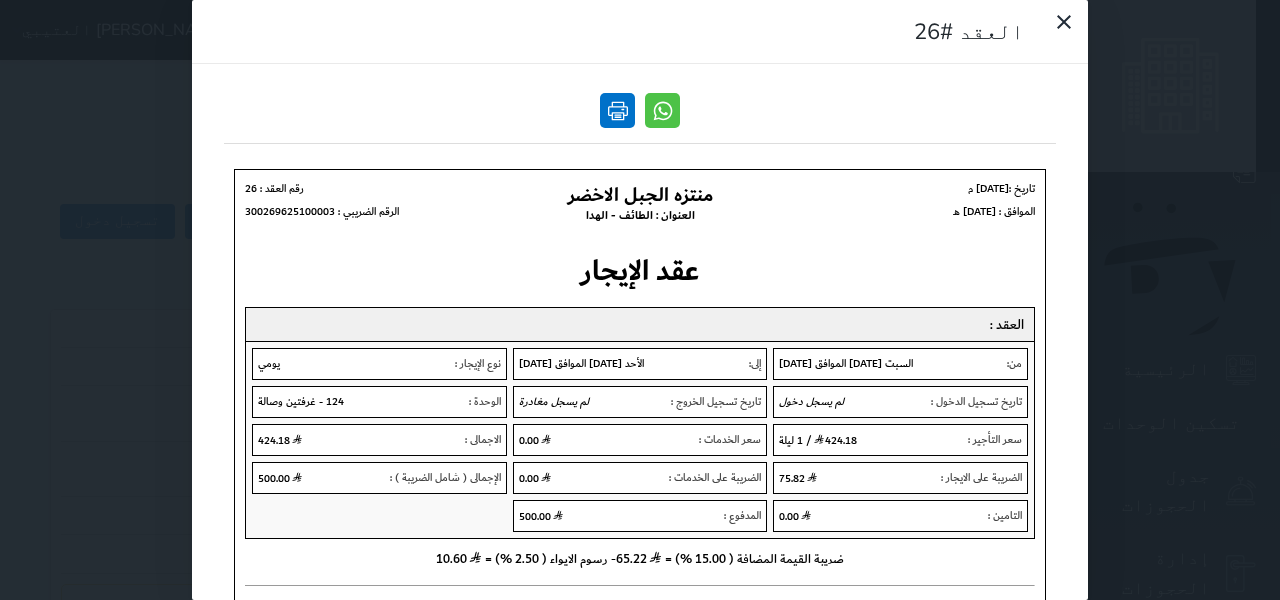 click at bounding box center (617, 110) 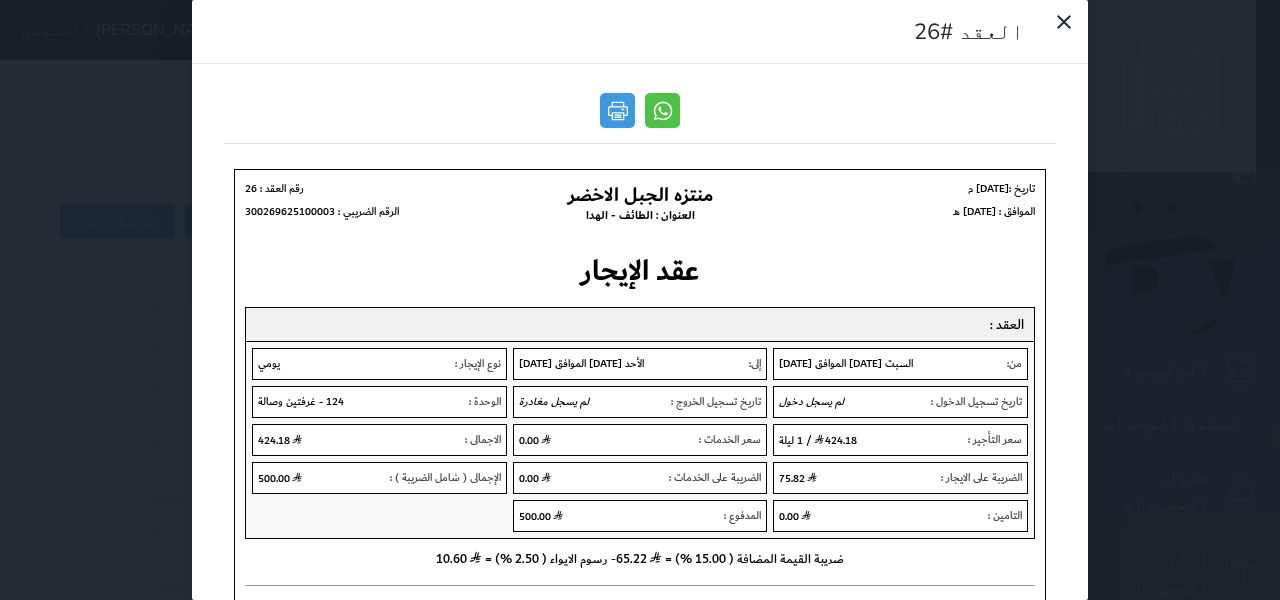 click on "العقد #26" at bounding box center (640, 300) 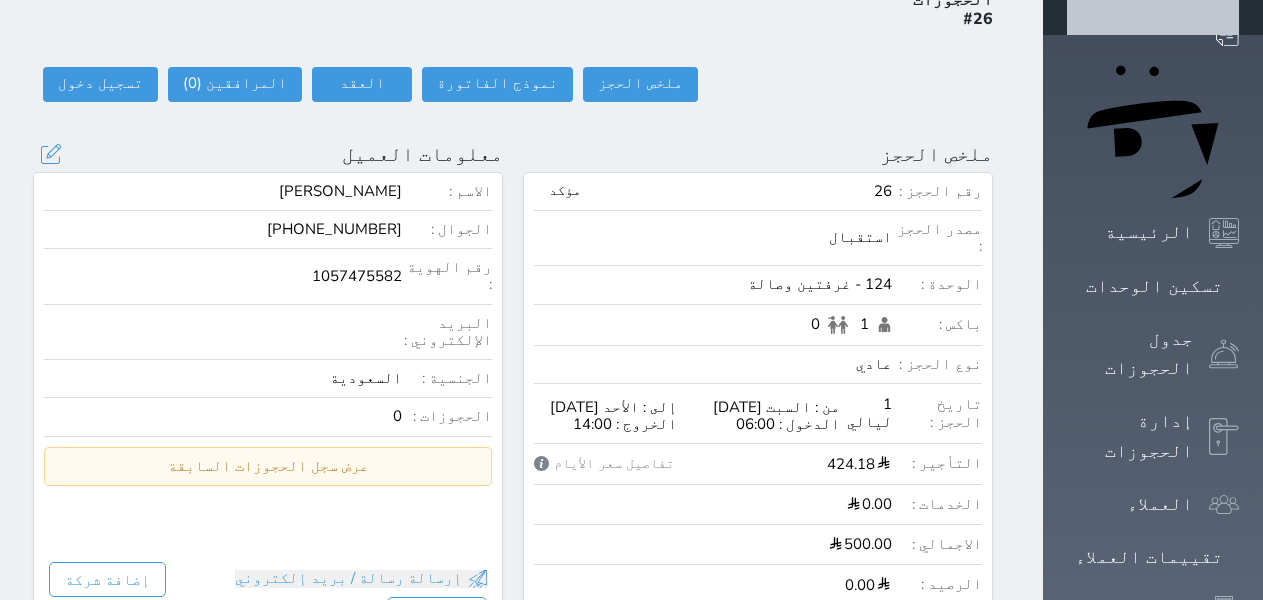 scroll, scrollTop: 0, scrollLeft: 0, axis: both 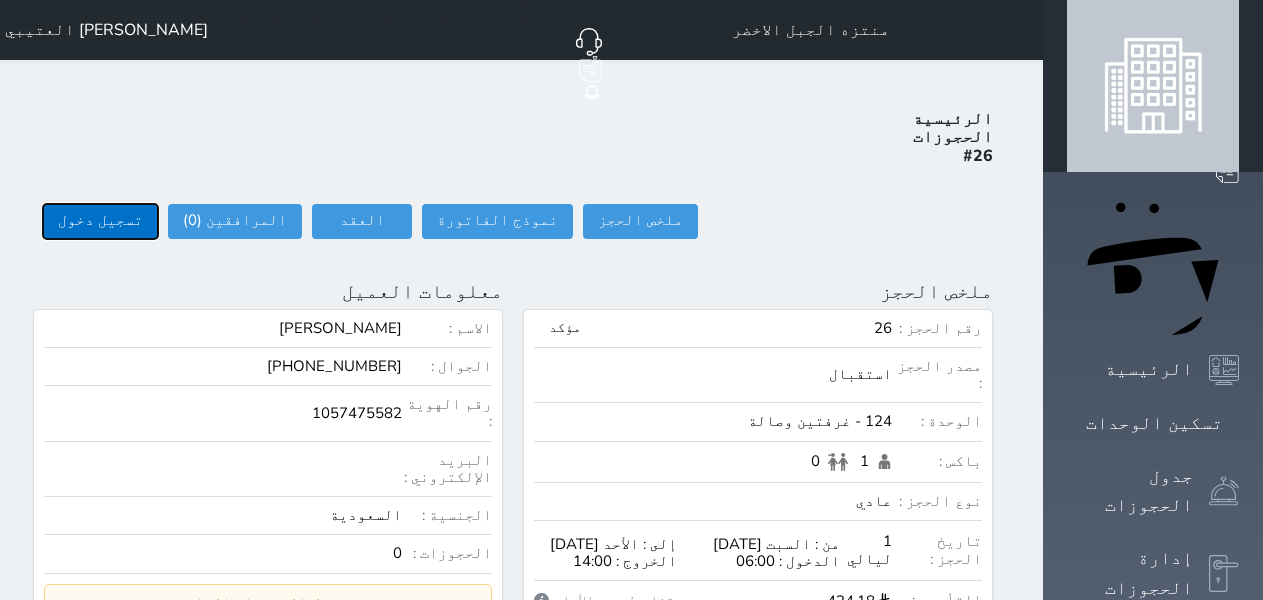 click on "تسجيل دخول" at bounding box center (100, 221) 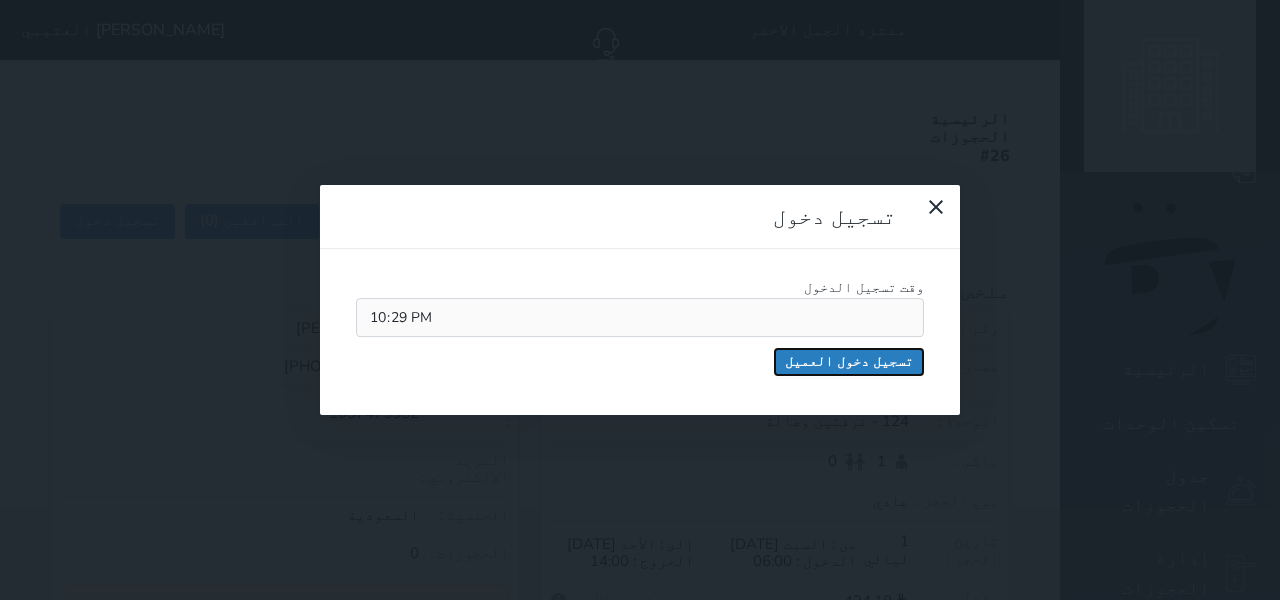 click on "تسجيل دخول العميل" at bounding box center (849, 362) 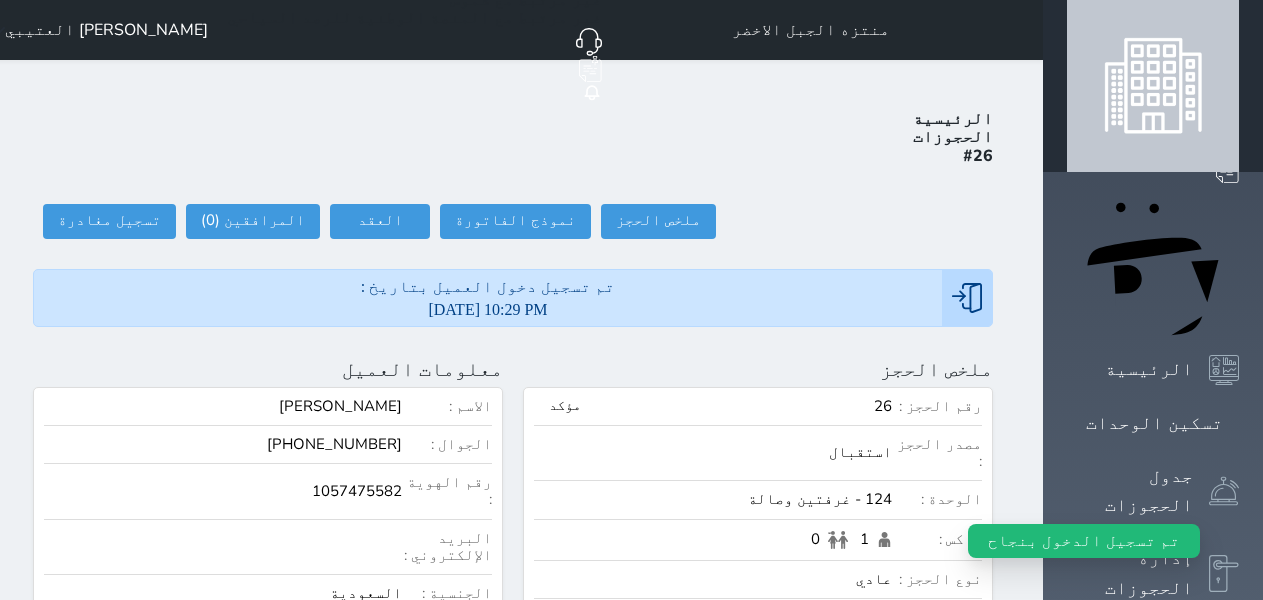 click on "ملخص الحجز         ملخص الحجز #26                           نموذج الفاتورة           العقد         العقد #26                                   العقود الموقعه #26
العقود الموقعه (0)
#   تاريخ التوقيع   الاجرائات       المرافقين (0)         المرافقين                 البحث عن المرافقين :        الاسم       رقم الهوية       البريد الإلكتروني       الجوال           تغيير العميل              الاسم *     الجنس    اختر الجنس   ذكر انثى   تاريخ الميلاد         تاريخ الميلاد الهجرى         صلة القرابة
اختر صلة القرابة   ابن ابنه زوجة اخ اخت اب ام زوج أخرى   نوع العميل   اختر نوع   مواطن مواطن خليجي زائر مقيم   الجنسية   اختر دولة" at bounding box center [513, 221] 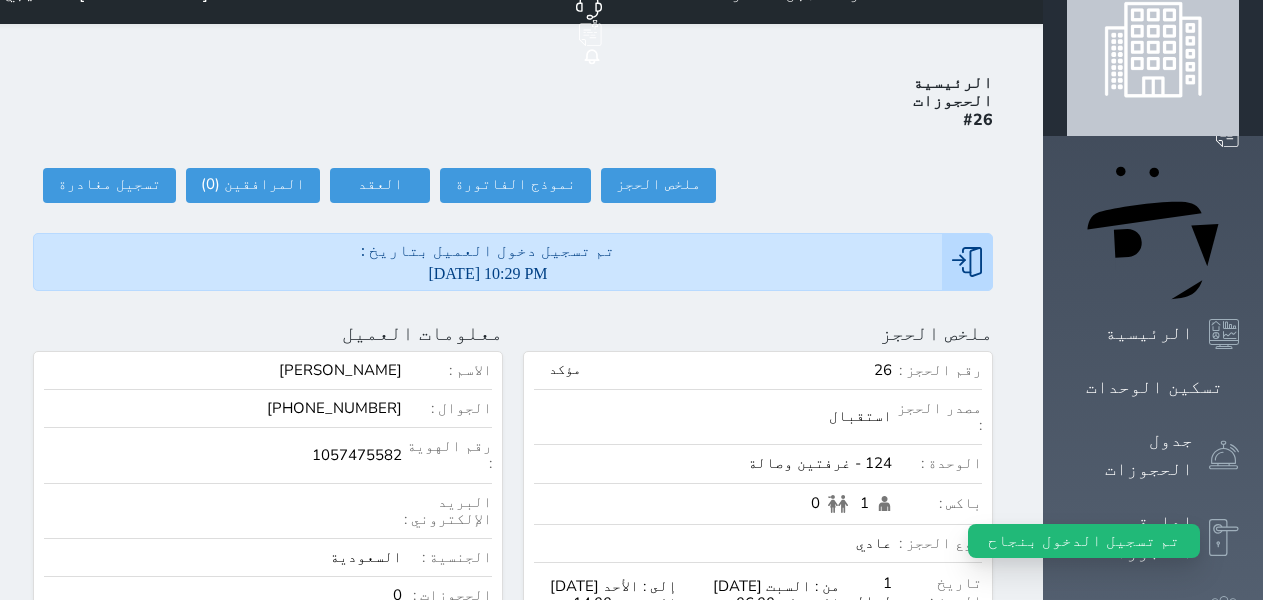 scroll, scrollTop: 0, scrollLeft: 0, axis: both 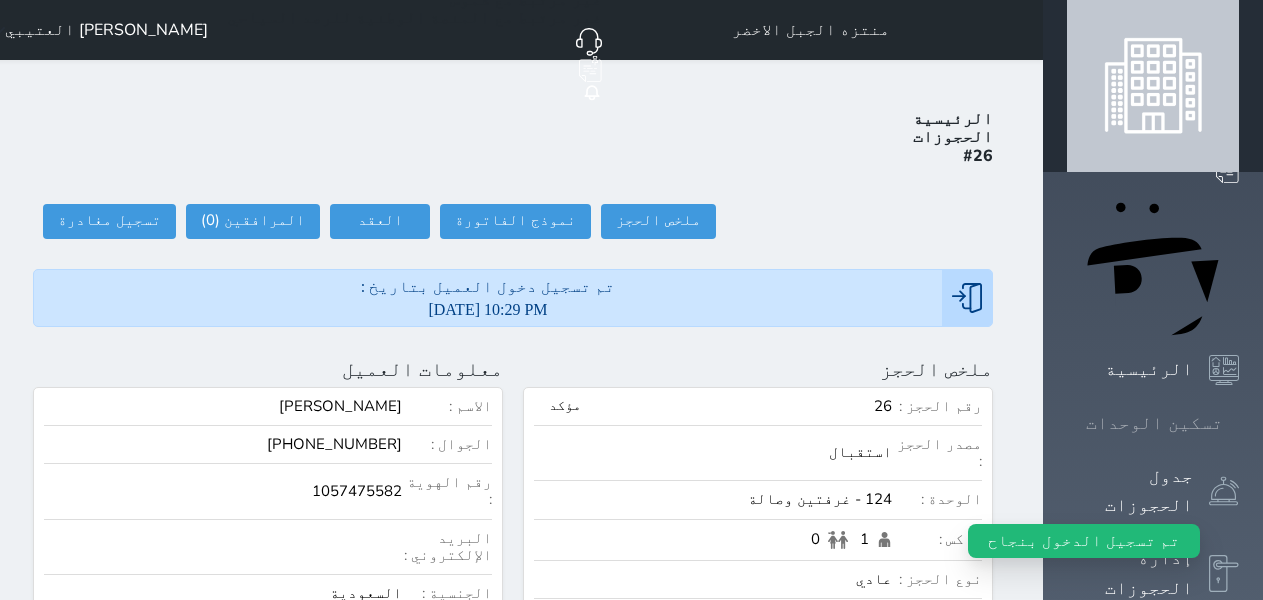 click 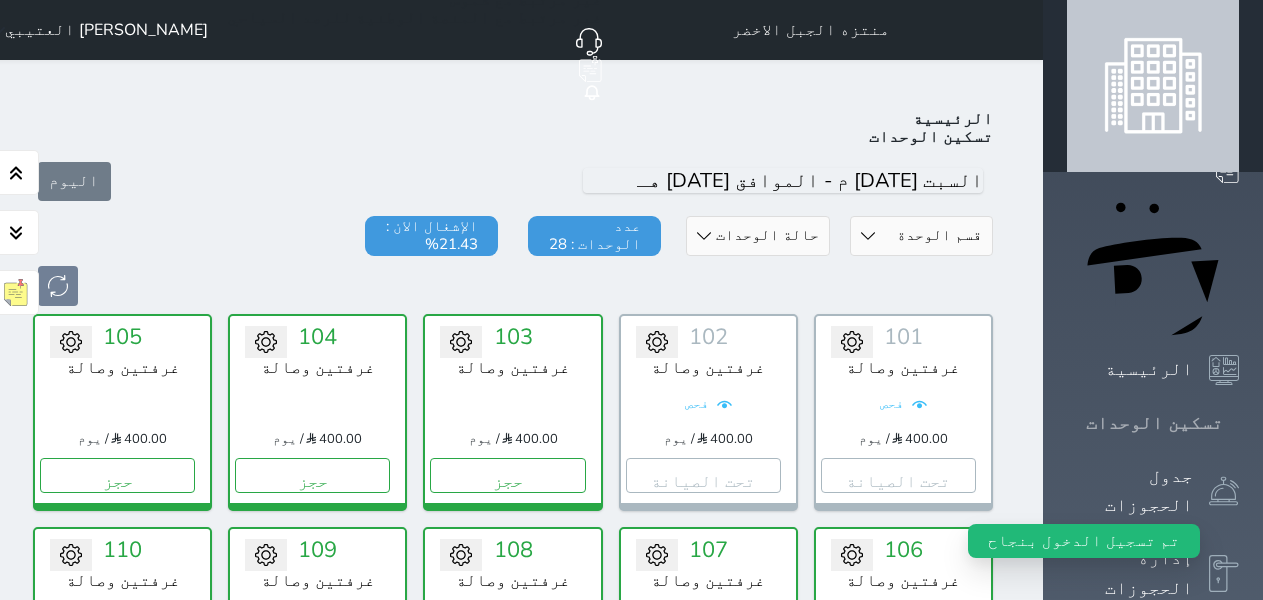 scroll, scrollTop: 78, scrollLeft: 0, axis: vertical 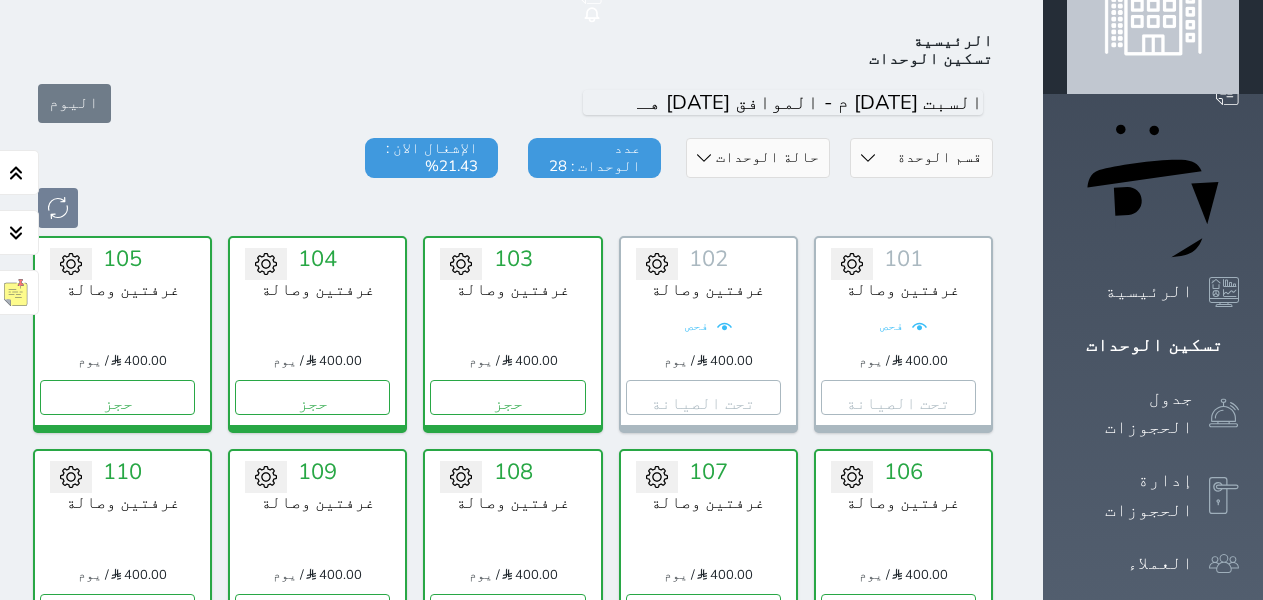 click on "حالة الوحدات متاح تحت التنظيف تحت الصيانة سجل دخول  لم يتم تسجيل الدخول" at bounding box center [757, 158] 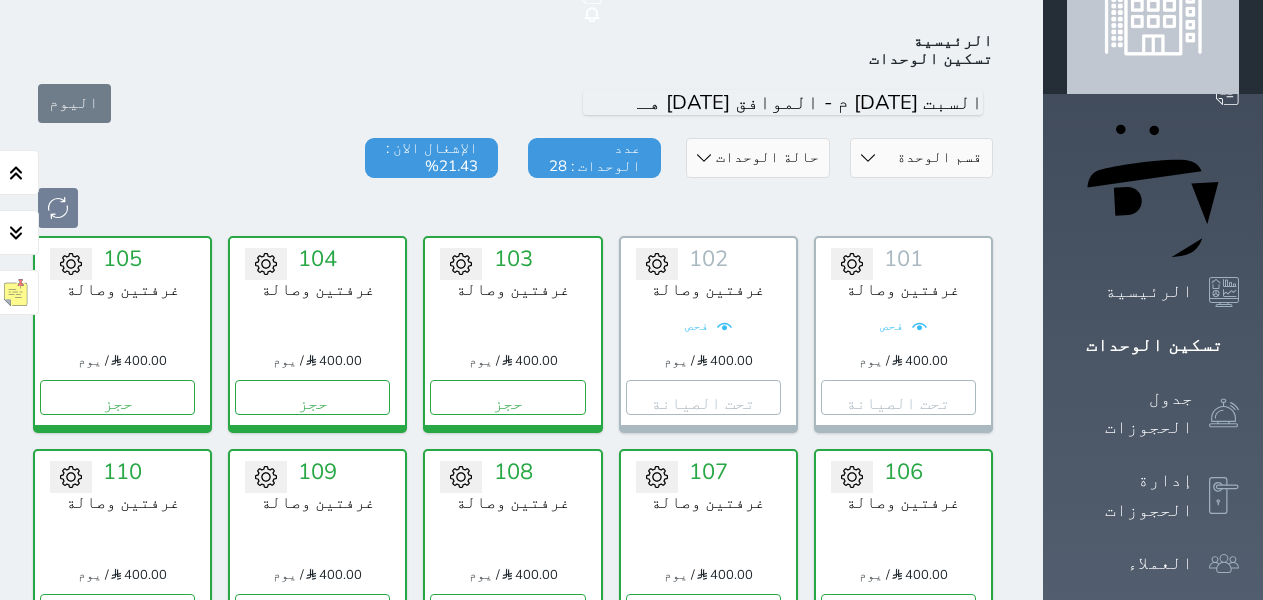 select on "4" 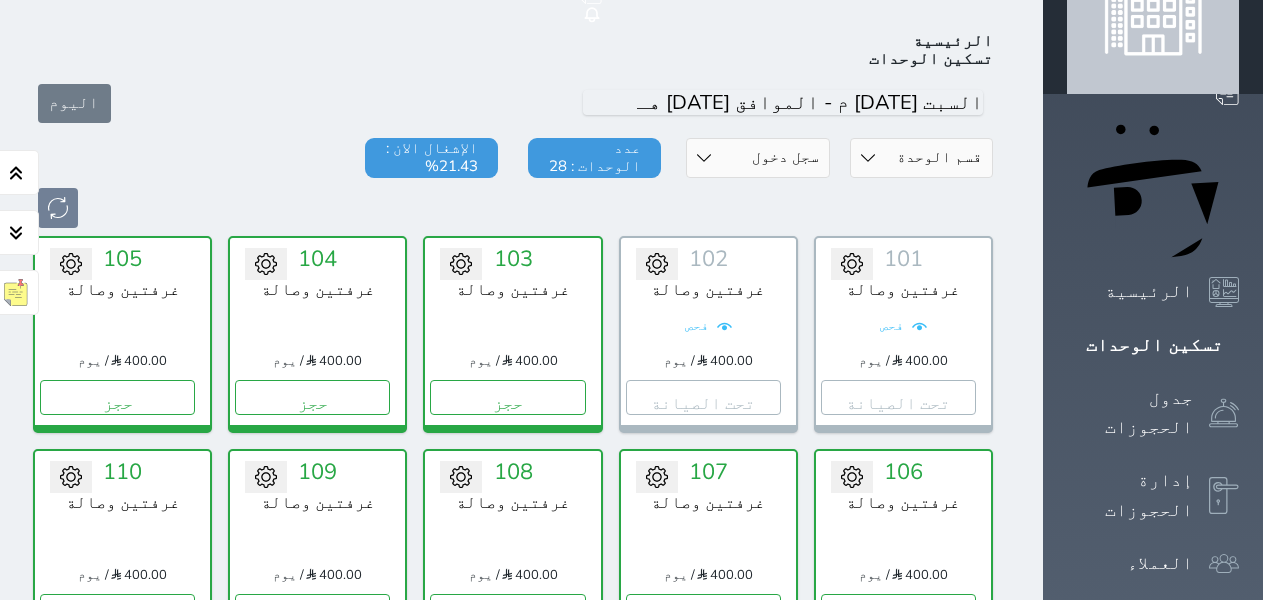 click on "حالة الوحدات متاح تحت التنظيف تحت الصيانة سجل دخول  لم يتم تسجيل الدخول" at bounding box center [757, 158] 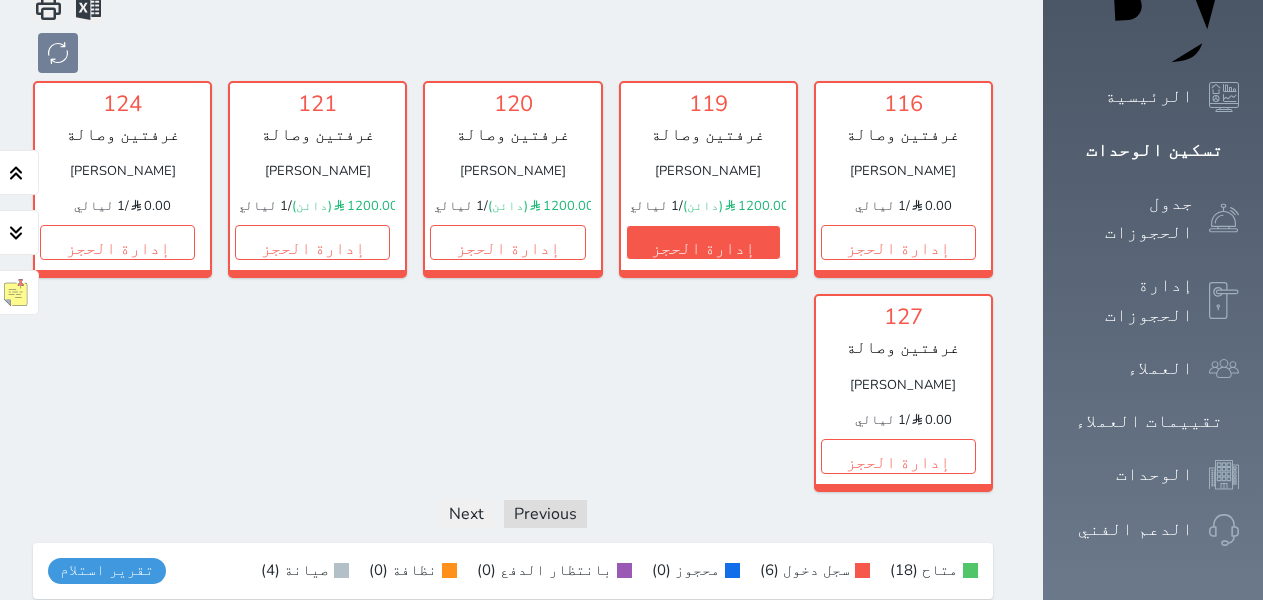 scroll, scrollTop: 278, scrollLeft: 0, axis: vertical 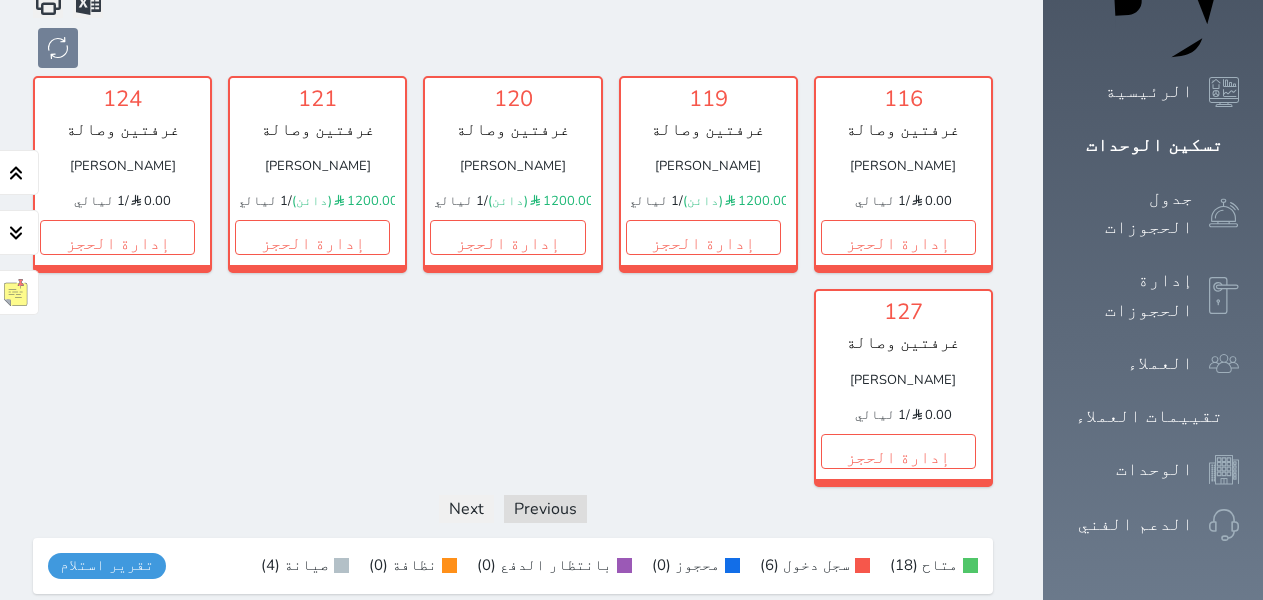 click on "116   غرفتين وصالة
محمد الغامدي
0.00
/   1 ليالي           إدارة الحجز               تغيير الحالة الى صيانة                   التاريخ المتوقع للانتهاء       حفظ                   119   غرفتين وصالة
نوره عبد الله
1200.00
(دائن)
/   1 ليالي           إدارة الحجز               تغيير الحالة الى صيانة                   التاريخ المتوقع للانتهاء       حفظ                   120   غرفتين وصالة
نوره عبد الله
1200.00
(دائن)
/   1 ليالي           إدارة الحجز               تغيير الحالة الى صيانة                   التاريخ المتوقع للانتهاء       حفظ" at bounding box center (513, 281) 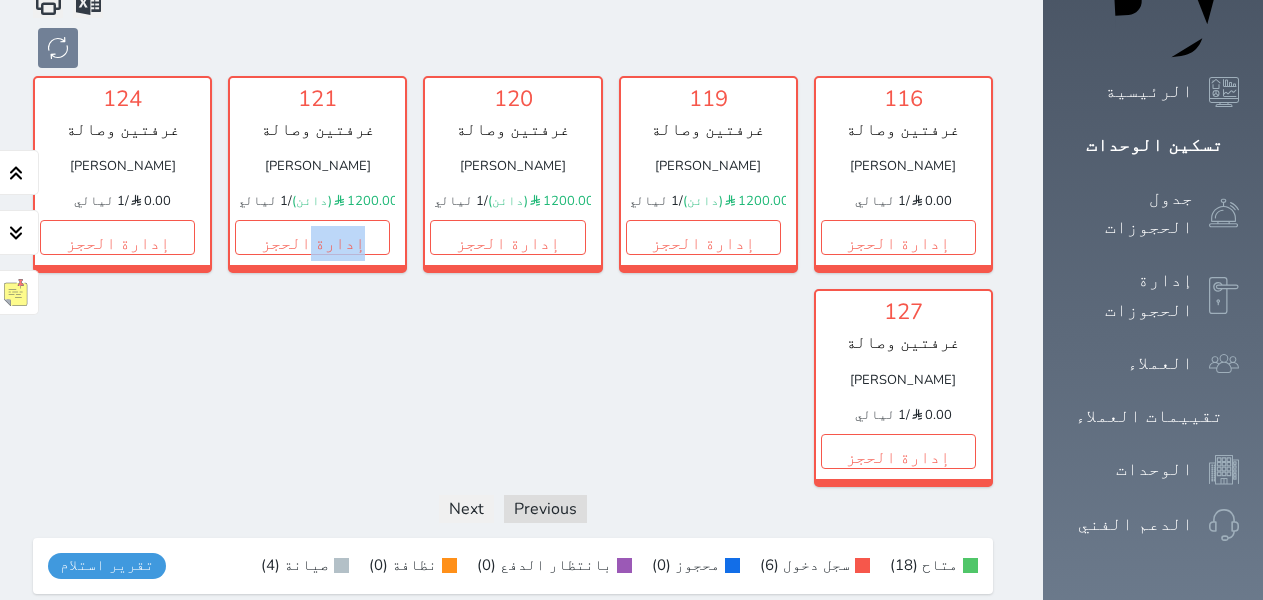 click on "116   غرفتين وصالة
محمد الغامدي
0.00
/   1 ليالي           إدارة الحجز               تغيير الحالة الى صيانة                   التاريخ المتوقع للانتهاء       حفظ                   119   غرفتين وصالة
نوره عبد الله
1200.00
(دائن)
/   1 ليالي           إدارة الحجز               تغيير الحالة الى صيانة                   التاريخ المتوقع للانتهاء       حفظ                   120   غرفتين وصالة
نوره عبد الله
1200.00
(دائن)
/   1 ليالي           إدارة الحجز               تغيير الحالة الى صيانة                   التاريخ المتوقع للانتهاء       حفظ" at bounding box center [513, 281] 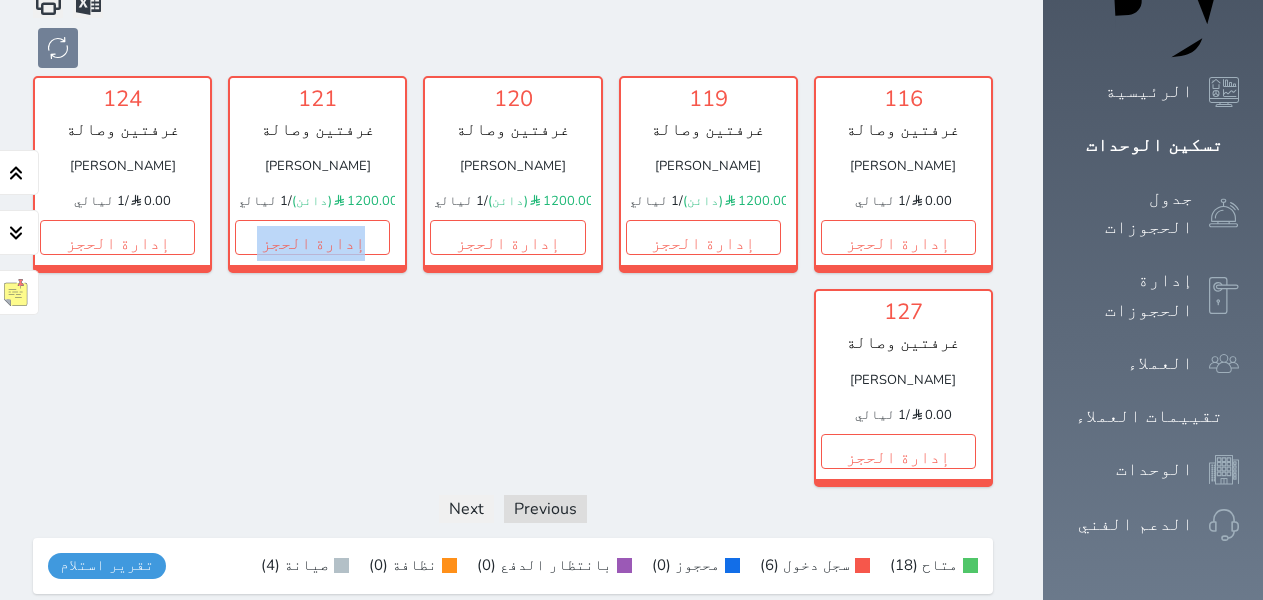 click on "116   غرفتين وصالة
محمد الغامدي
0.00
/   1 ليالي           إدارة الحجز               تغيير الحالة الى صيانة                   التاريخ المتوقع للانتهاء       حفظ                   119   غرفتين وصالة
نوره عبد الله
1200.00
(دائن)
/   1 ليالي           إدارة الحجز               تغيير الحالة الى صيانة                   التاريخ المتوقع للانتهاء       حفظ                   120   غرفتين وصالة
نوره عبد الله
1200.00
(دائن)
/   1 ليالي           إدارة الحجز               تغيير الحالة الى صيانة                   التاريخ المتوقع للانتهاء       حفظ" at bounding box center (513, 281) 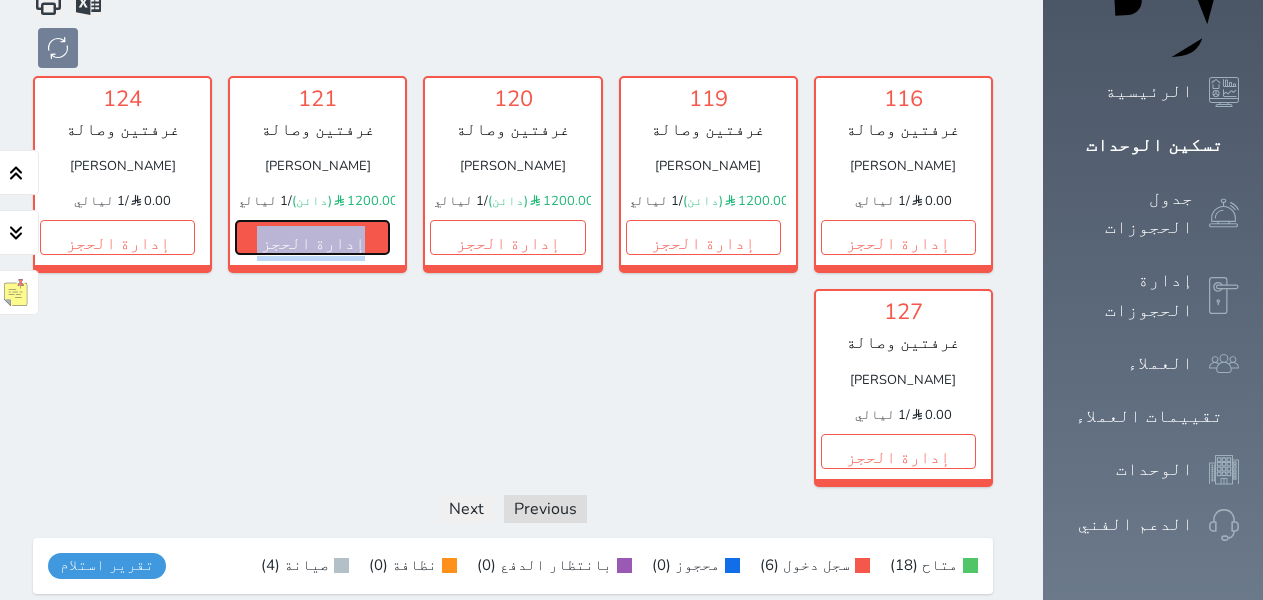 click on "إدارة الحجز" at bounding box center (312, 237) 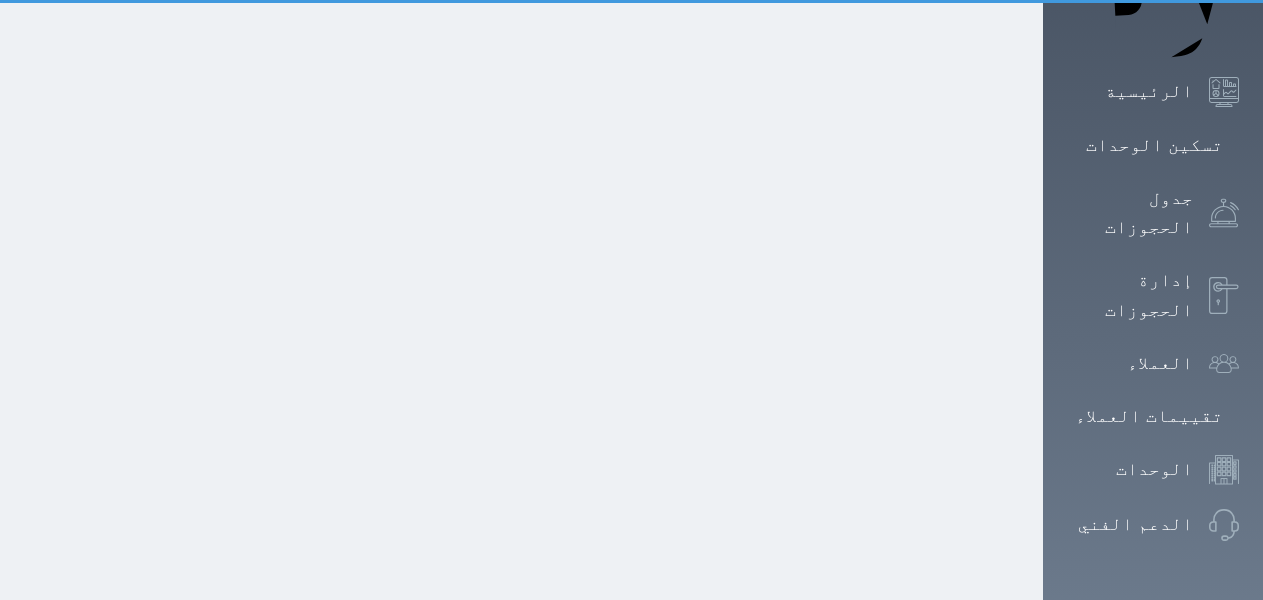 scroll, scrollTop: 0, scrollLeft: 0, axis: both 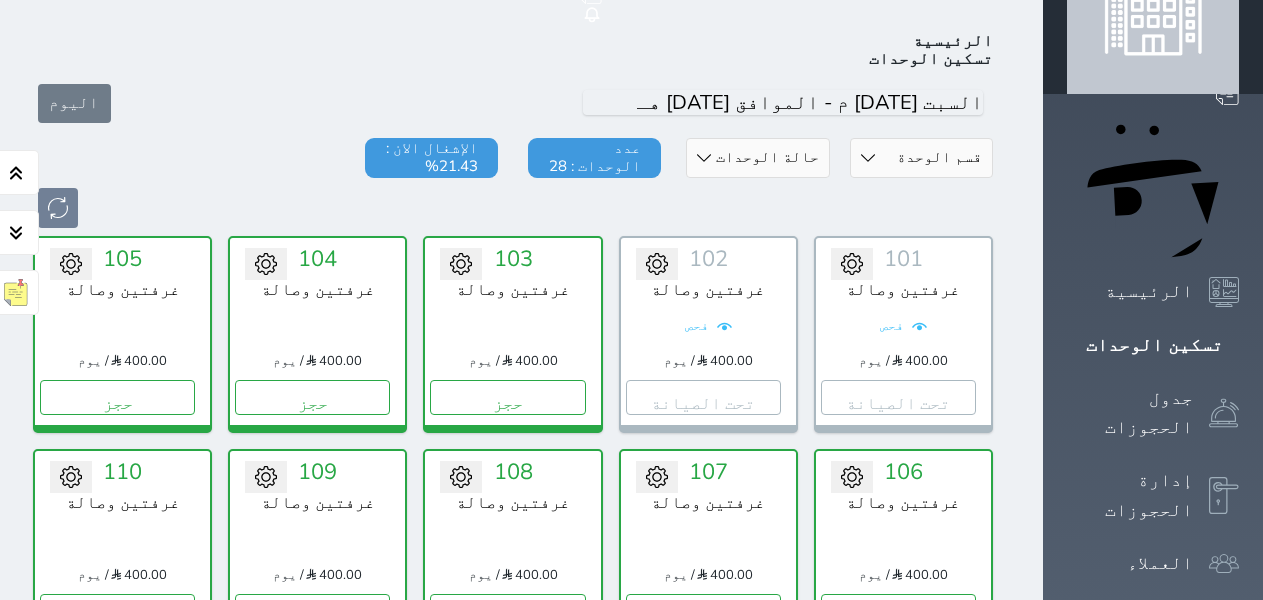 click on "حالة الوحدات متاح تحت التنظيف تحت الصيانة سجل دخول  لم يتم تسجيل الدخول" at bounding box center [757, 158] 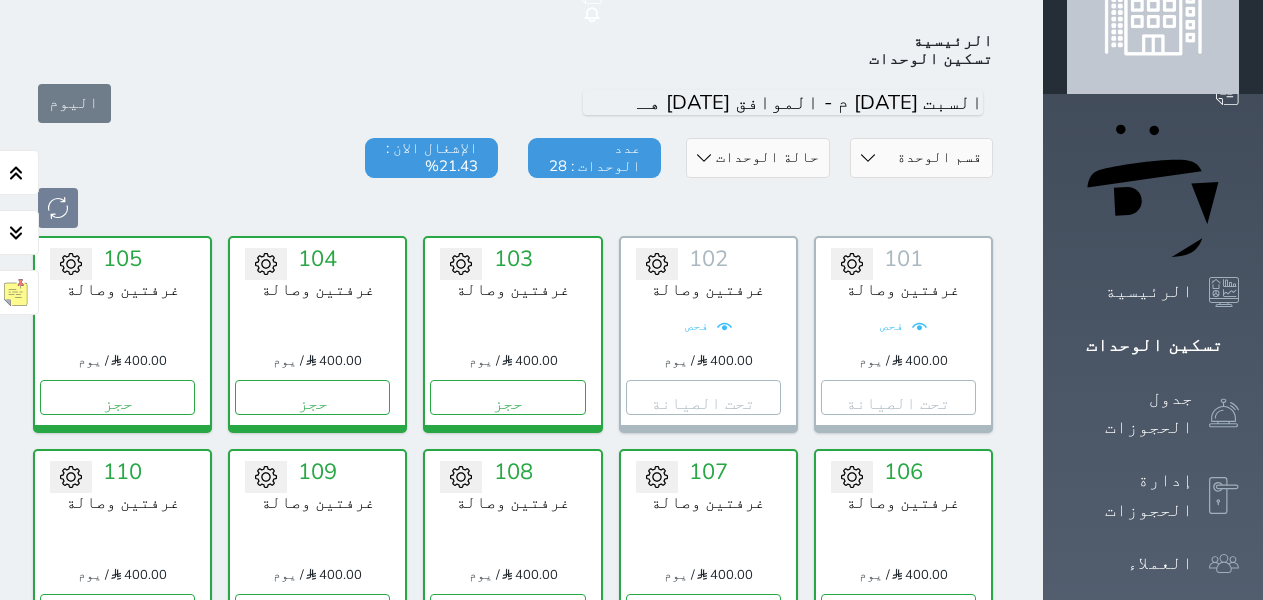 select on "4" 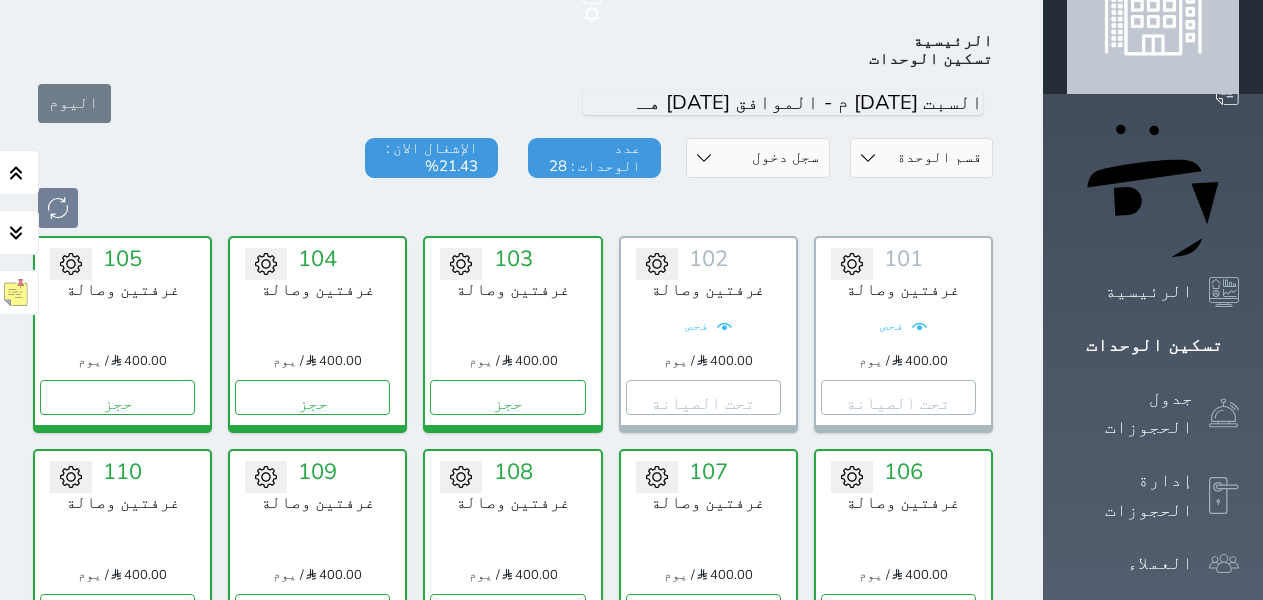 click on "حالة الوحدات متاح تحت التنظيف تحت الصيانة سجل دخول  لم يتم تسجيل الدخول" at bounding box center [757, 158] 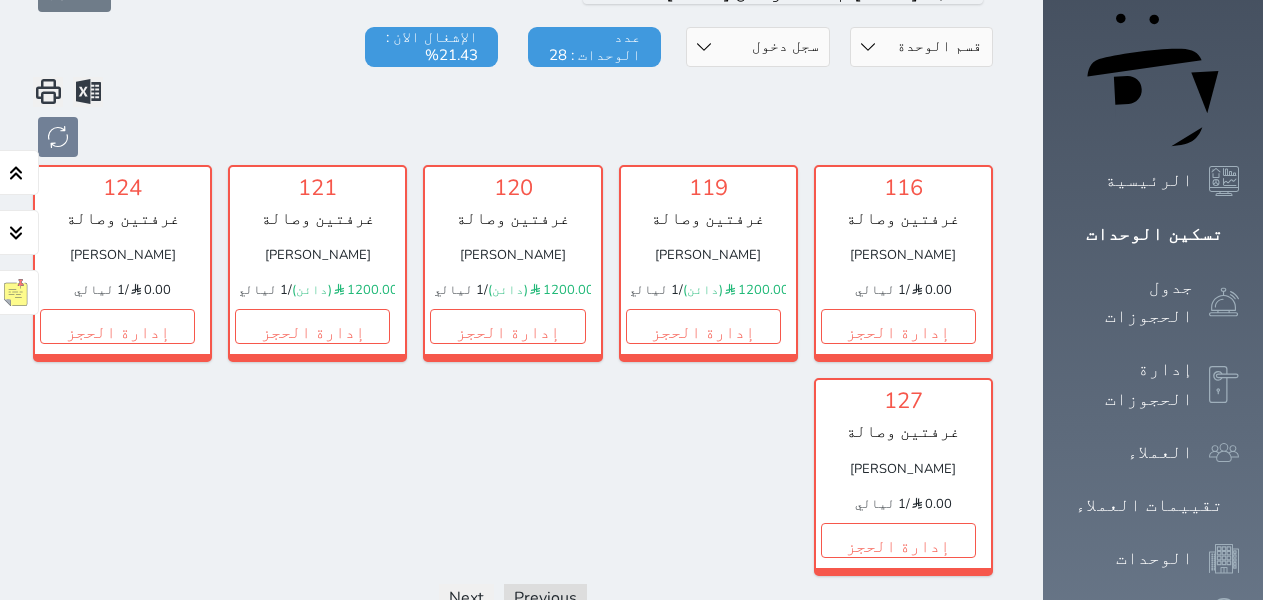 scroll, scrollTop: 178, scrollLeft: 0, axis: vertical 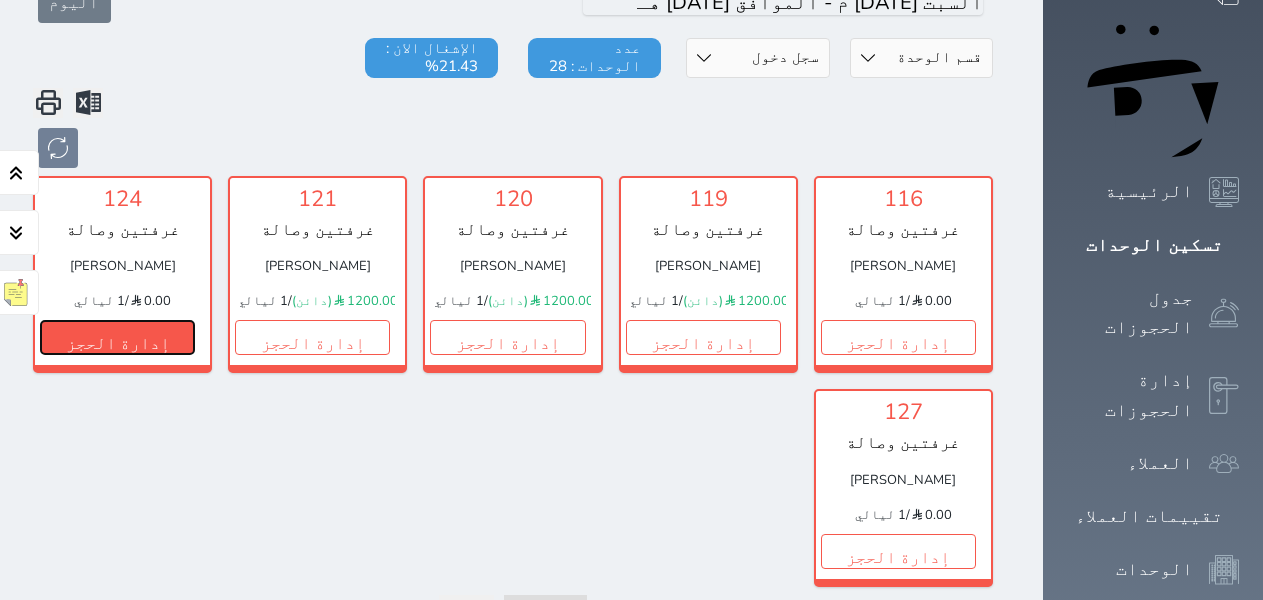 click on "إدارة الحجز" at bounding box center [117, 337] 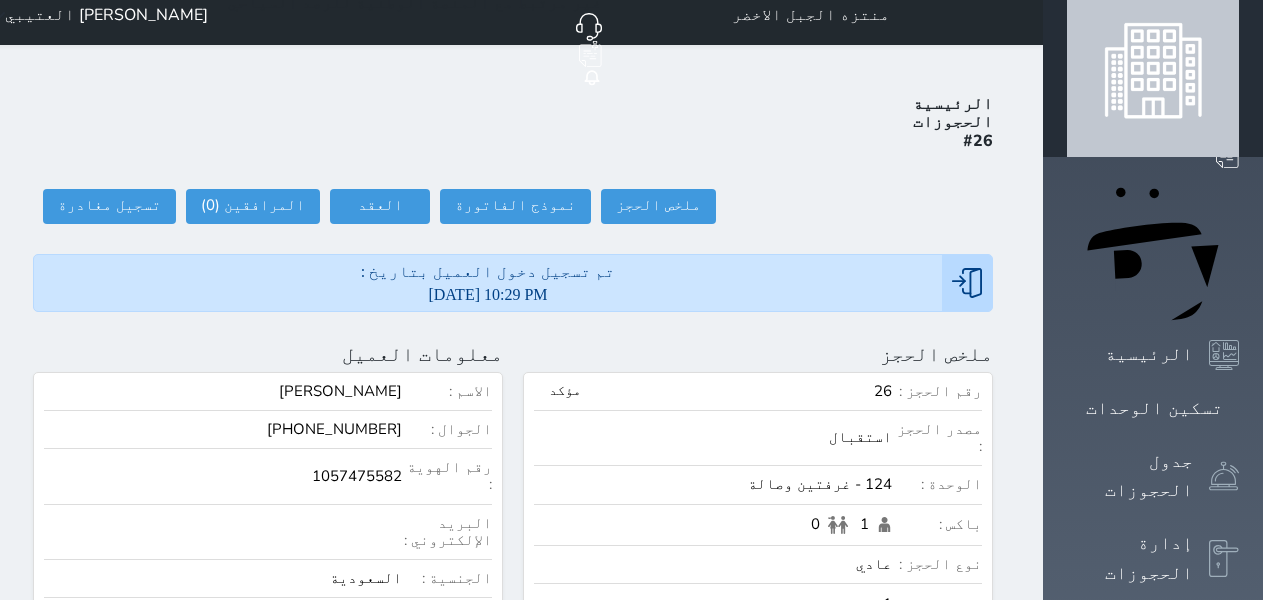 scroll, scrollTop: 0, scrollLeft: 0, axis: both 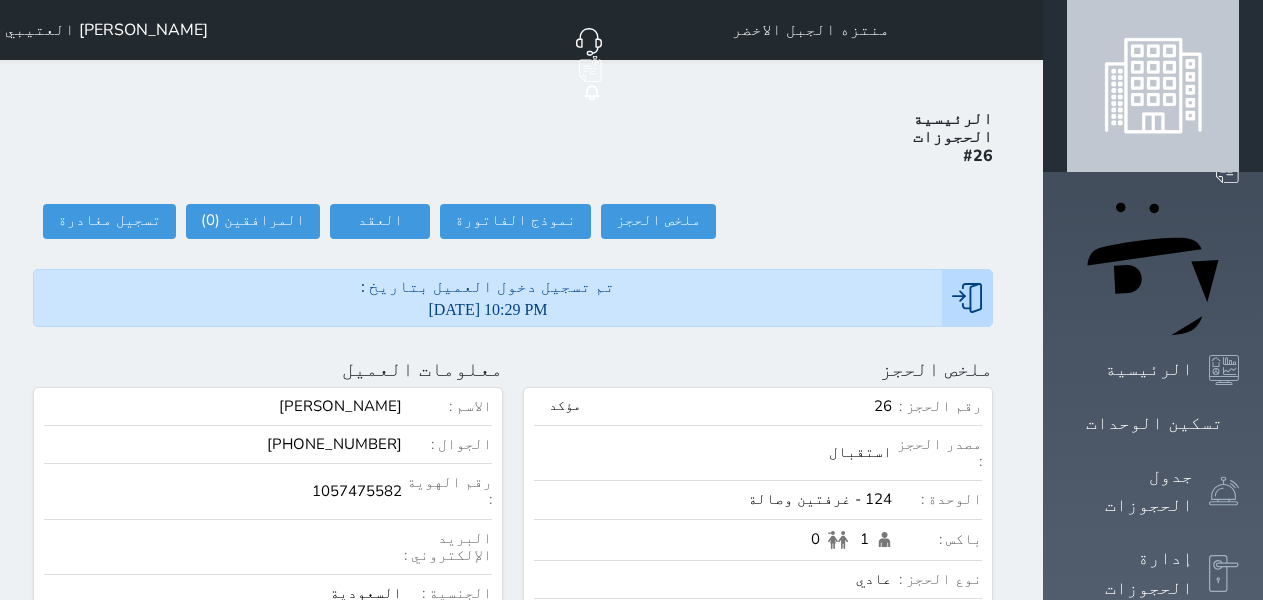 click on "الحجوزات" at bounding box center [953, 137] 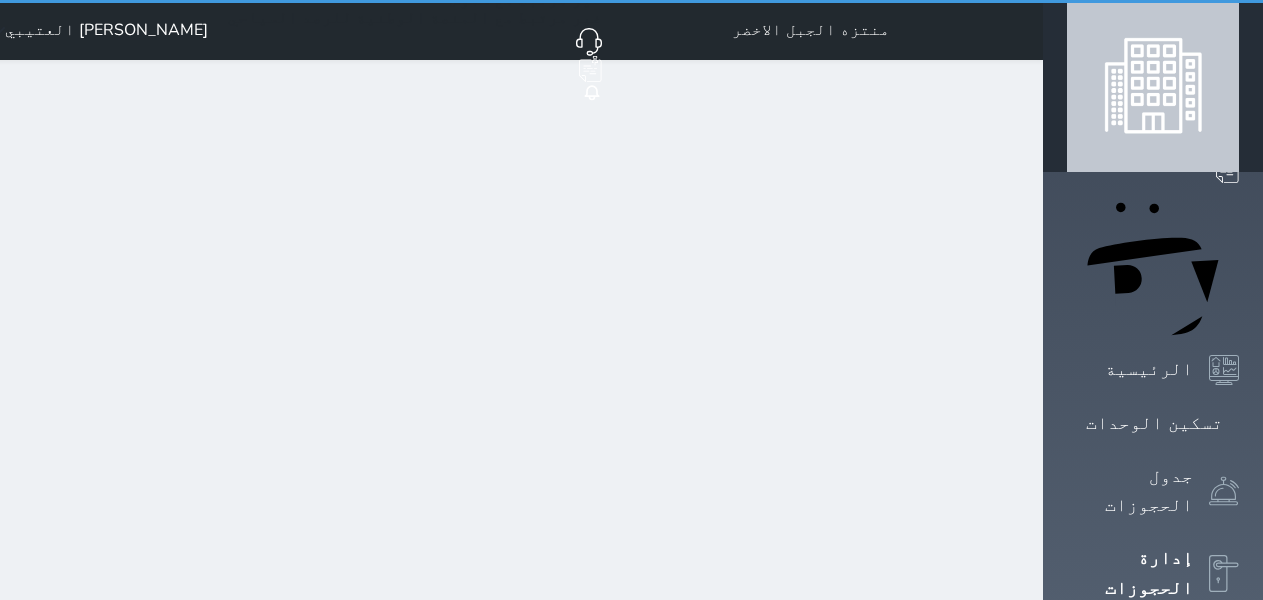 select on "open_all" 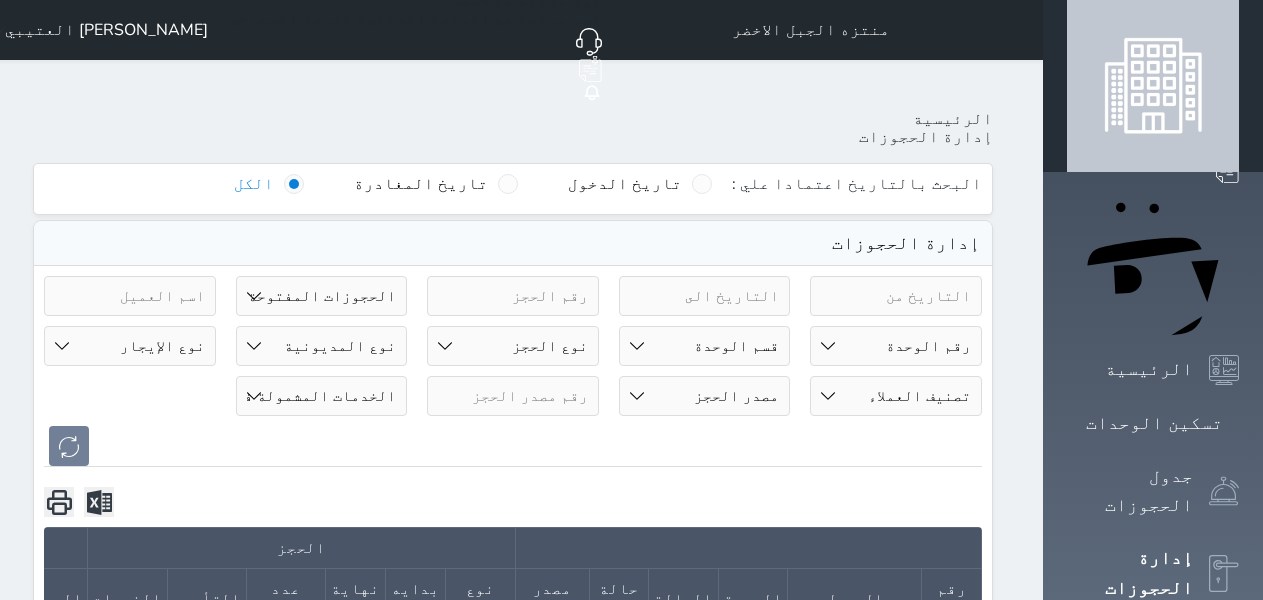 click on "الرئيسية" at bounding box center [953, 119] 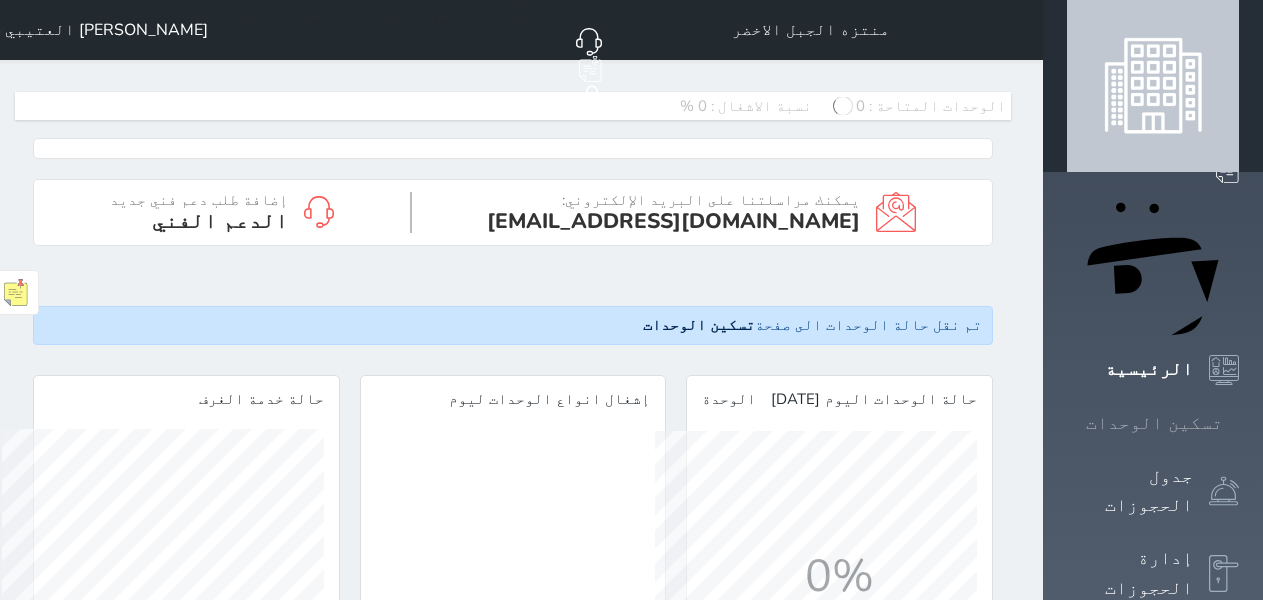 click 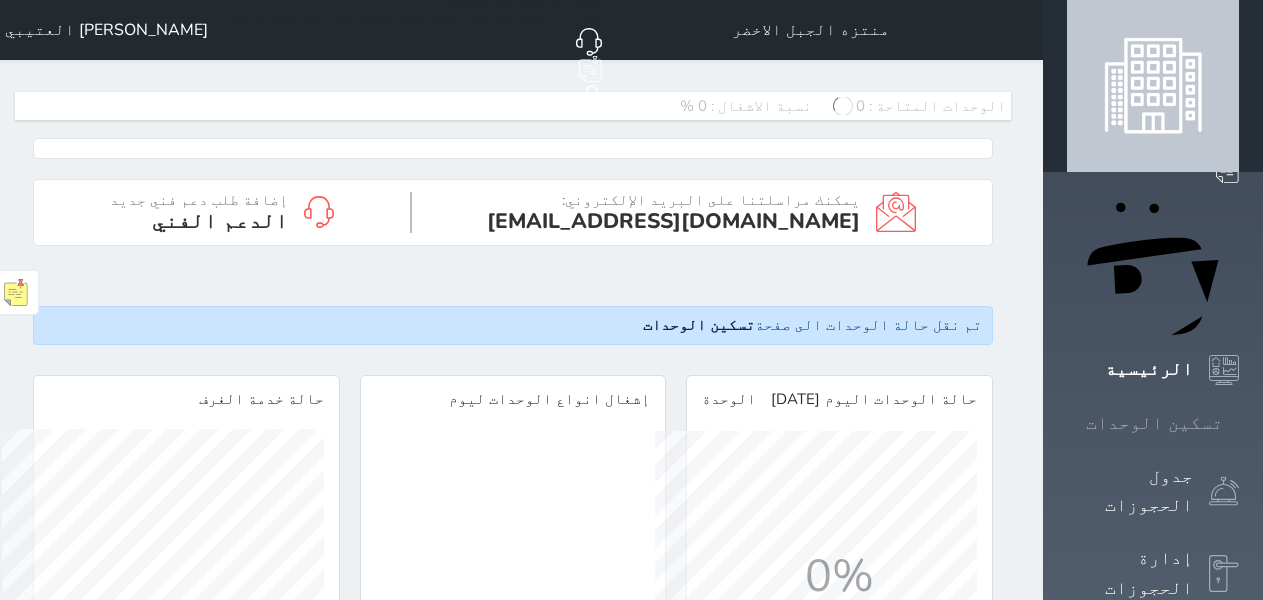 scroll, scrollTop: 0, scrollLeft: 0, axis: both 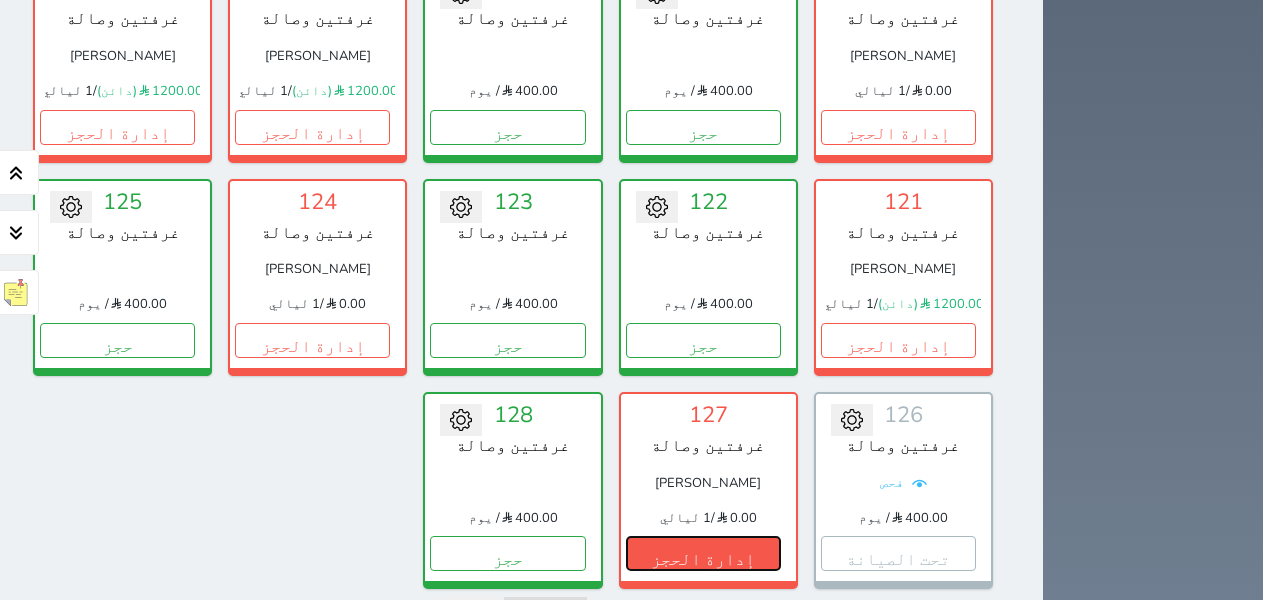 click on "إدارة الحجز" at bounding box center [703, 553] 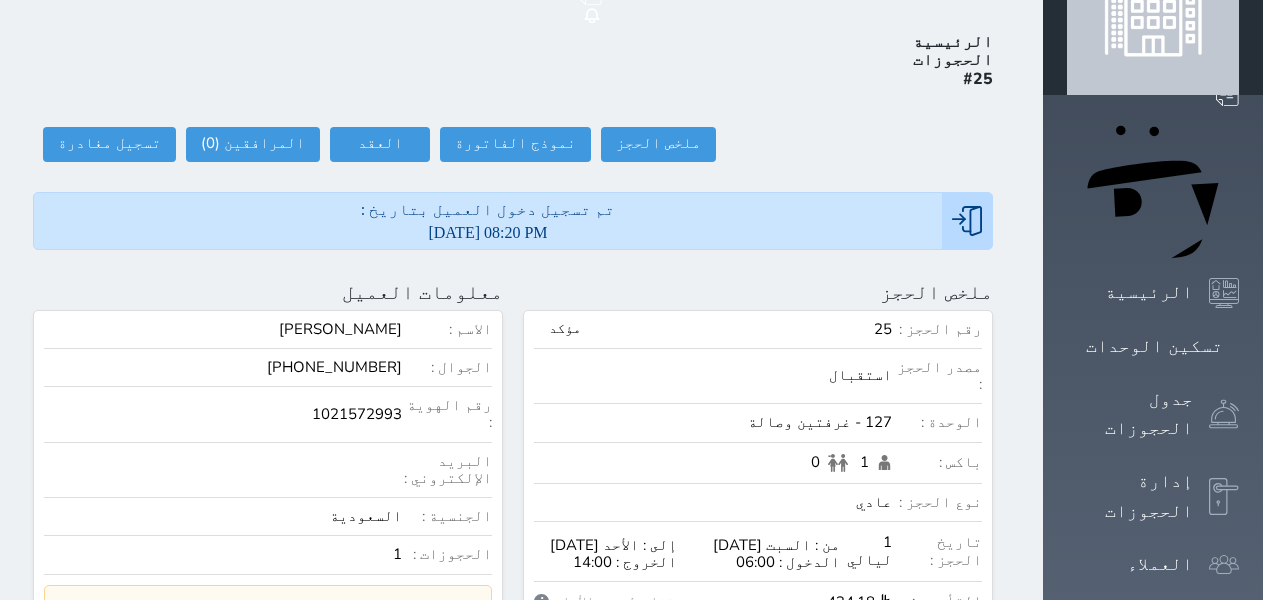 scroll, scrollTop: 0, scrollLeft: 0, axis: both 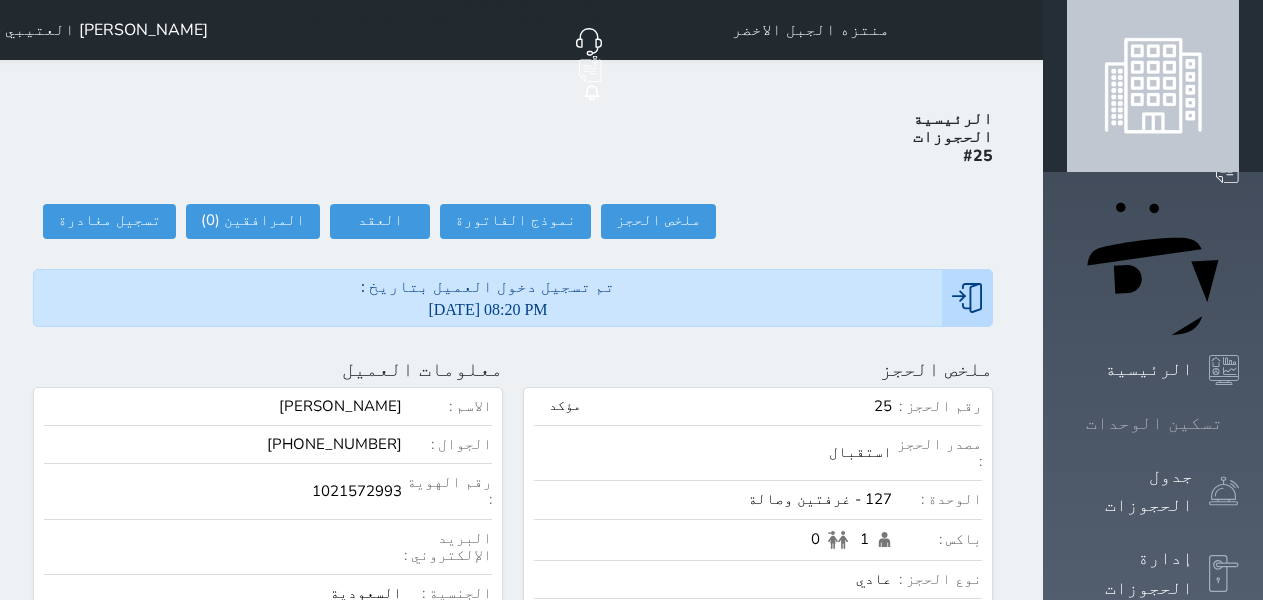 click at bounding box center (1239, 423) 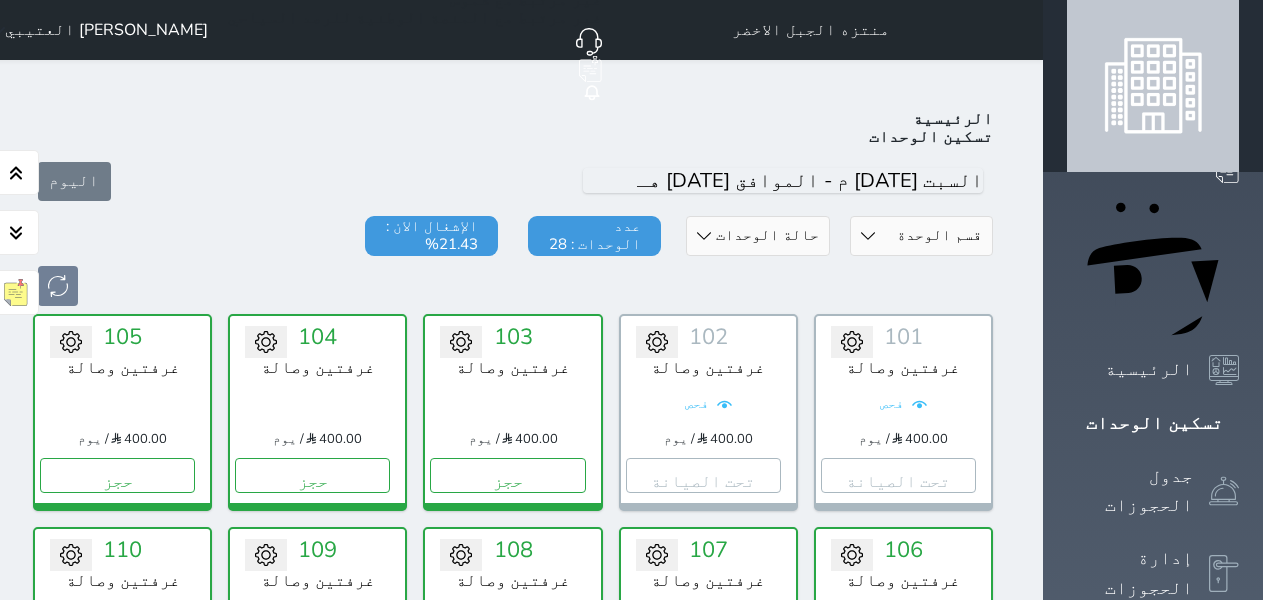 scroll, scrollTop: 78, scrollLeft: 0, axis: vertical 